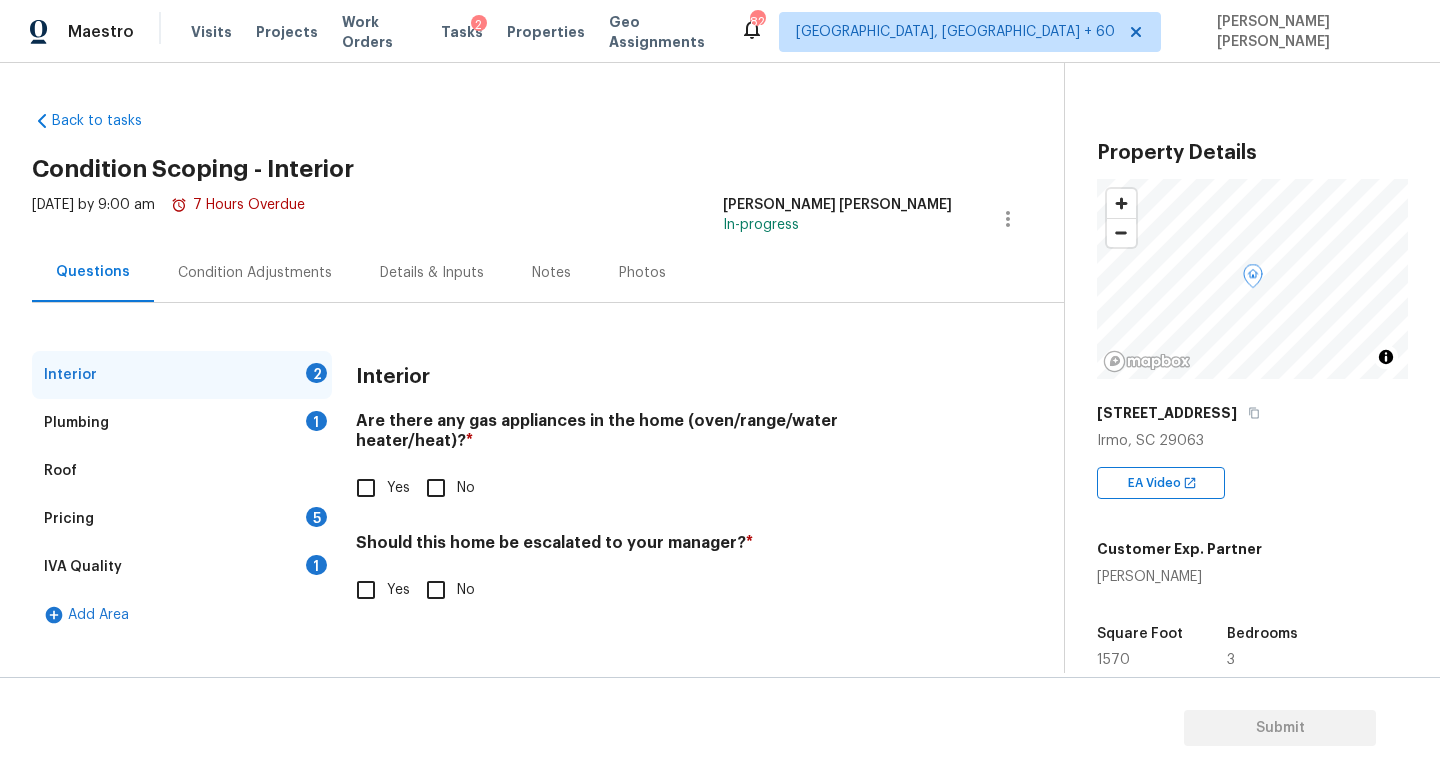 scroll, scrollTop: 0, scrollLeft: 0, axis: both 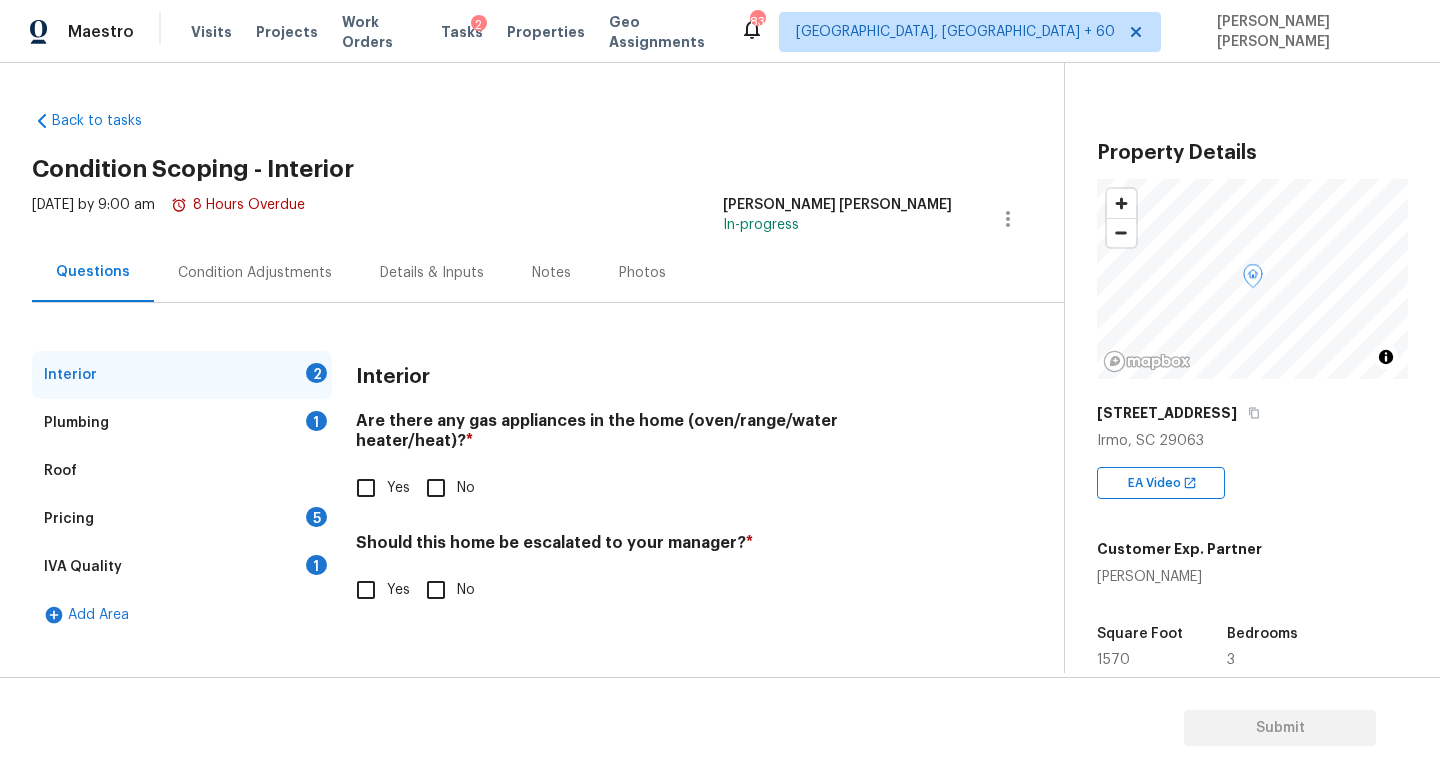 click on "Yes" at bounding box center (366, 488) 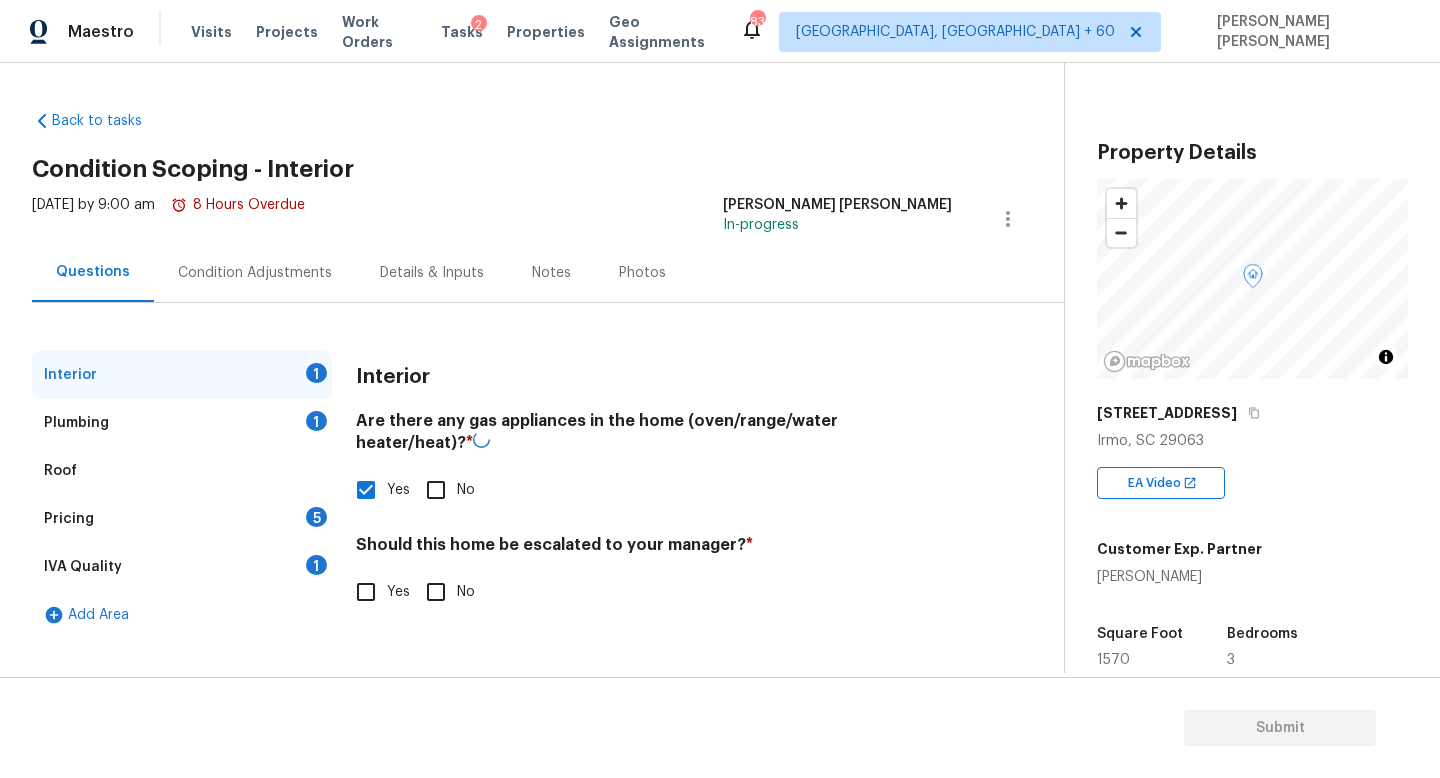 click on "Plumbing 1" at bounding box center (182, 423) 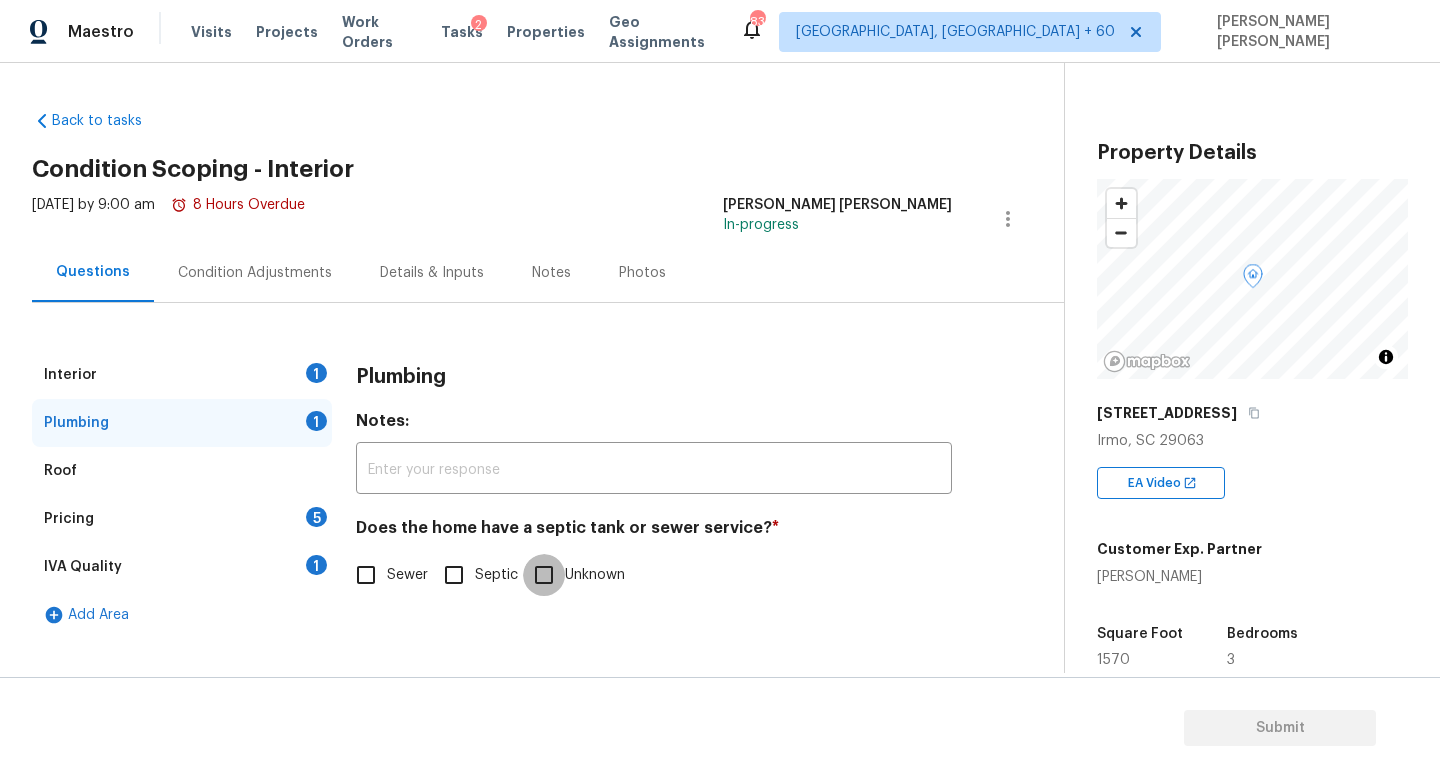 click on "Unknown" at bounding box center [544, 575] 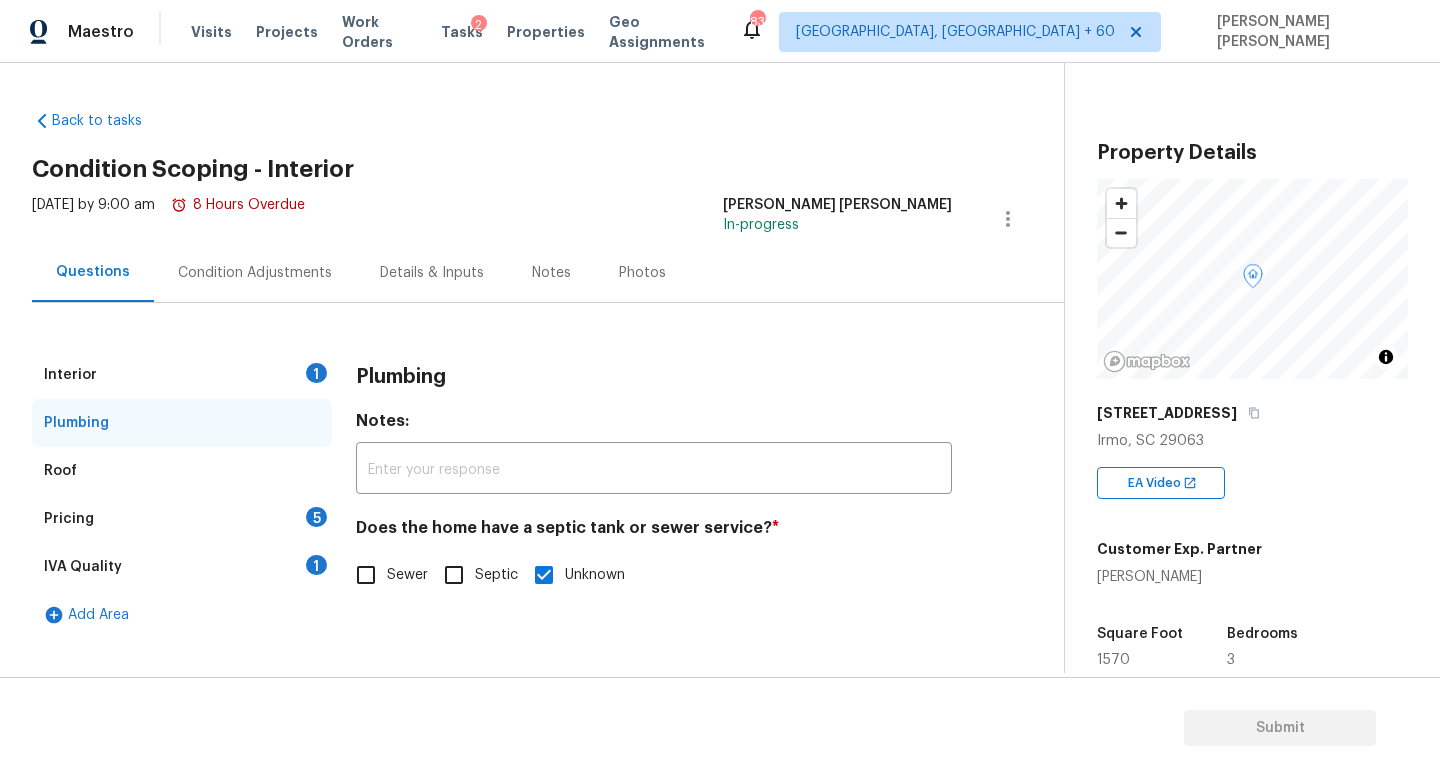 click on "Interior 1" at bounding box center [182, 375] 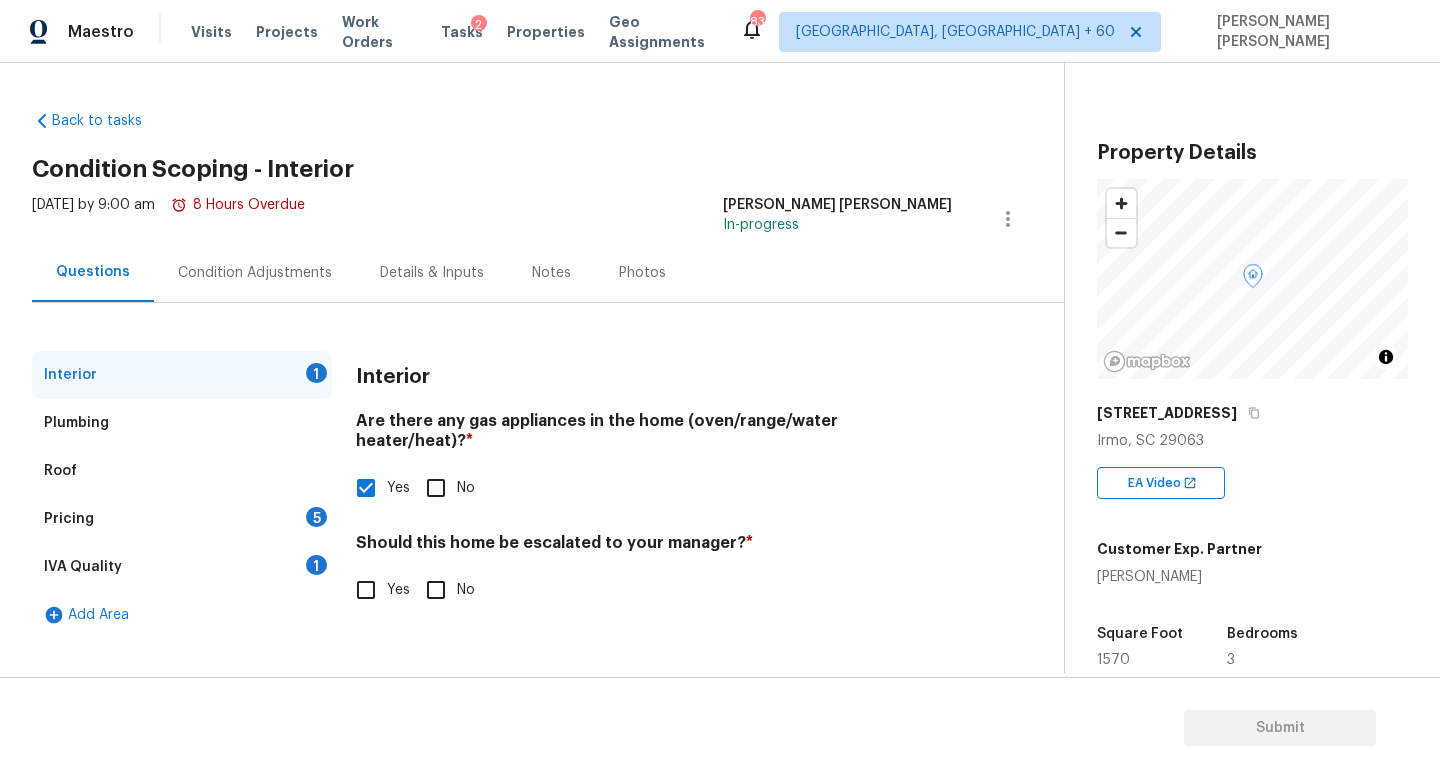 click on "Yes" at bounding box center (366, 590) 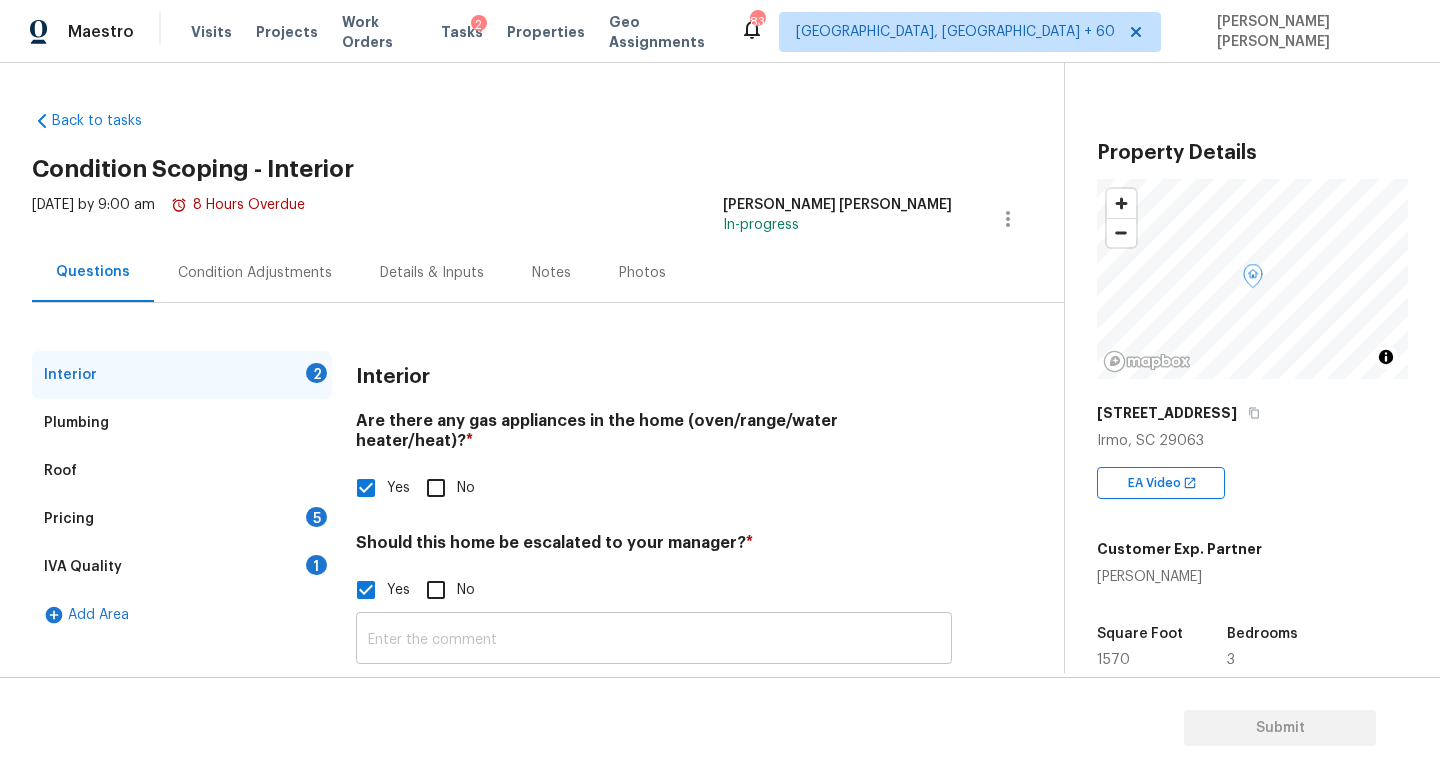 click at bounding box center (654, 640) 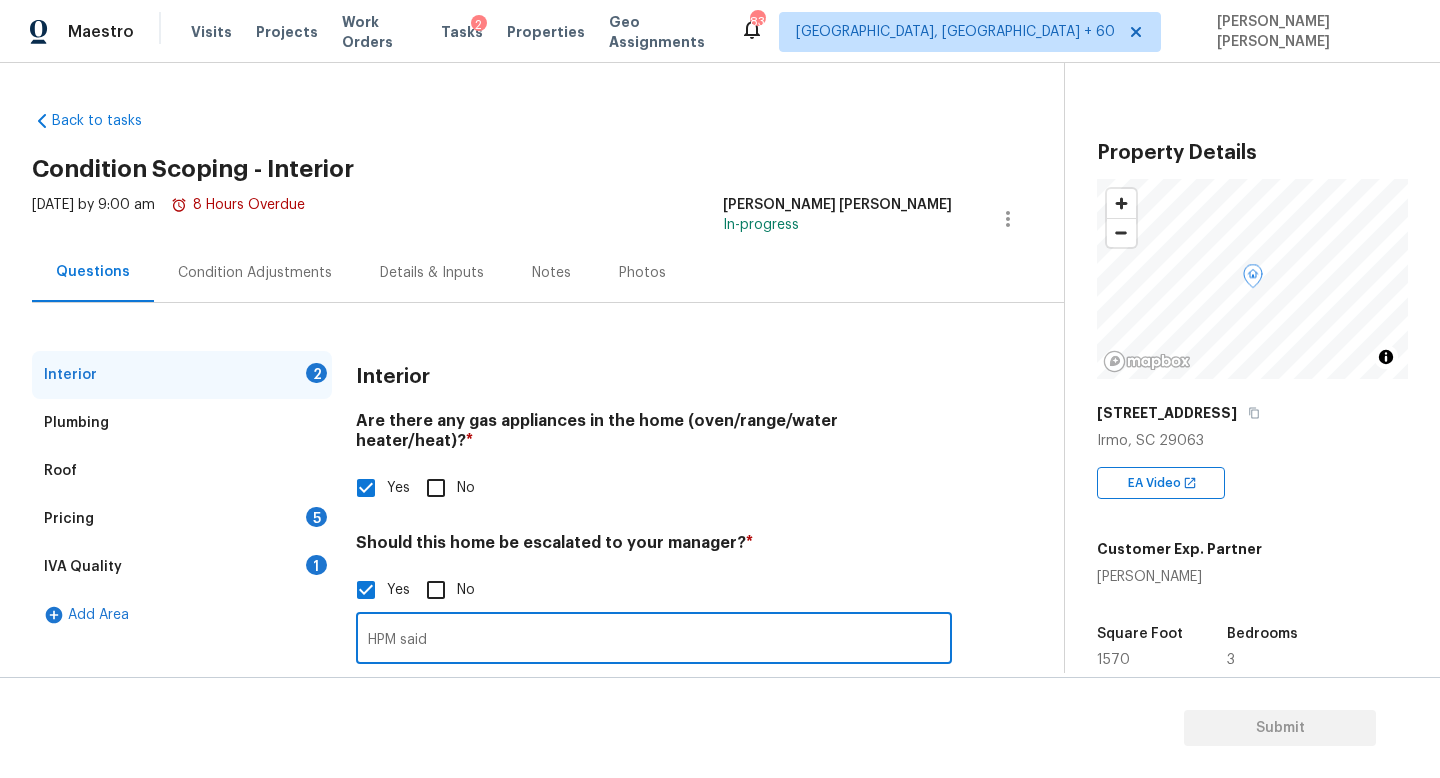 type on "HPM said" 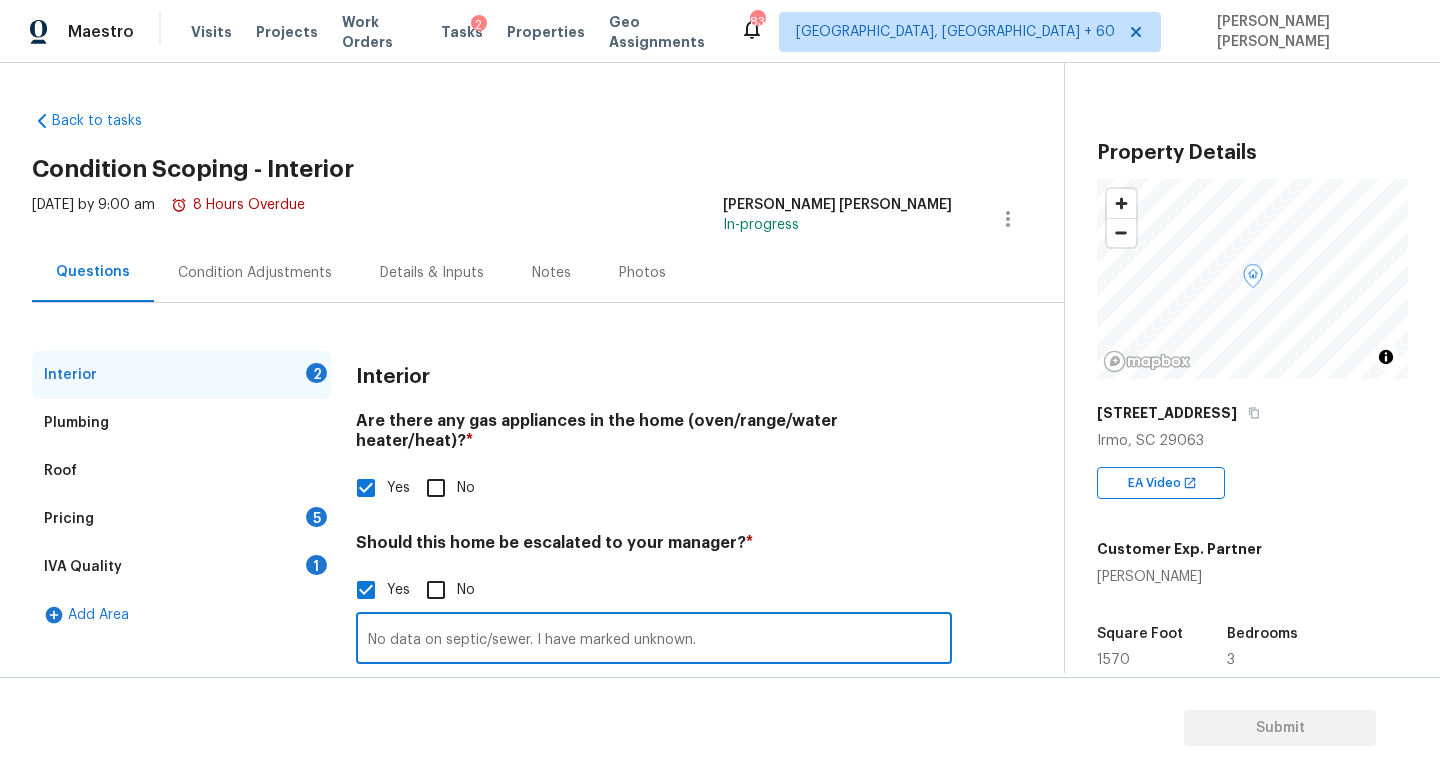 type on "No data on septic/sewer. I have marked unknown." 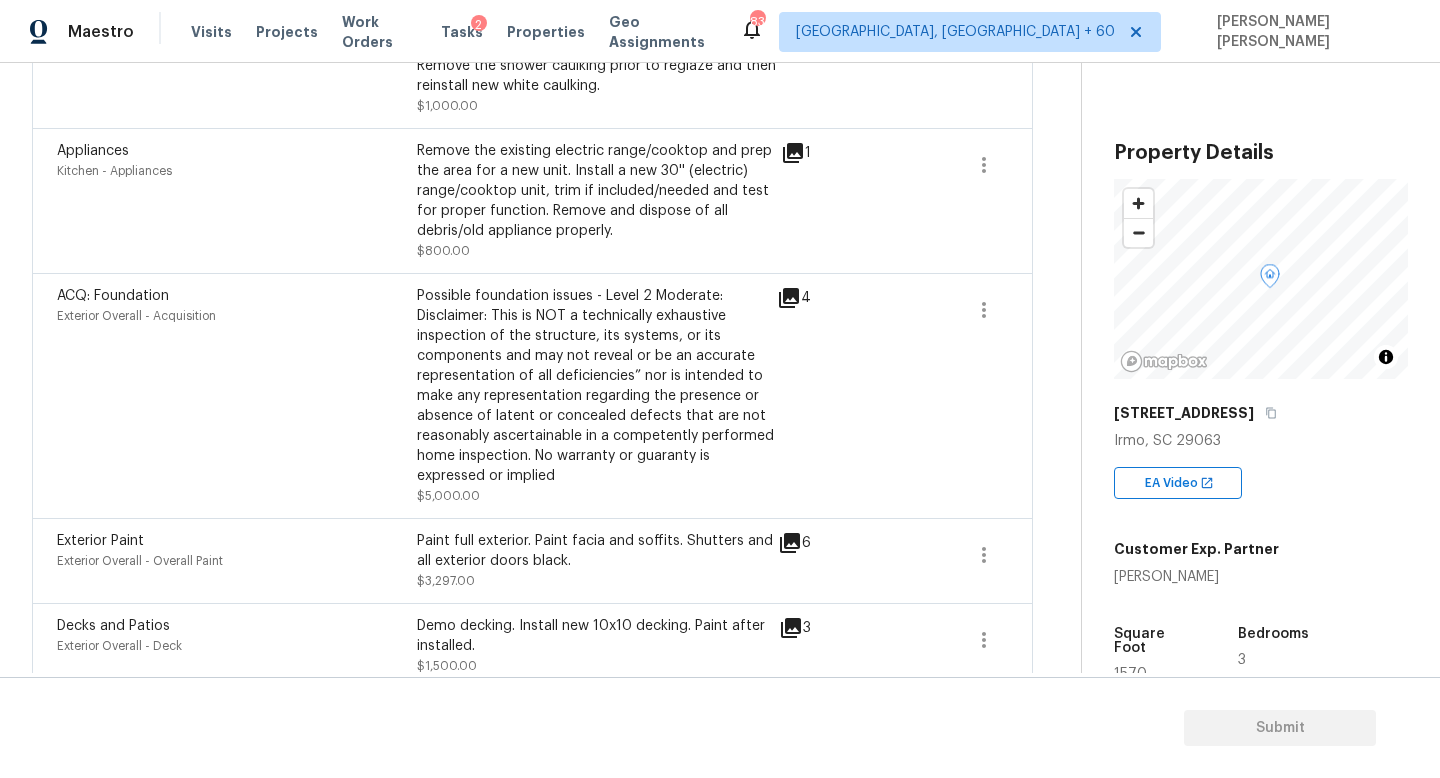 scroll, scrollTop: 0, scrollLeft: 0, axis: both 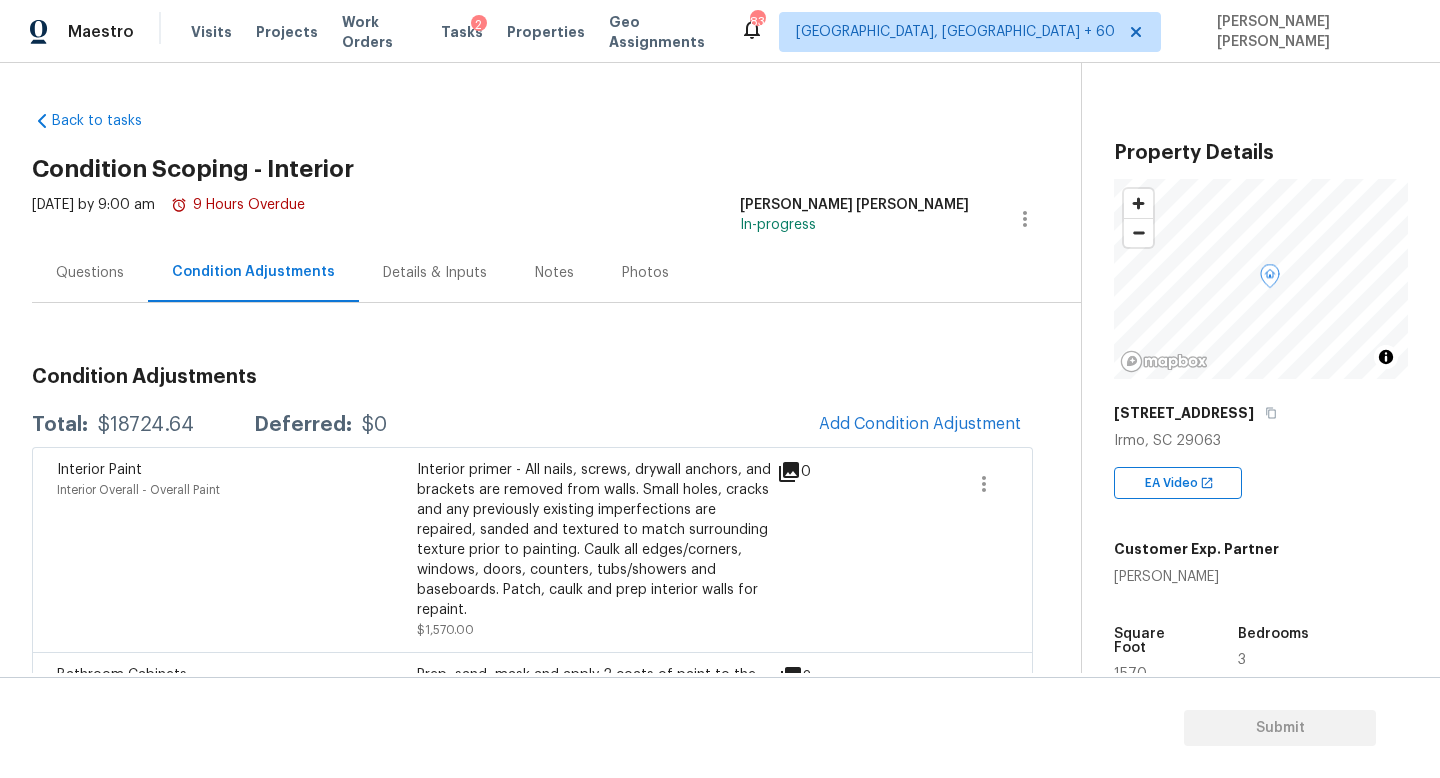 click on "Questions" at bounding box center [90, 272] 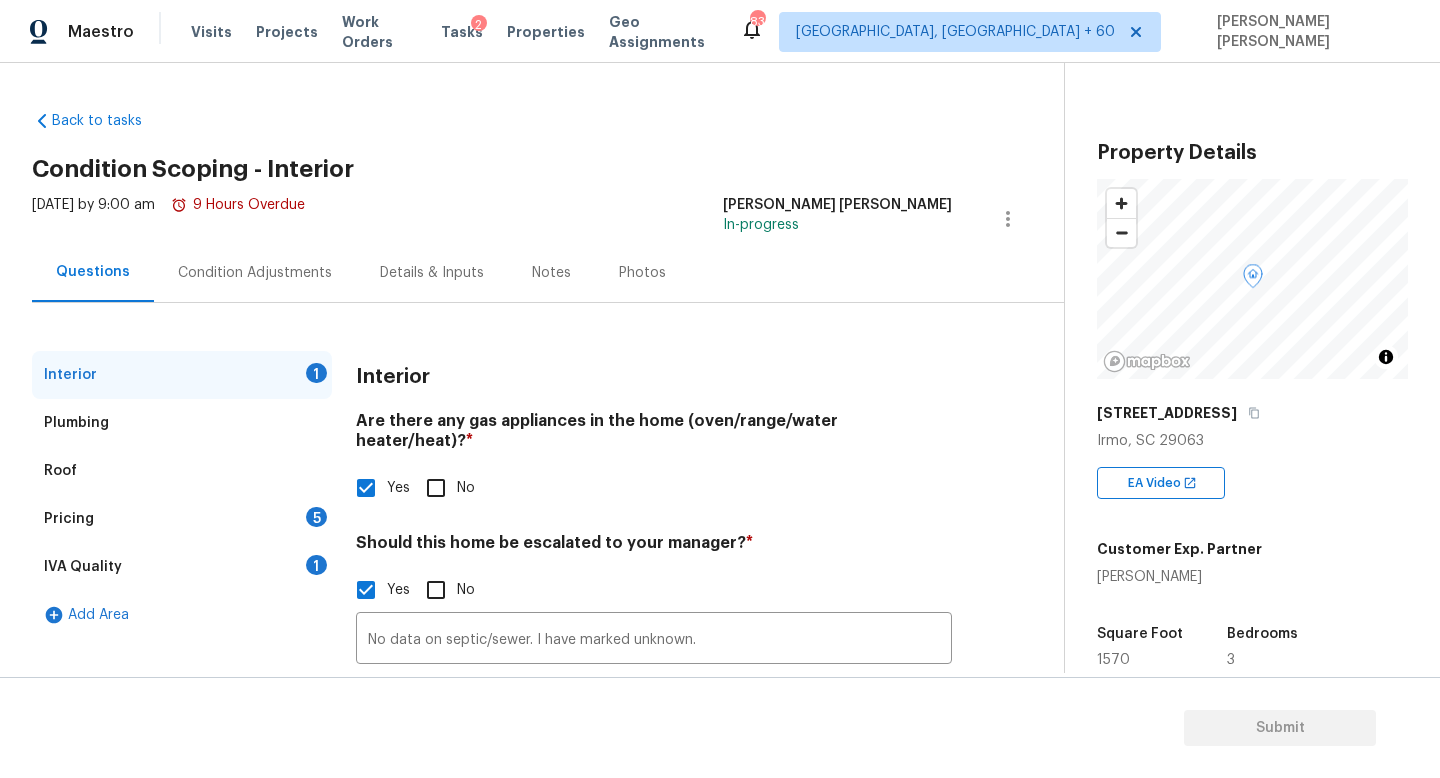 scroll, scrollTop: 137, scrollLeft: 0, axis: vertical 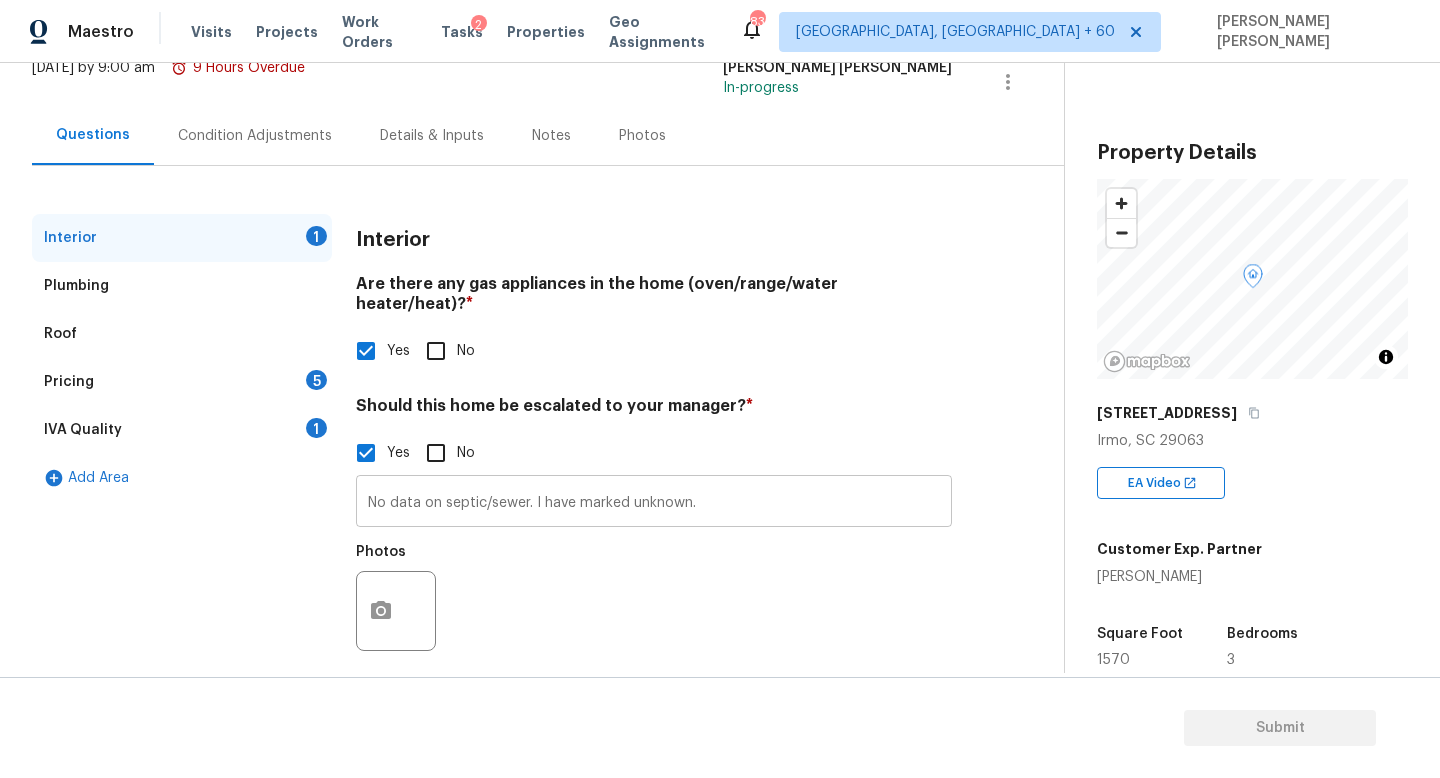 click on "No data on septic/sewer. I have marked unknown." at bounding box center (654, 503) 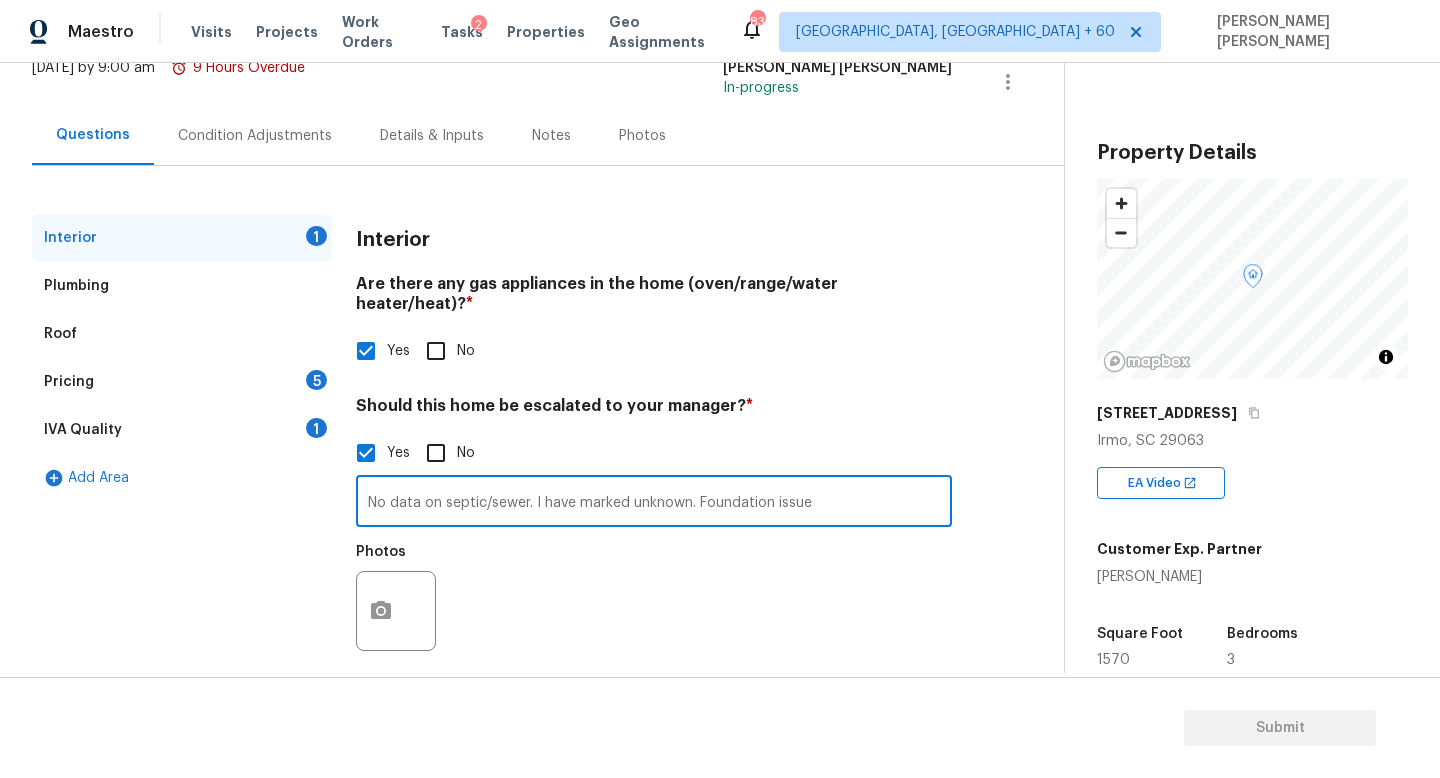type on "No data on septic/sewer. I have marked unknown. Foundation issue" 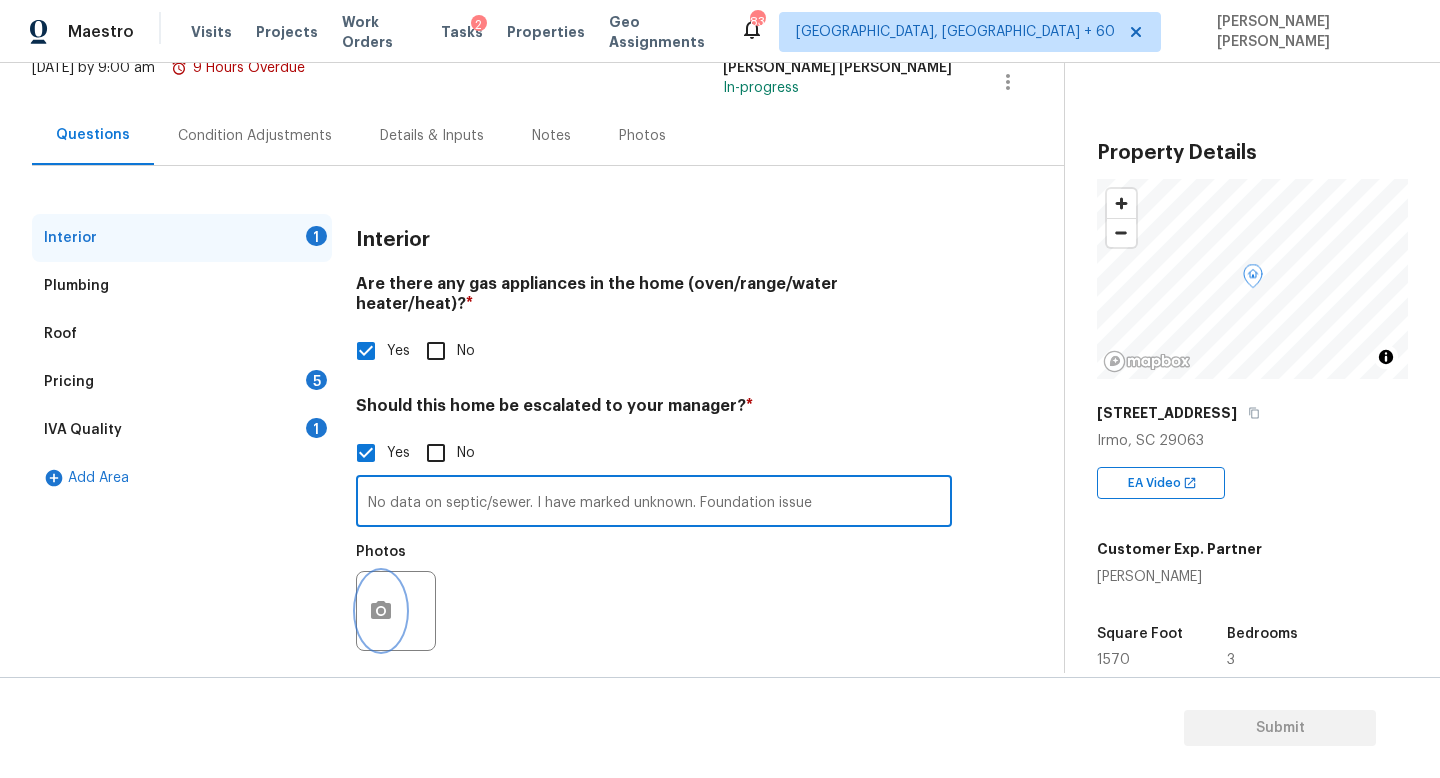 click at bounding box center [381, 611] 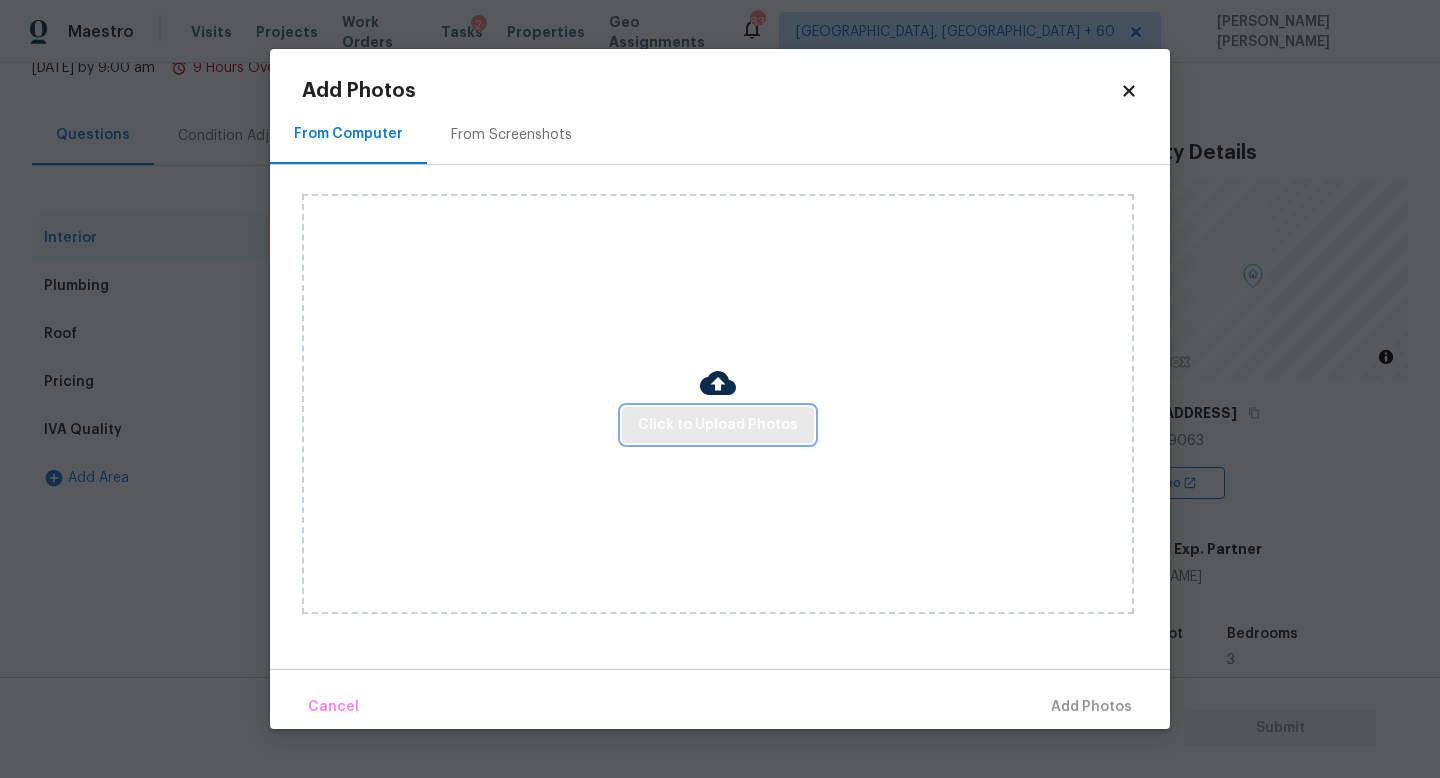 click on "Click to Upload Photos" at bounding box center (718, 425) 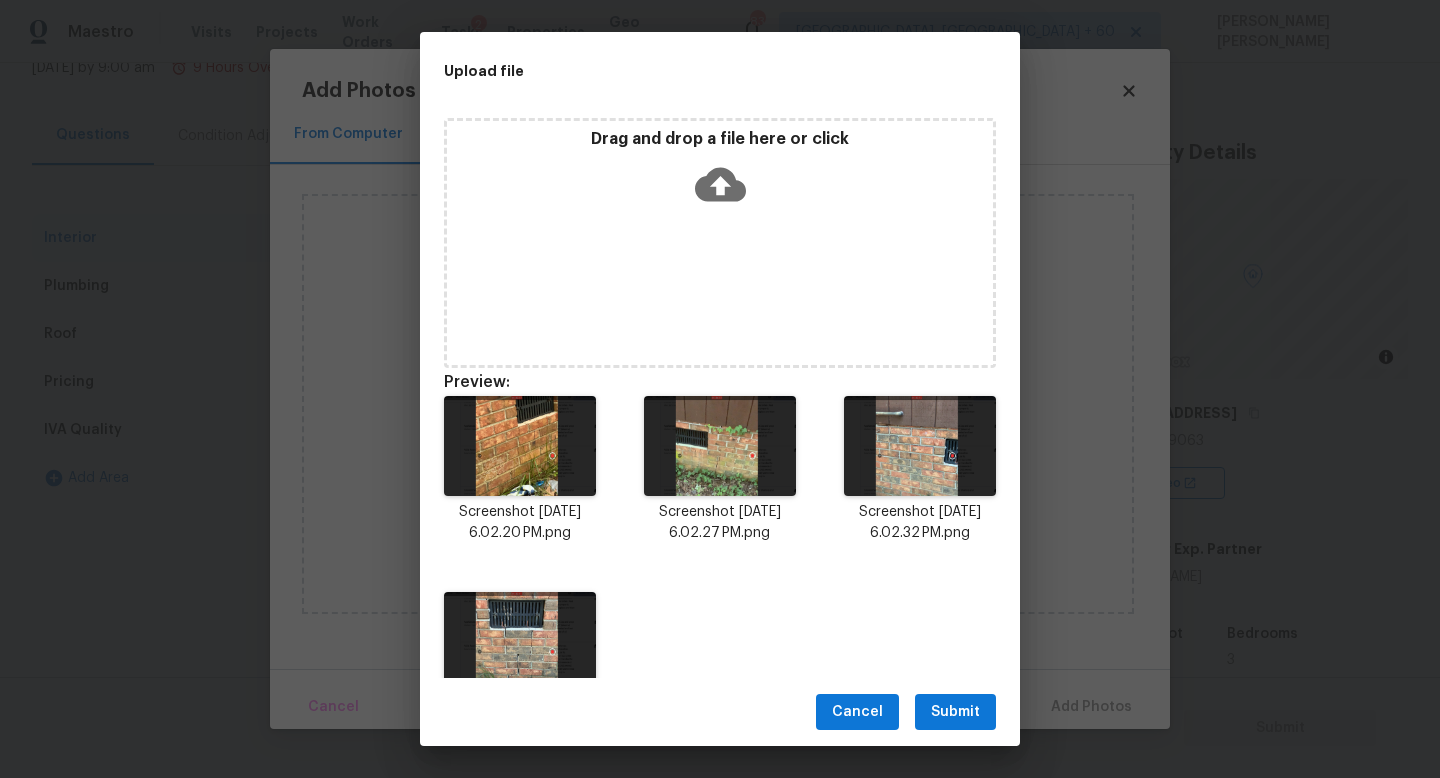 click on "Submit" at bounding box center [955, 712] 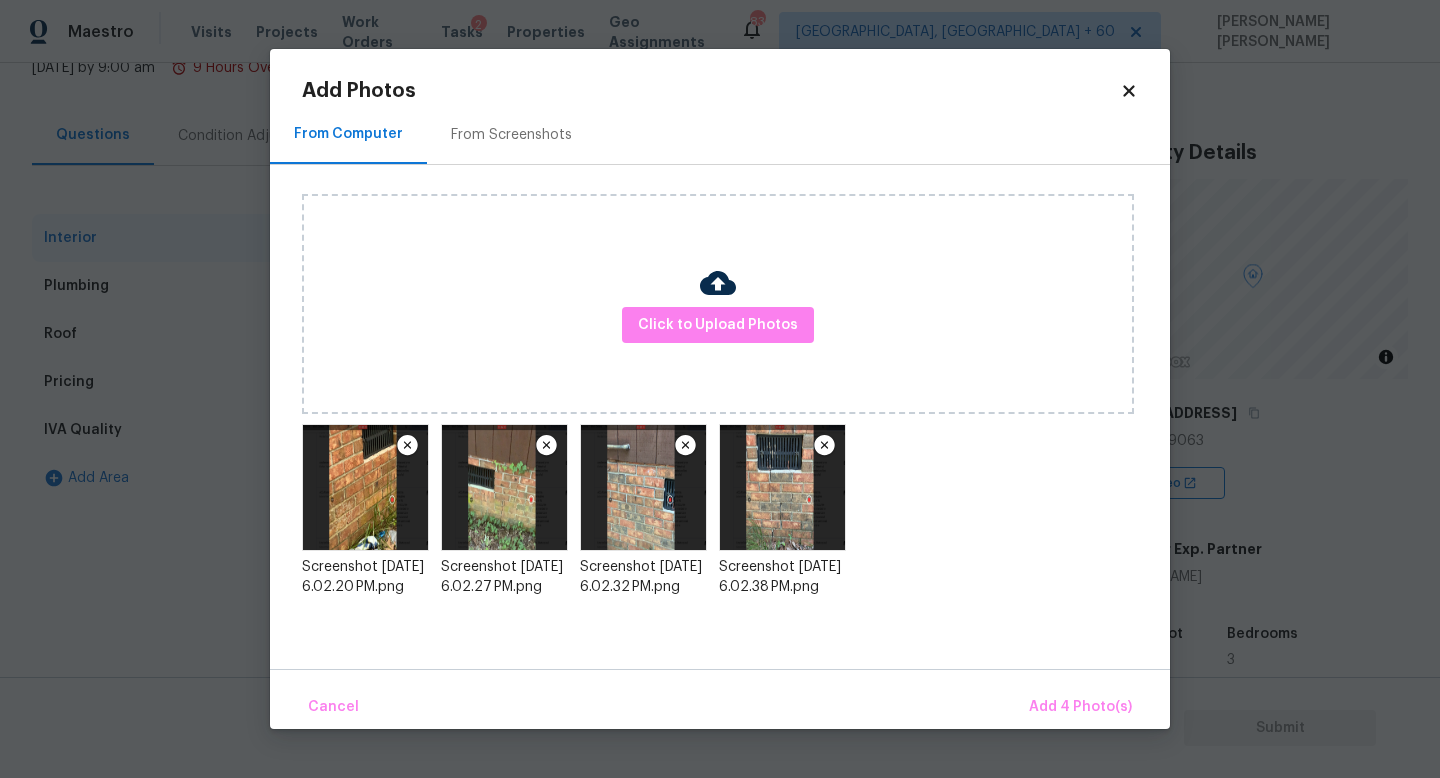 click on "Cancel Add 4 Photo(s)" at bounding box center (720, 699) 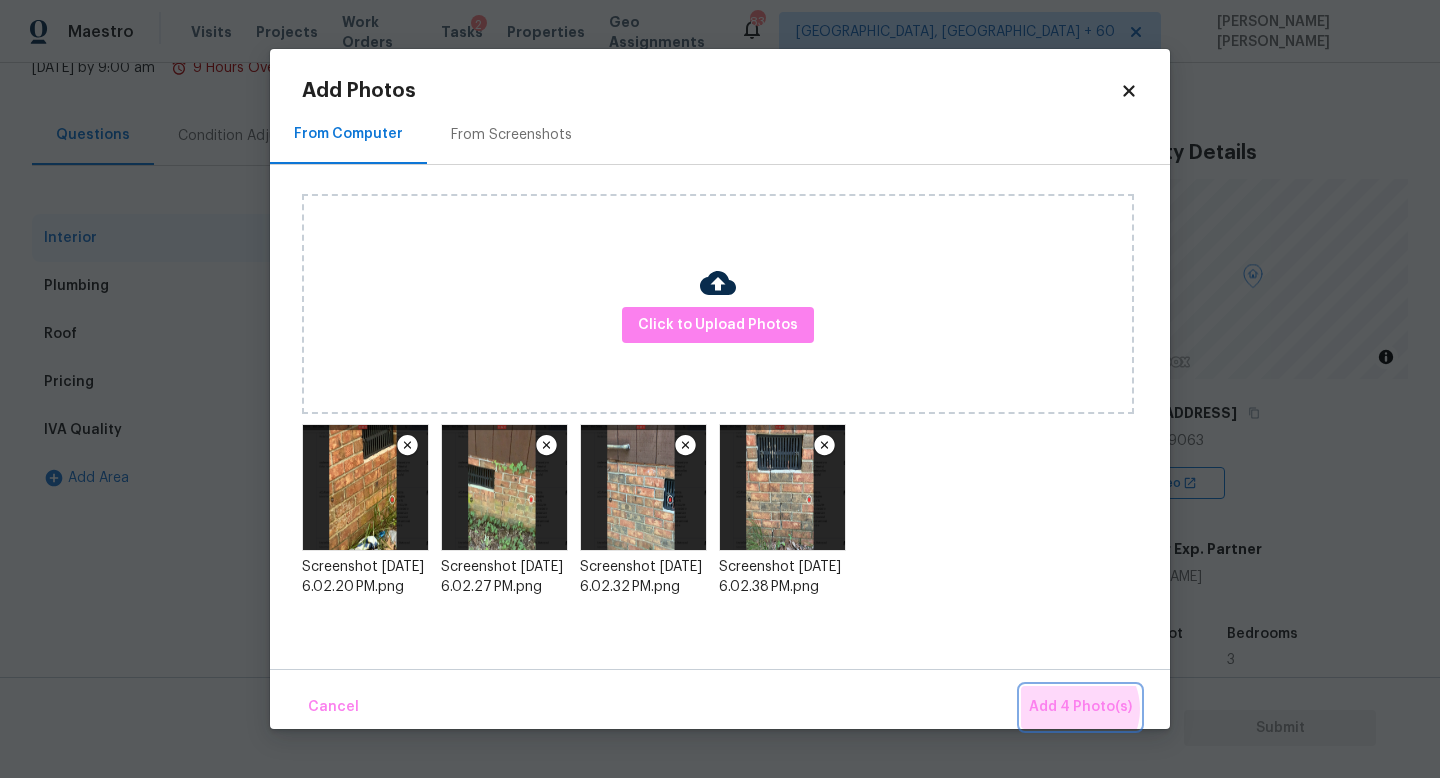 click on "Add 4 Photo(s)" at bounding box center (1080, 707) 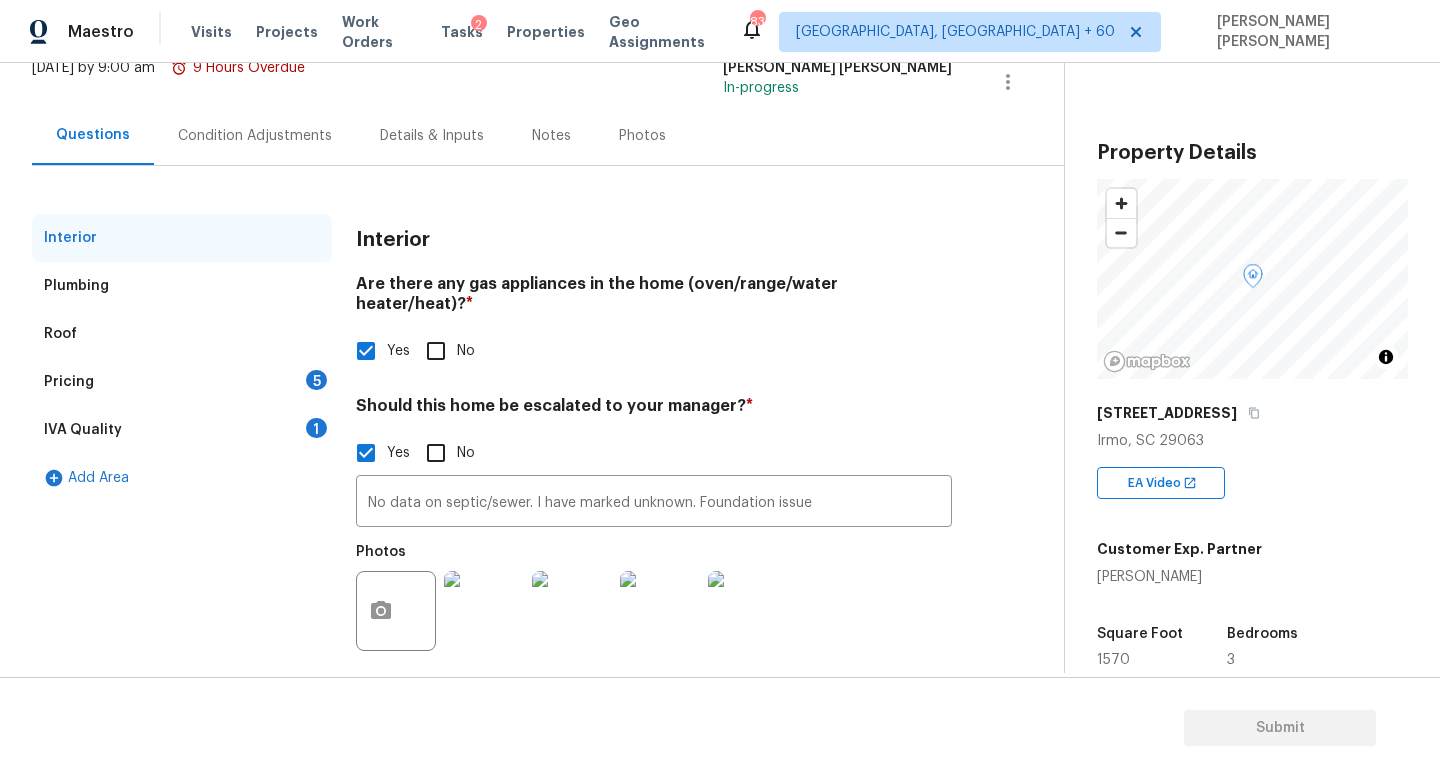 click on "Pricing 5" at bounding box center (182, 382) 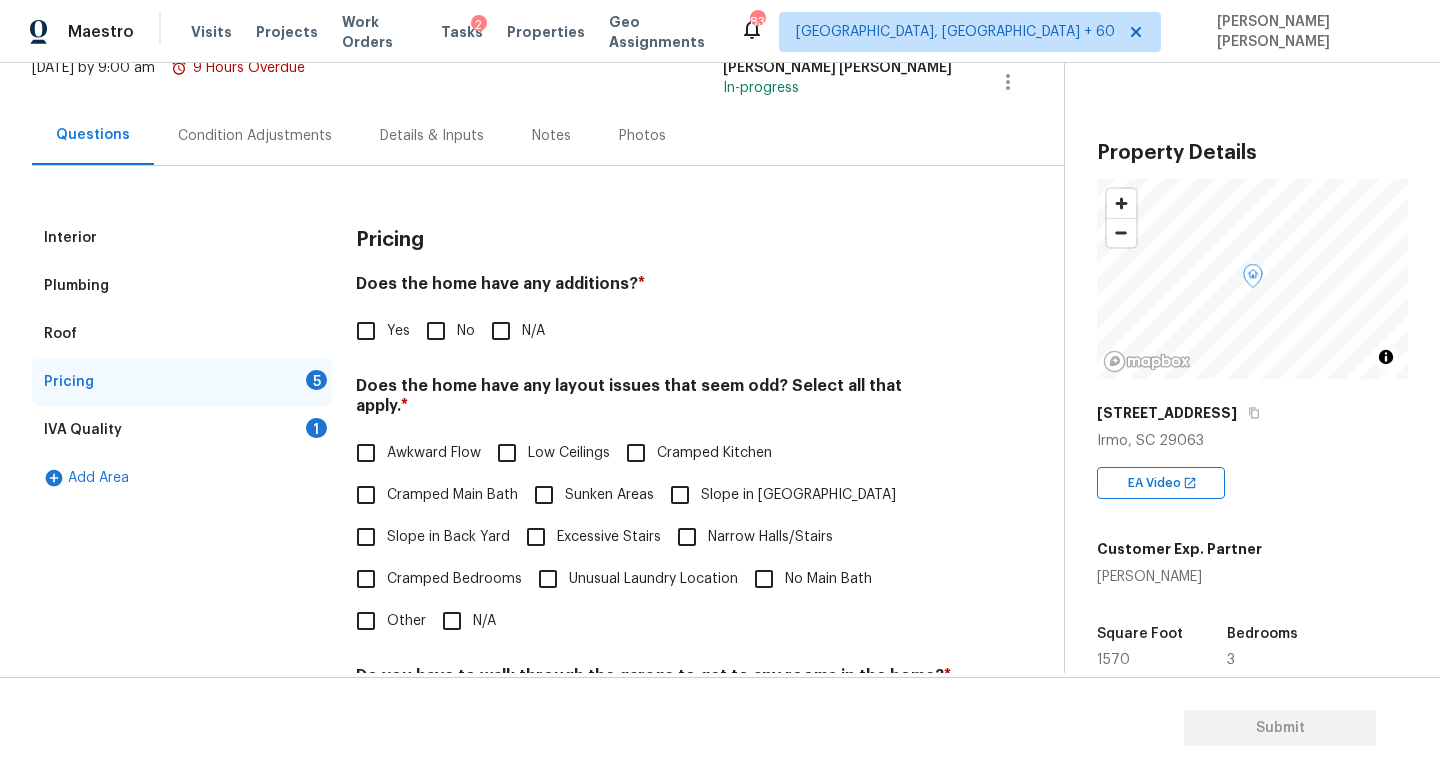 scroll, scrollTop: 217, scrollLeft: 0, axis: vertical 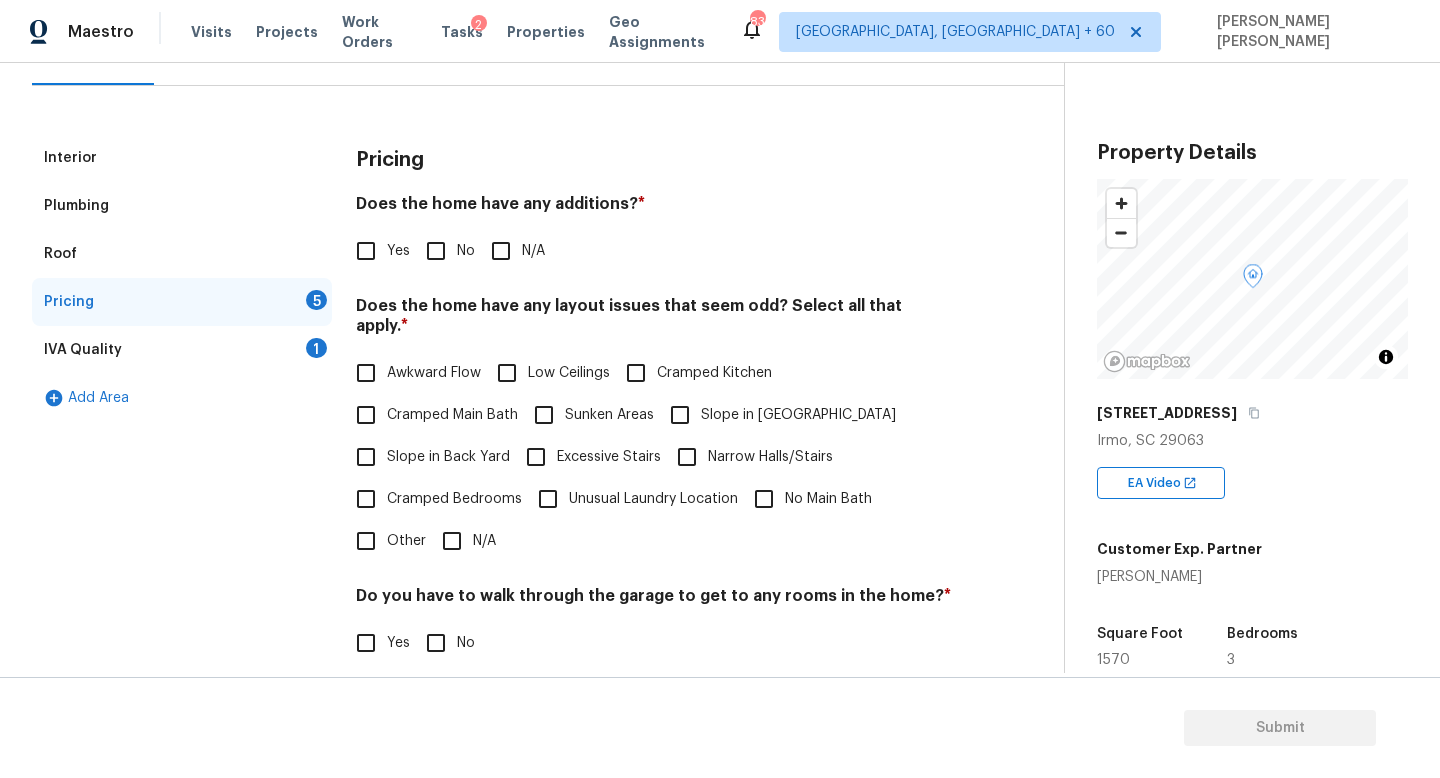 click on "No" at bounding box center [436, 251] 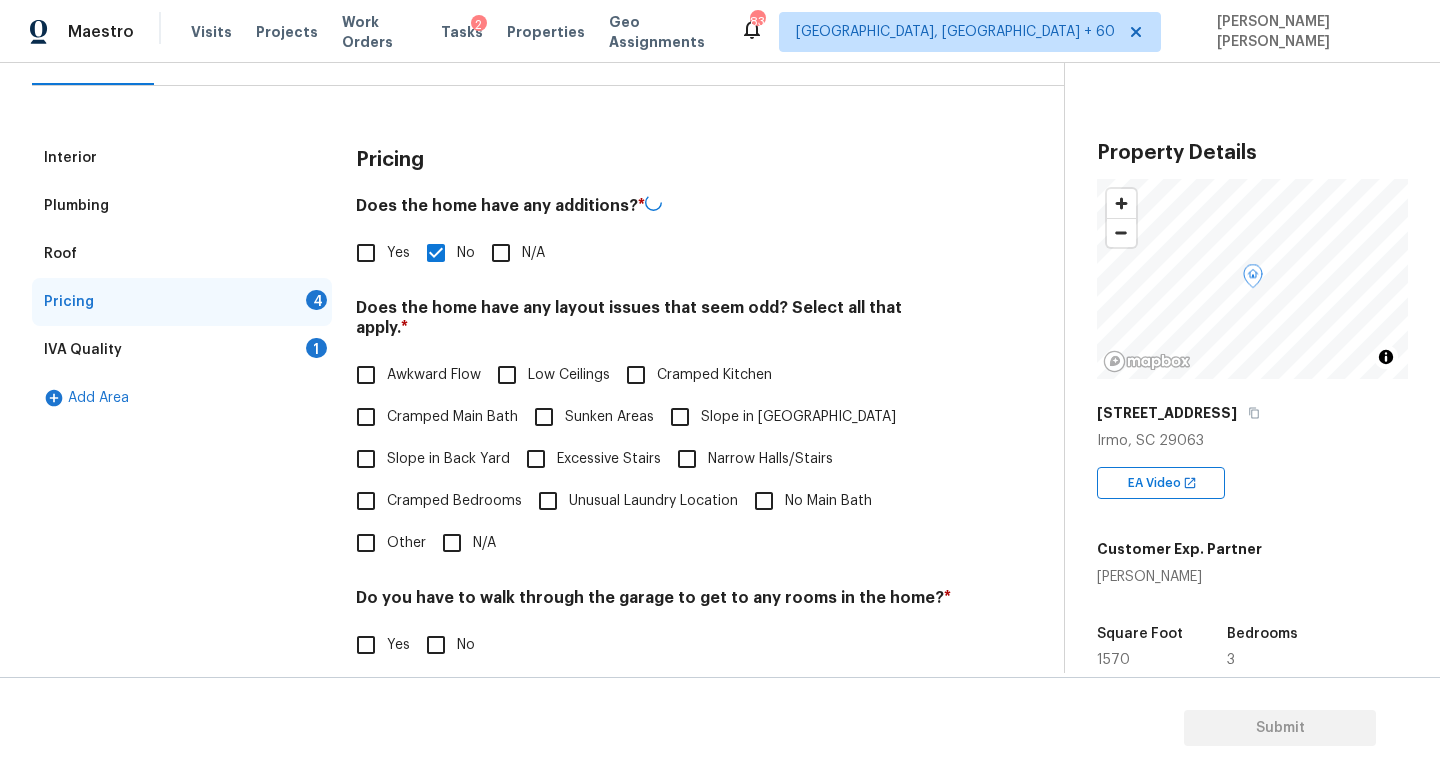 checkbox on "false" 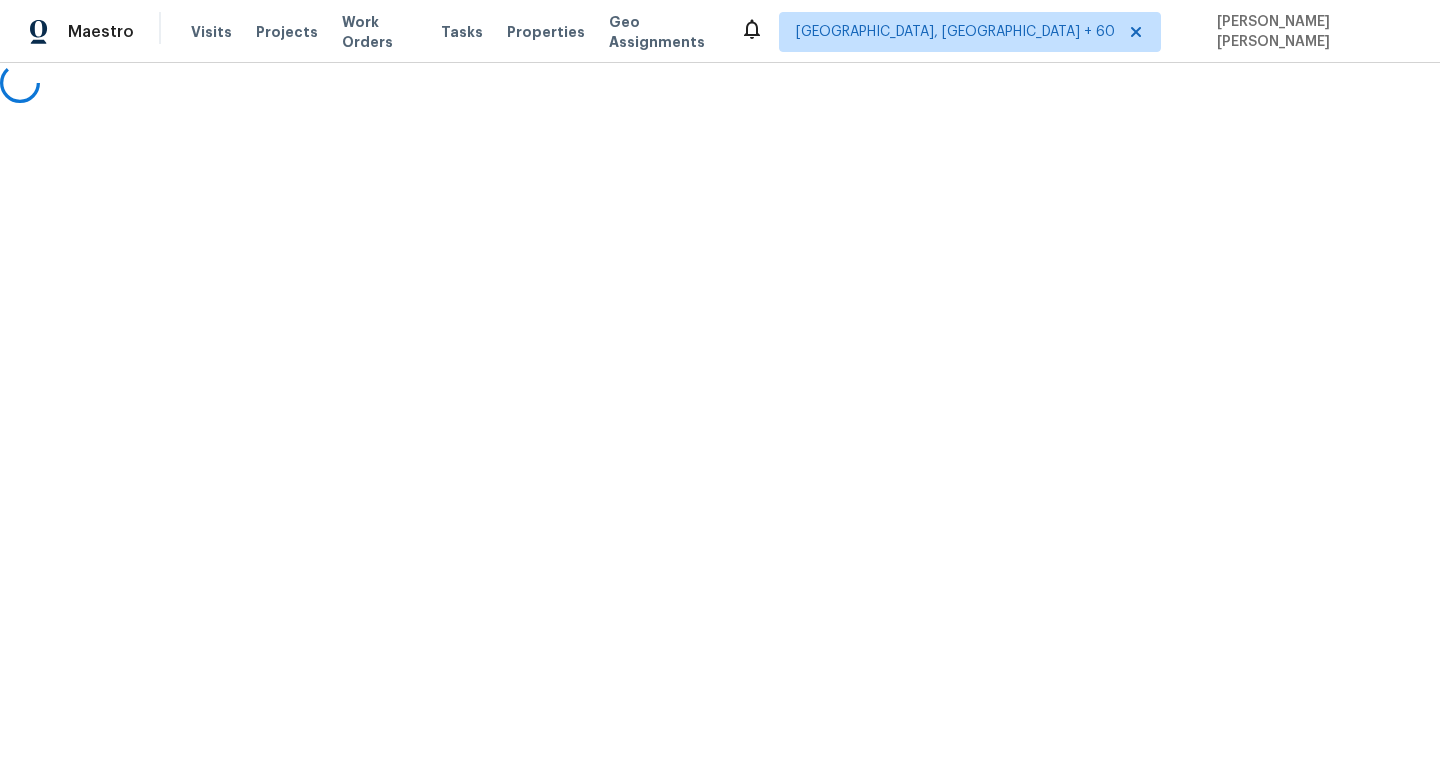 scroll, scrollTop: 0, scrollLeft: 0, axis: both 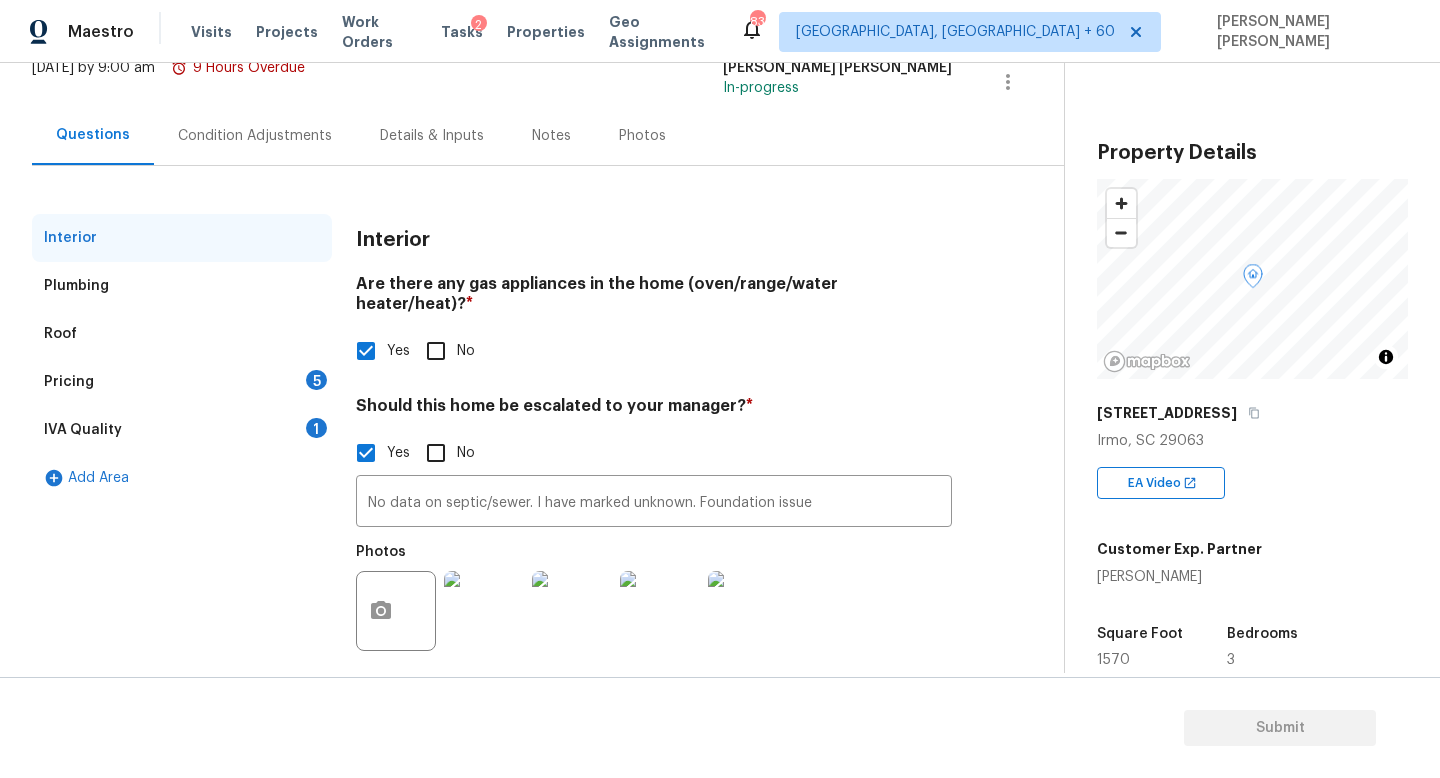 click on "Pricing 5" at bounding box center (182, 382) 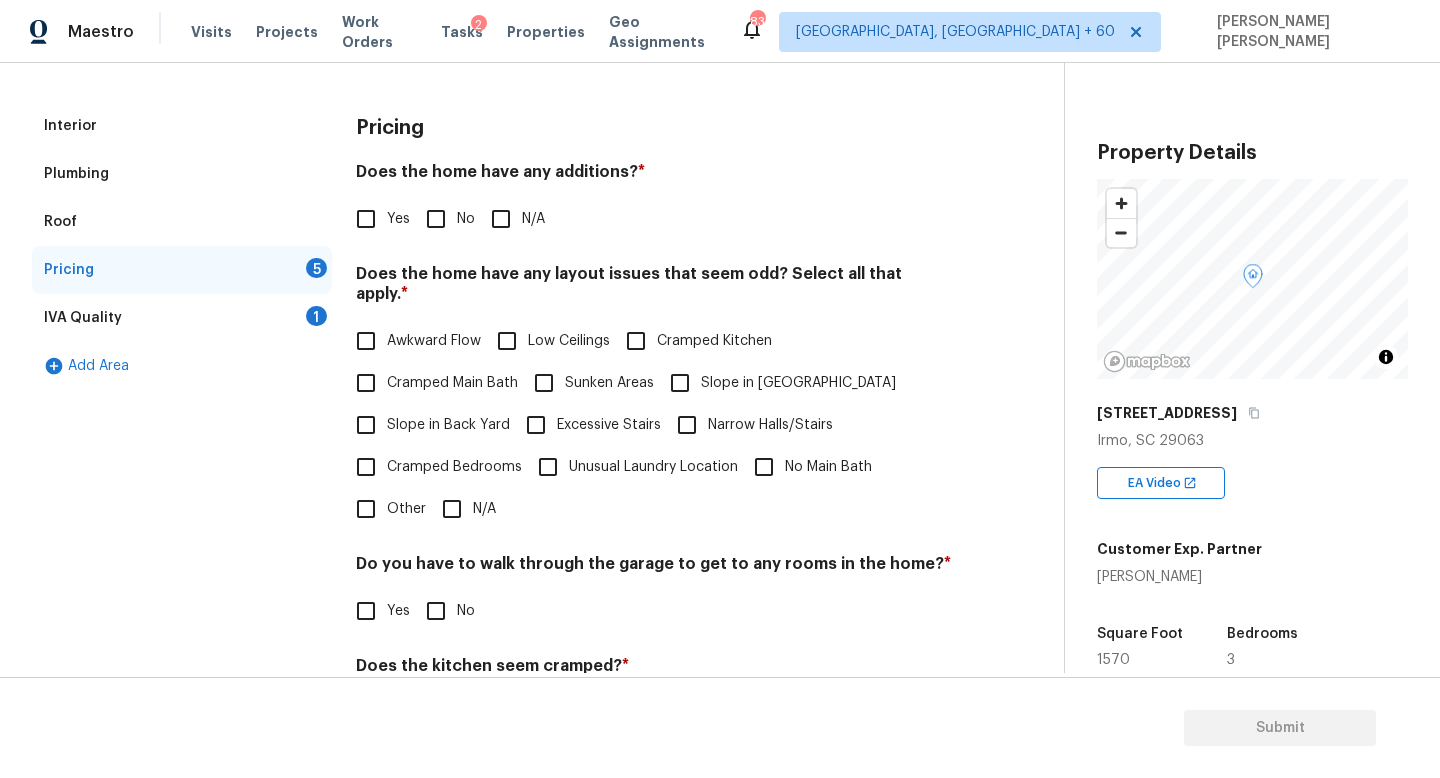 scroll, scrollTop: 292, scrollLeft: 0, axis: vertical 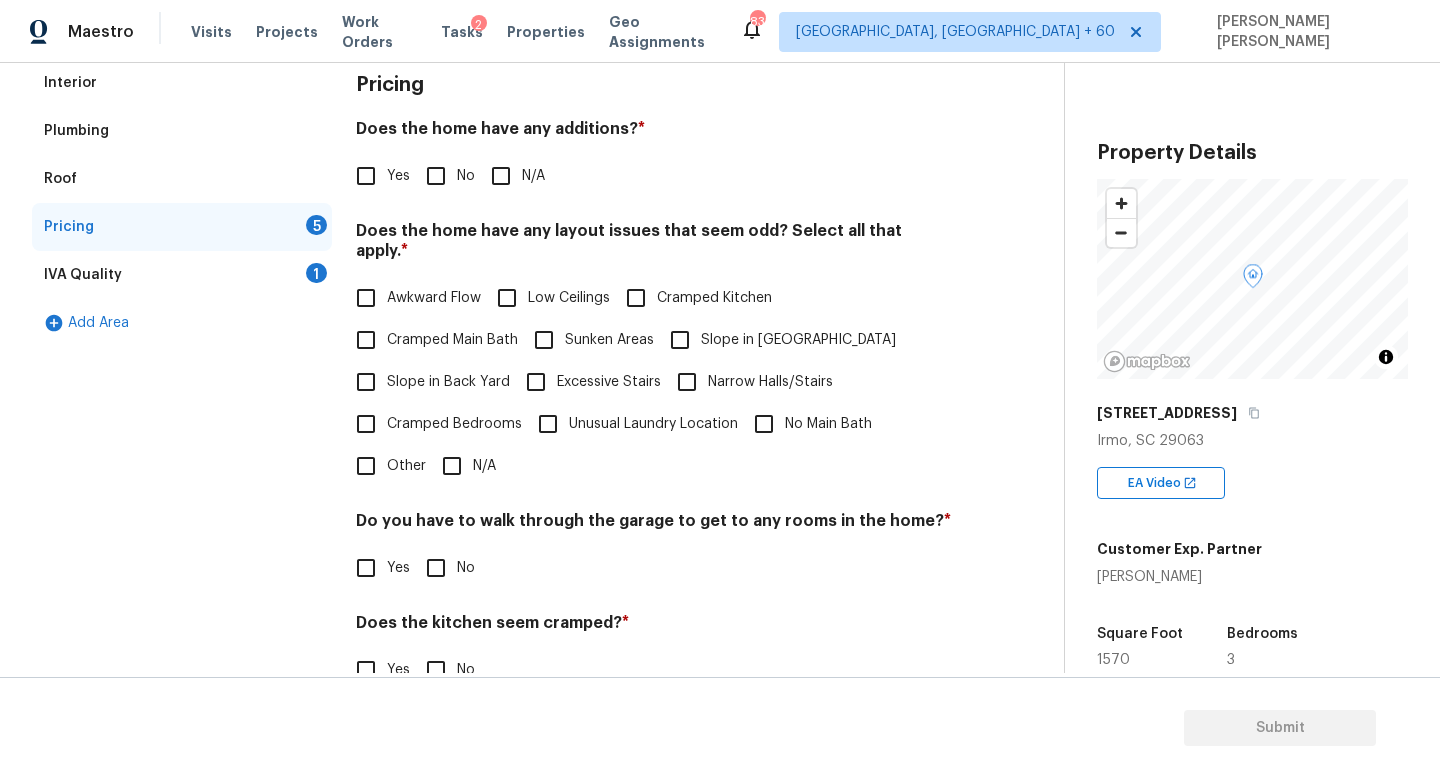 click on "No" at bounding box center [436, 176] 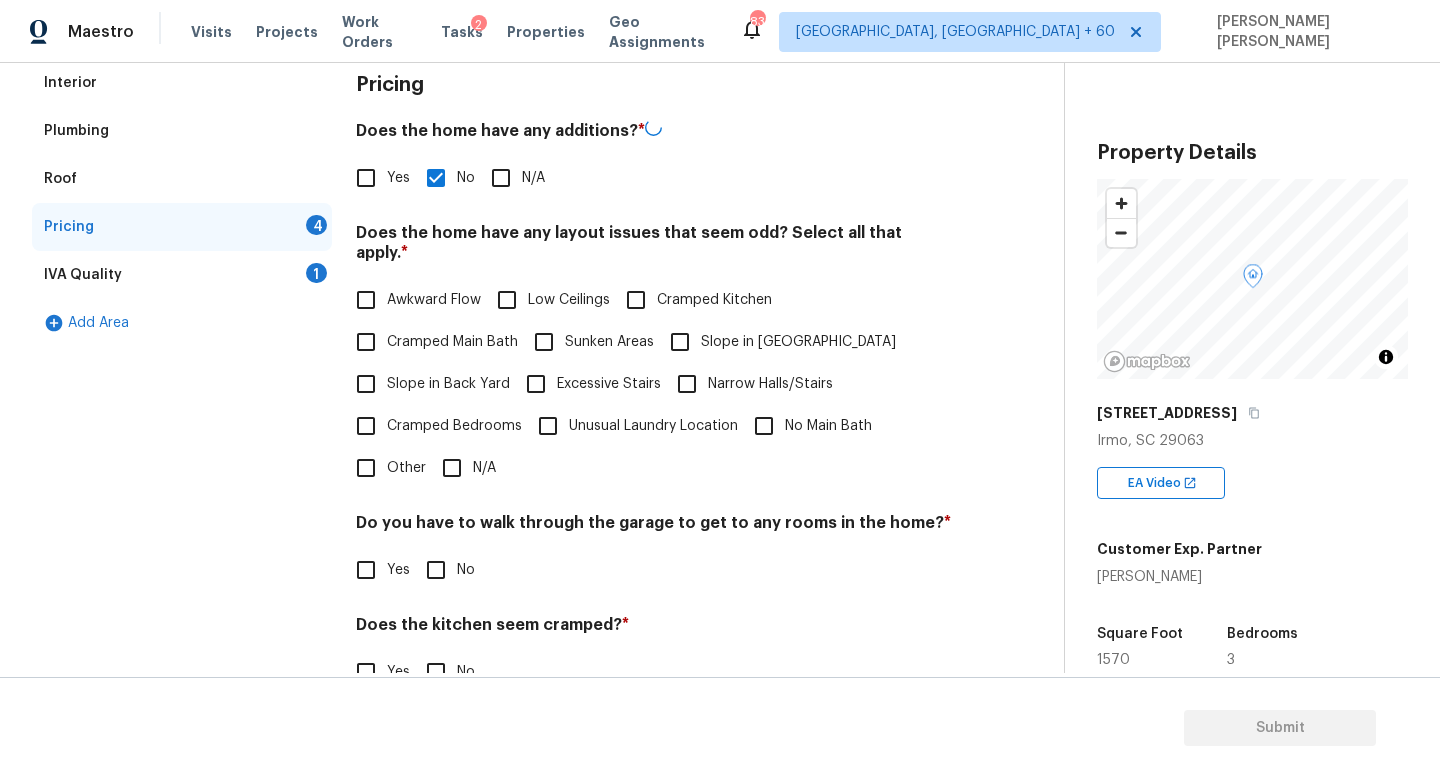 click on "N/A" at bounding box center [452, 468] 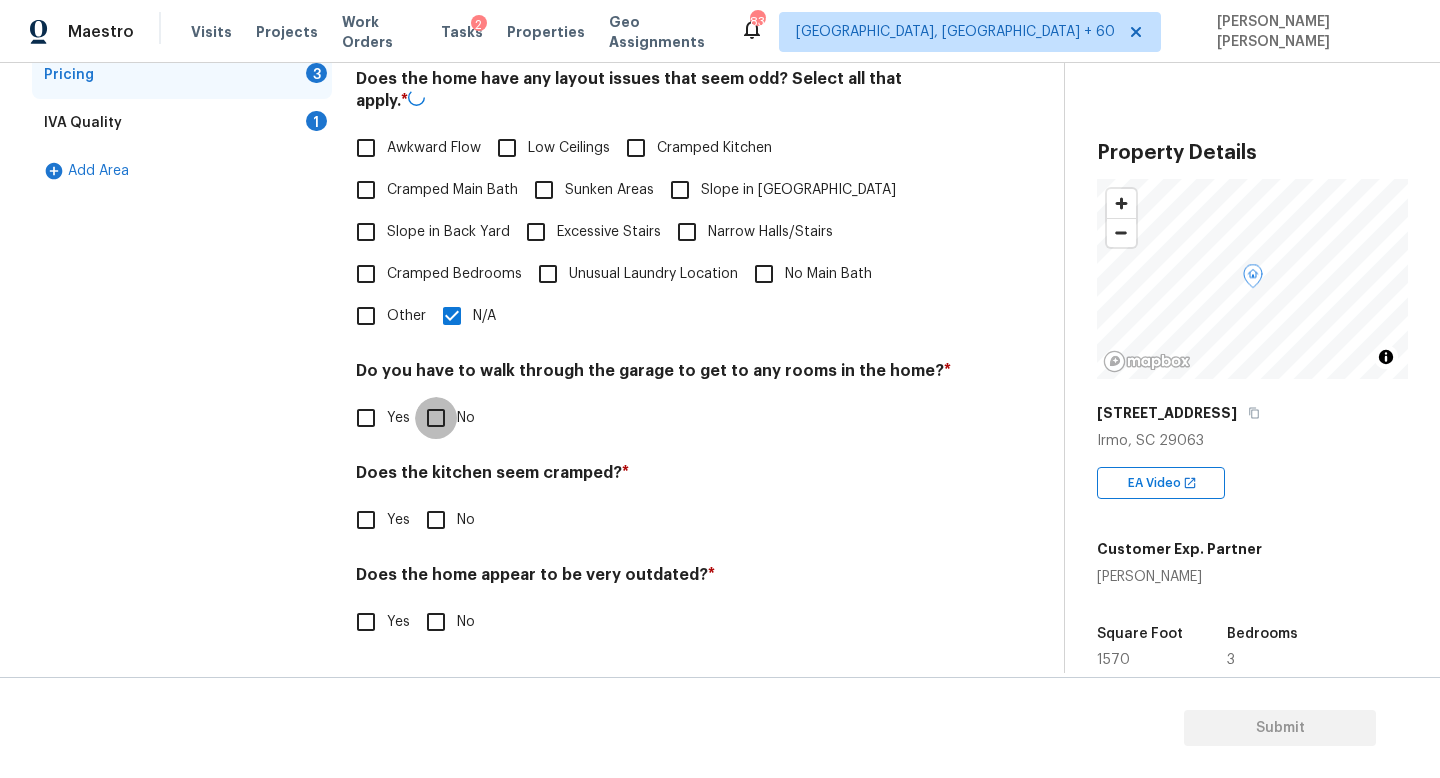 click on "No" at bounding box center [436, 418] 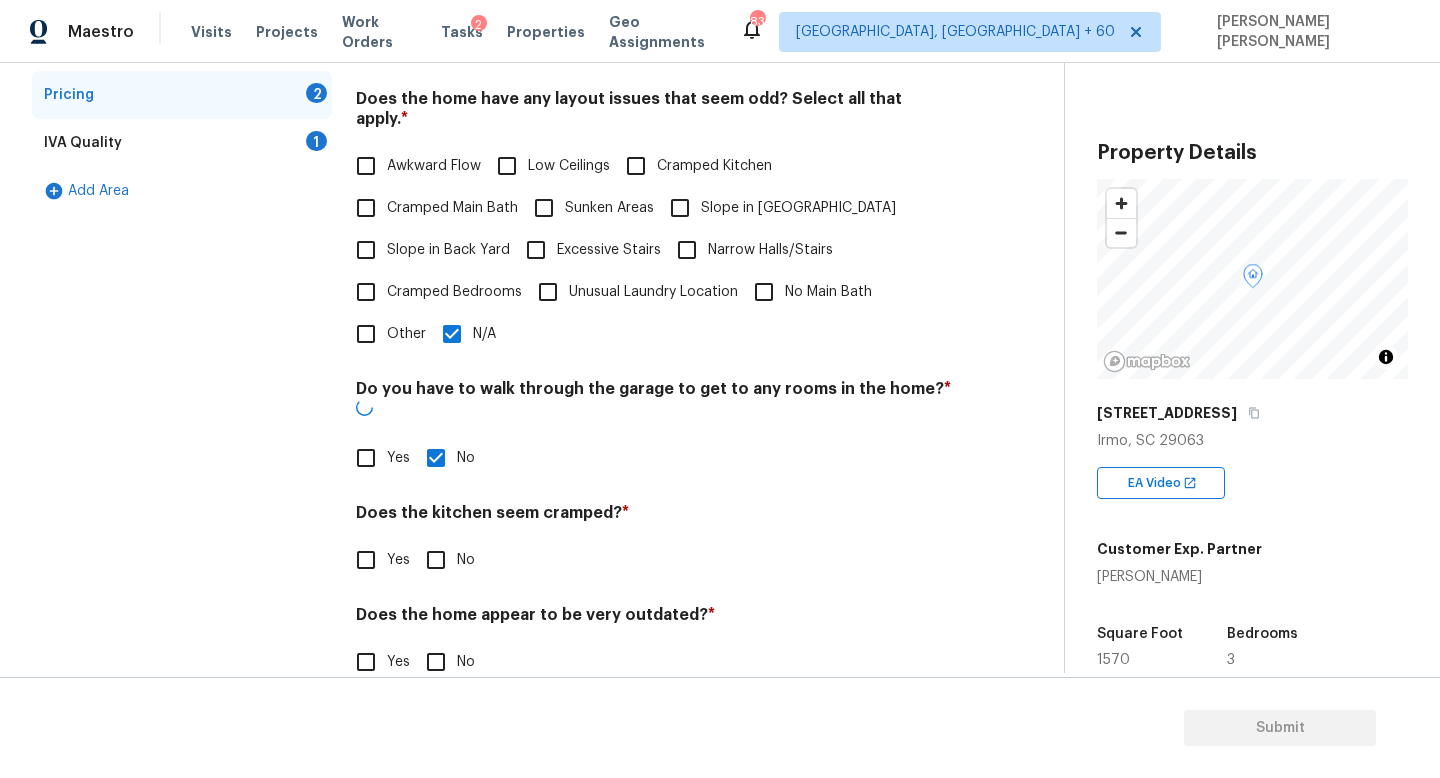 click on "Pricing Does the home have any additions?  * Yes No N/A Does the home have any layout issues that seem odd? Select all that apply.  * Awkward Flow Low Ceilings Cramped Kitchen Cramped Main Bath Sunken Areas Slope in Front Yard Slope in Back Yard Excessive Stairs Narrow Halls/Stairs Cramped Bedrooms Unusual Laundry Location No Main Bath Other N/A Do you have to walk through the garage to get to any rooms in the home?  * Yes No Does the kitchen seem cramped?  * Yes No Does the home appear to be very outdated?  * Yes No" at bounding box center [654, 317] 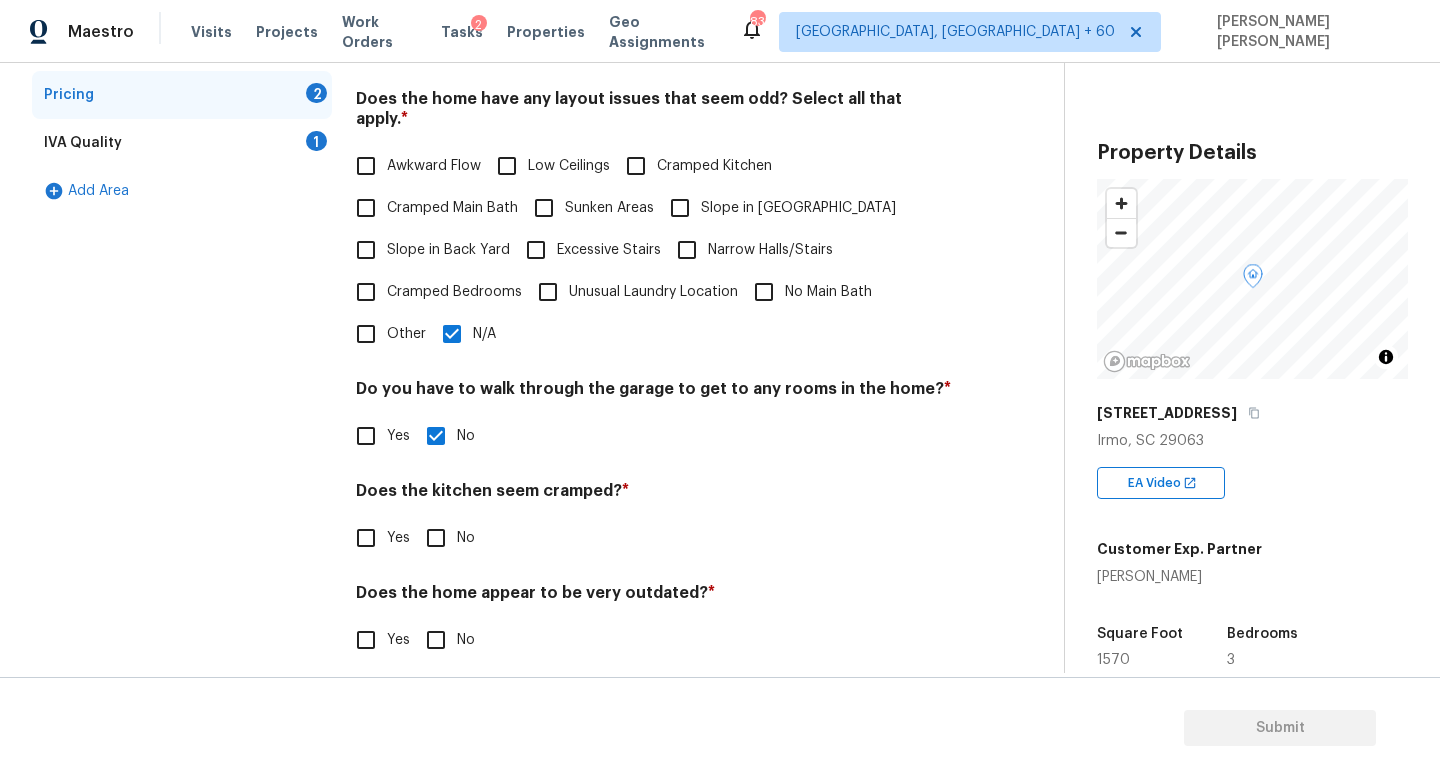 scroll, scrollTop: 422, scrollLeft: 0, axis: vertical 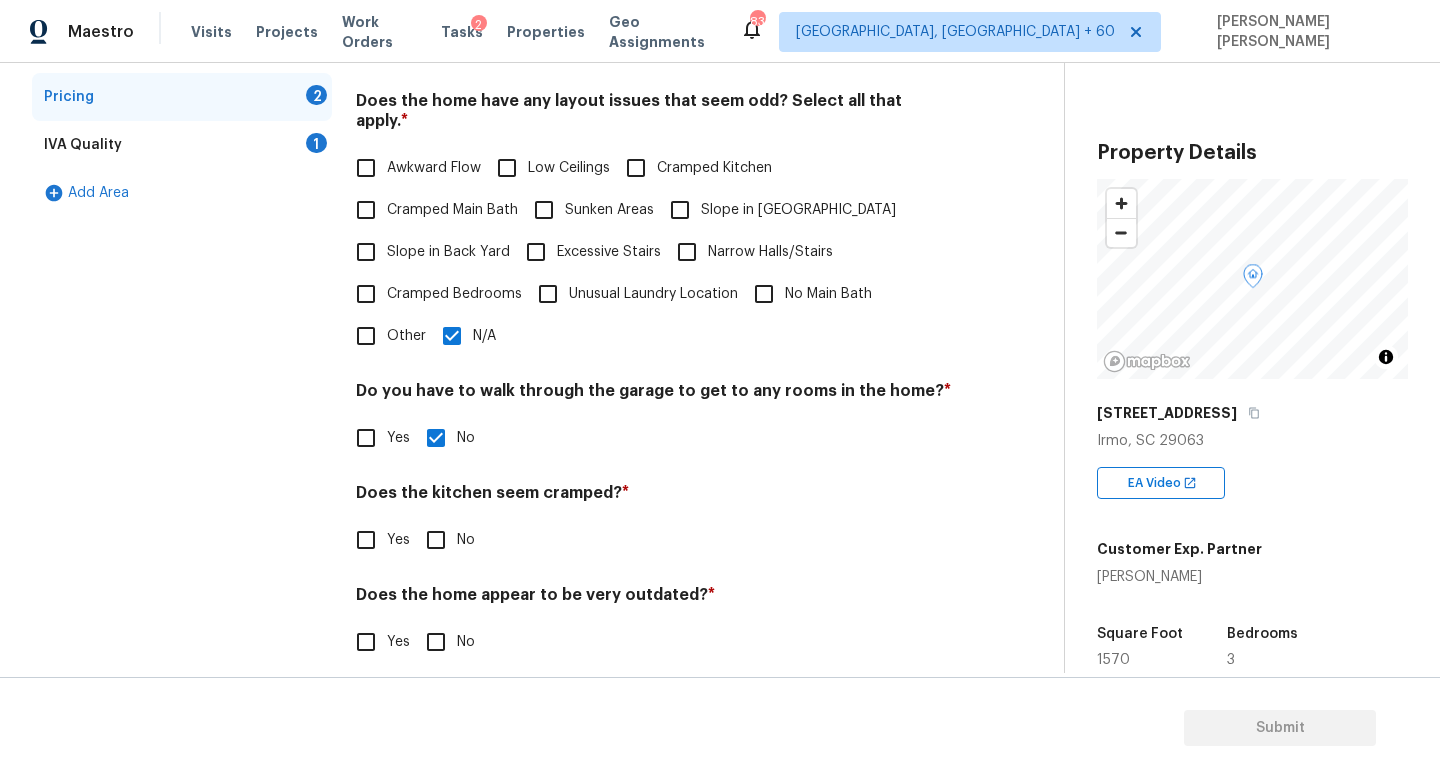 click on "No" at bounding box center (436, 540) 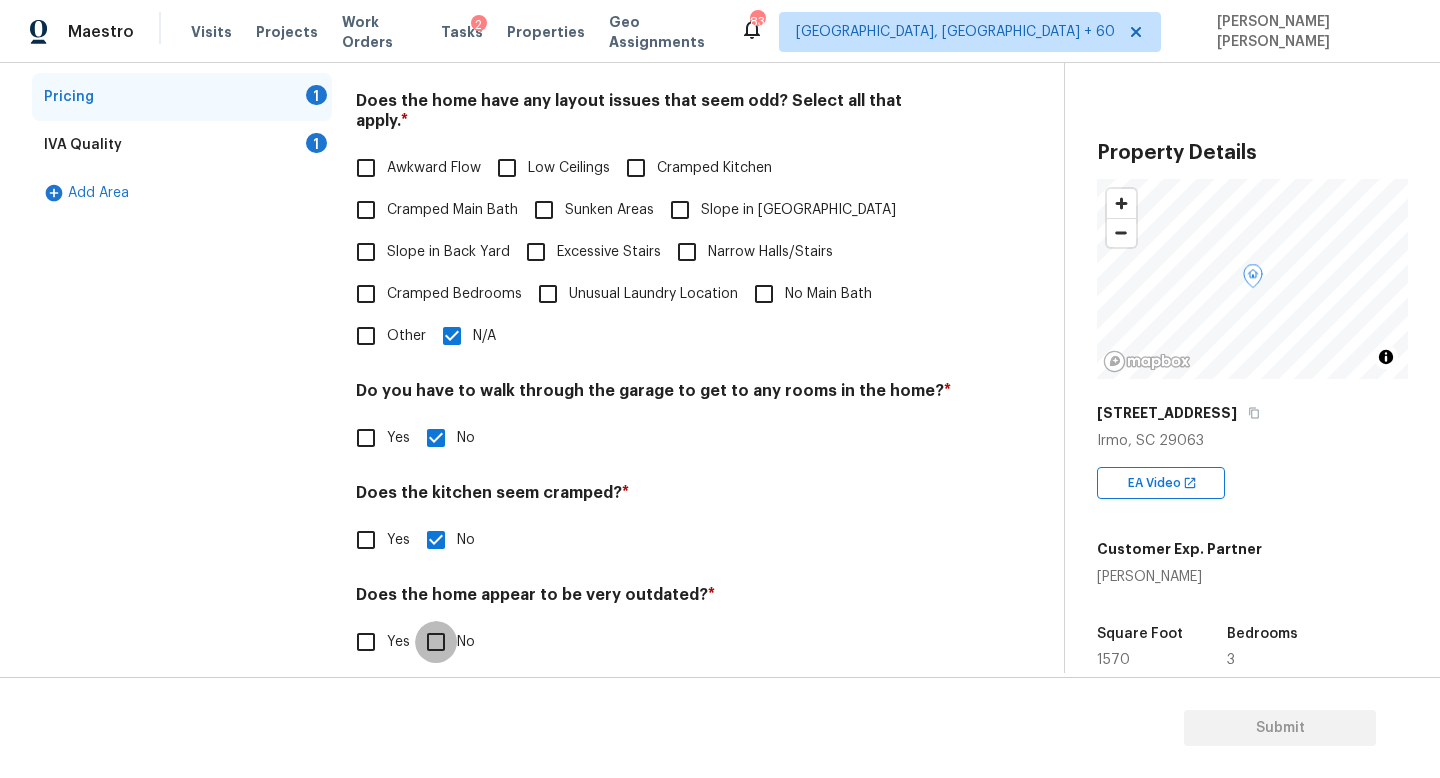 click on "No" at bounding box center (436, 642) 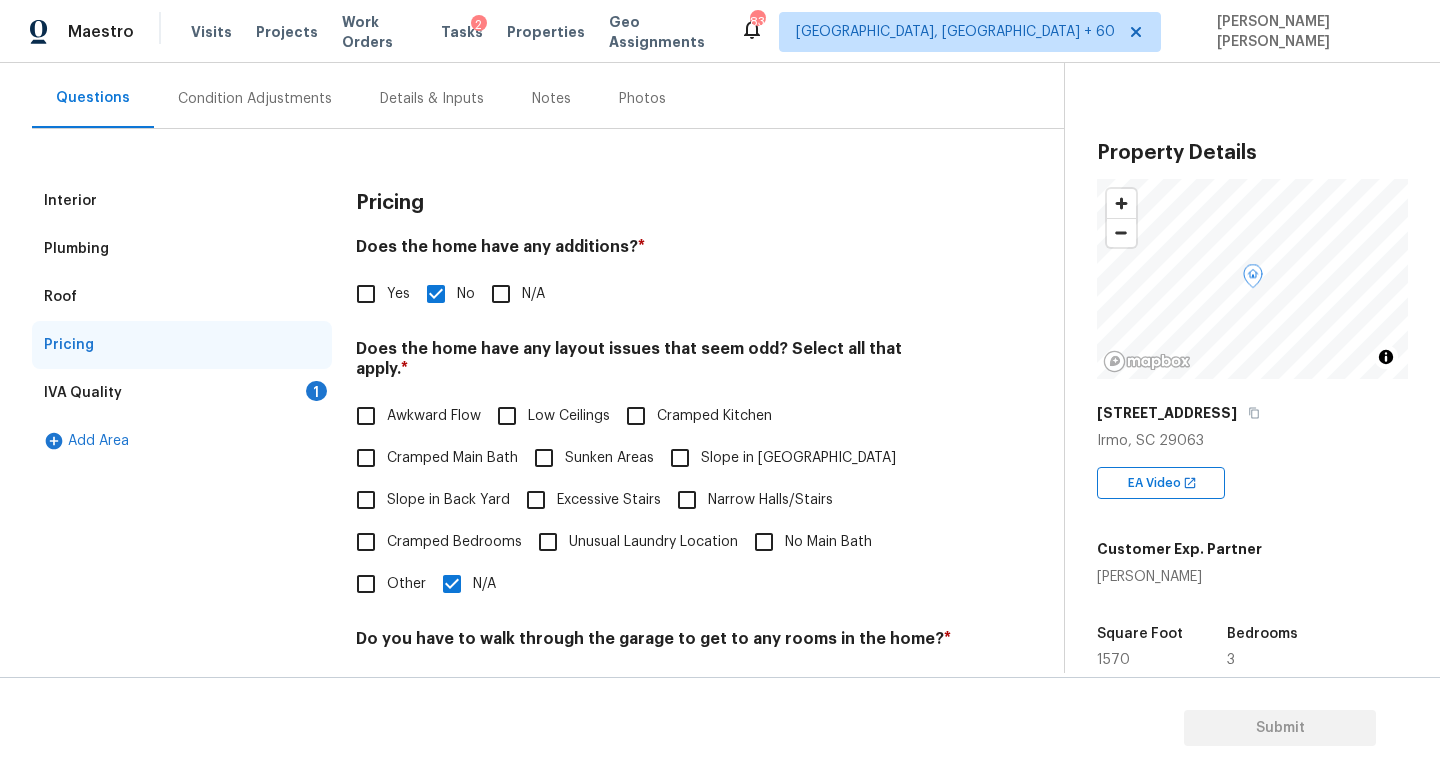 scroll, scrollTop: 102, scrollLeft: 0, axis: vertical 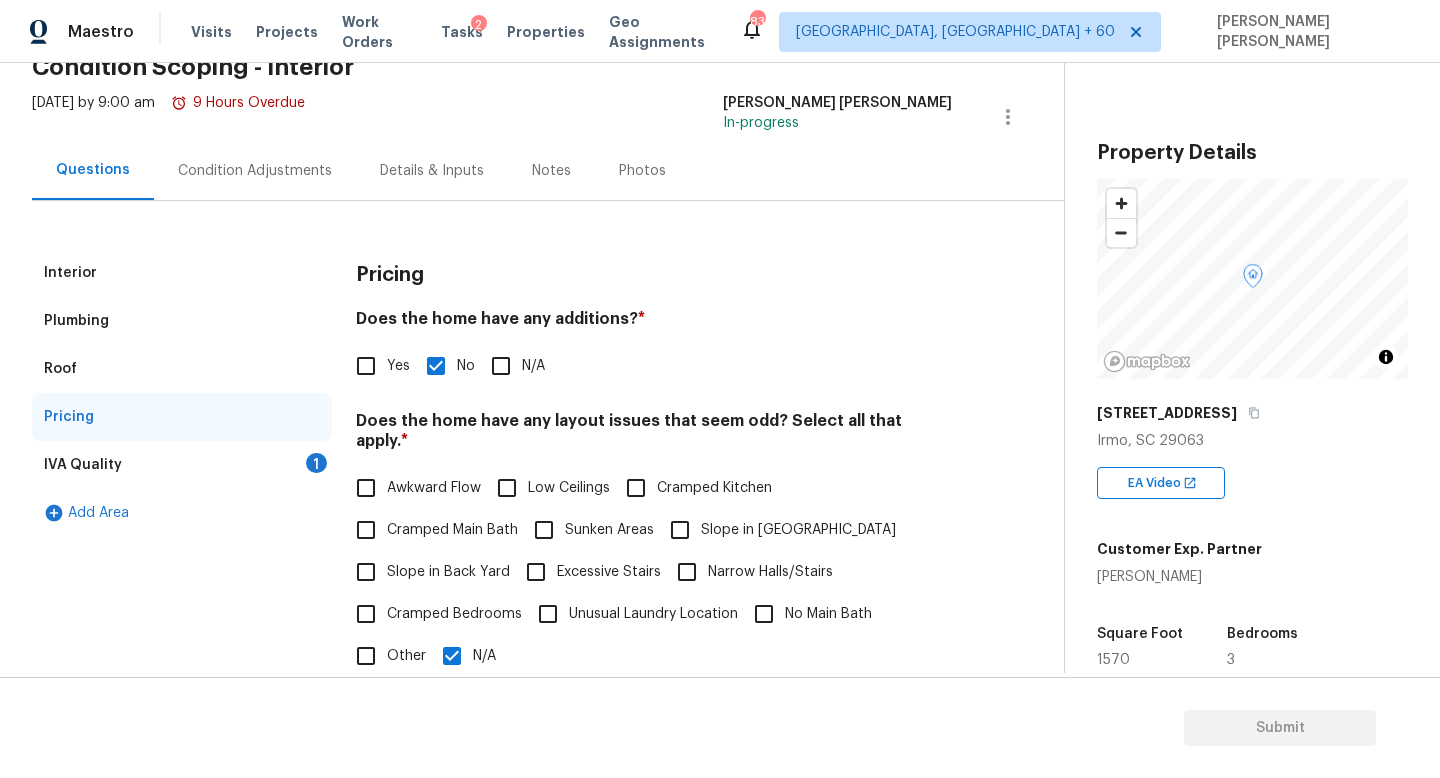 click on "IVA Quality 1" at bounding box center [182, 465] 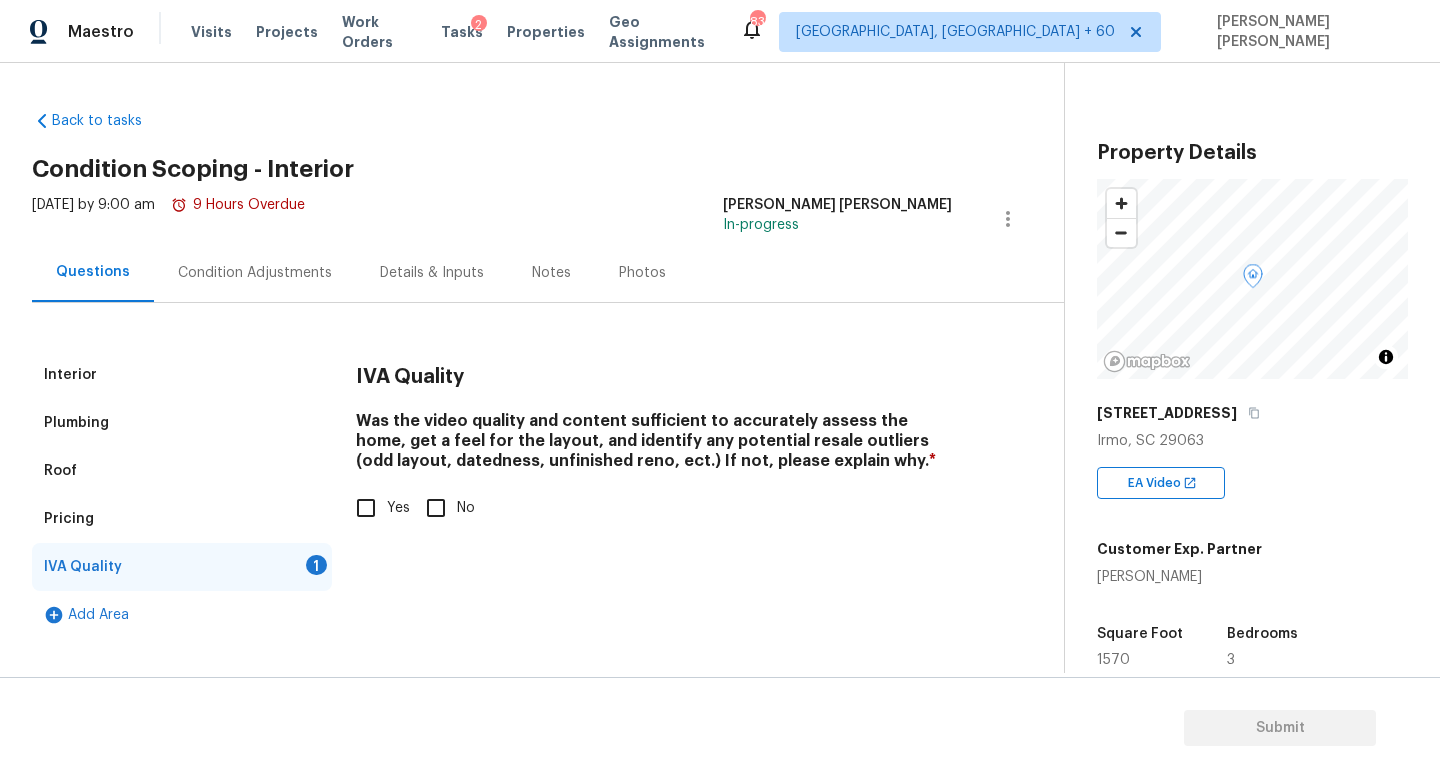 click on "Yes" at bounding box center [366, 508] 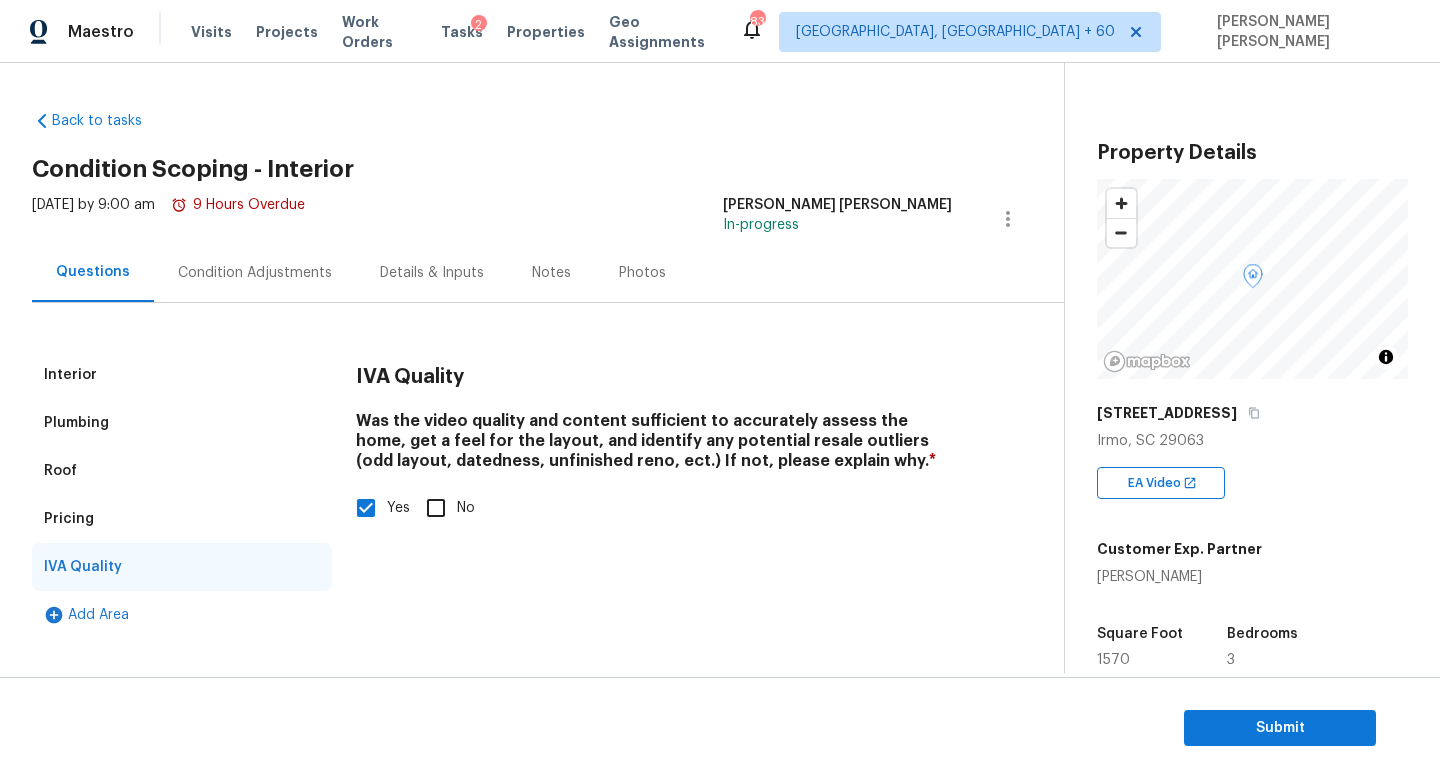 click on "Wed, Jul 09 2025 by 9:00 am   9 Hours Overdue" at bounding box center [168, 219] 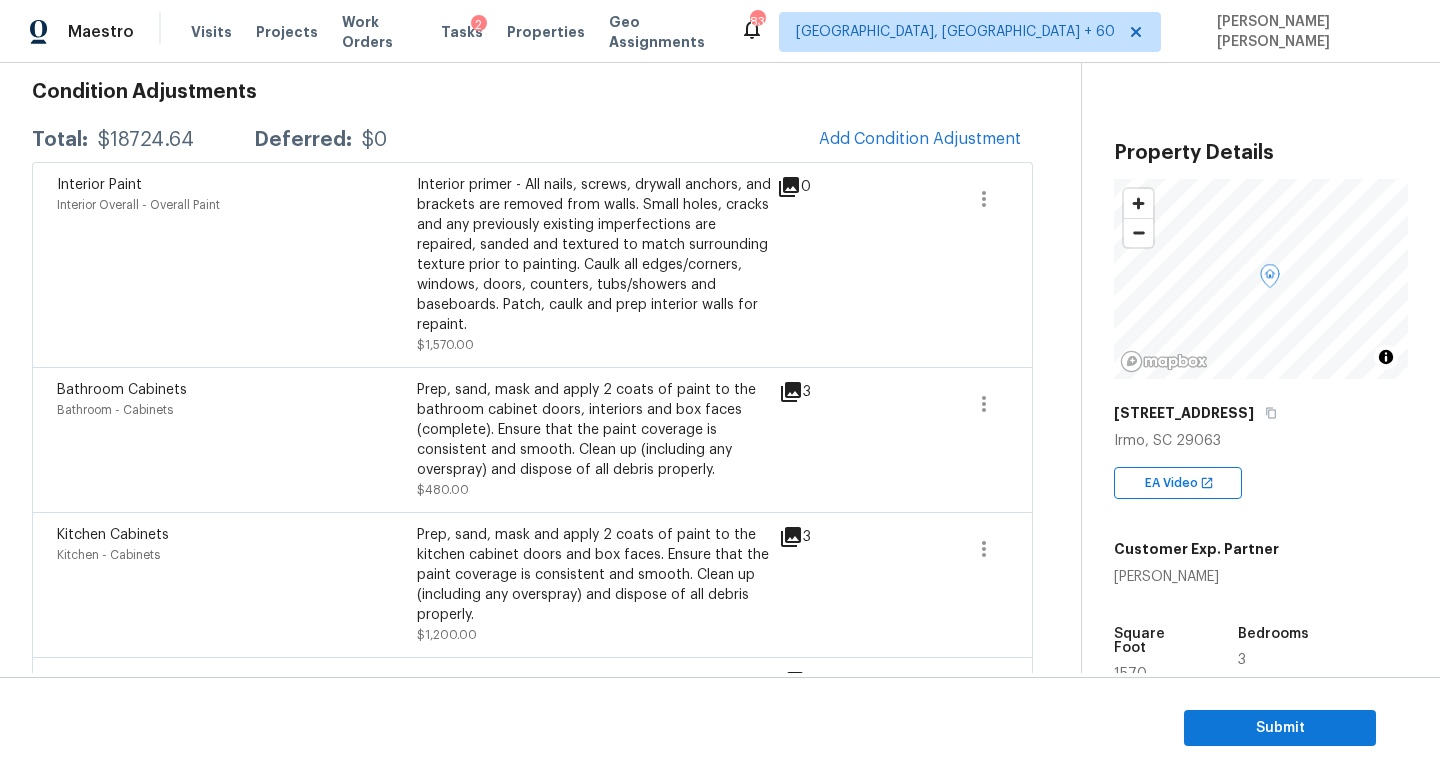 scroll, scrollTop: 286, scrollLeft: 0, axis: vertical 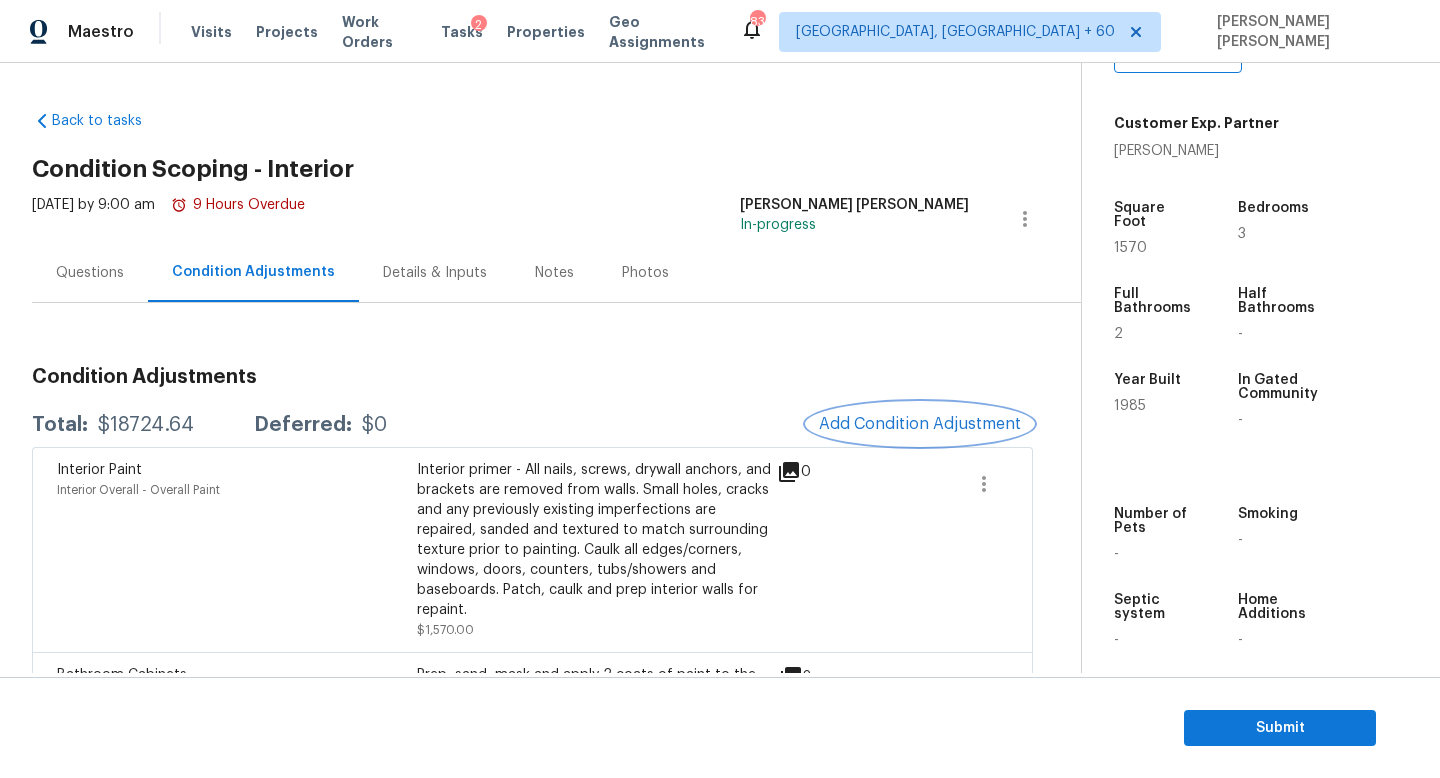 click on "Add Condition Adjustment" at bounding box center (920, 424) 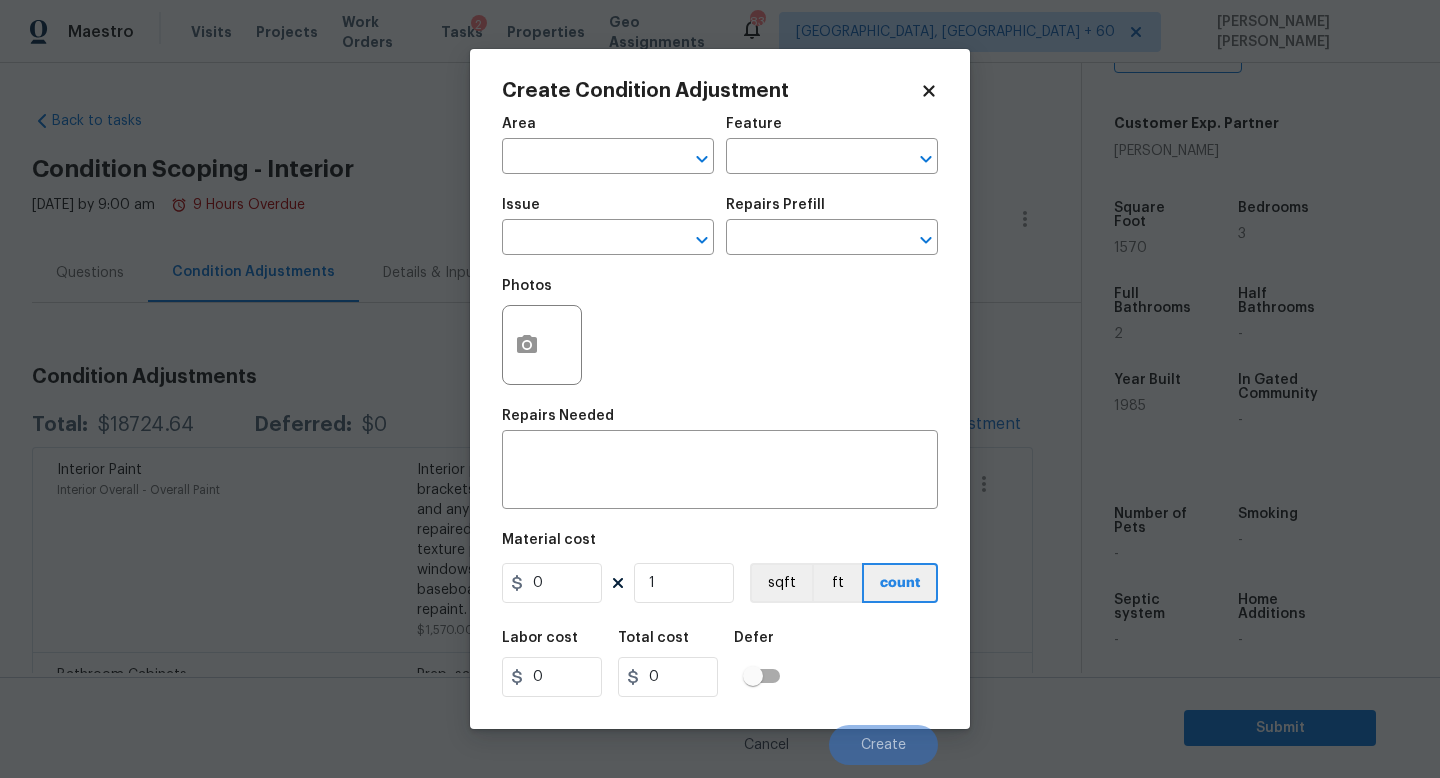 click on "Issue ​" at bounding box center (608, 226) 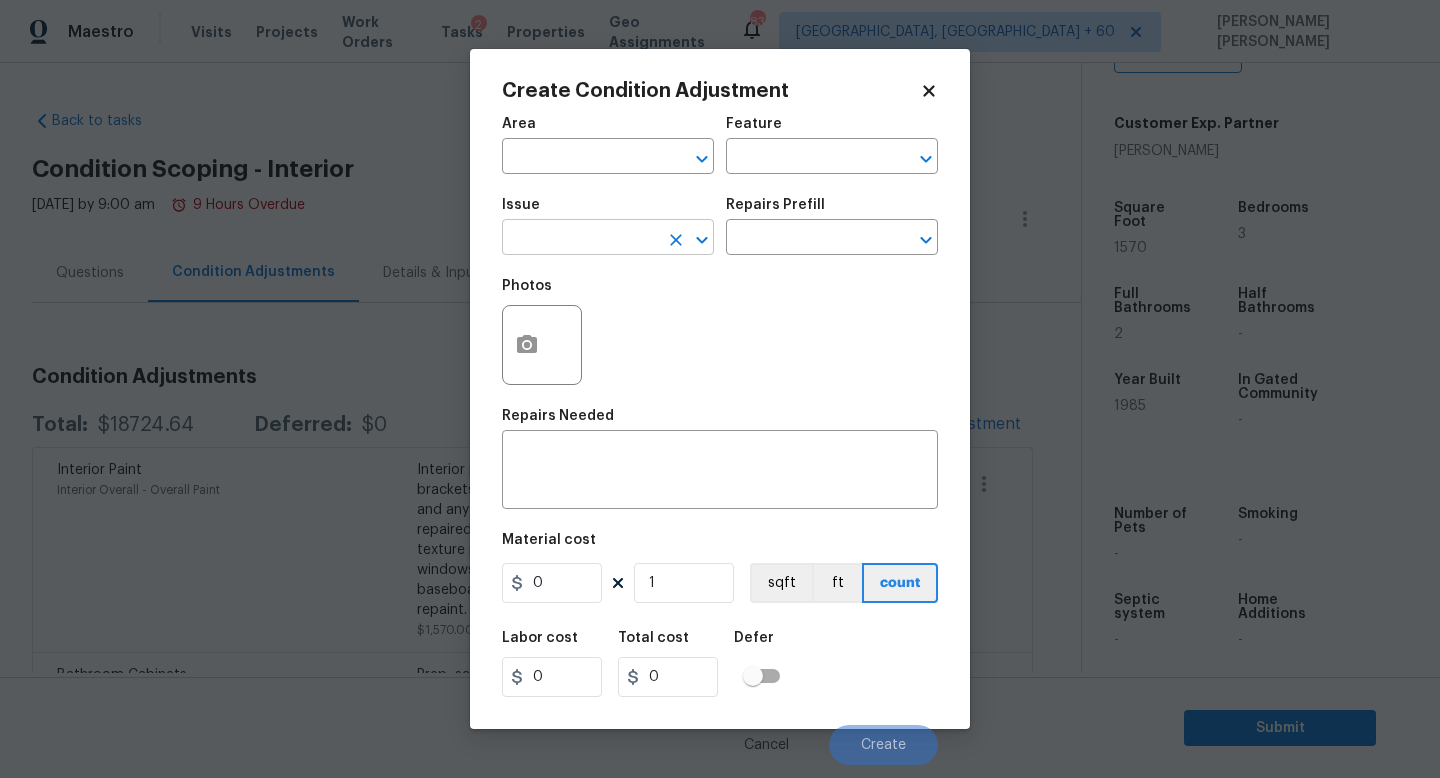 click at bounding box center [580, 239] 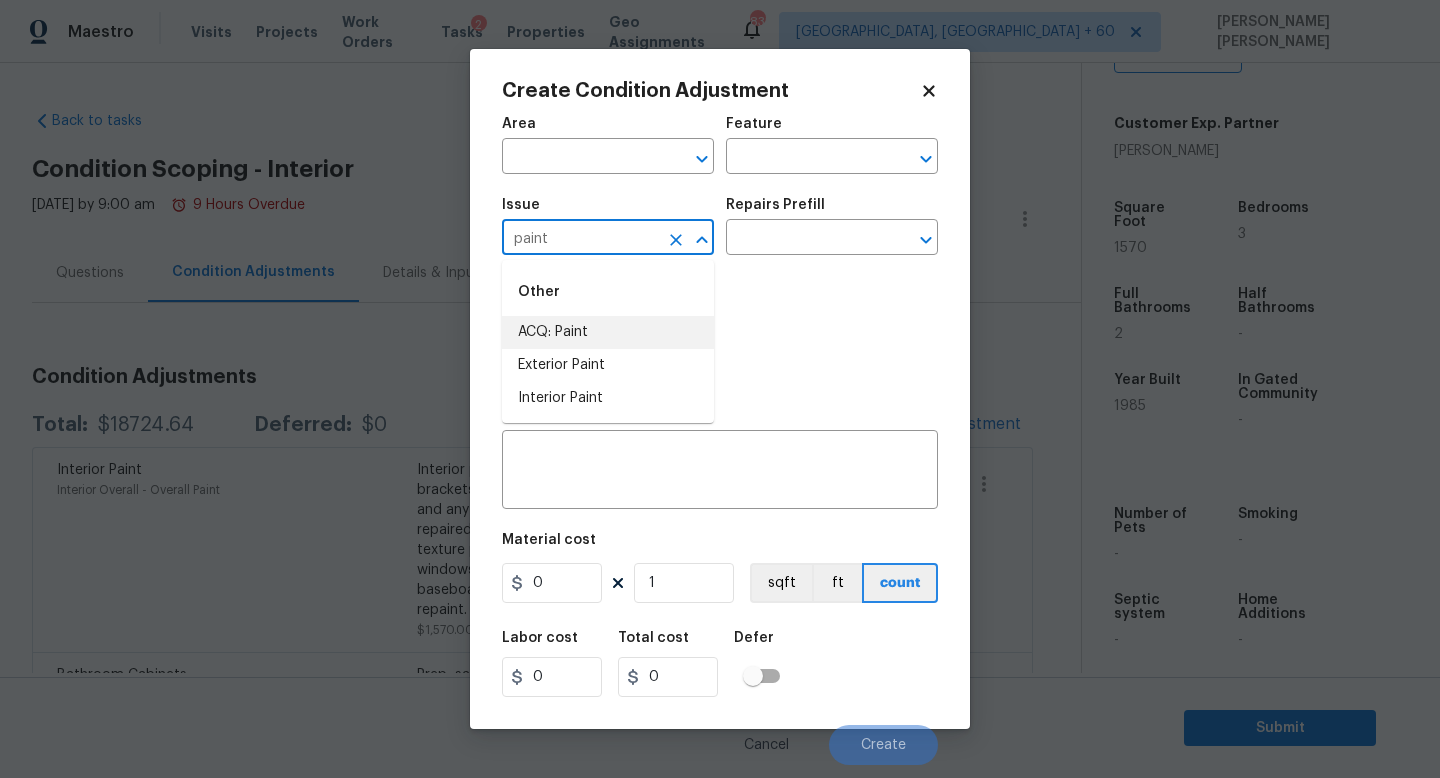 click on "ACQ: Paint" at bounding box center [608, 332] 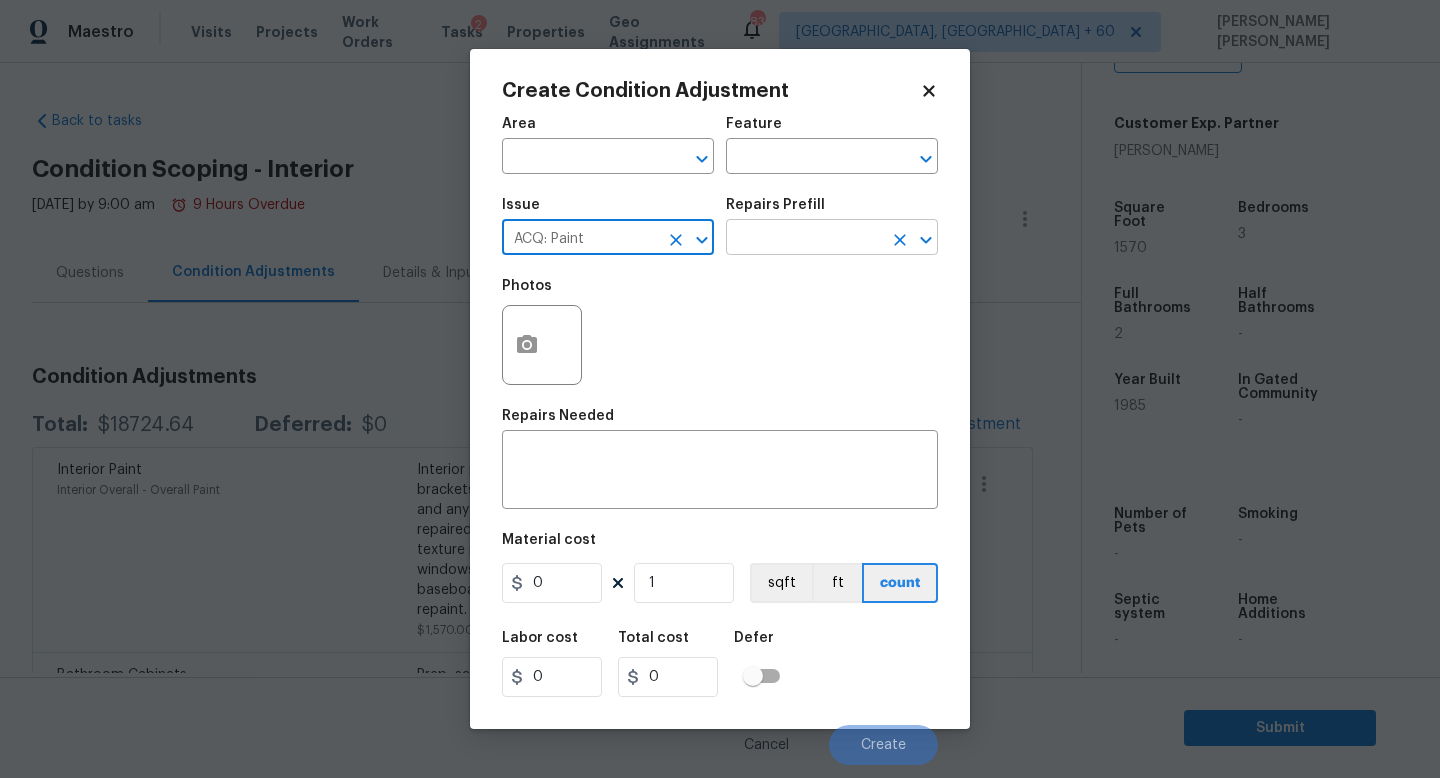 type on "ACQ: Paint" 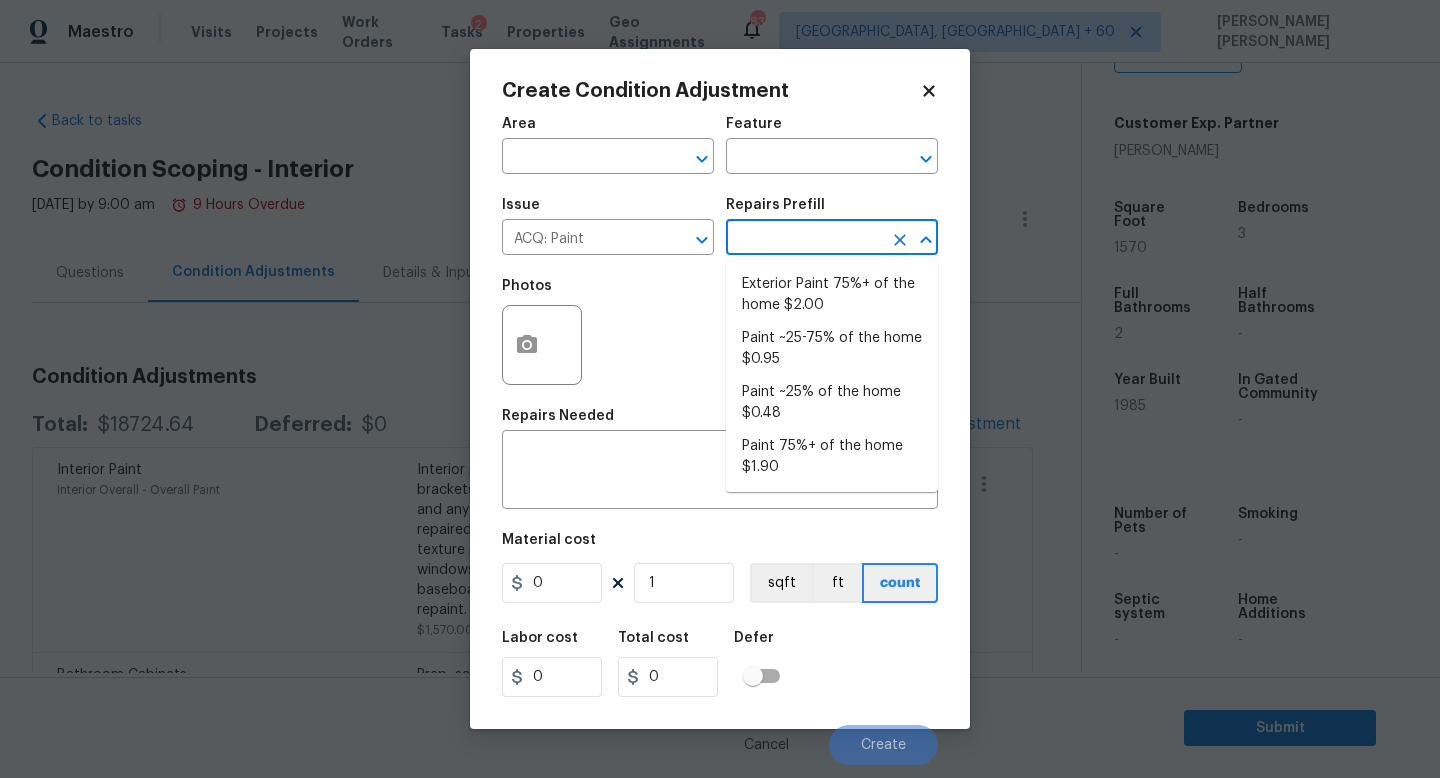 click at bounding box center [804, 239] 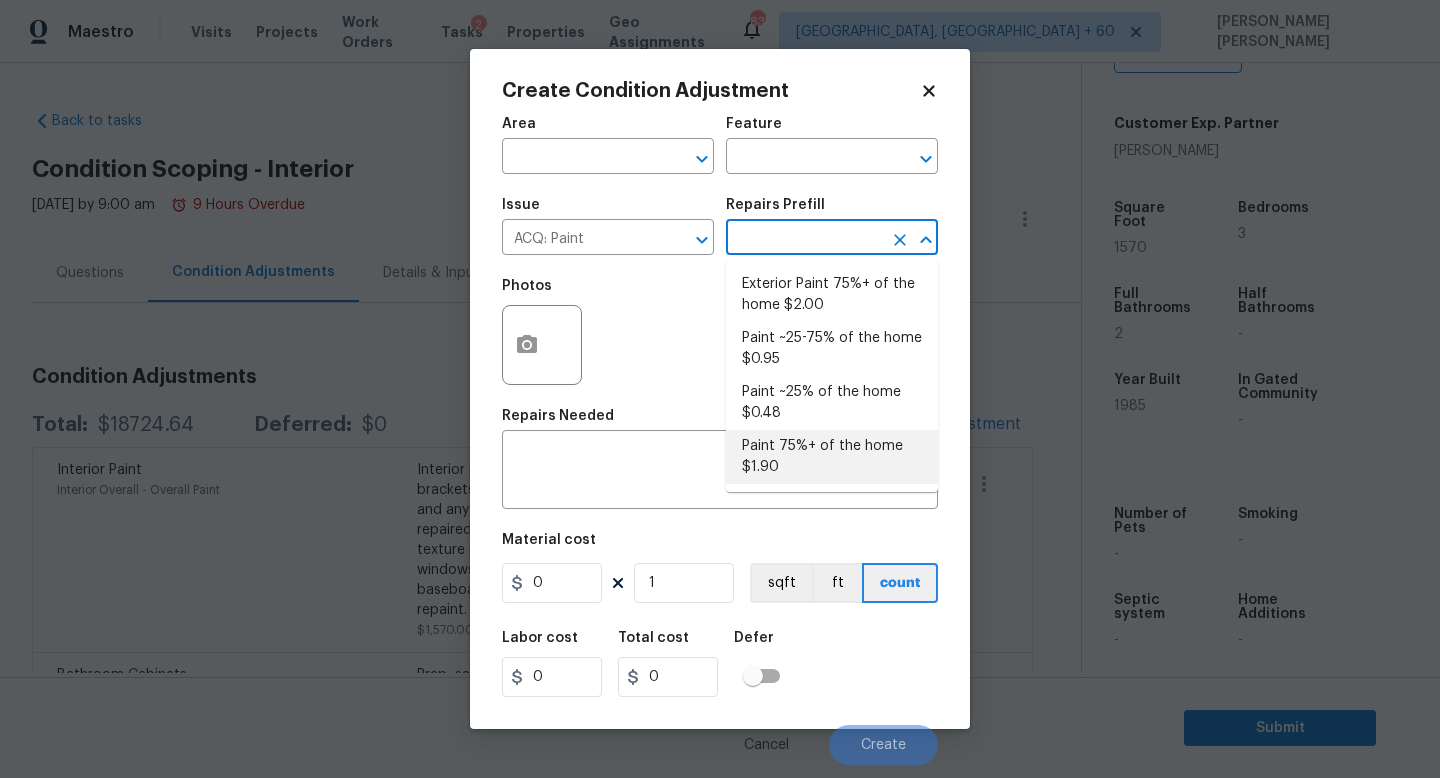 click on "Paint 75%+ of the home $1.90" at bounding box center [832, 457] 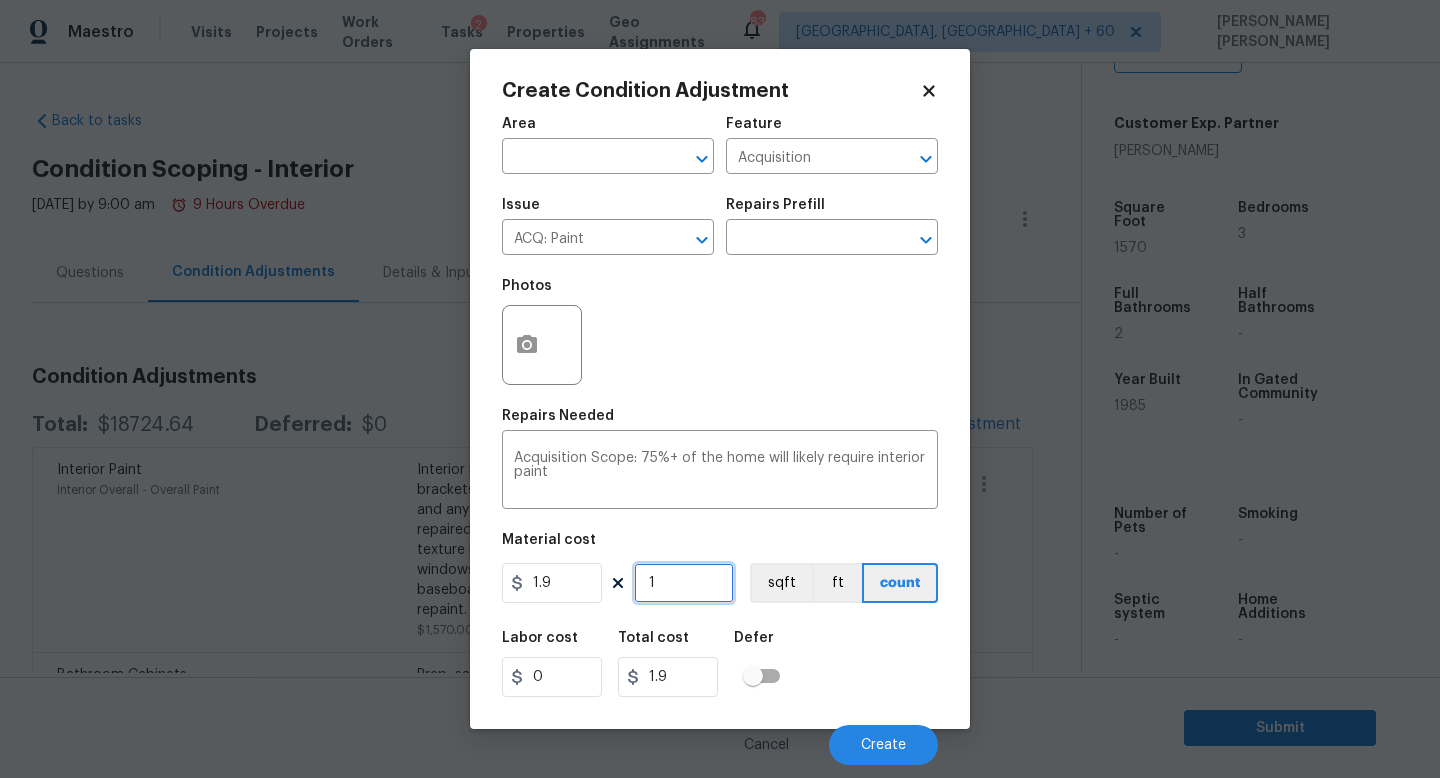 click on "1" at bounding box center (684, 583) 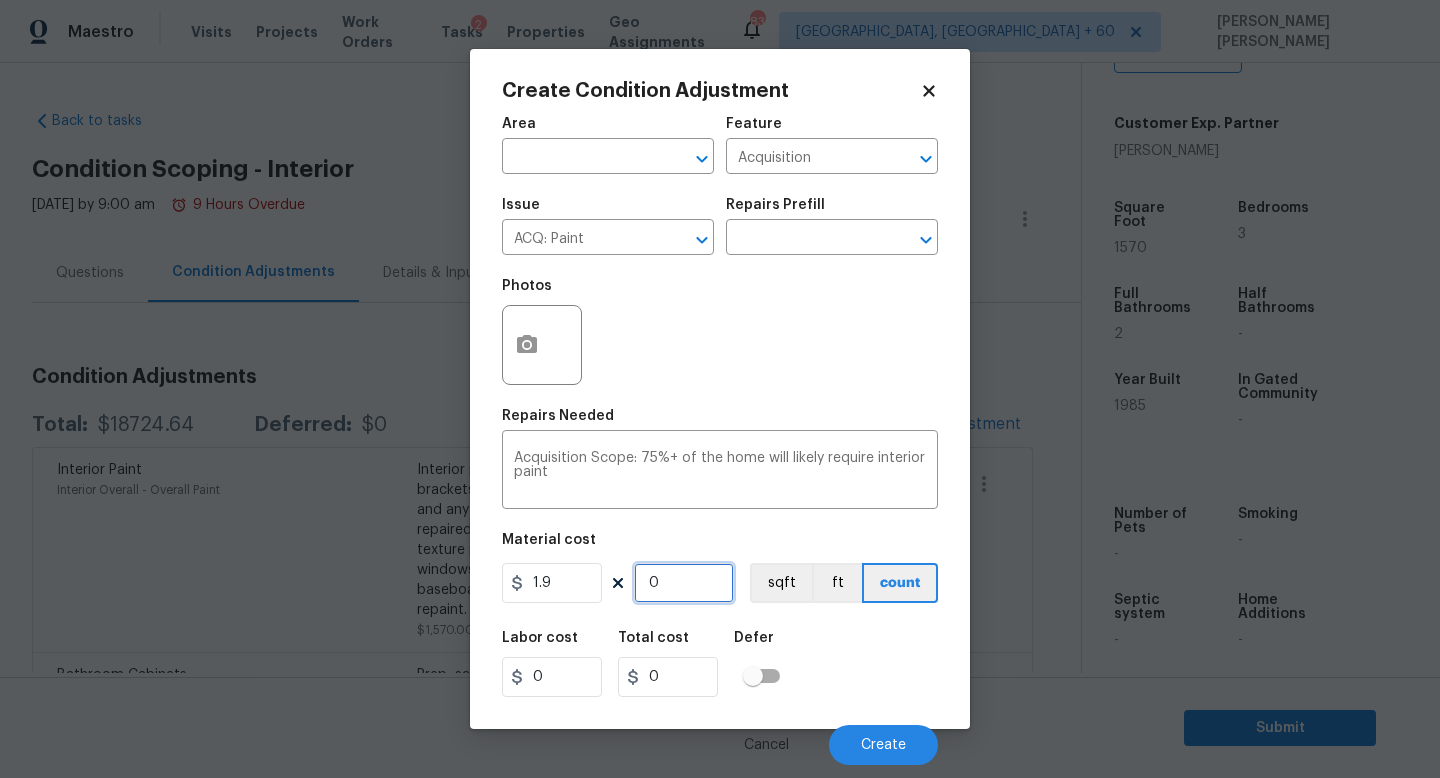 type on "1" 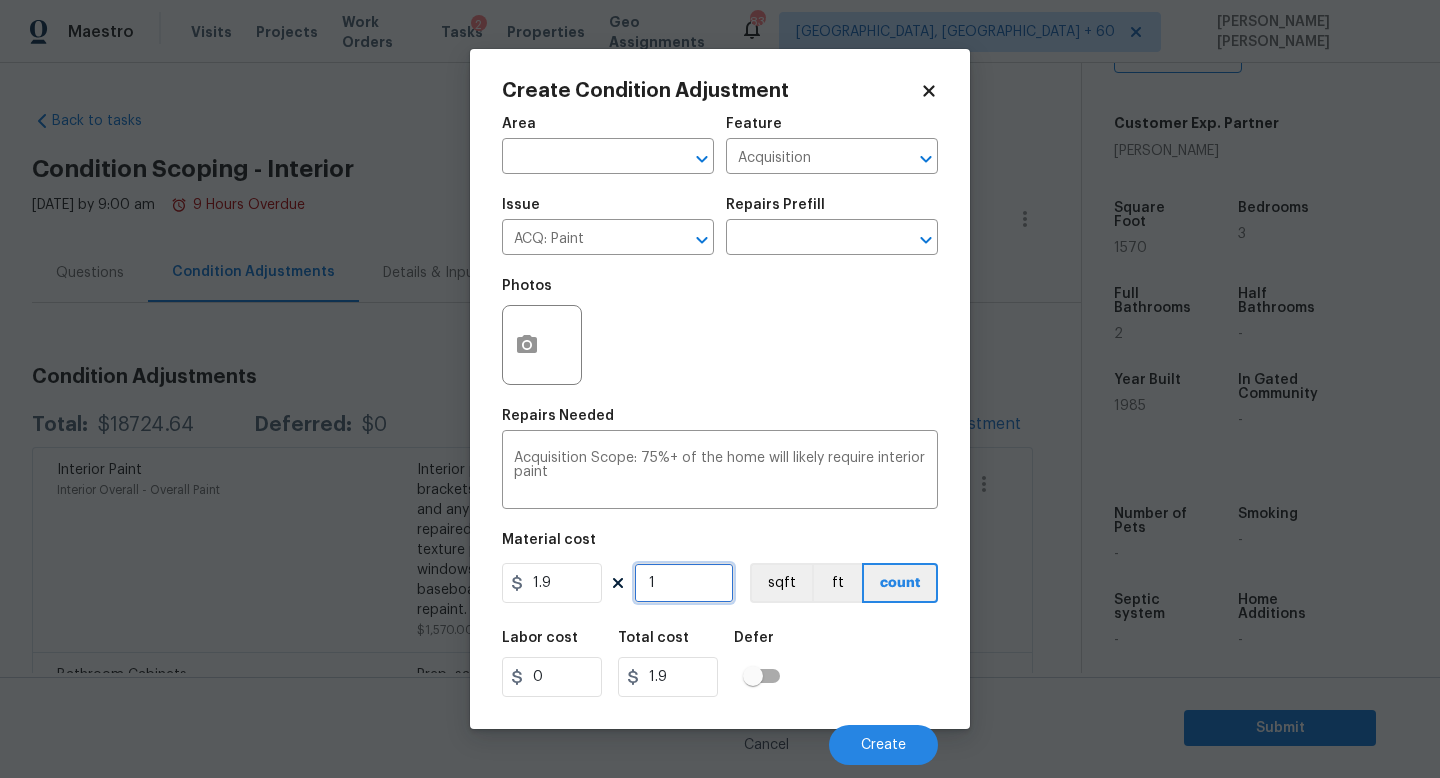 type on "15" 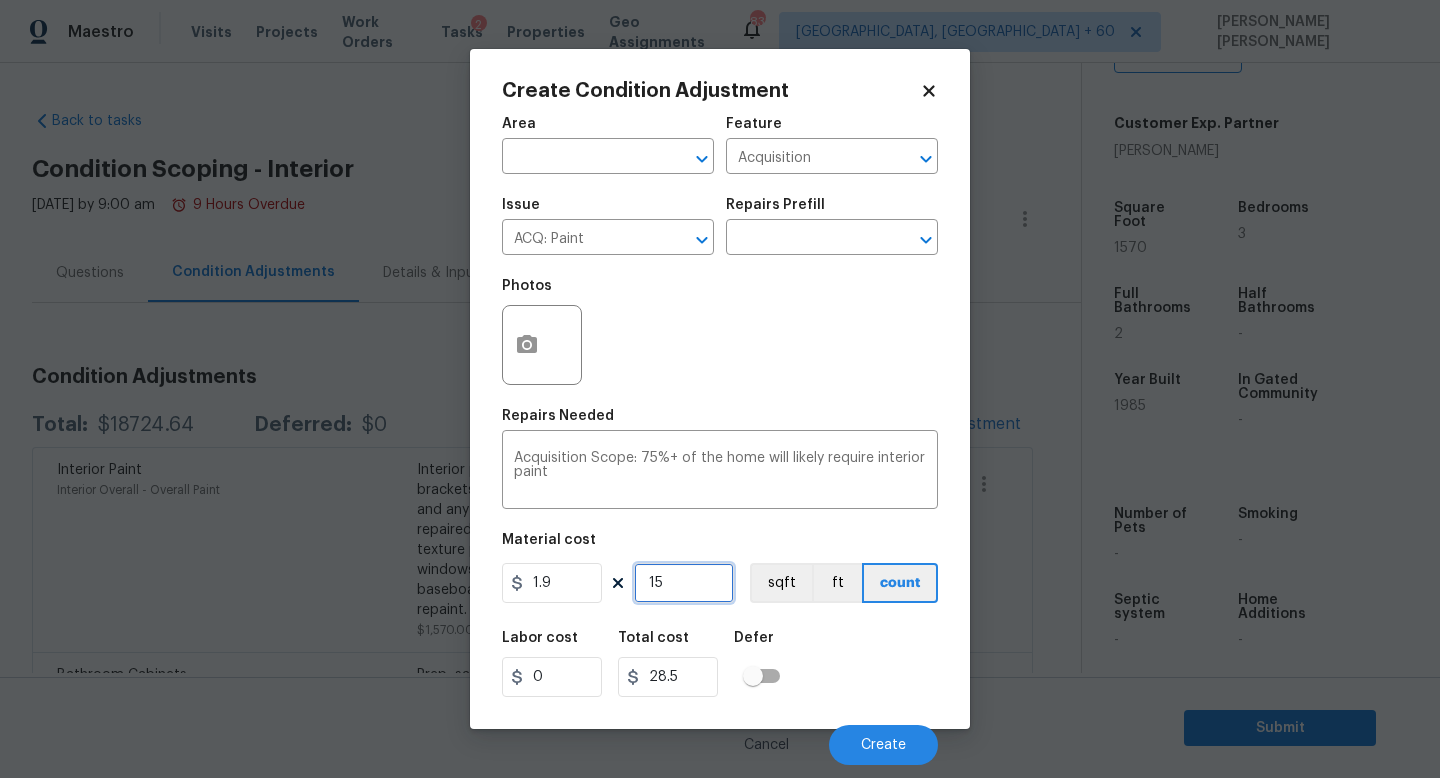 type on "157" 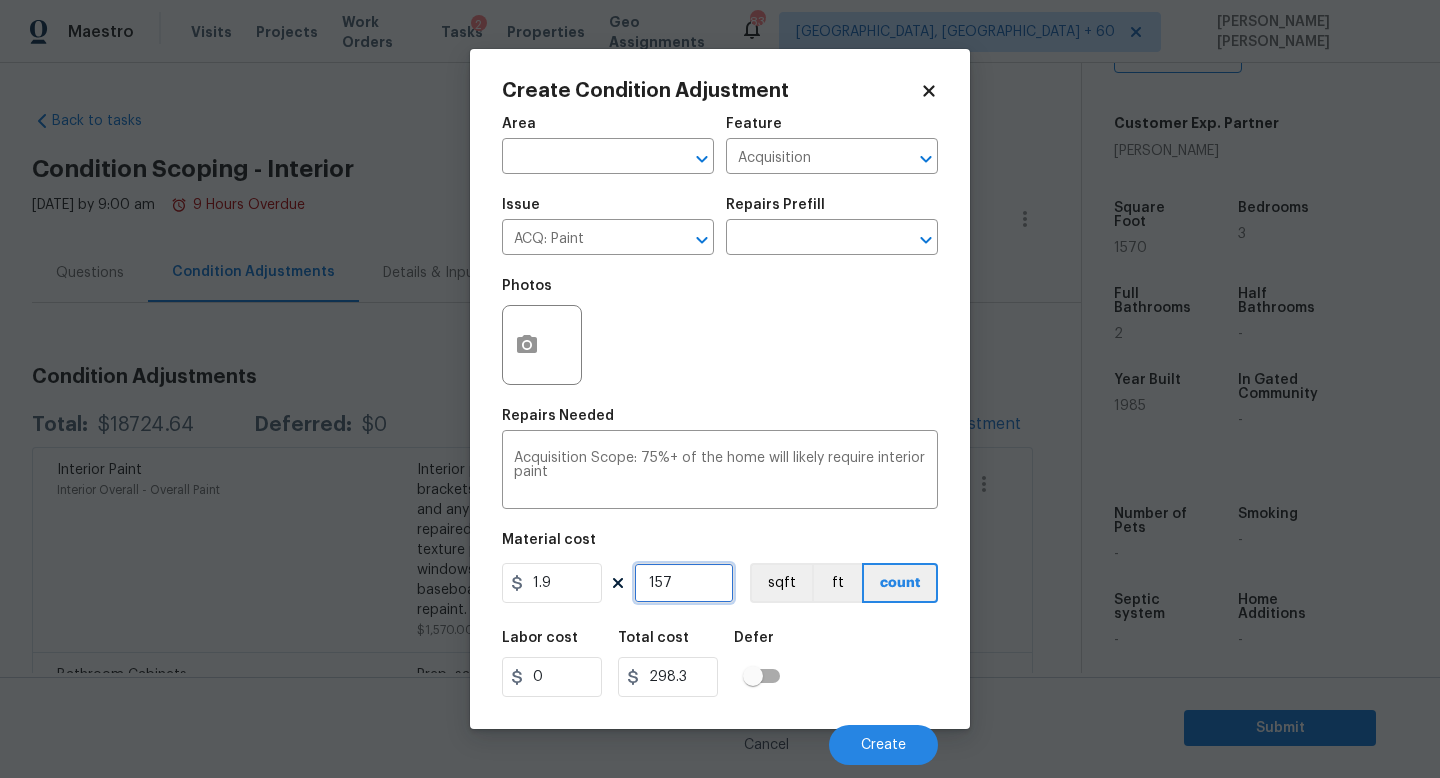 type on "1570" 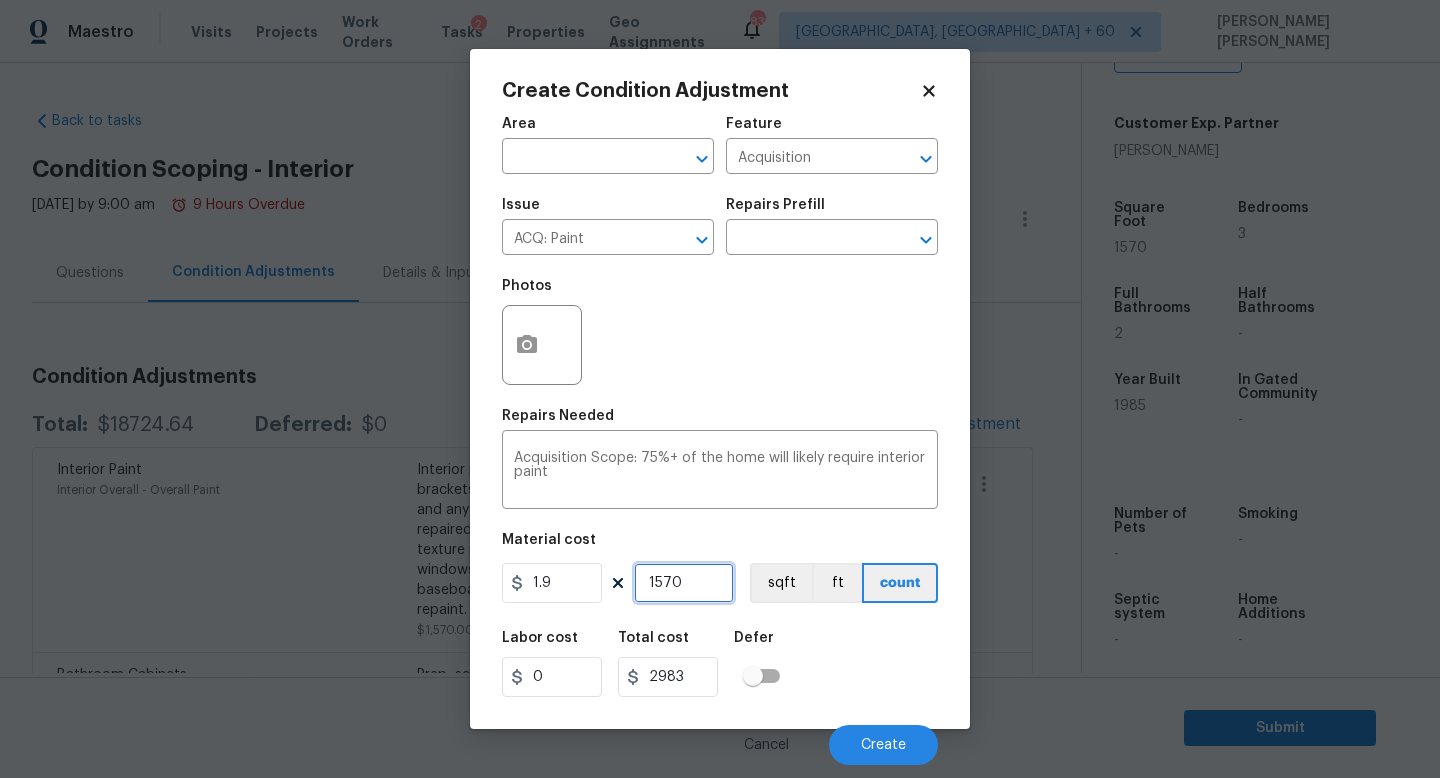type on "1570" 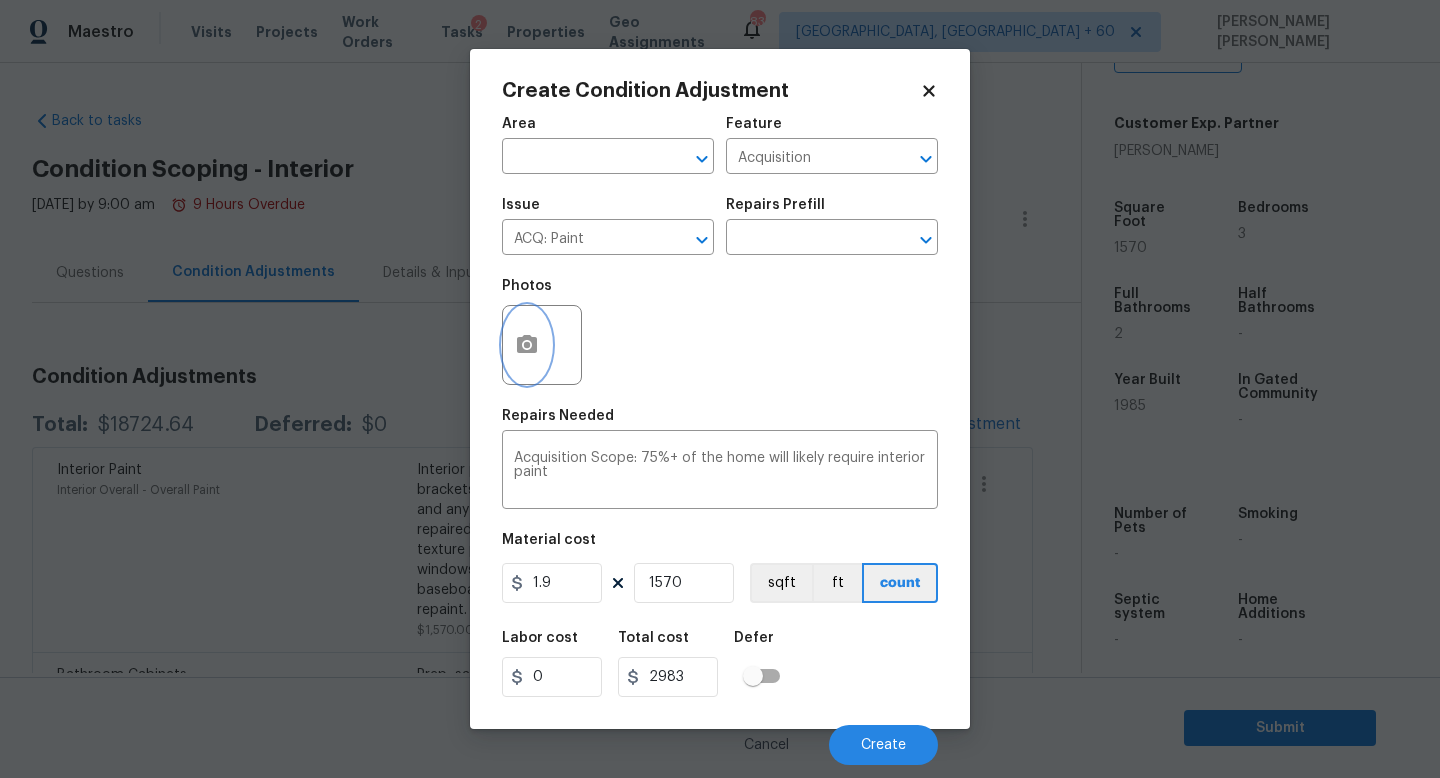 click at bounding box center (527, 345) 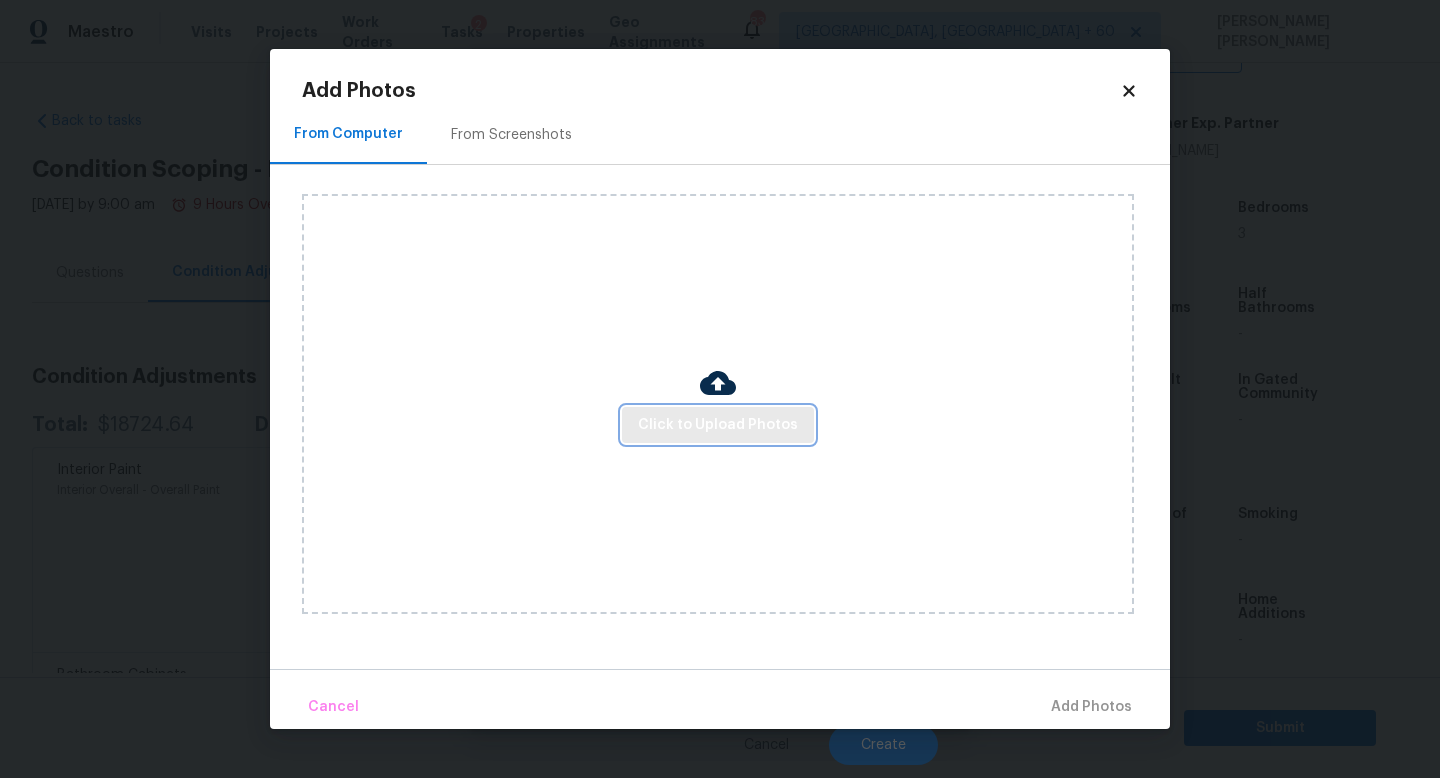 click on "Click to Upload Photos" at bounding box center (718, 425) 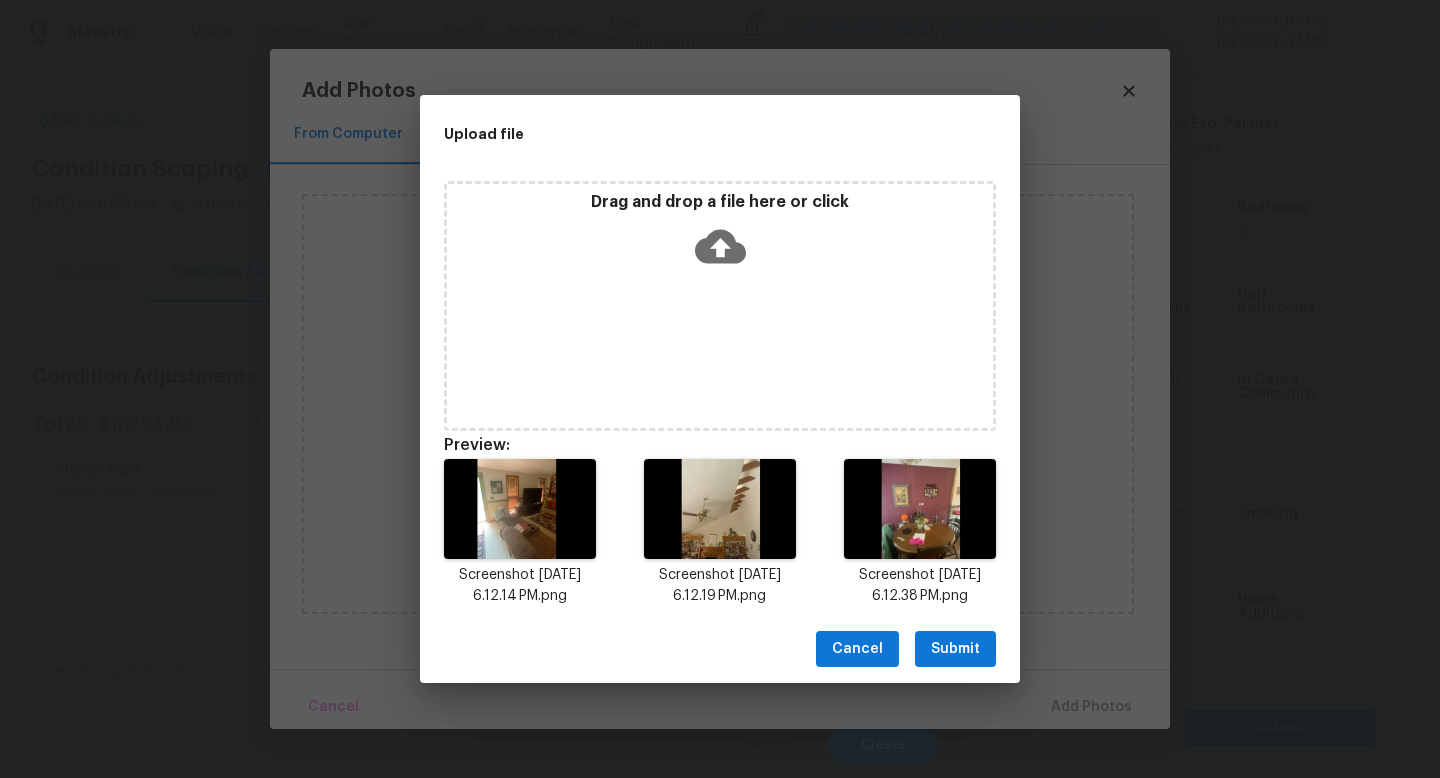 click on "Submit" at bounding box center [955, 649] 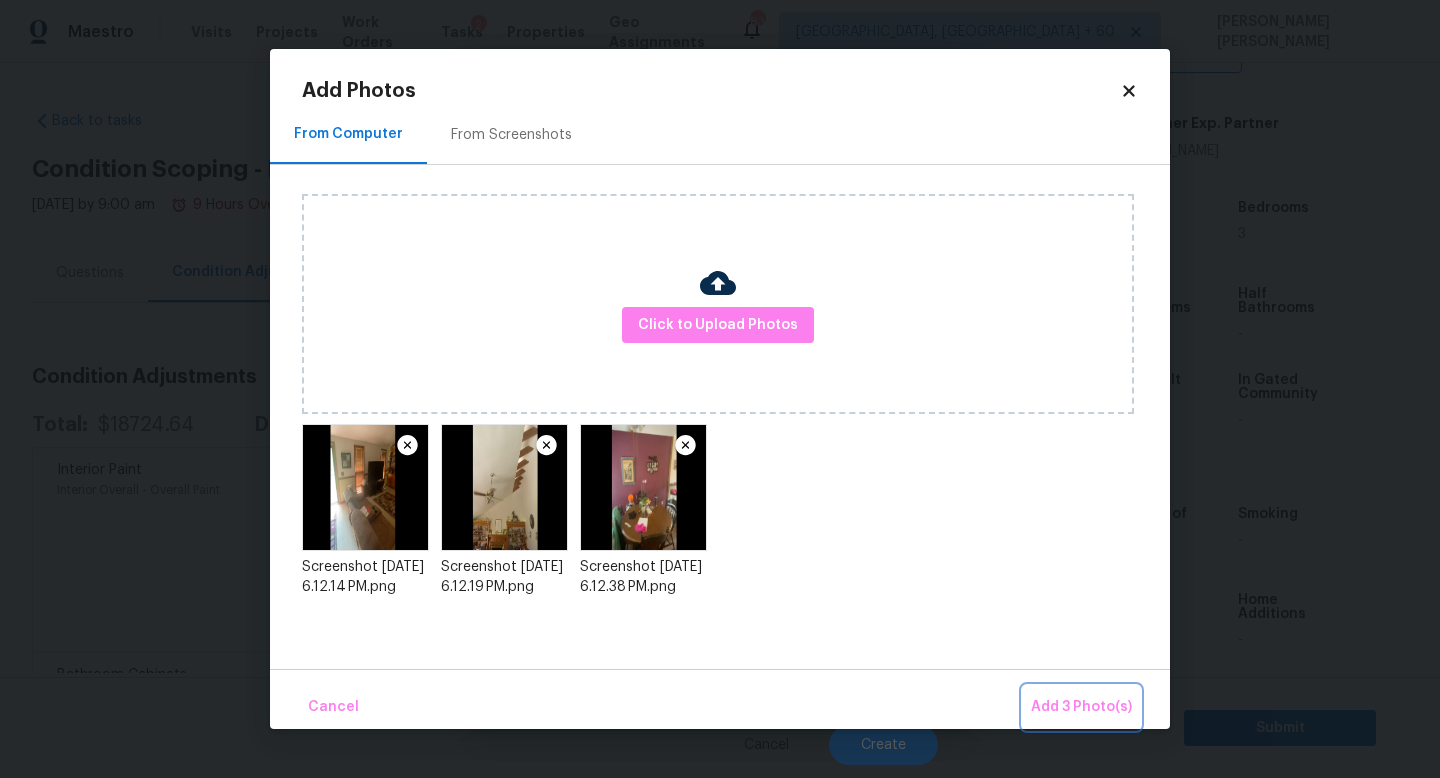 click on "Add 3 Photo(s)" at bounding box center (1081, 707) 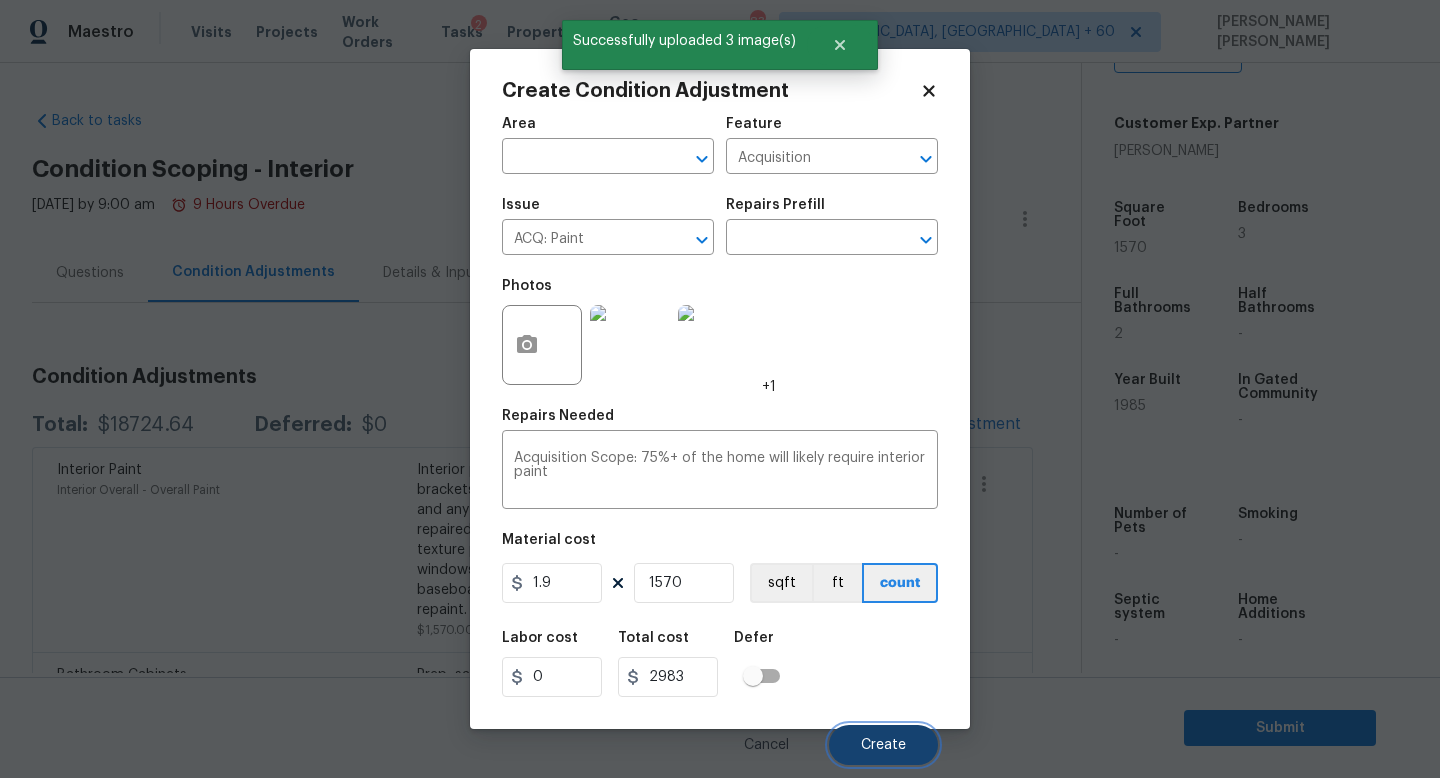 click on "Create" at bounding box center (883, 745) 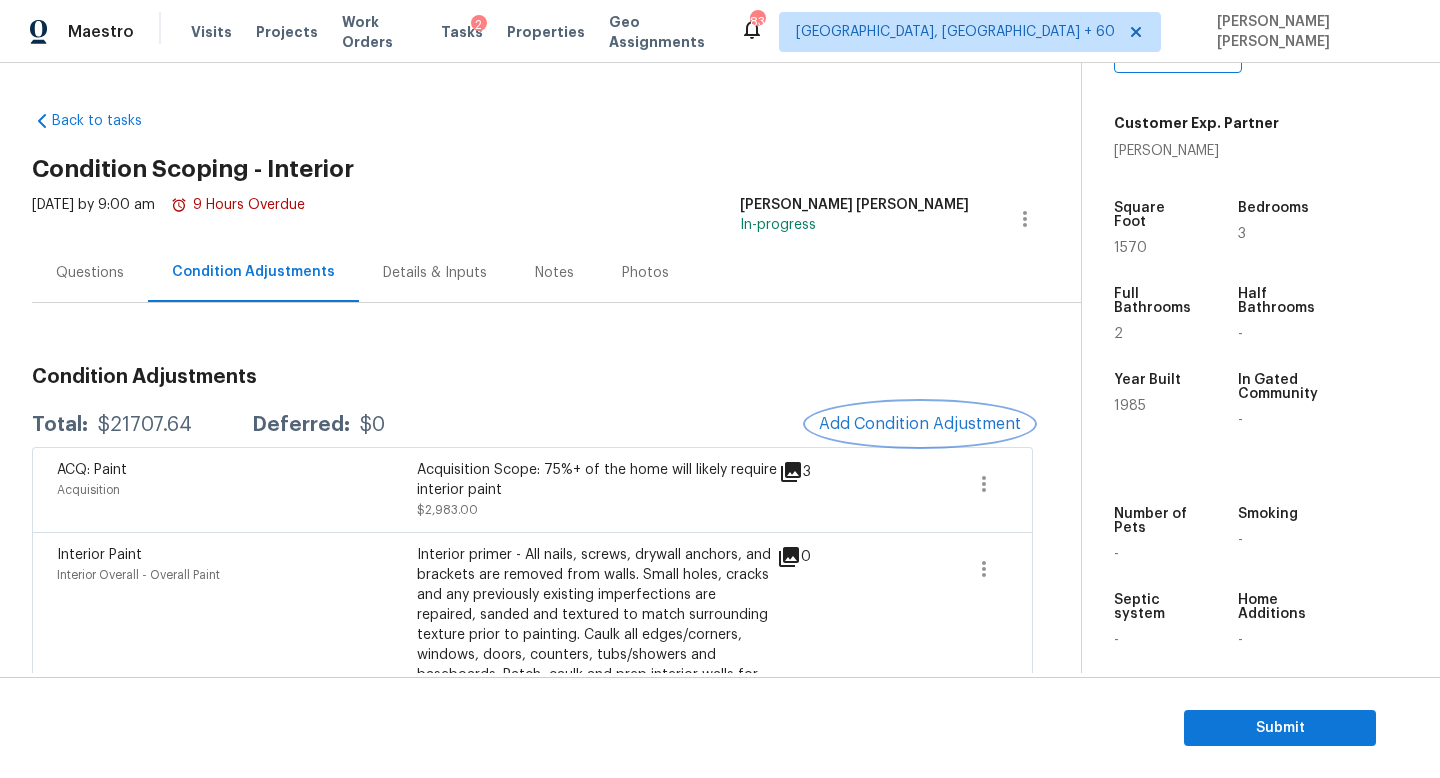 scroll, scrollTop: 58, scrollLeft: 0, axis: vertical 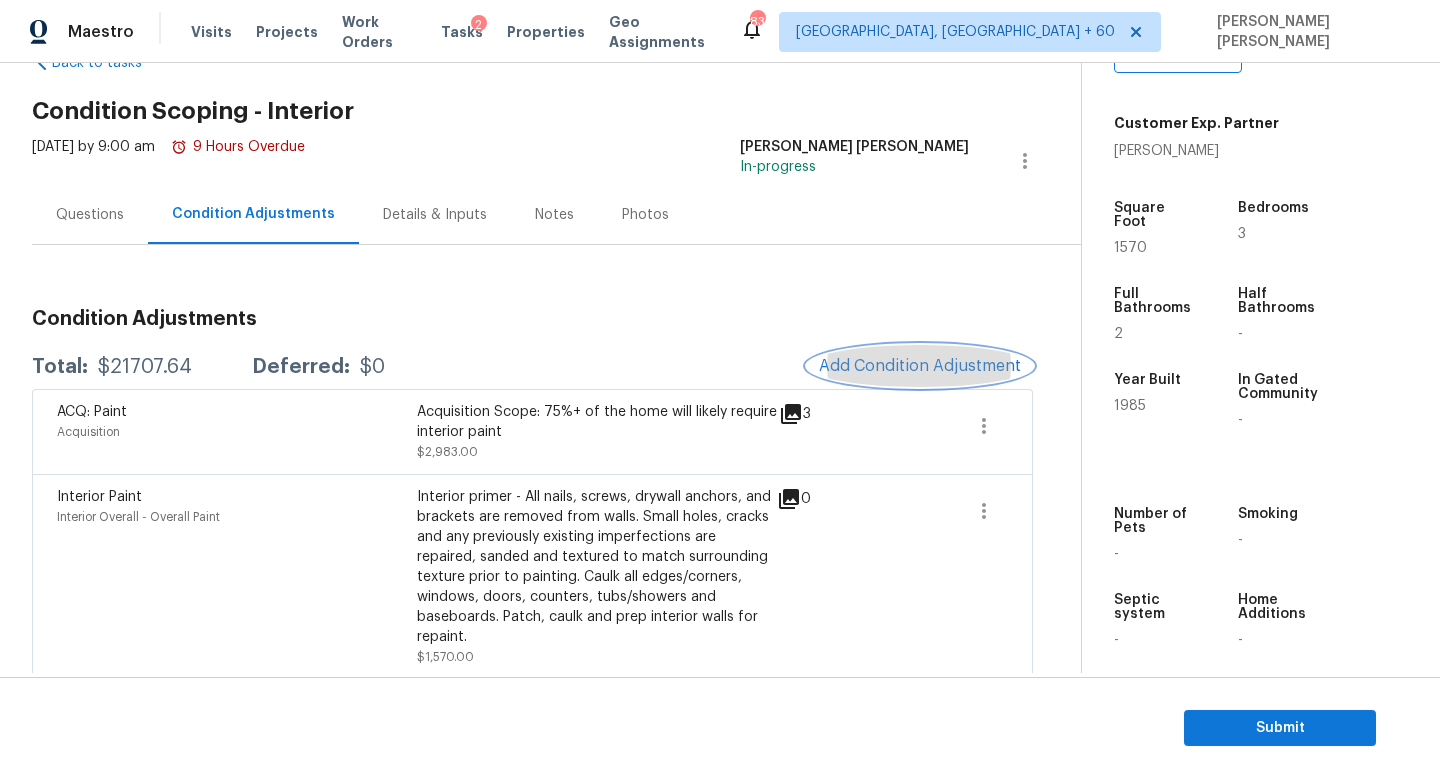 click on "Add Condition Adjustment" at bounding box center [920, 366] 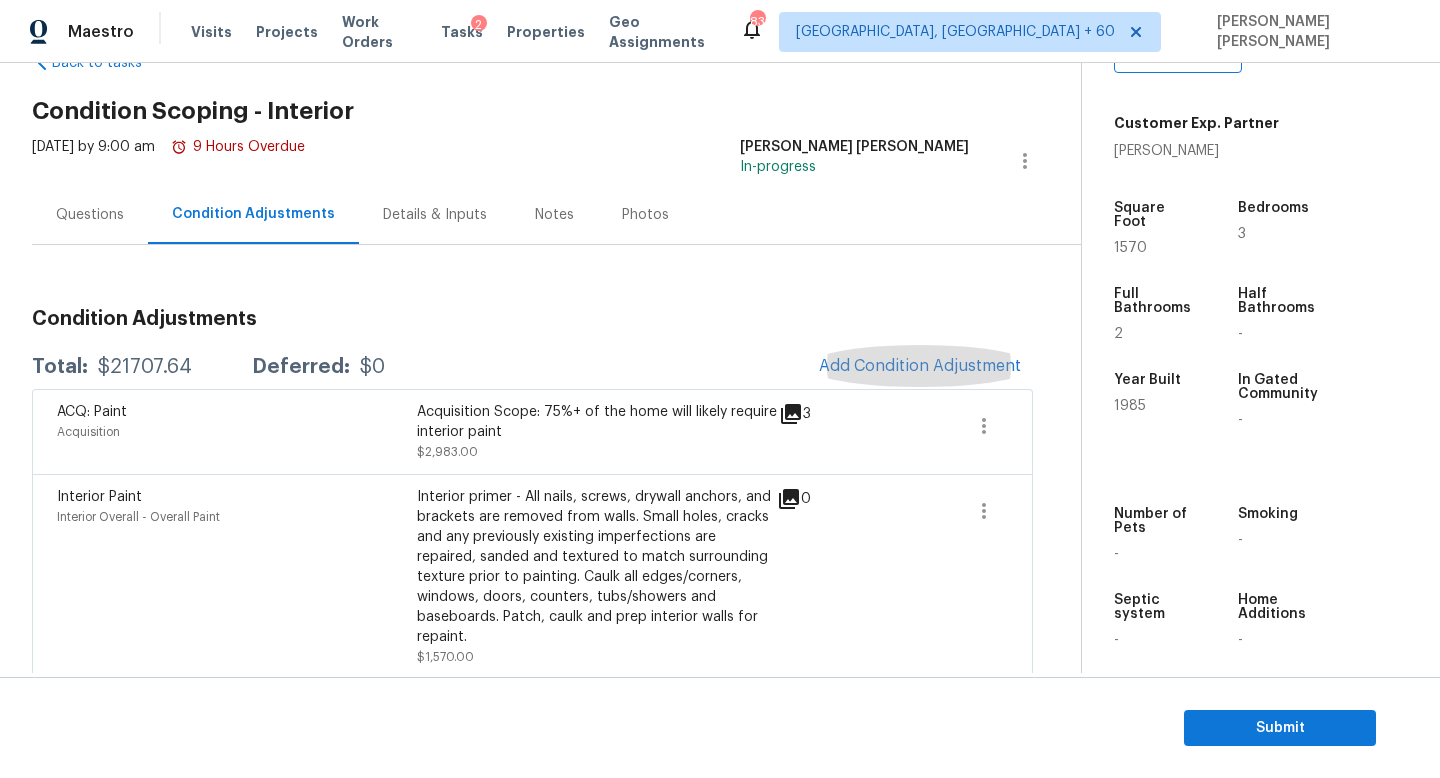 click at bounding box center [720, 389] 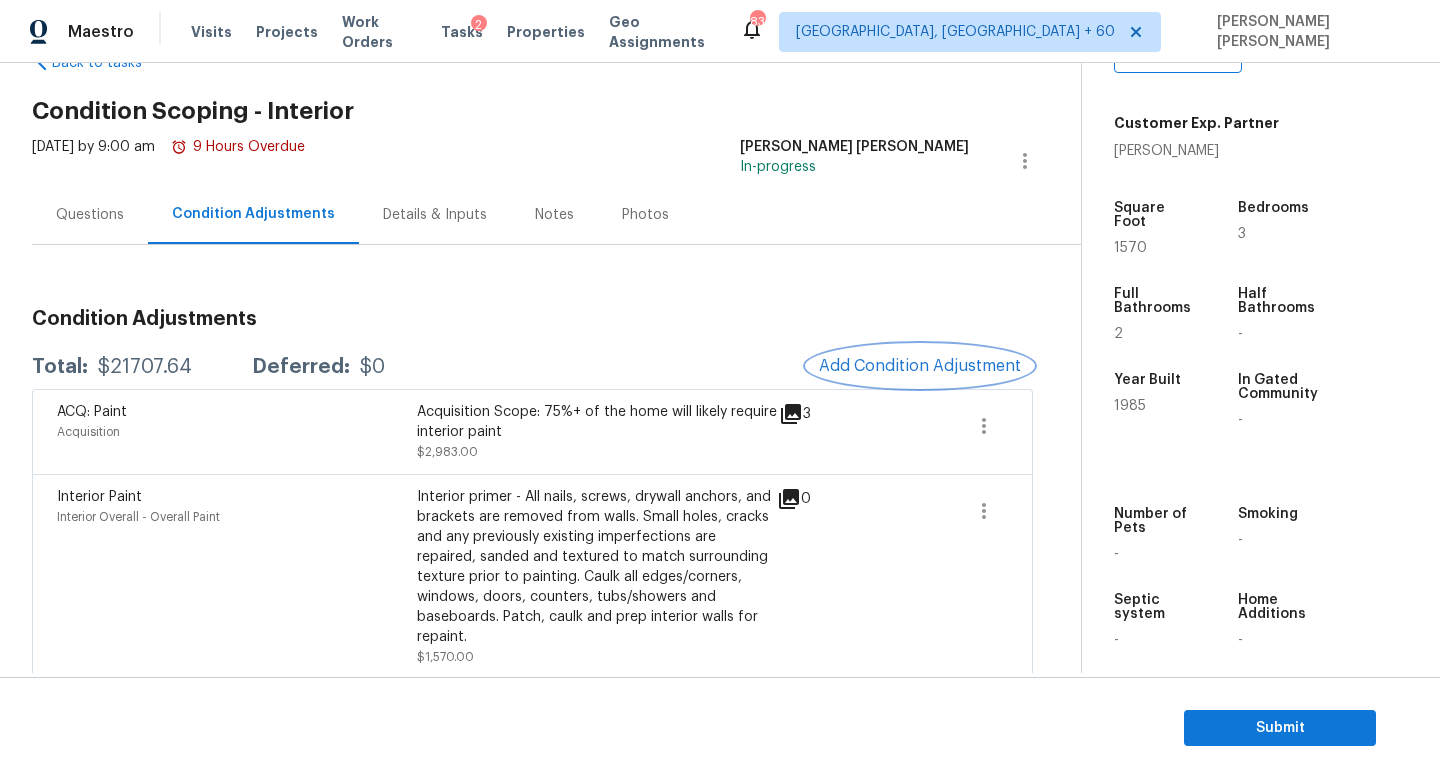 click on "Add Condition Adjustment" at bounding box center [920, 366] 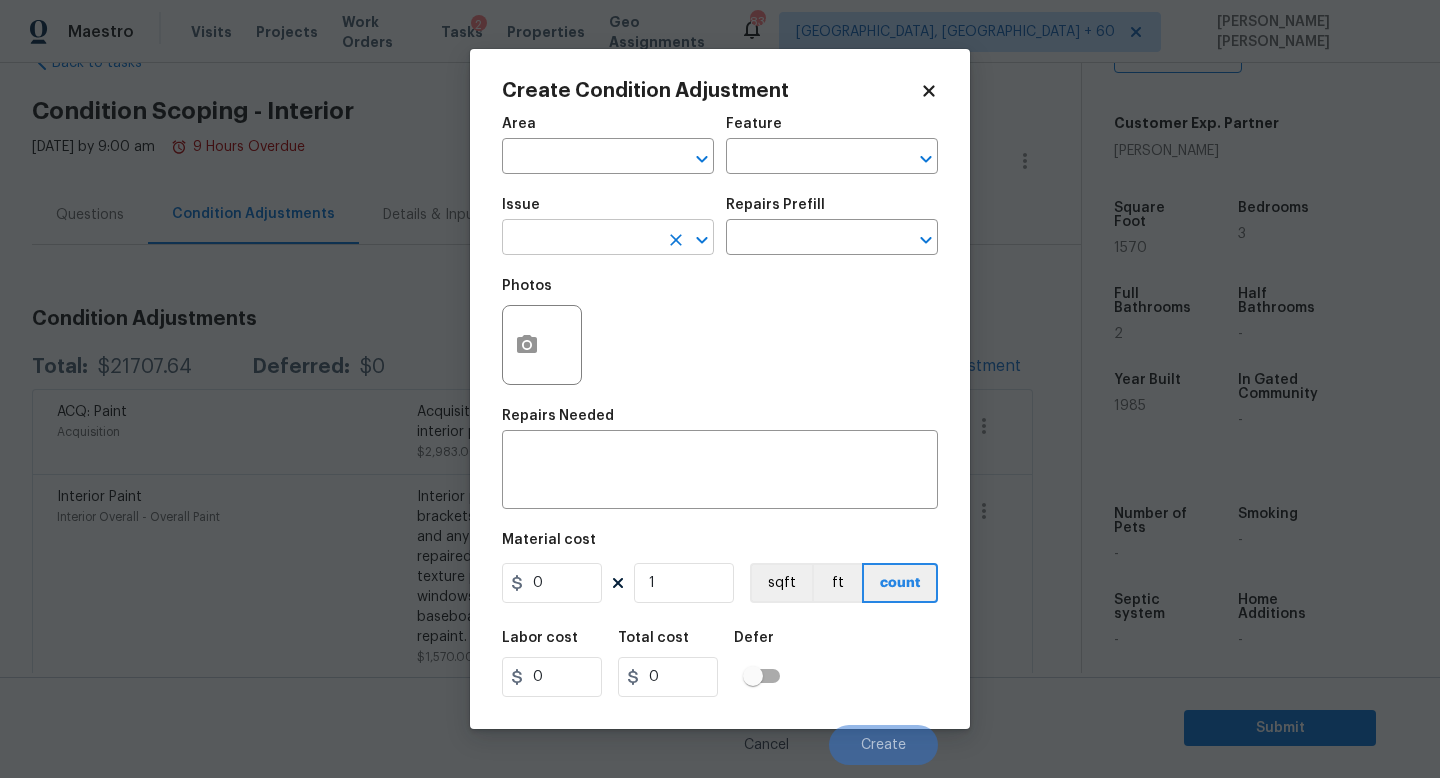 click at bounding box center (580, 239) 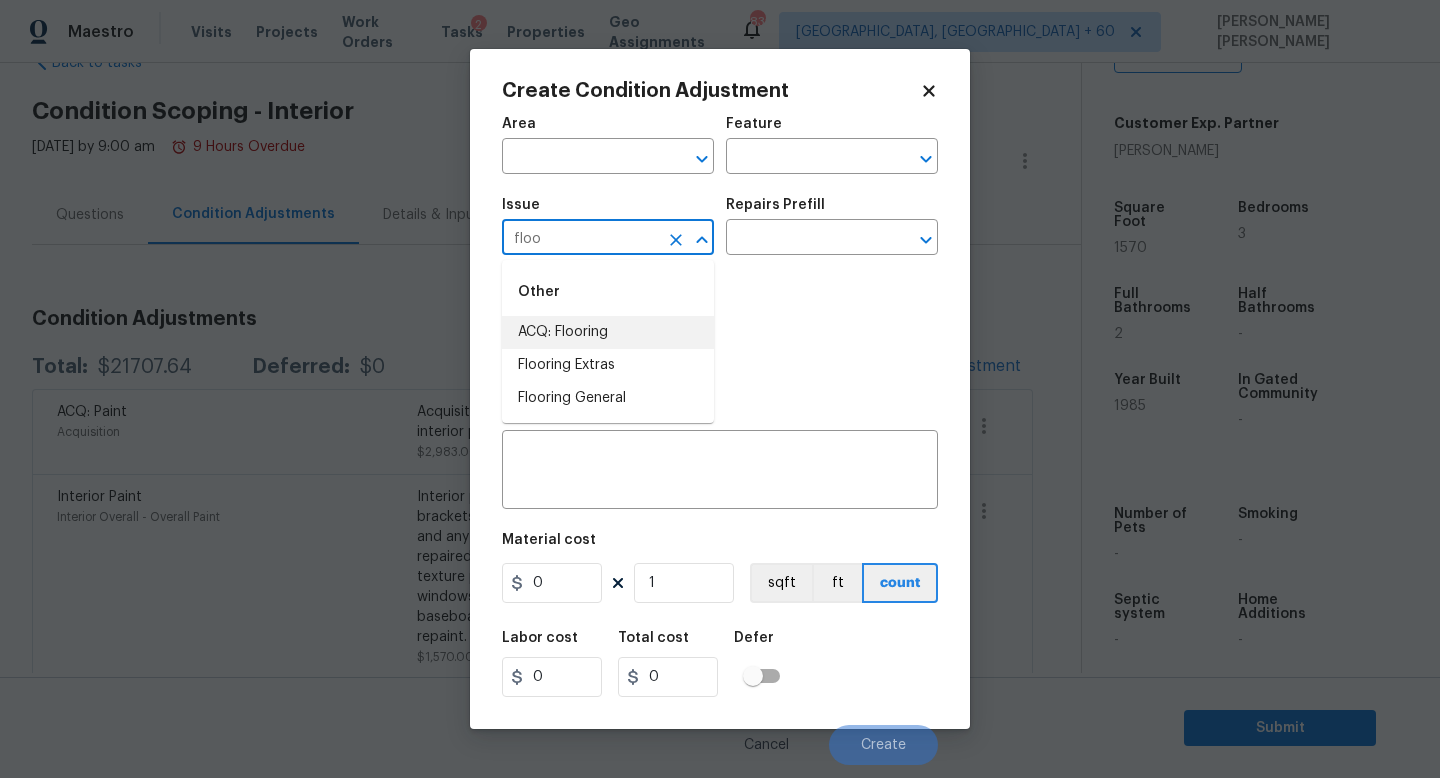 click on "ACQ: Flooring" at bounding box center (608, 332) 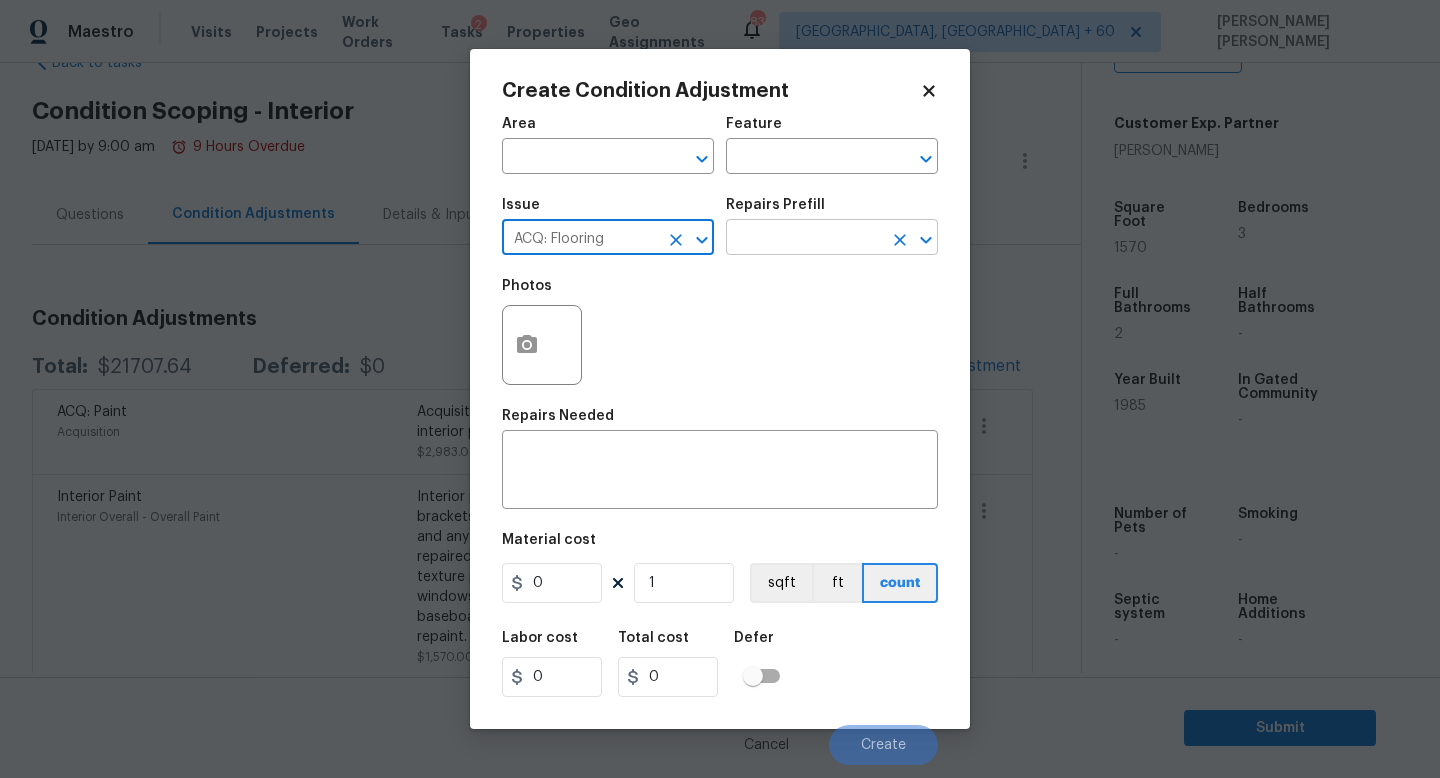 type on "ACQ: Flooring" 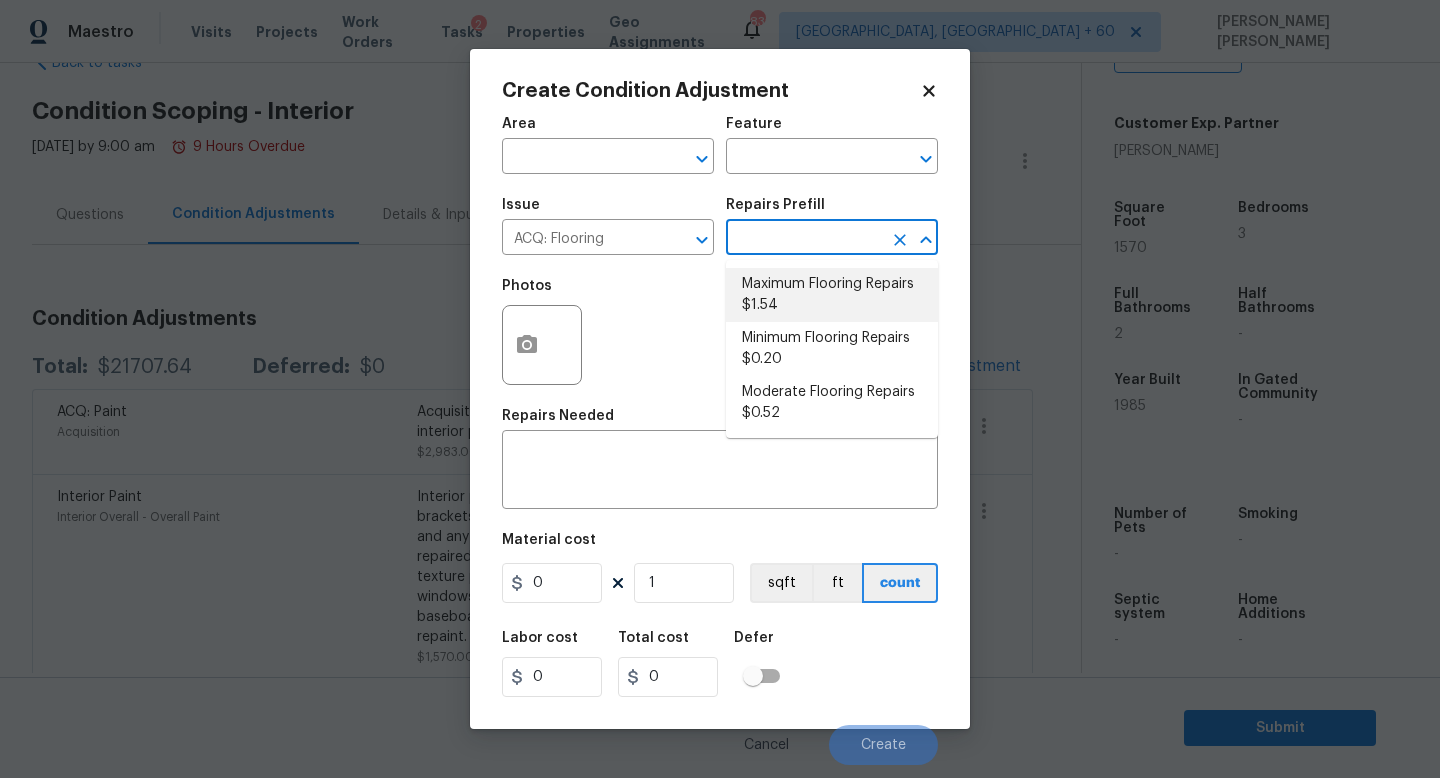 click on "Maximum Flooring Repairs $1.54" at bounding box center [832, 295] 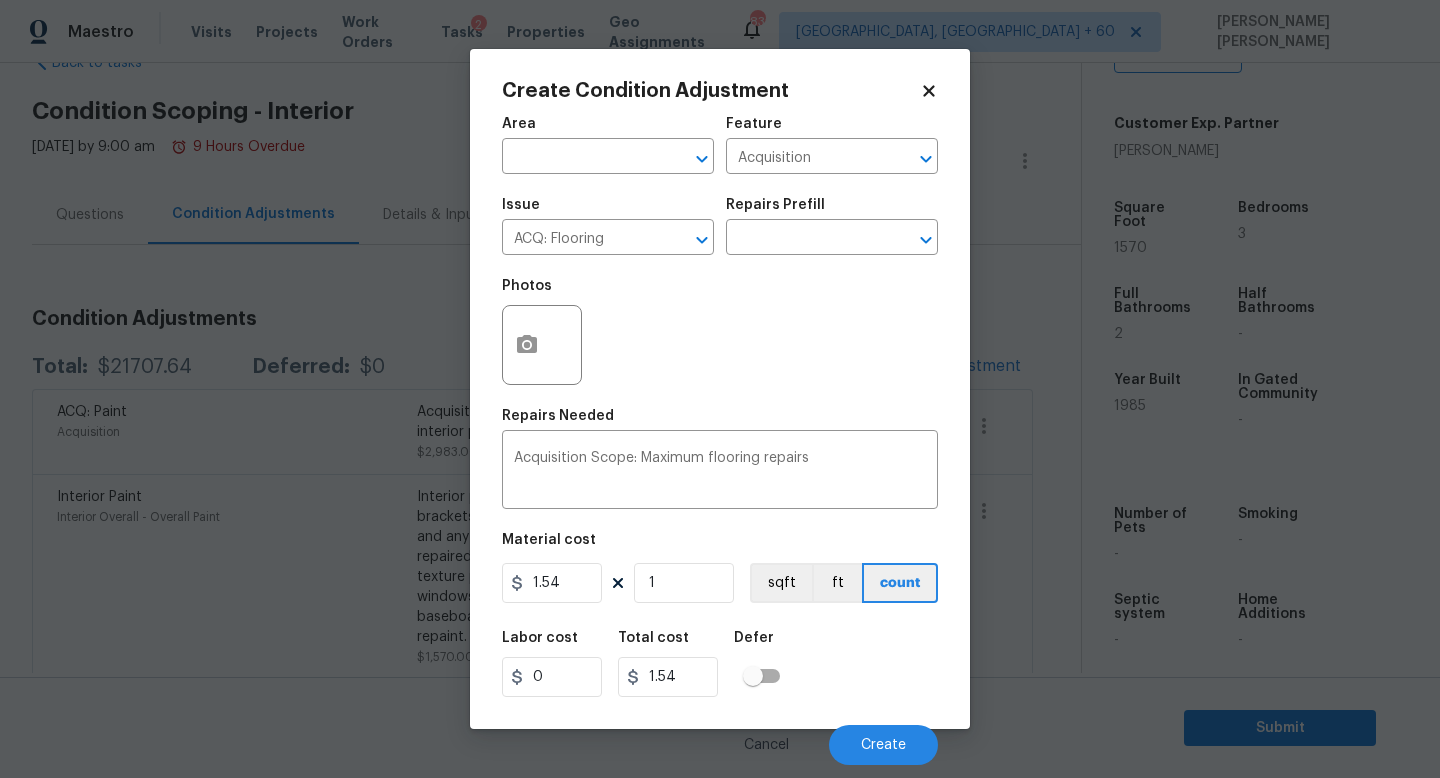 click on "Material cost 1.54 1 sqft ft count" at bounding box center [720, 570] 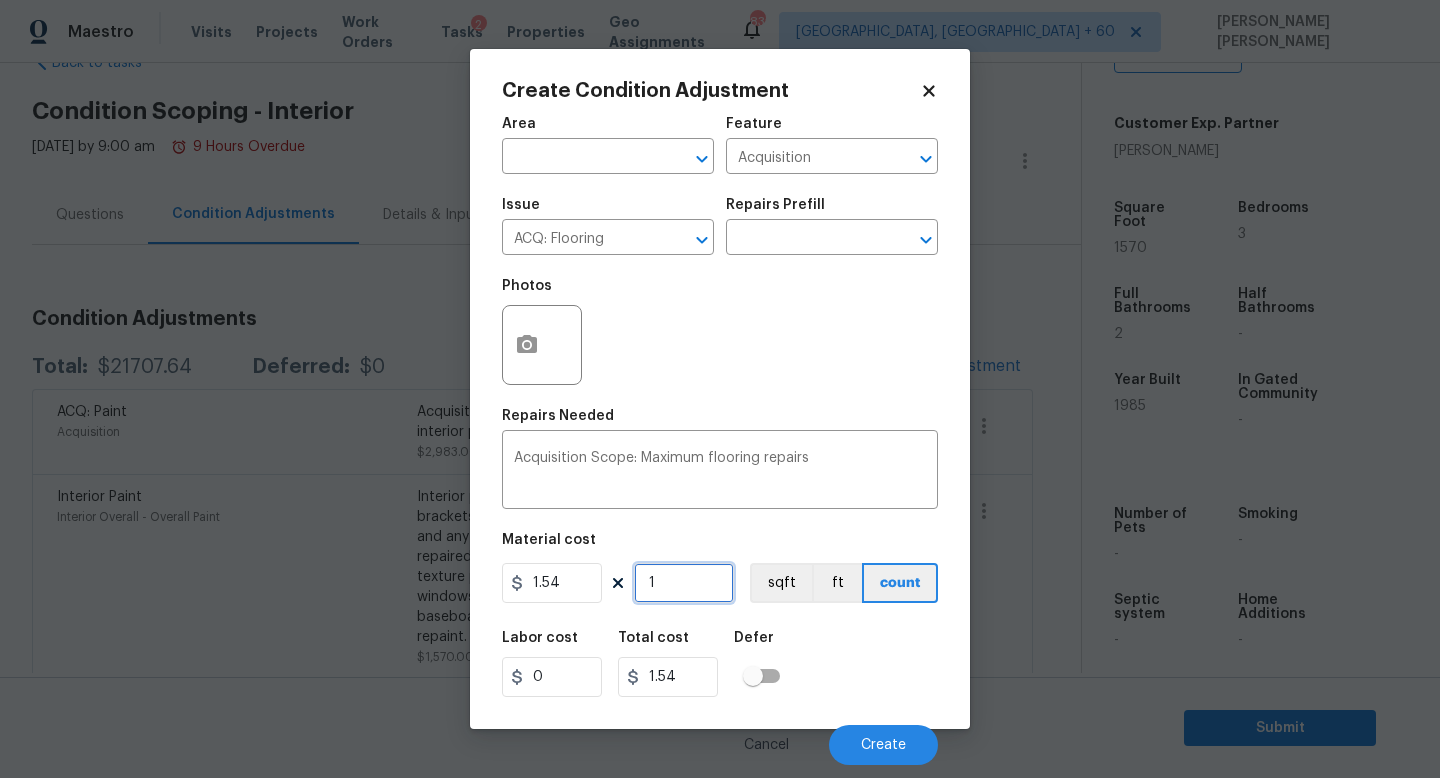 click on "1" at bounding box center (684, 583) 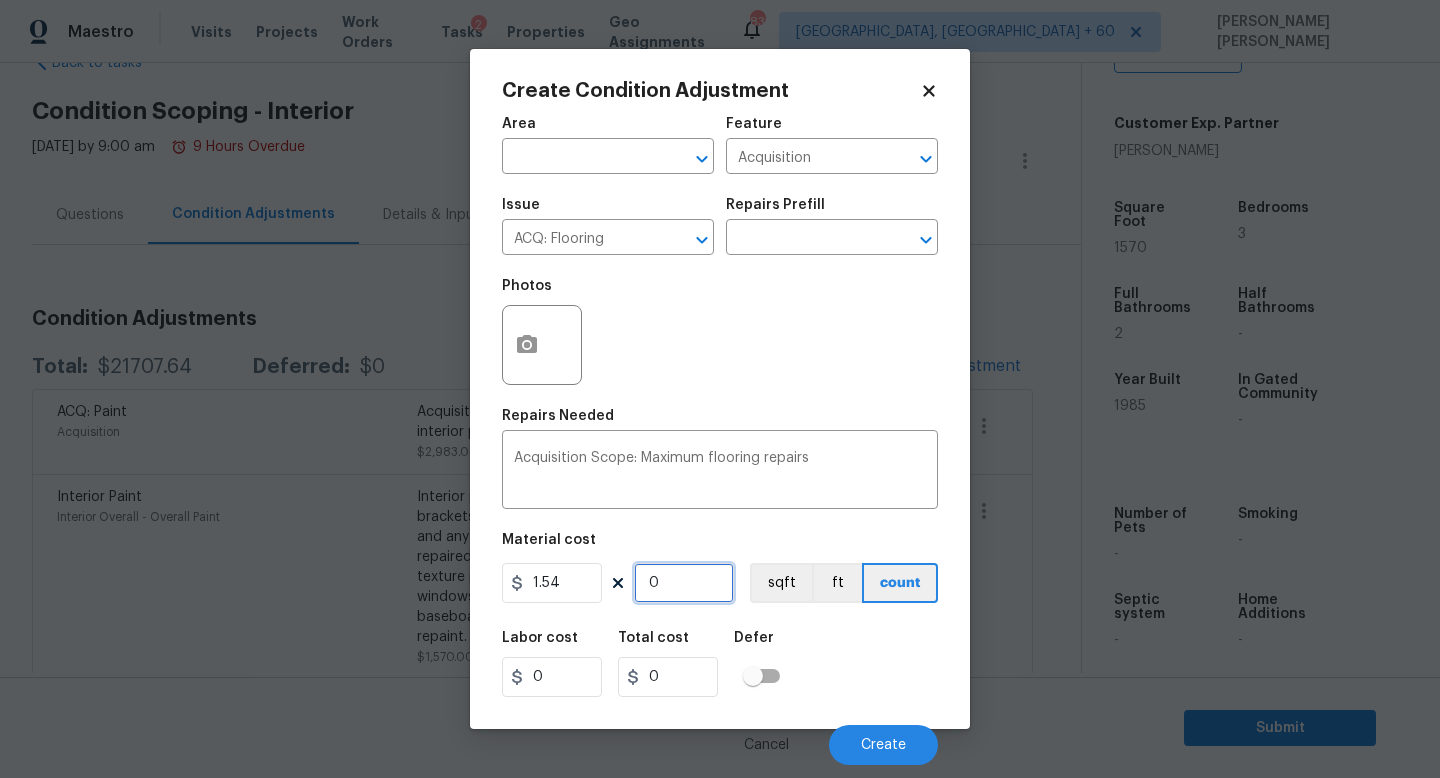 type on "1" 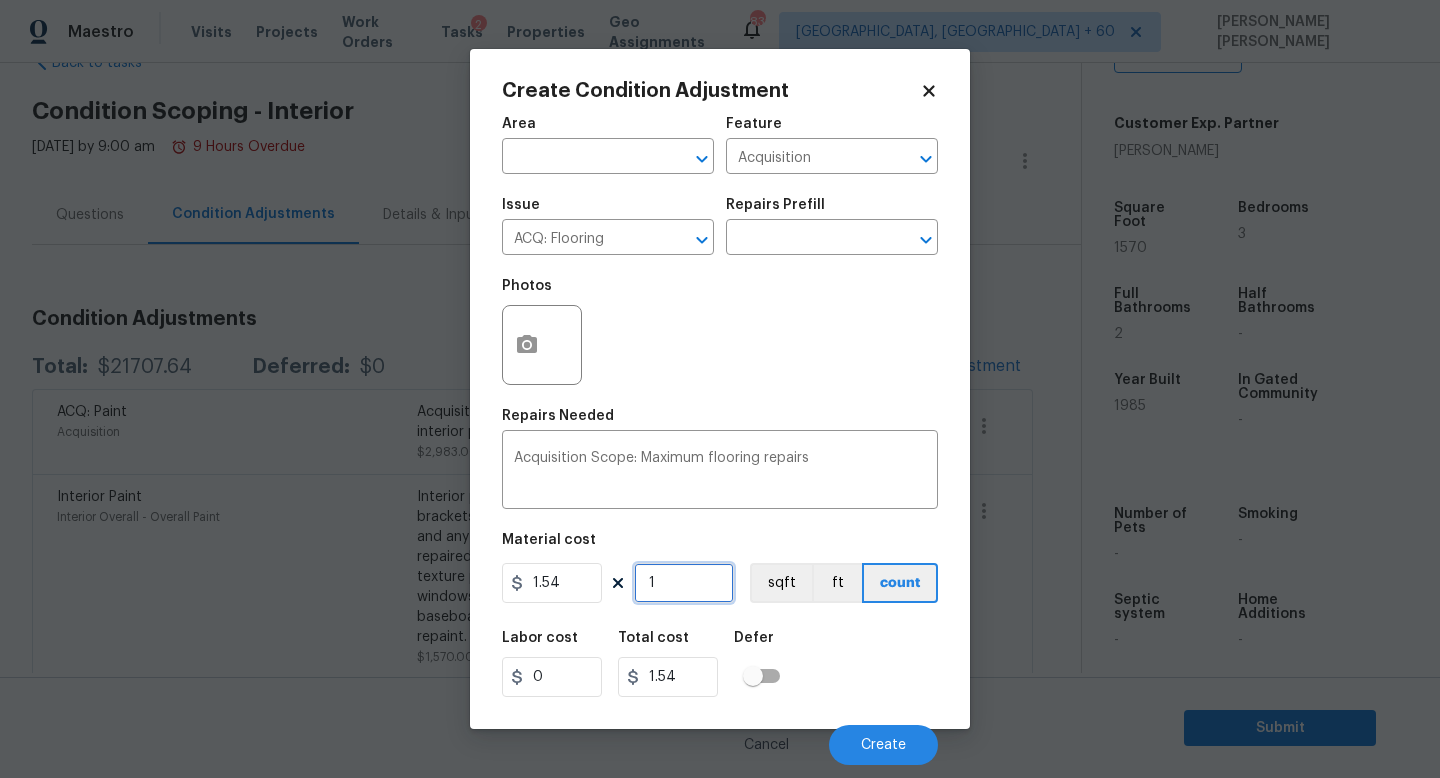 type on "15" 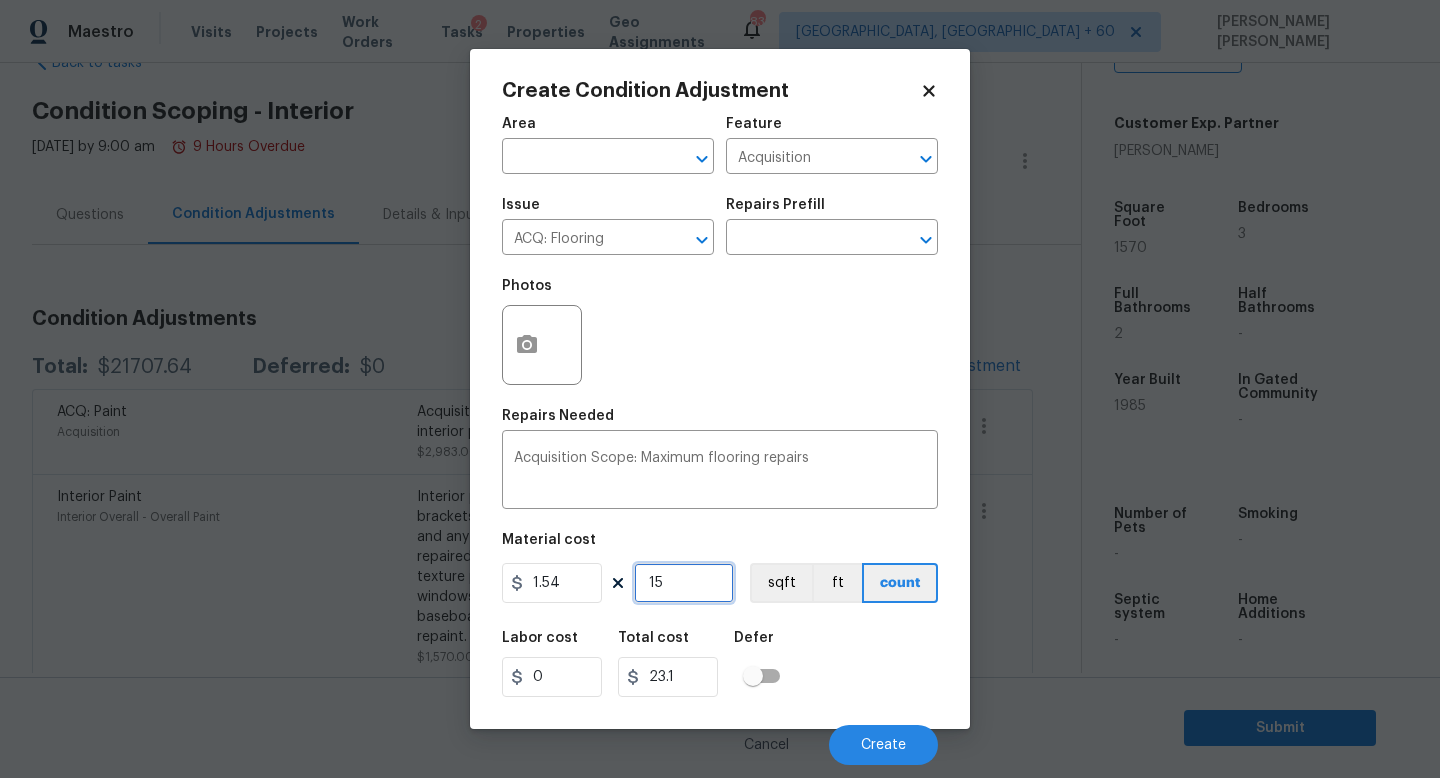 type on "157" 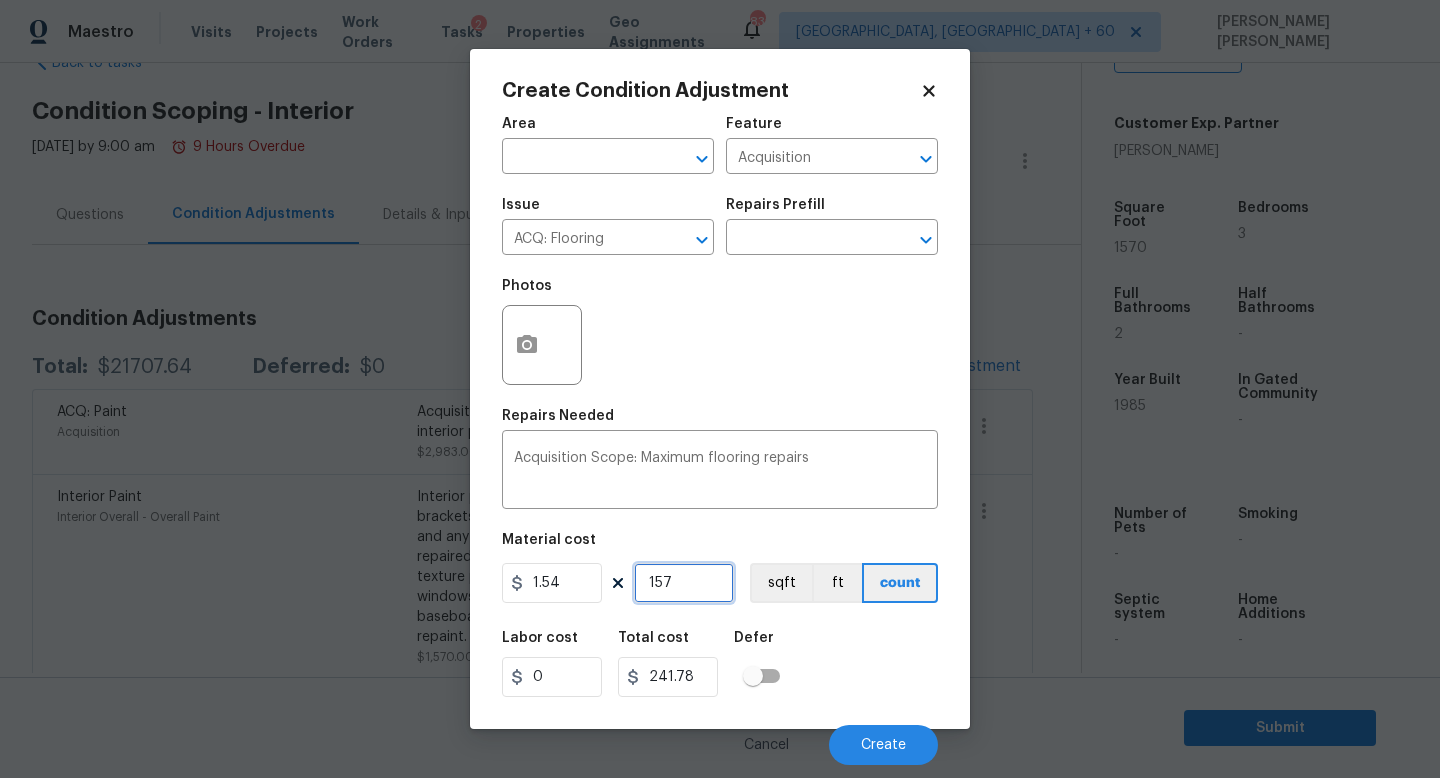 type on "1570" 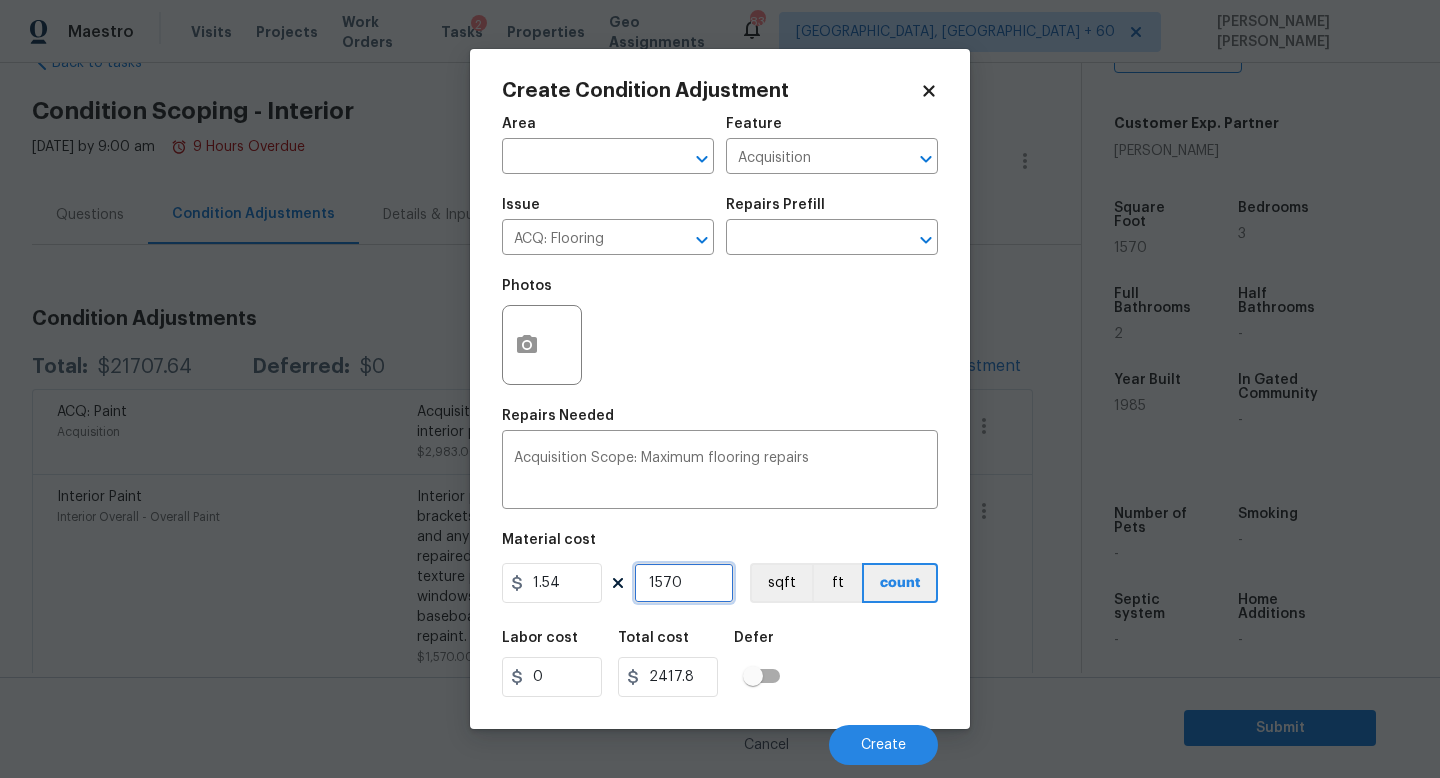 type on "1570" 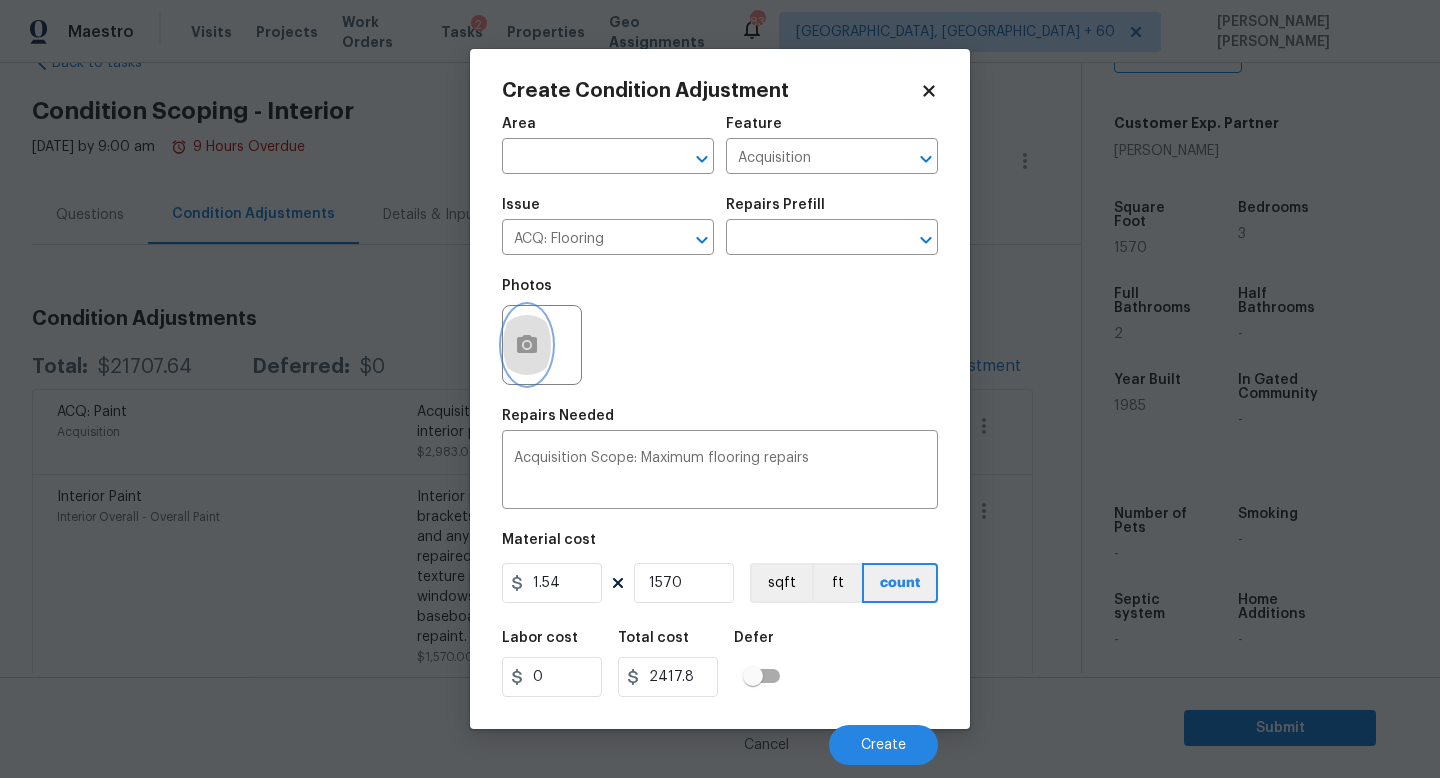 click 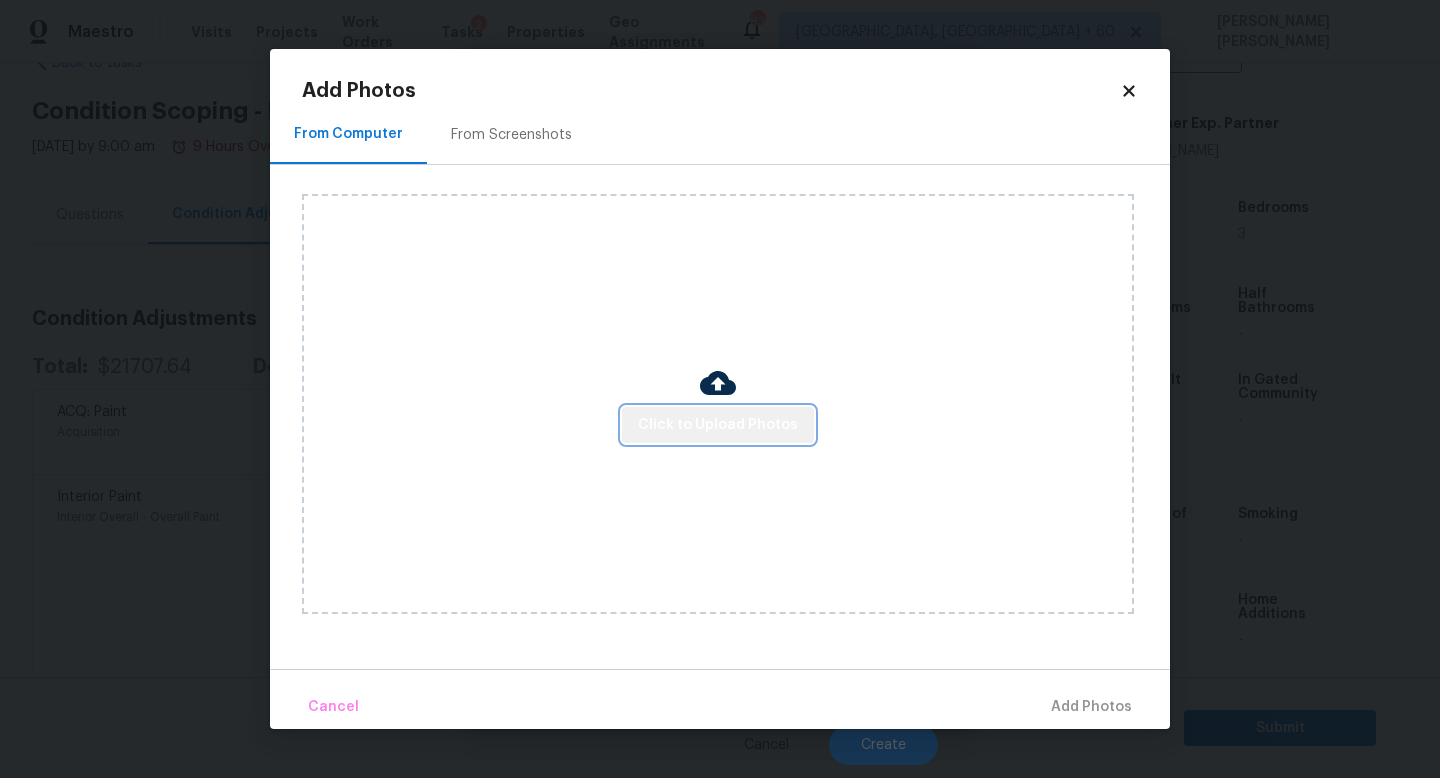click on "Click to Upload Photos" at bounding box center [718, 425] 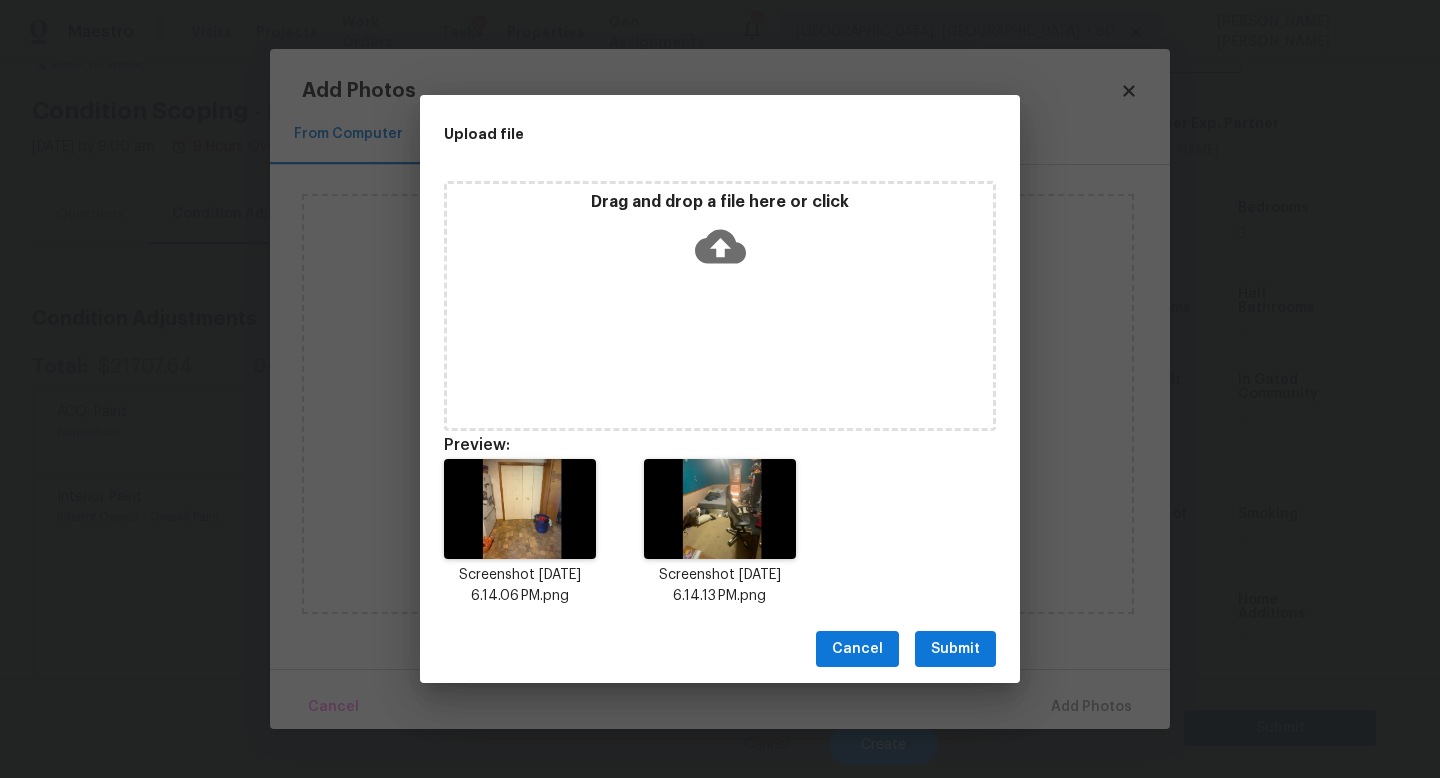 click on "Submit" at bounding box center [955, 649] 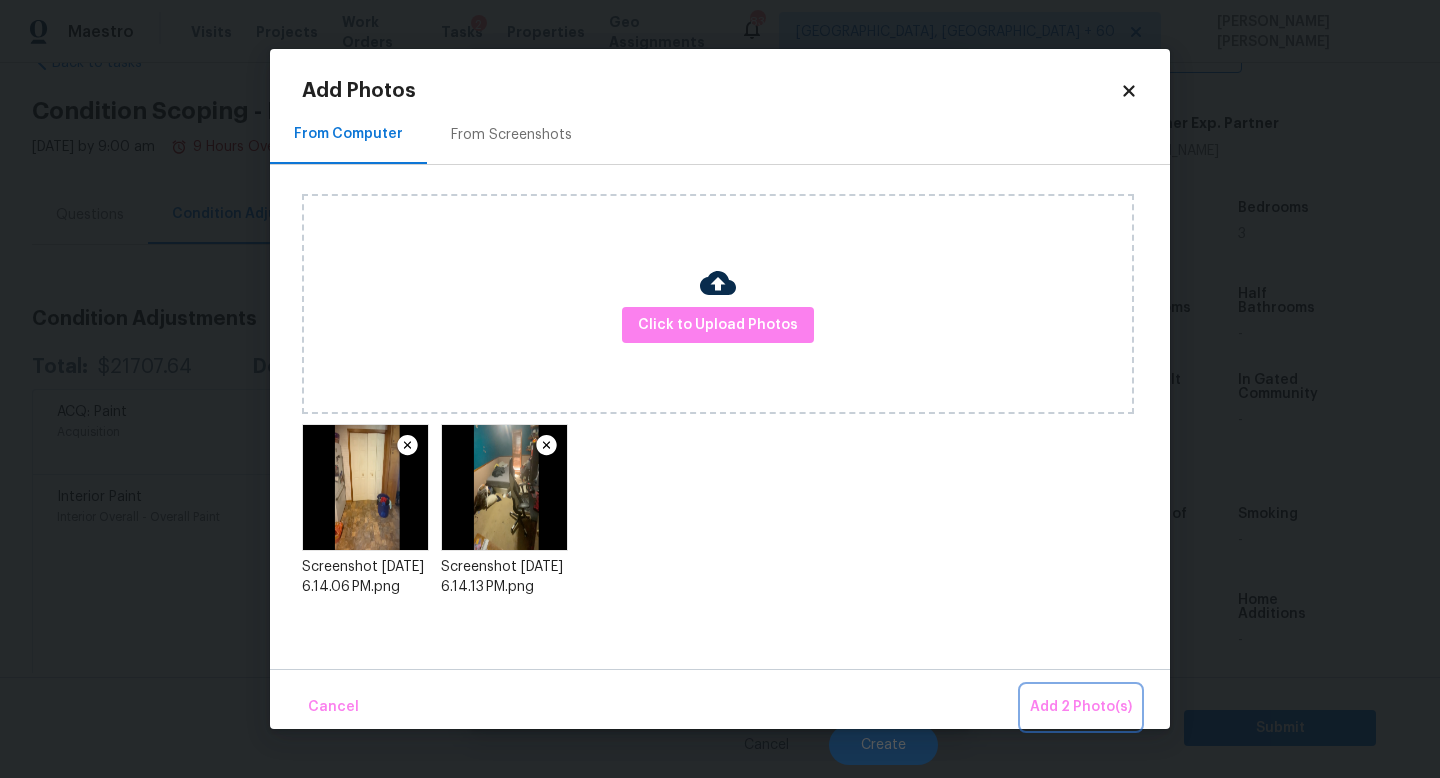 click on "Add 2 Photo(s)" at bounding box center (1081, 707) 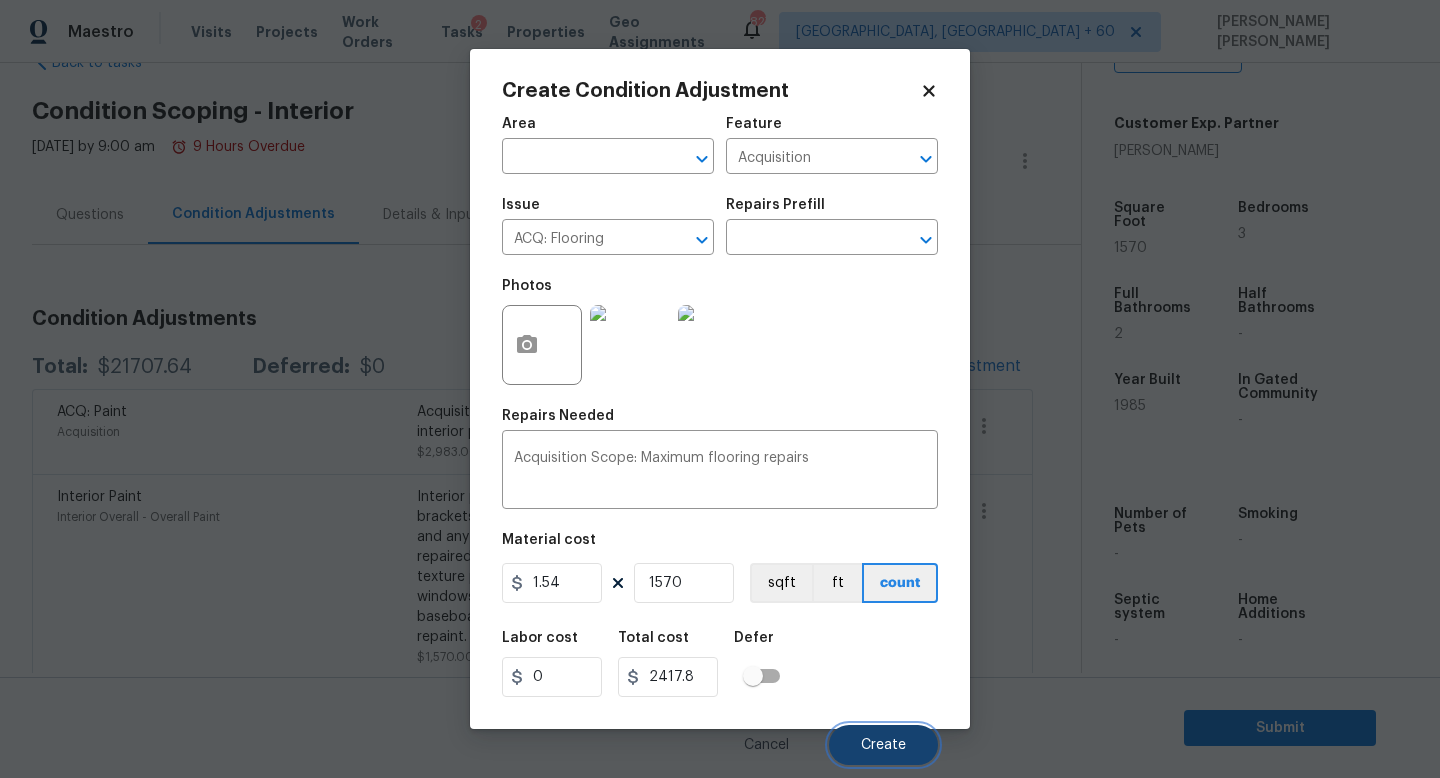click on "Create" at bounding box center (883, 745) 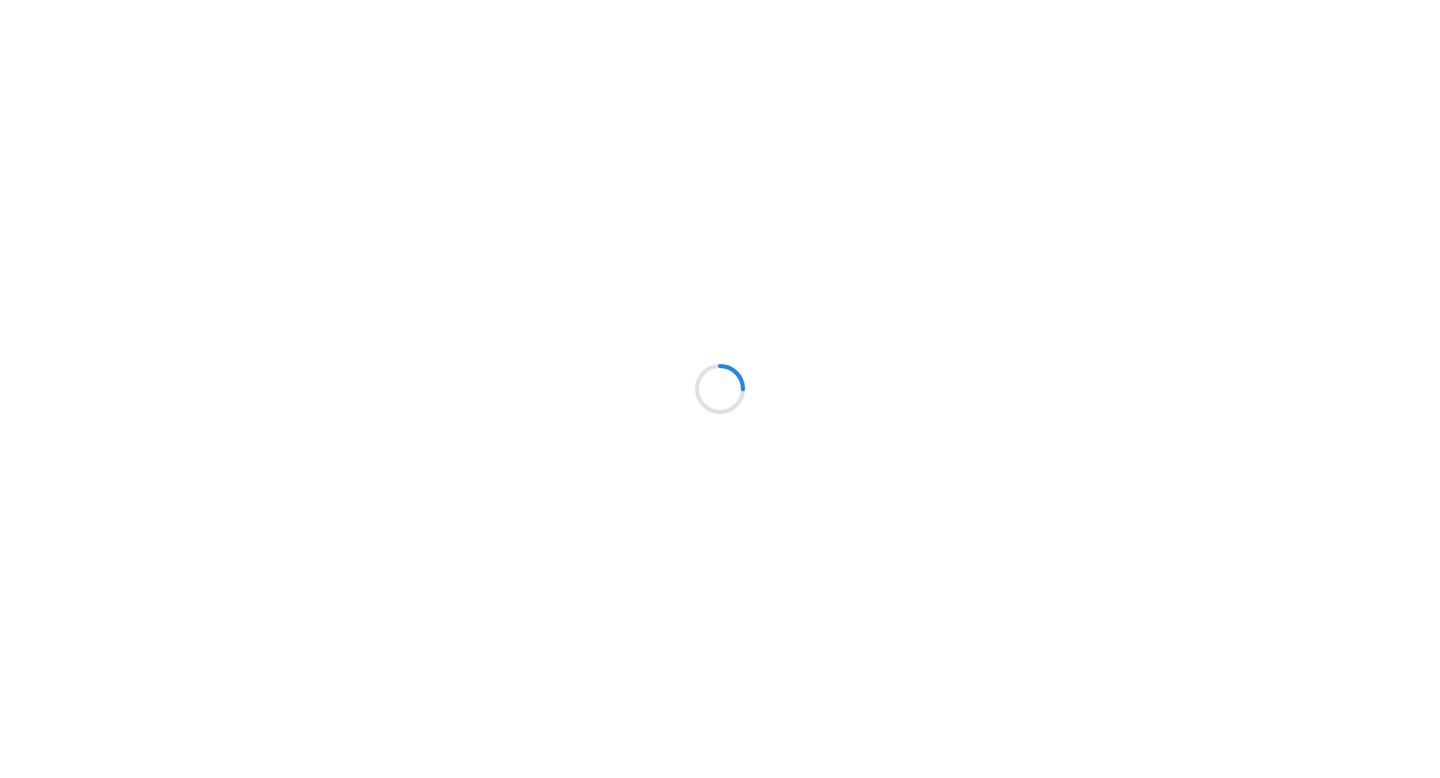 scroll, scrollTop: 0, scrollLeft: 0, axis: both 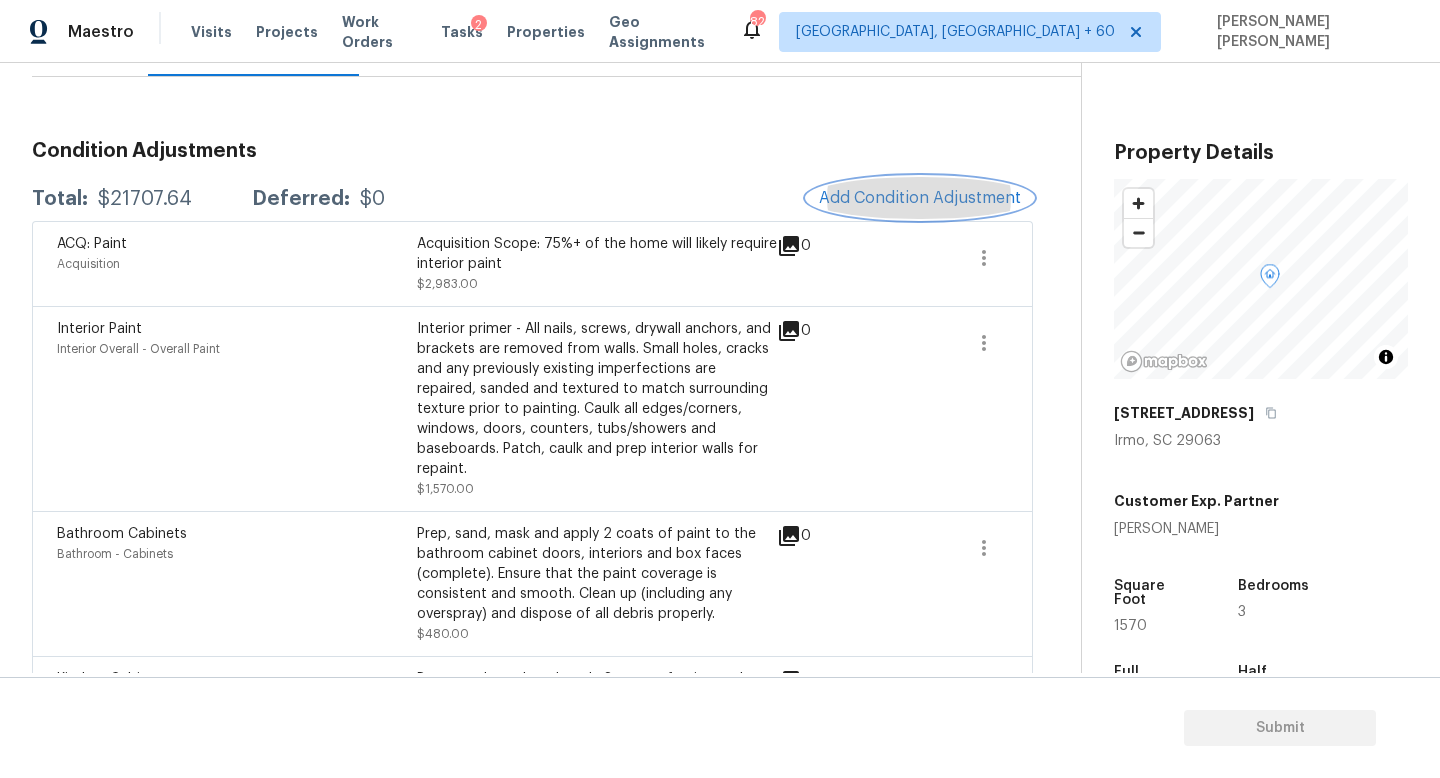 click on "Add Condition Adjustment" at bounding box center (920, 198) 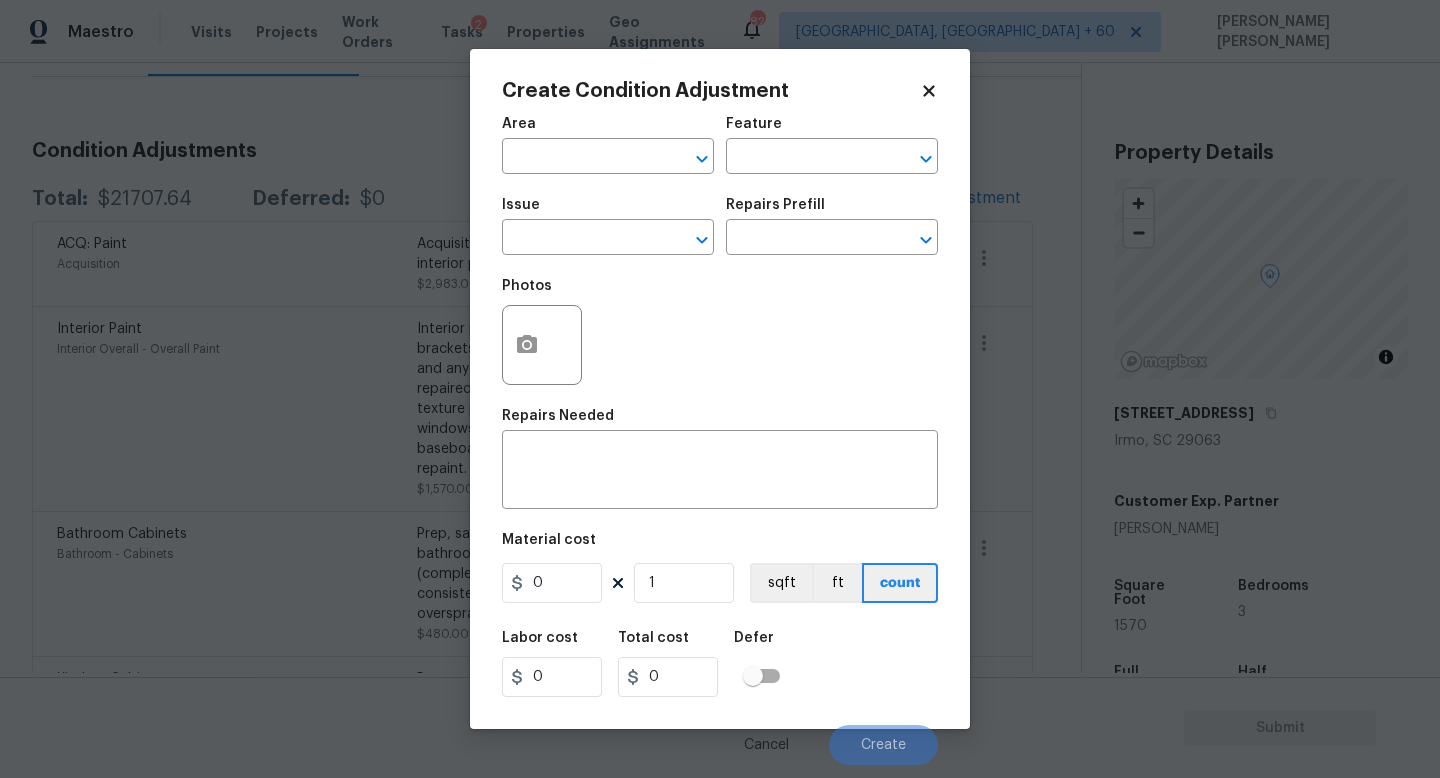 click on "Maestro Visits Projects Work Orders Tasks 2 Properties Geo Assignments 828 Knoxville, TN + 60 Jishnu Manoj Back to tasks Condition Scoping - Interior Wed, Jul 09 2025 by 9:00 am   9 Hours Overdue Jishnu Manoj In-progress Questions Condition Adjustments Details & Inputs Notes Photos Condition Adjustments Total:  $21707.64 Deferred:  $0 Add Condition Adjustment ACQ: Paint Acquisition Acquisition Scope: 75%+ of the home will likely require interior paint $2,983.00   0 Interior Paint Interior Overall - Overall Paint Interior primer - All nails, screws, drywall anchors, and brackets are removed from walls. Small holes, cracks and any previously existing imperfections are repaired, sanded and textured to match surrounding texture prior to painting. Caulk all edges/corners, windows, doors, counters, tubs/showers and baseboards. Patch, caulk and prep interior walls for repaint. $1,570.00   0 Bathroom Cabinets Bathroom - Cabinets $480.00   0 Kitchen Cabinets Kitchen - Cabinets $1,200.00   0 Interior Resurfacing   0" at bounding box center [720, 389] 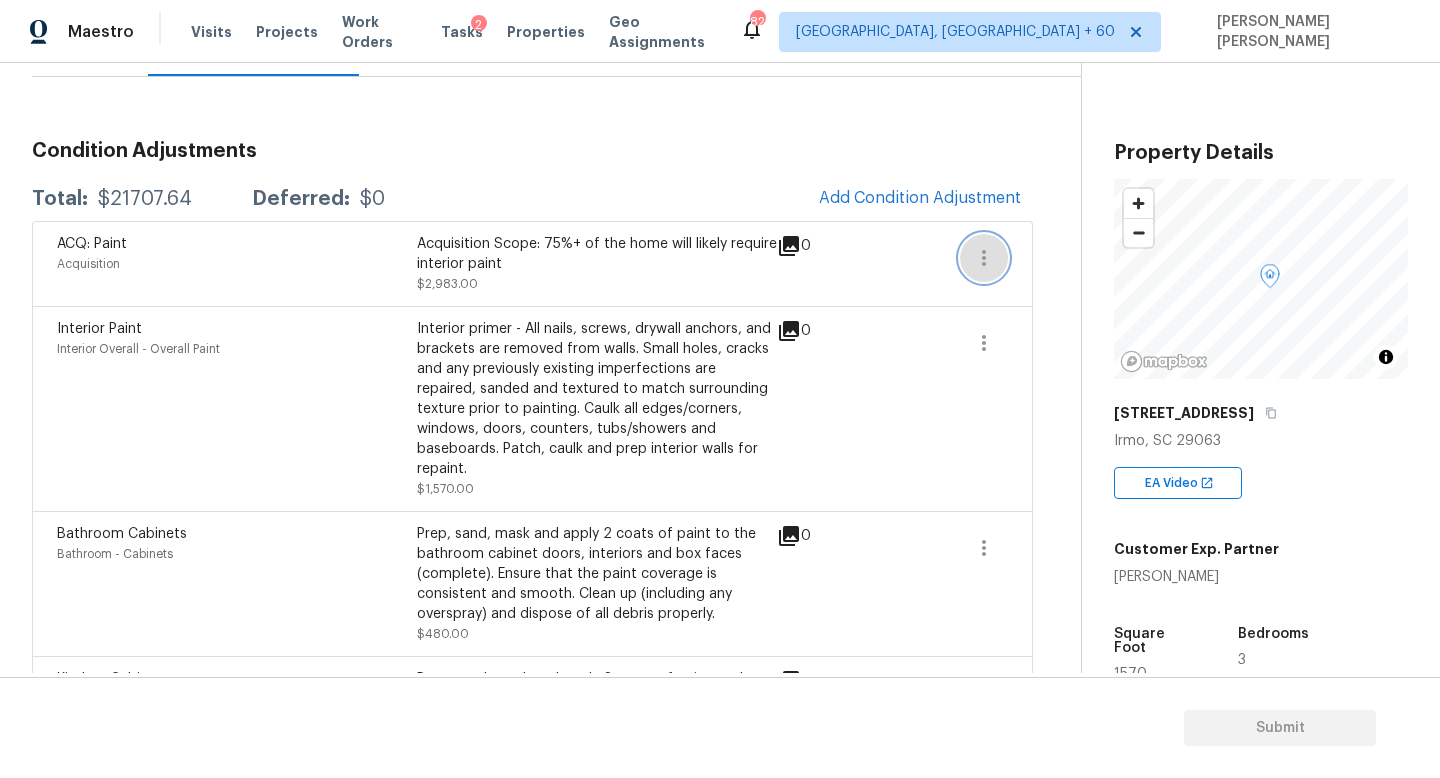 click 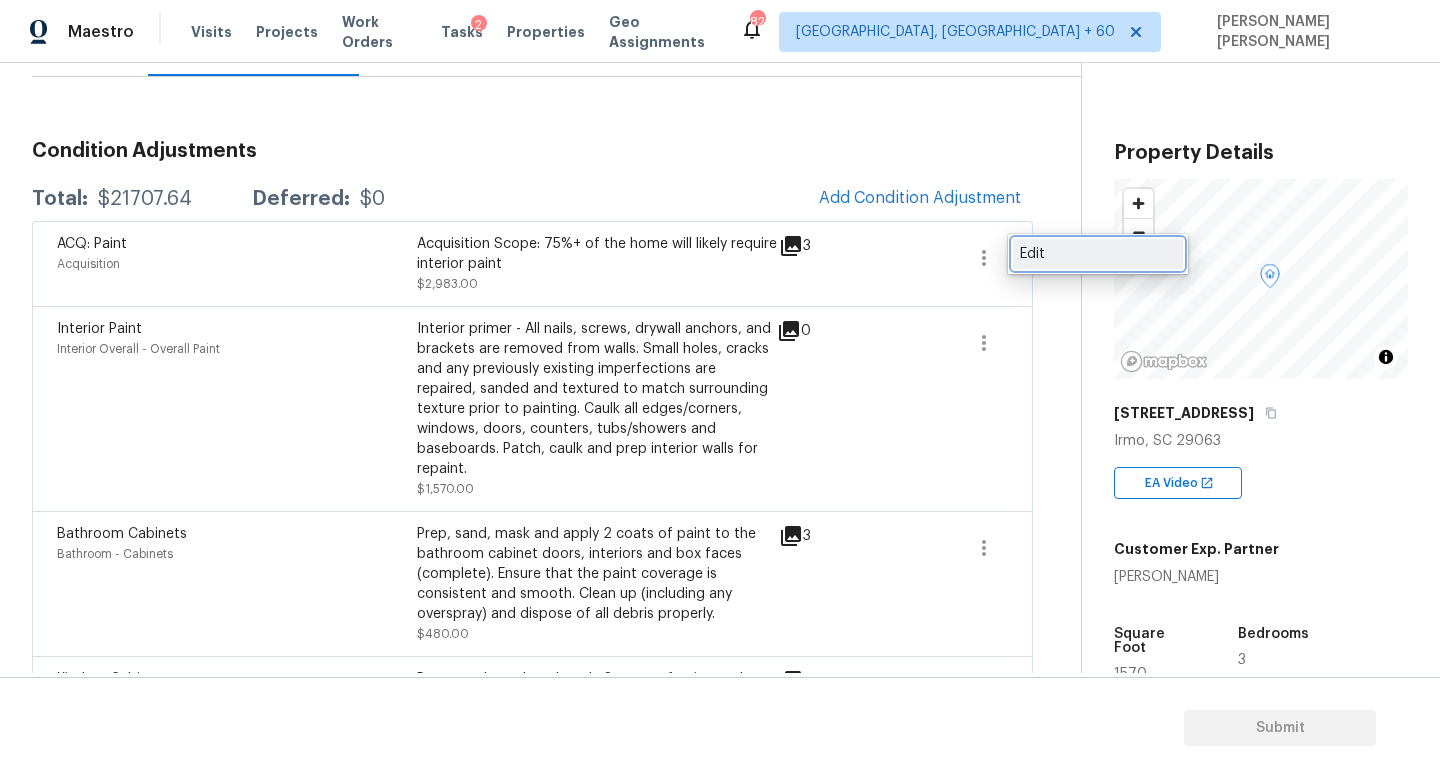 click on "Edit" at bounding box center [1098, 254] 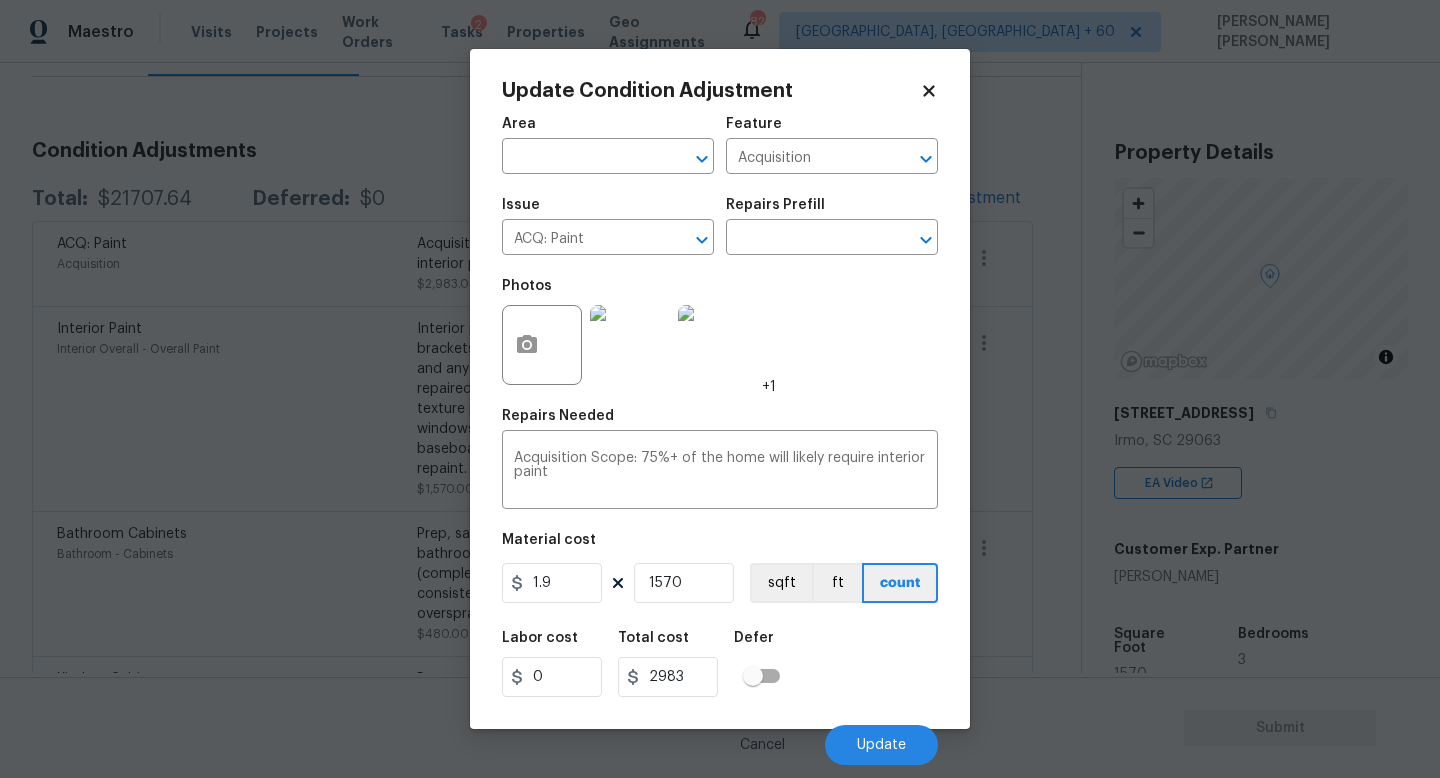 click on "Update Condition Adjustment Area ​ Feature Acquisition ​ Issue ACQ: Paint ​ Repairs Prefill ​ Photos  +1 Repairs Needed Acquisition Scope: 75%+ of the home will likely require interior paint x ​ Material cost 1.9 1570 sqft ft count Labor cost 0 Total cost 2983 Defer Cancel Update" at bounding box center (720, 389) 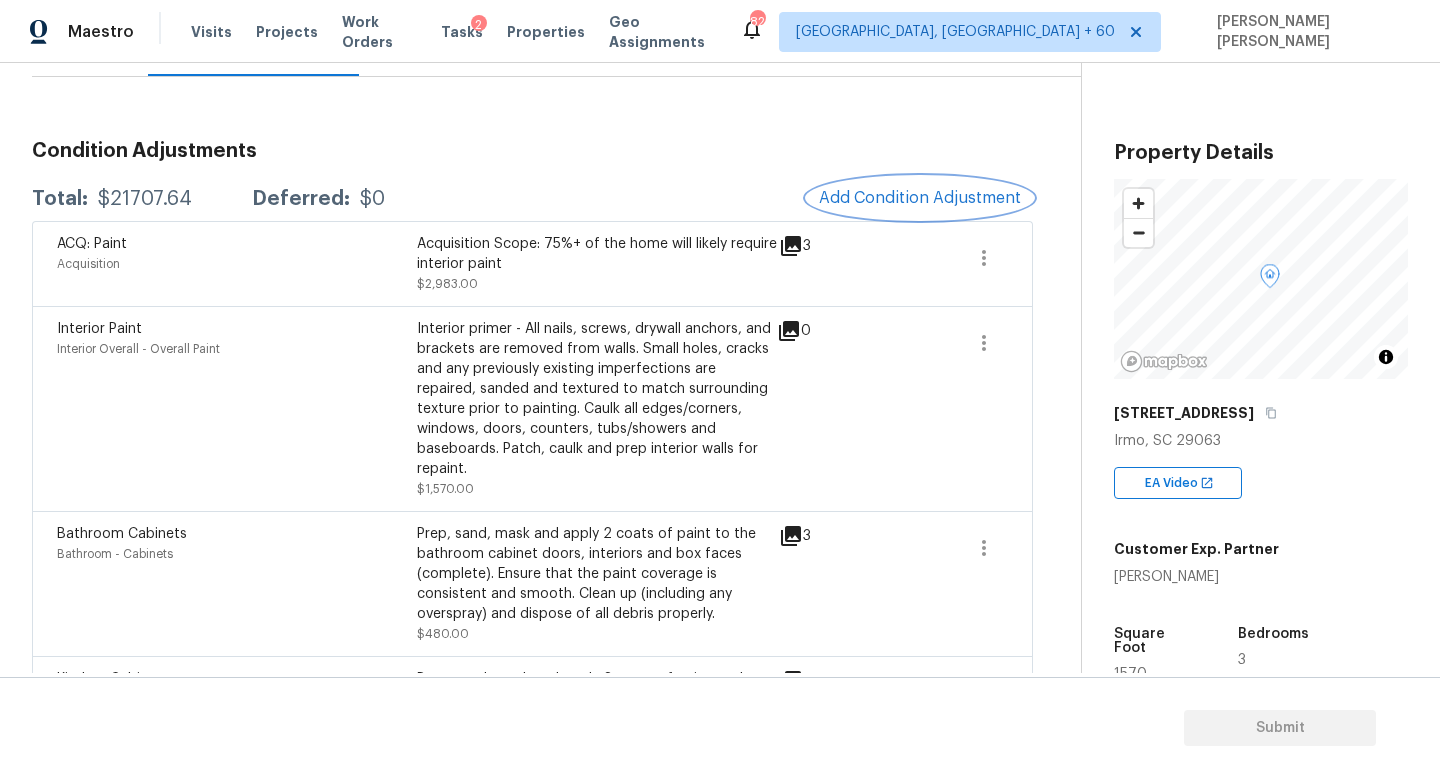 click on "Add Condition Adjustment" at bounding box center [920, 198] 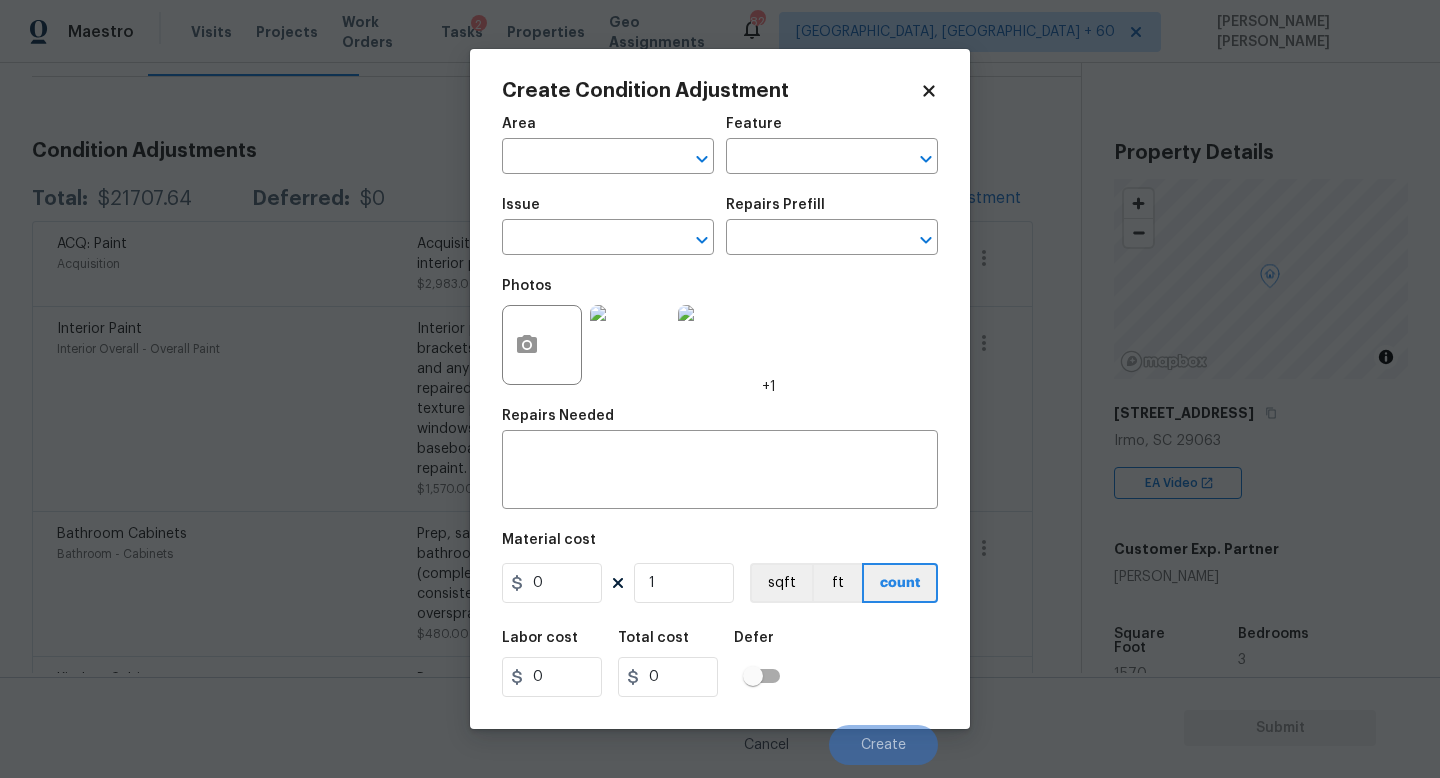 click on "Issue ​" at bounding box center [608, 226] 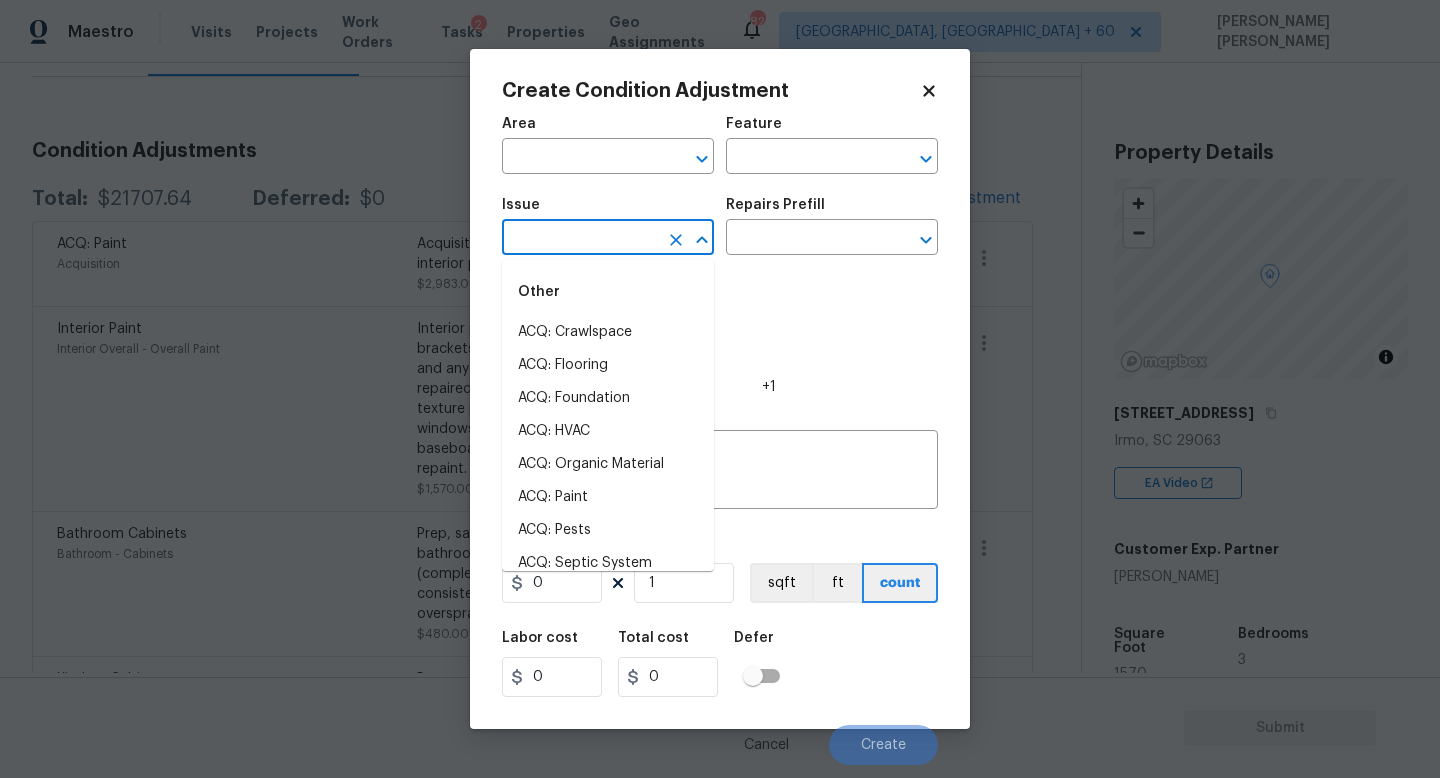 click at bounding box center [580, 239] 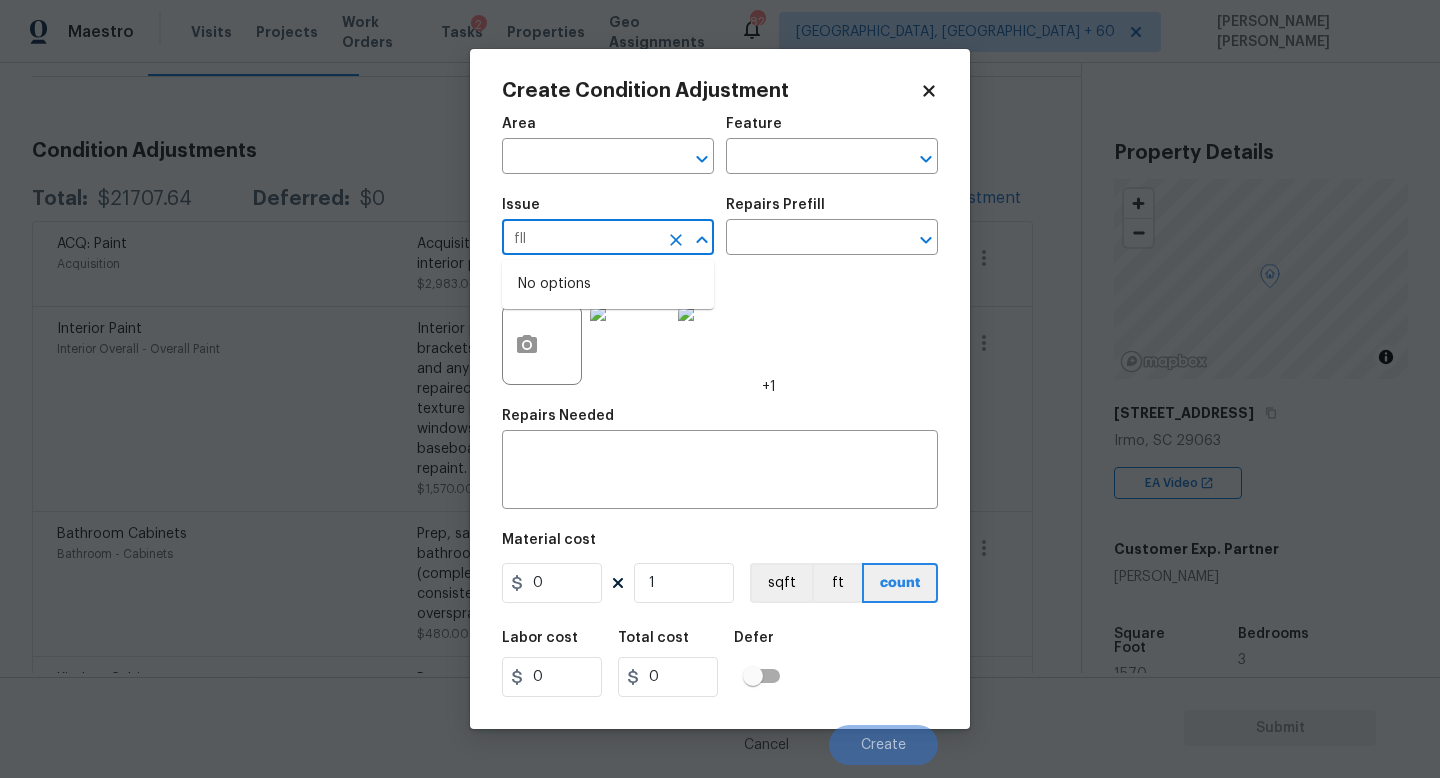 click on "fll" at bounding box center (580, 239) 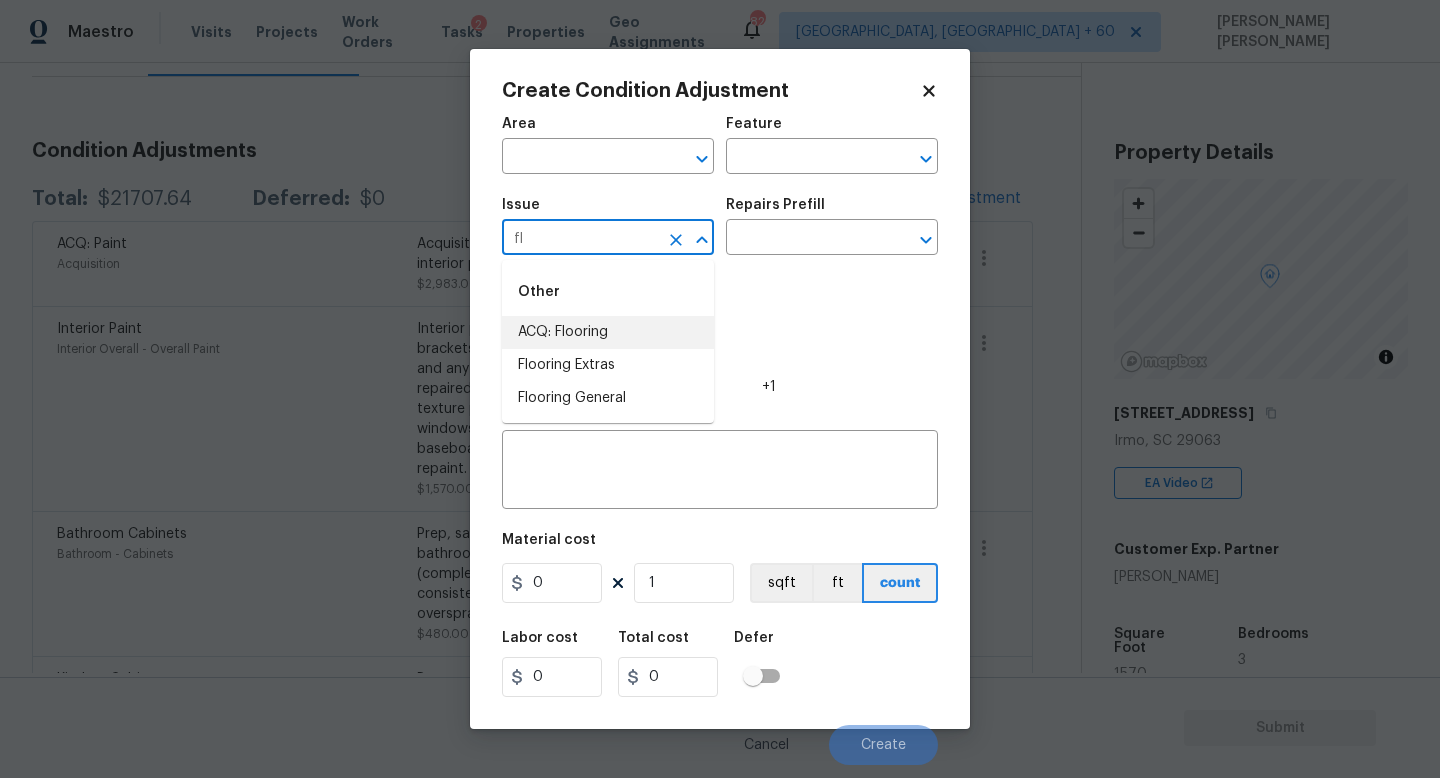 click on "ACQ: Flooring" at bounding box center [608, 332] 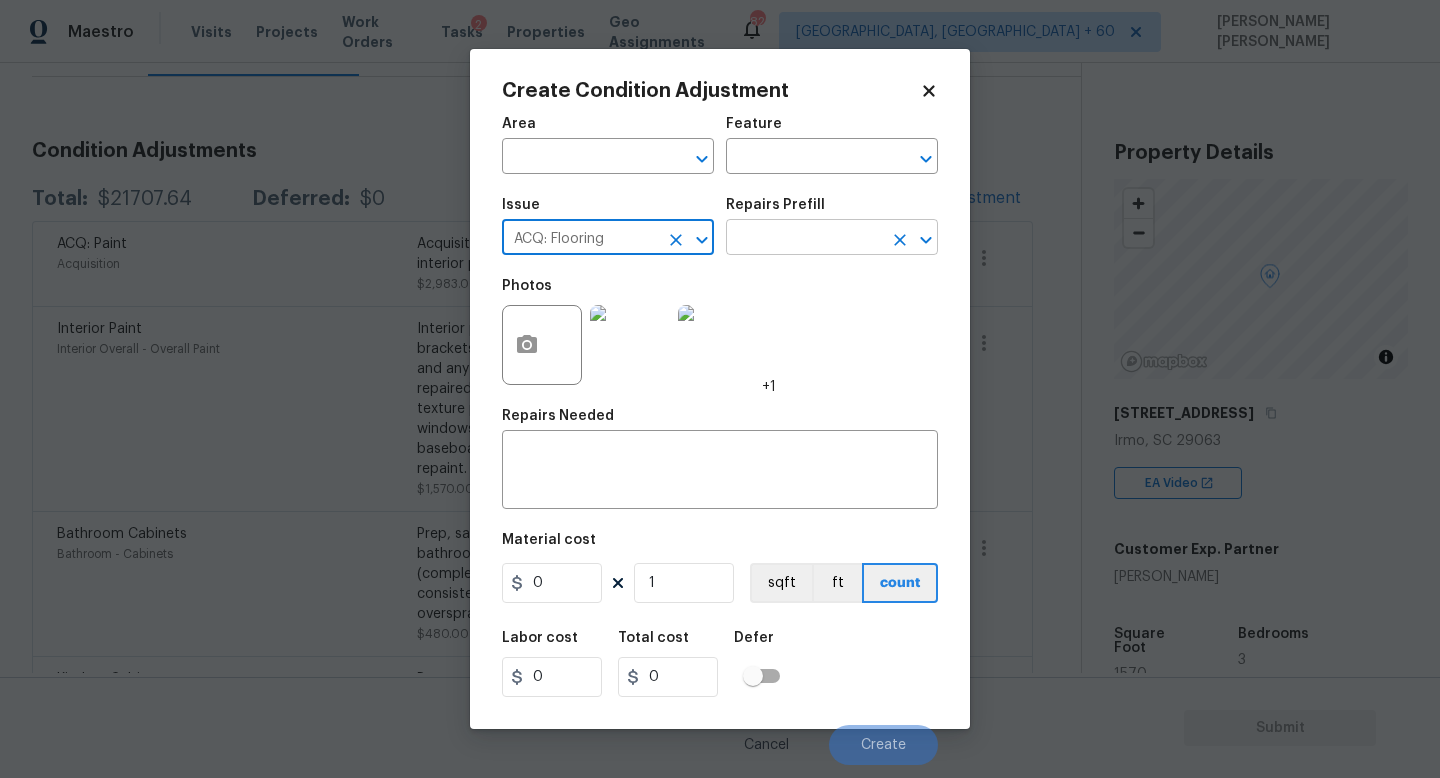 type on "ACQ: Flooring" 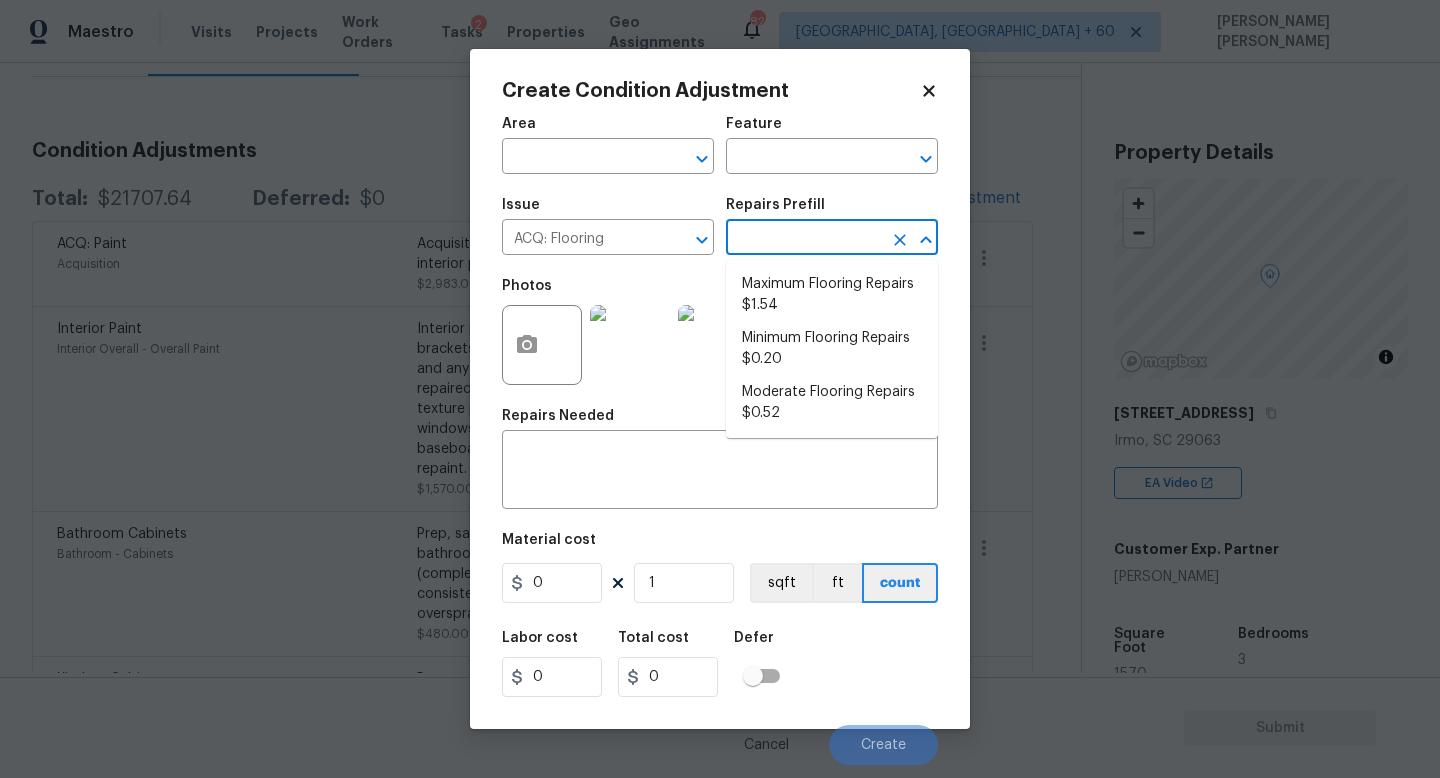 click on "Maestro Visits Projects Work Orders Tasks 2 Properties Geo Assignments 828 Knoxville, TN + 60 Jishnu Manoj Back to tasks Condition Scoping - Interior Wed, Jul 09 2025 by 9:00 am   9 Hours Overdue Jishnu Manoj In-progress Questions Condition Adjustments Details & Inputs Notes Photos Condition Adjustments Total:  $21707.64 Deferred:  $0 Add Condition Adjustment ACQ: Paint Acquisition Acquisition Scope: 75%+ of the home will likely require interior paint $2,983.00   3 Interior Paint Interior Overall - Overall Paint Interior primer - All nails, screws, drywall anchors, and brackets are removed from walls. Small holes, cracks and any previously existing imperfections are repaired, sanded and textured to match surrounding texture prior to painting. Caulk all edges/corners, windows, doors, counters, tubs/showers and baseboards. Patch, caulk and prep interior walls for repaint. $1,570.00   0 Bathroom Cabinets Bathroom - Cabinets $480.00   3 Kitchen Cabinets Kitchen - Cabinets $1,200.00   3 Interior Resurfacing   1" at bounding box center (720, 389) 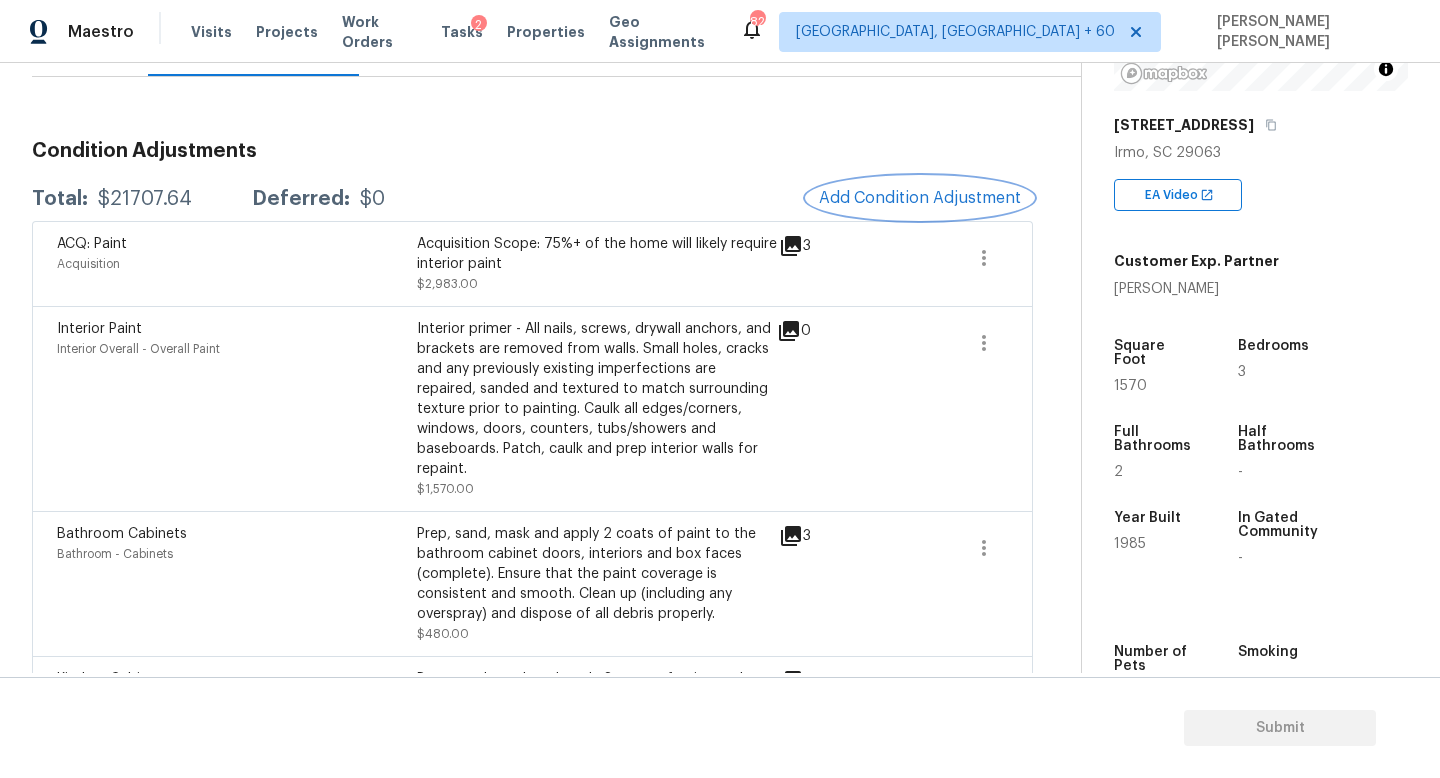 scroll, scrollTop: 295, scrollLeft: 0, axis: vertical 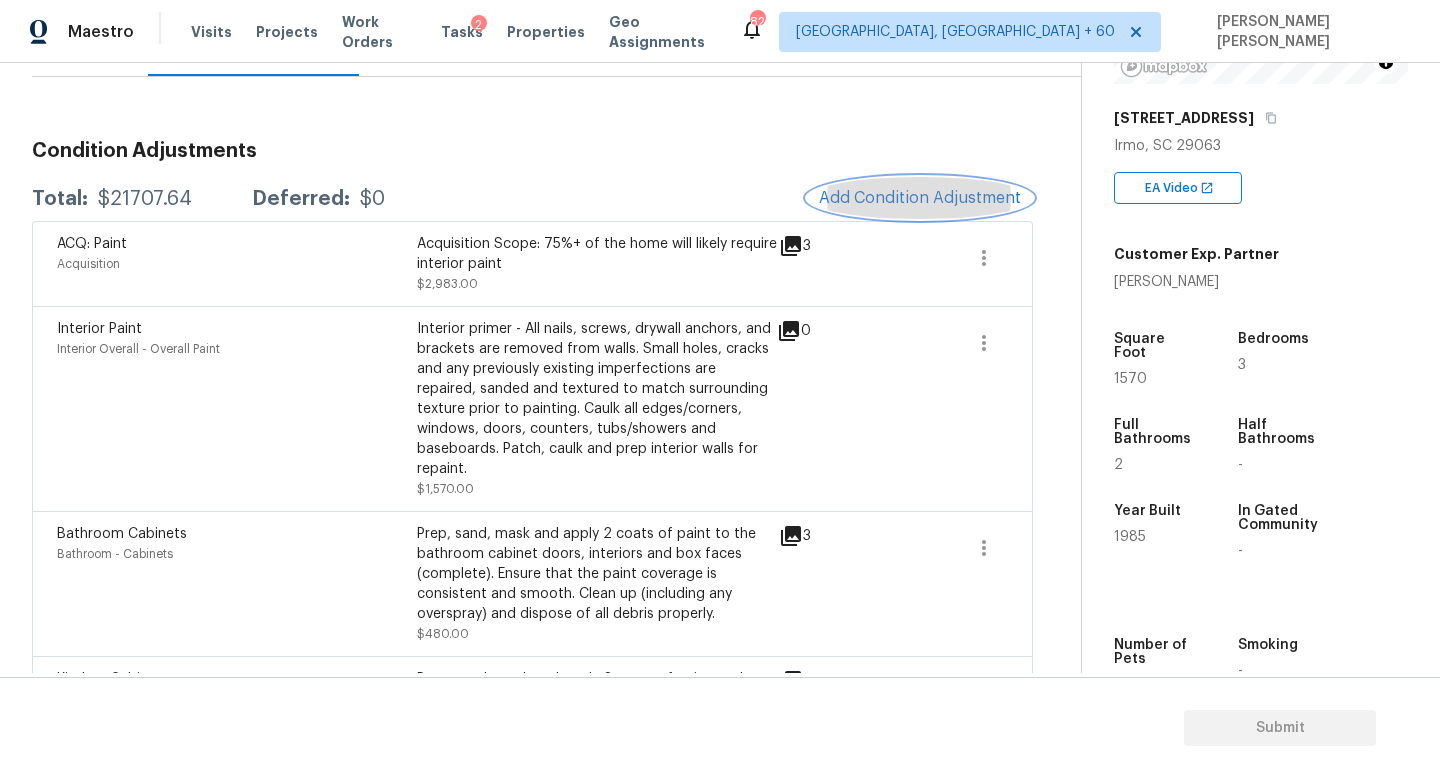 click on "Add Condition Adjustment" at bounding box center (920, 198) 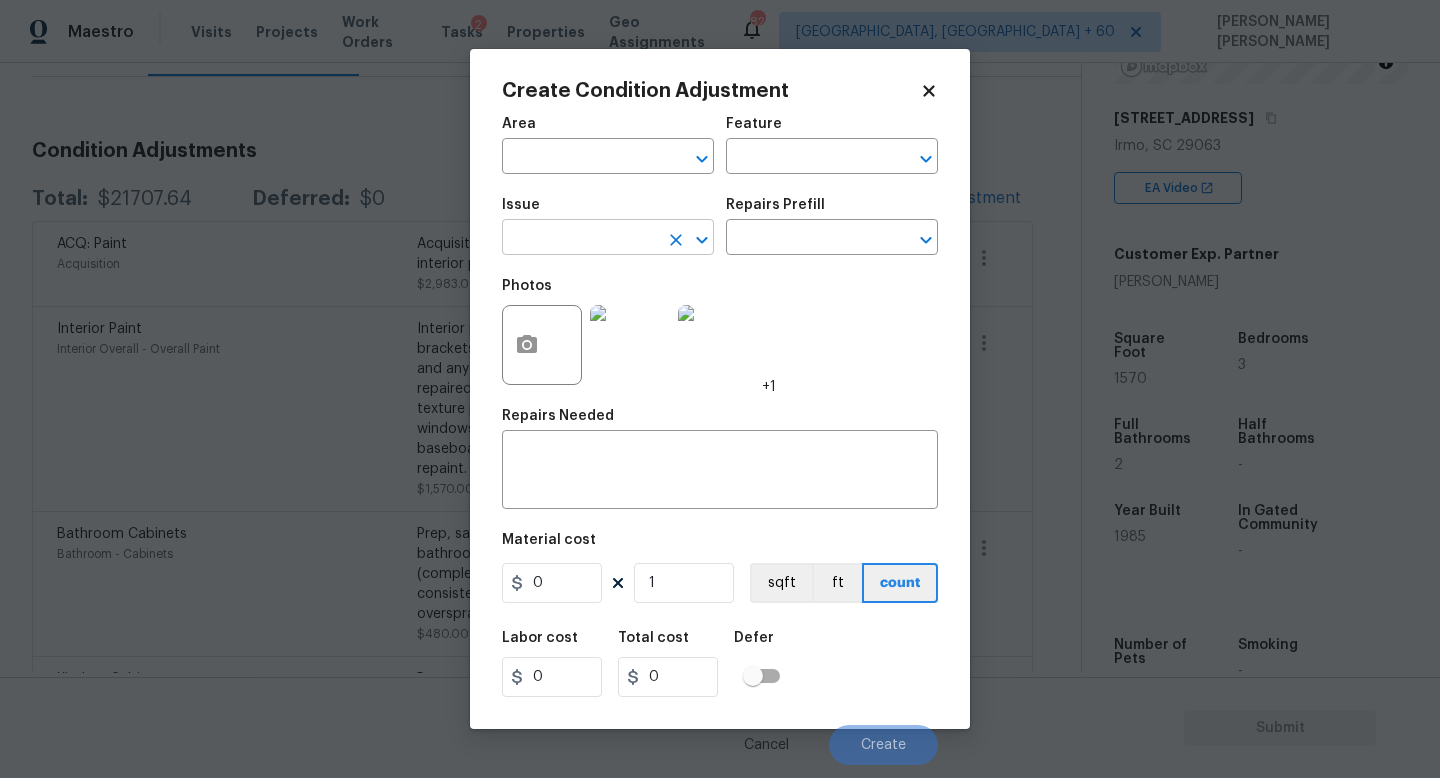 click at bounding box center [580, 239] 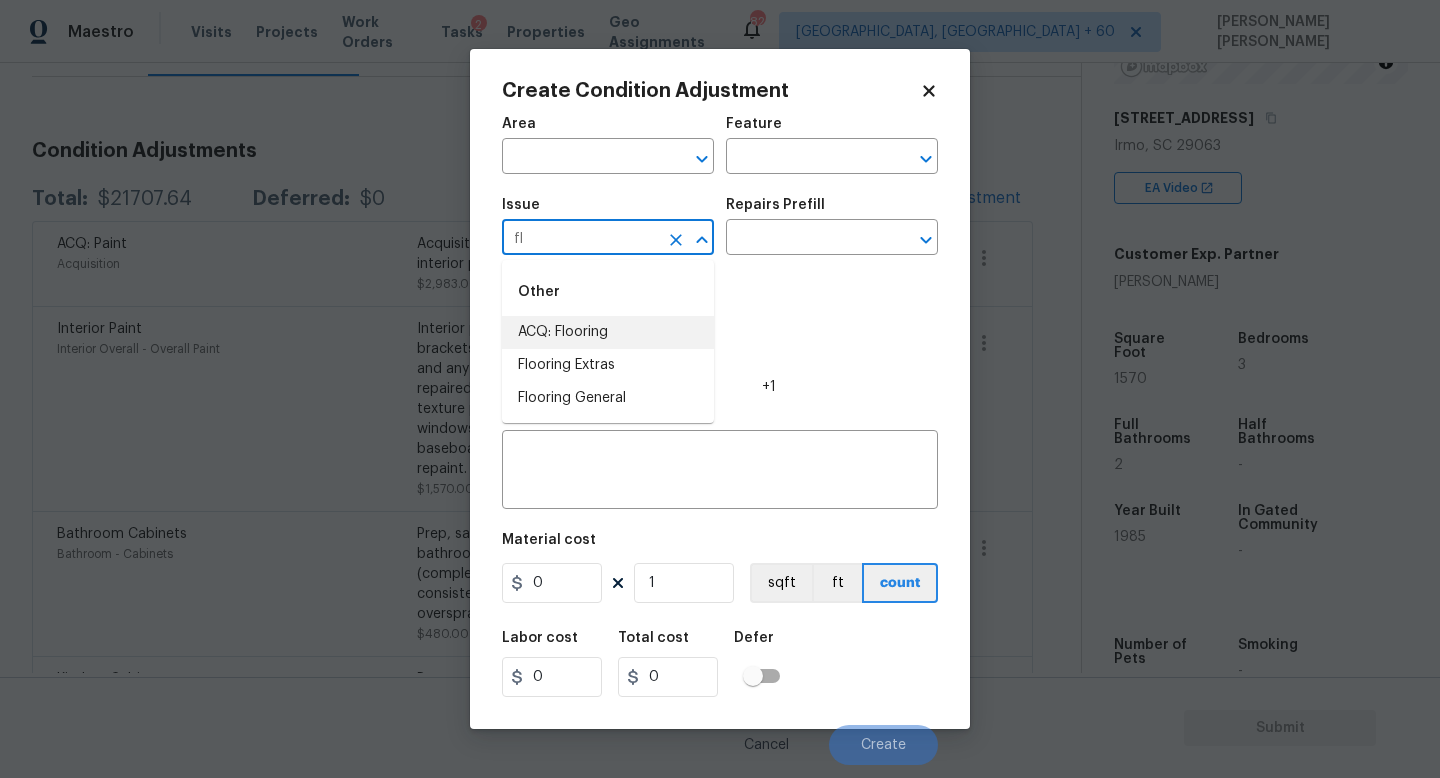 click on "ACQ: Flooring" at bounding box center [608, 332] 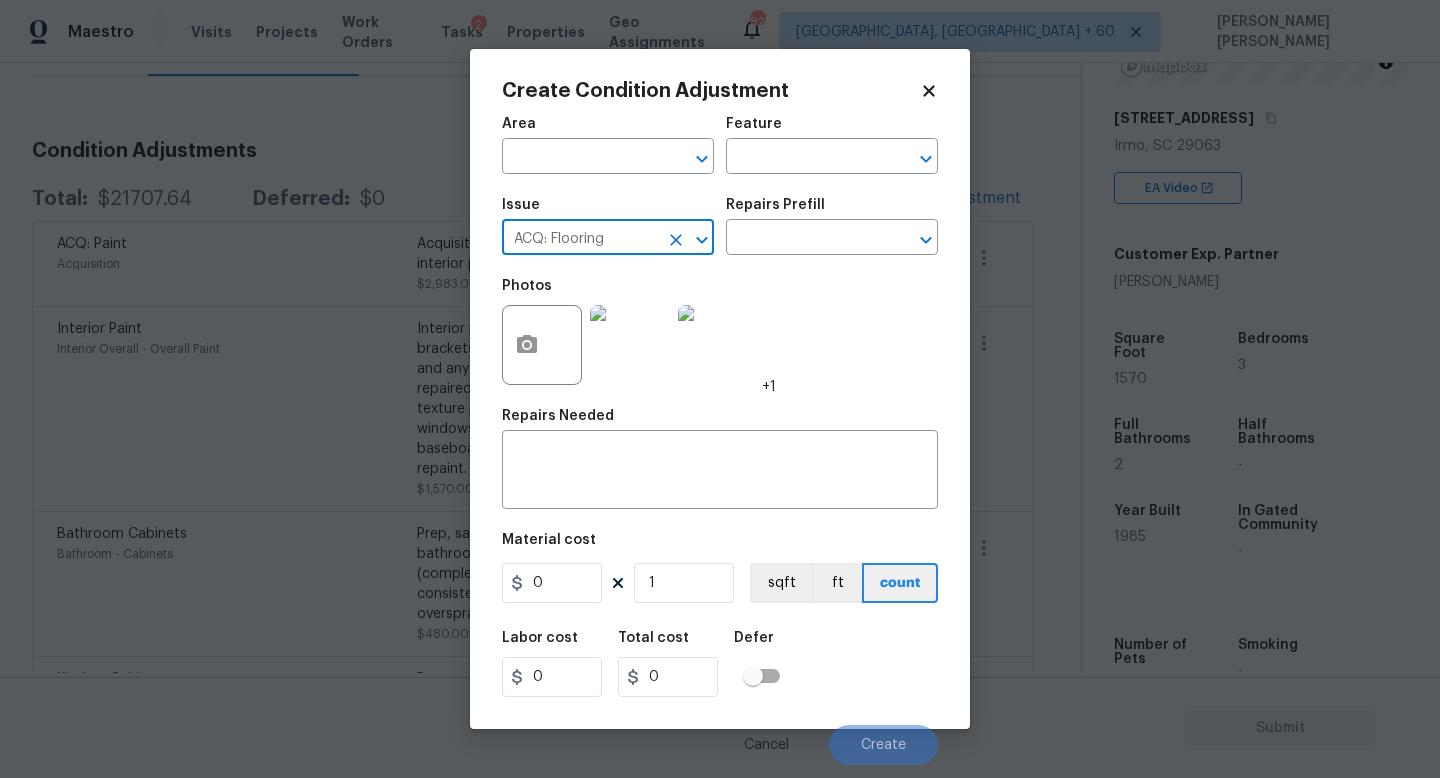 type on "ACQ: Flooring" 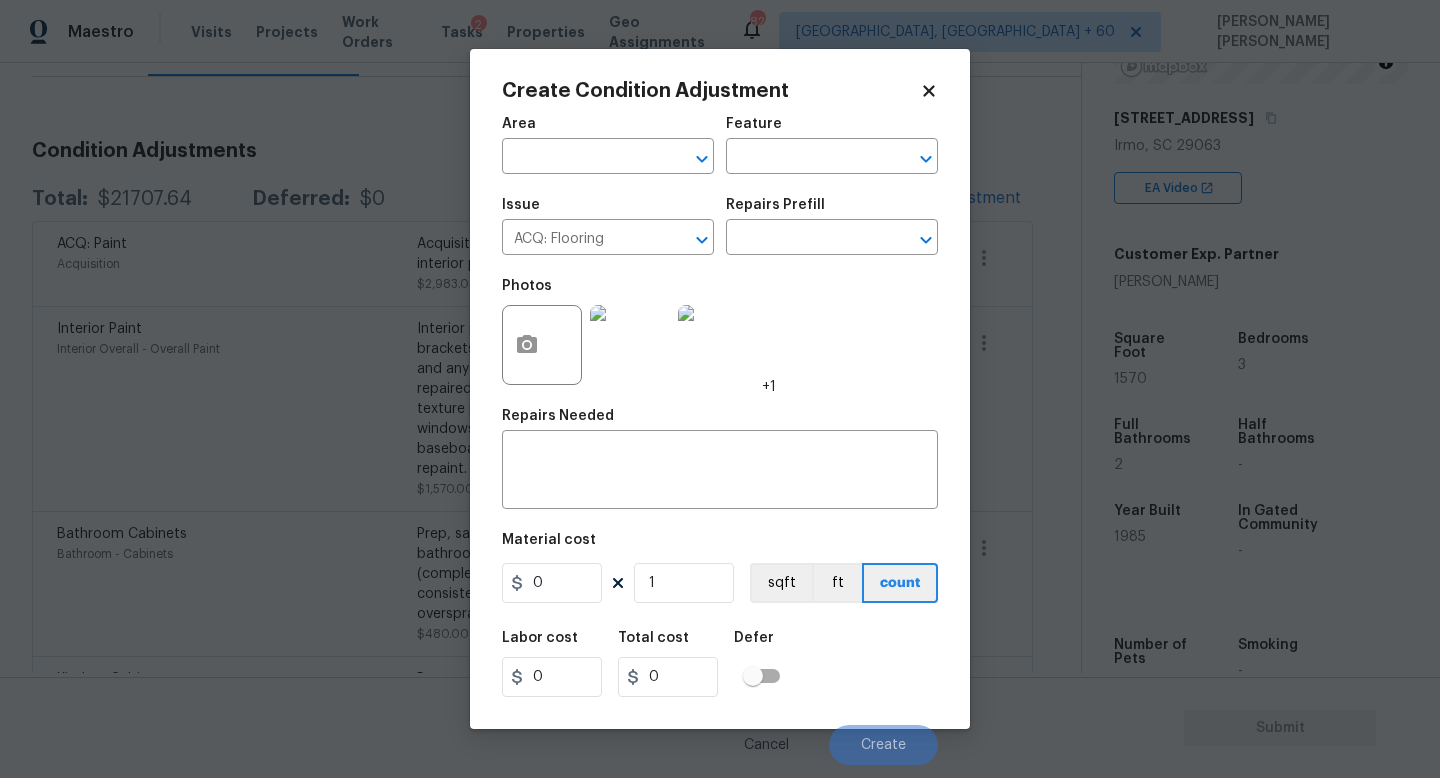 click on "Area ​ Feature ​" at bounding box center (720, 145) 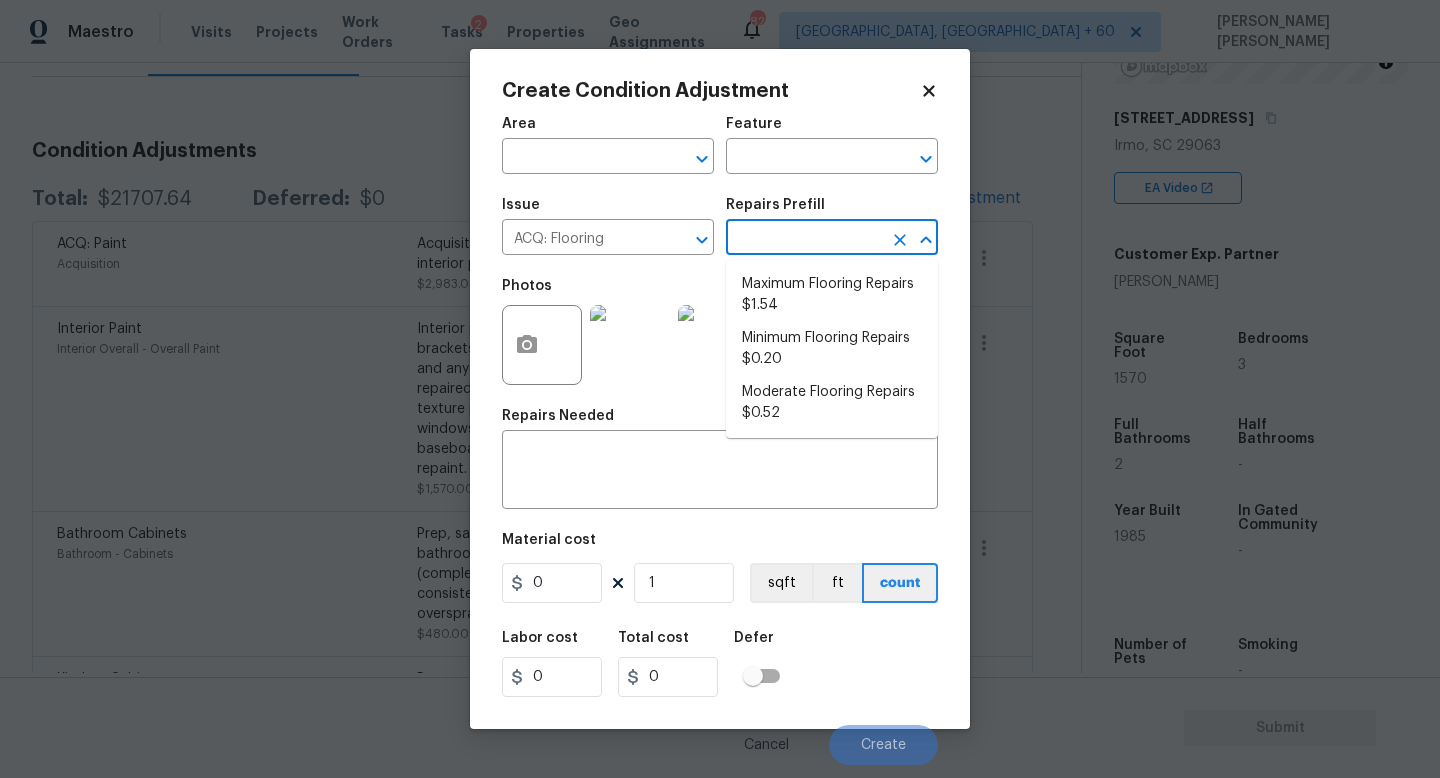 click at bounding box center [804, 239] 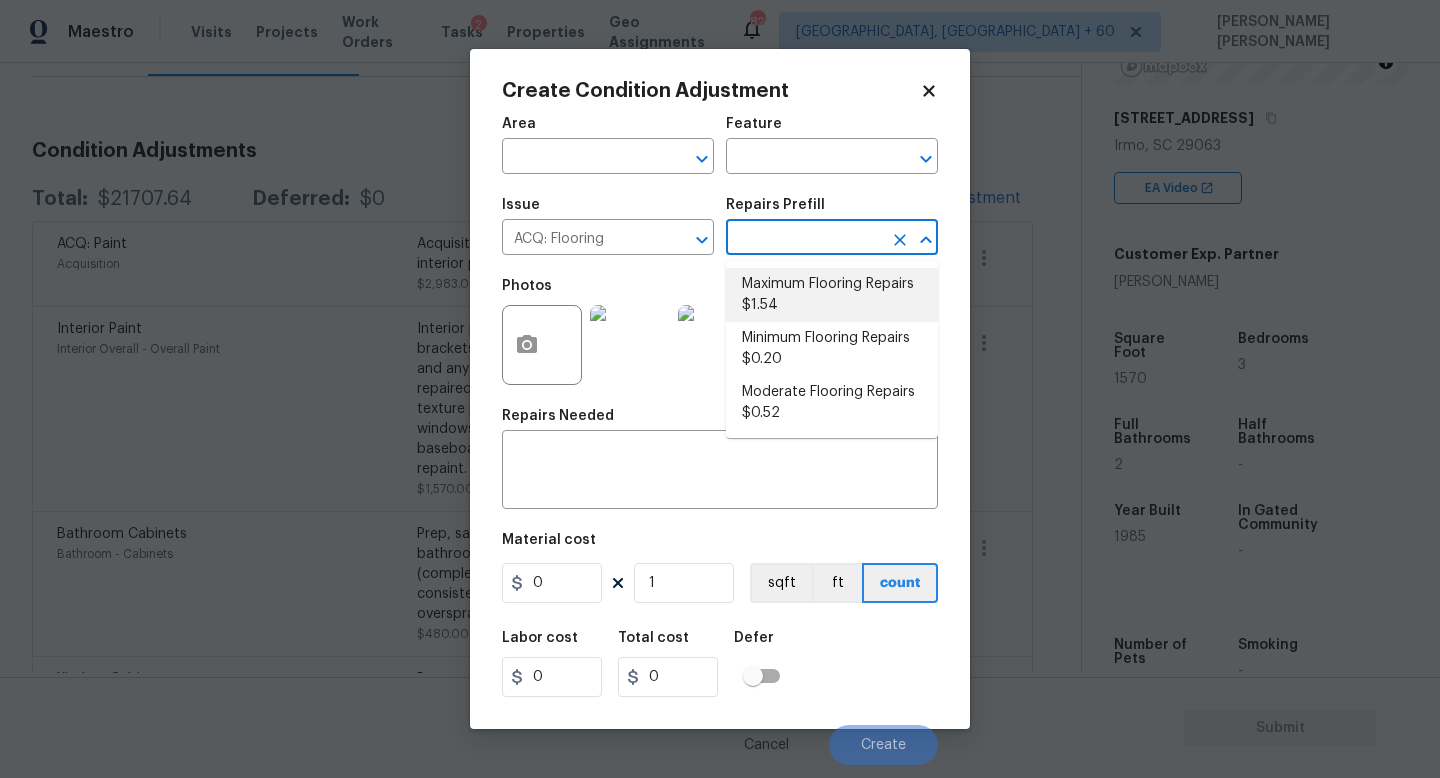 click on "Maximum Flooring Repairs $1.54" at bounding box center [832, 295] 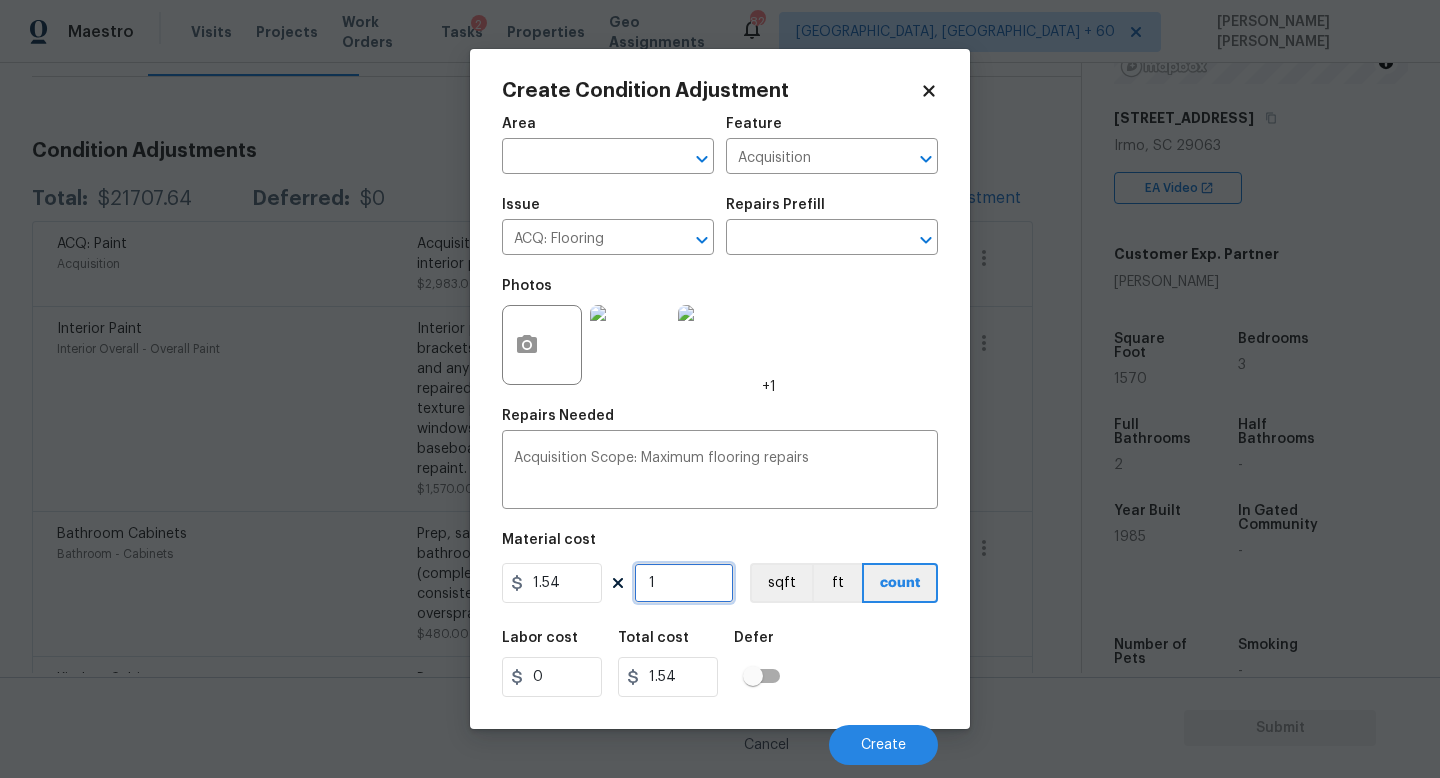click on "1" at bounding box center [684, 583] 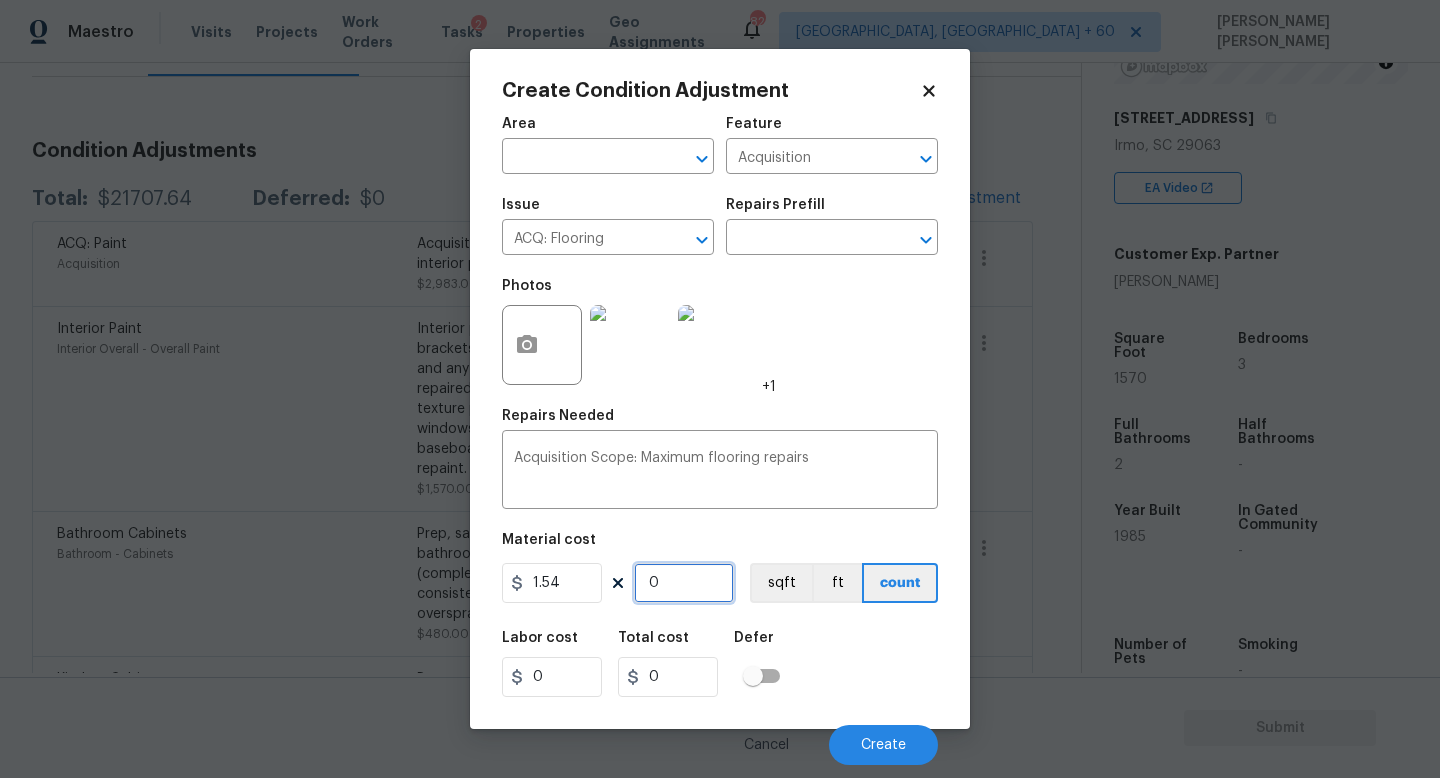 type on "1" 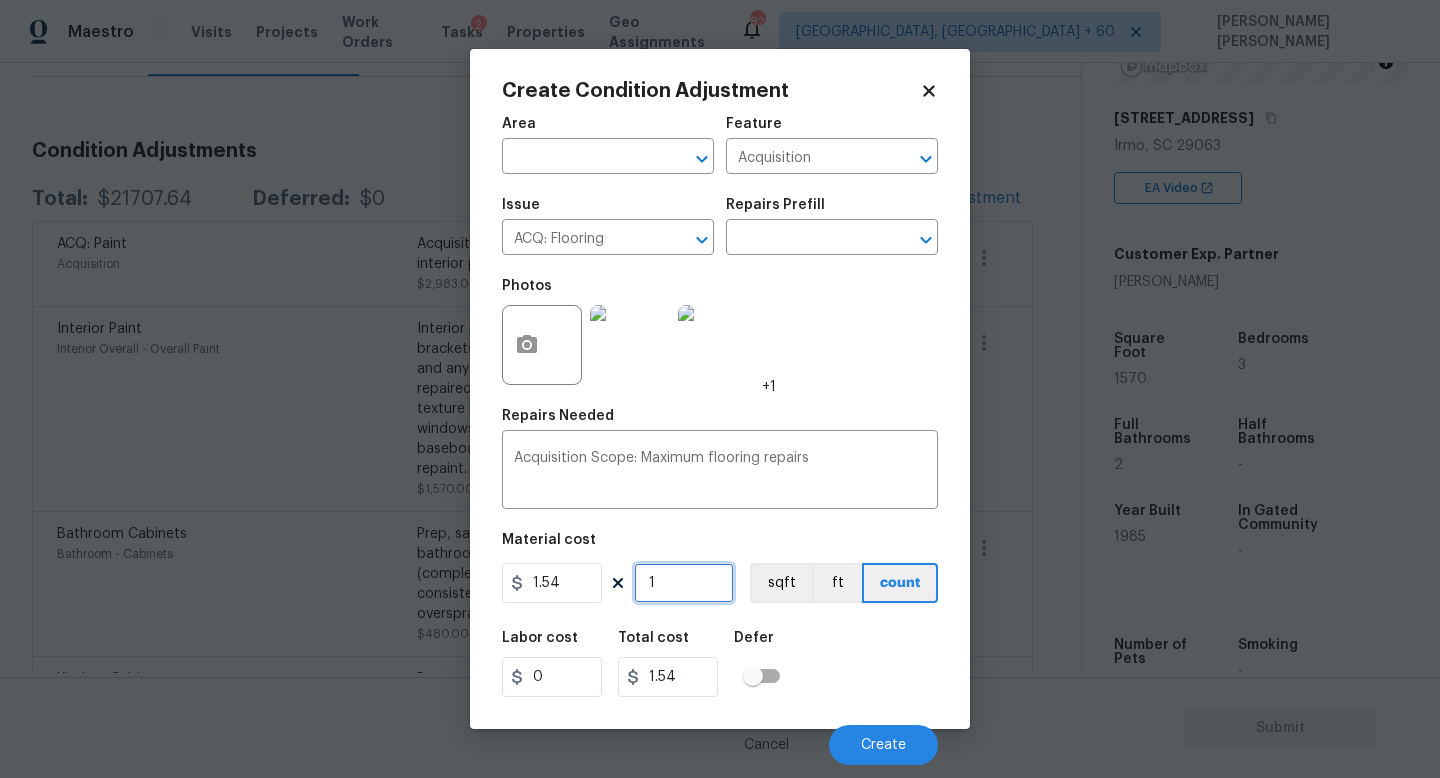 type on "15" 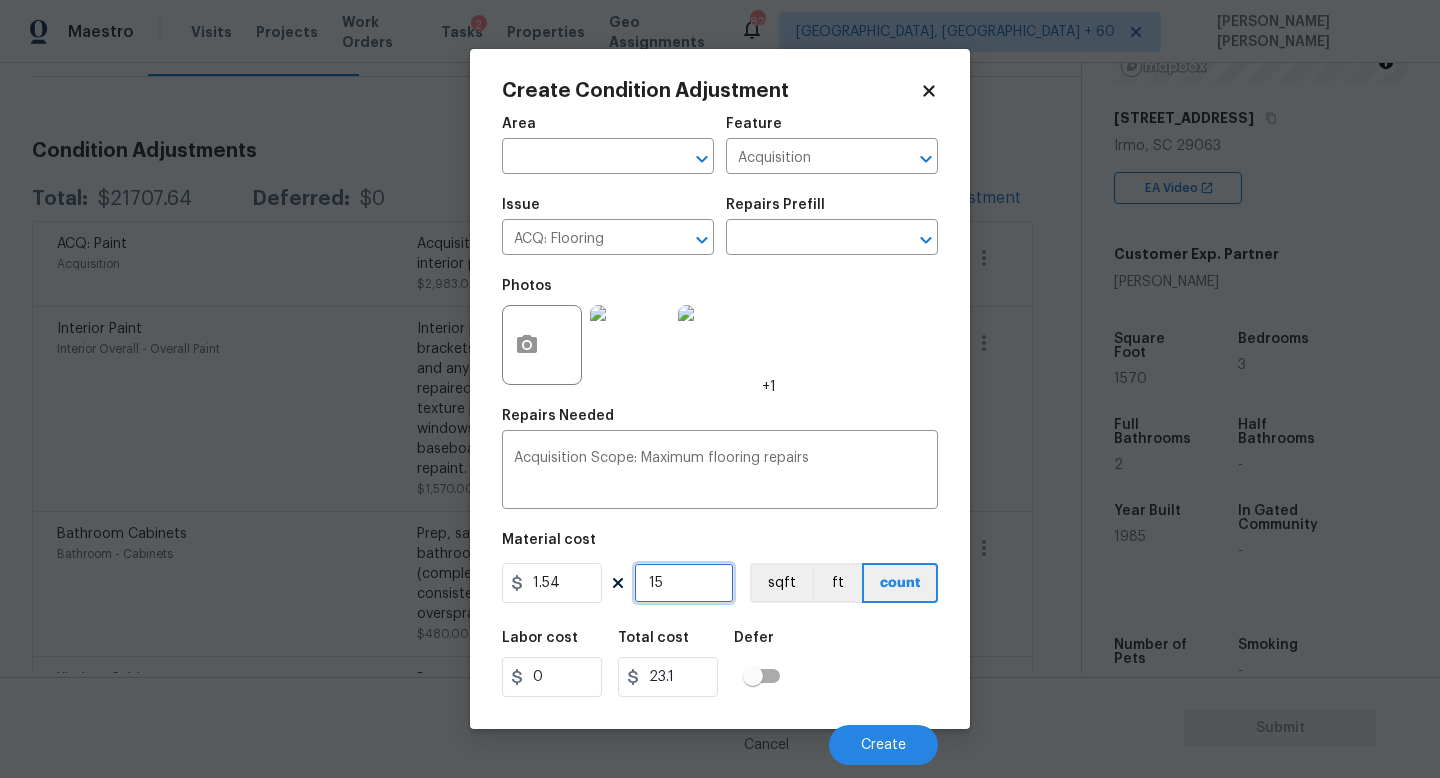 type on "157" 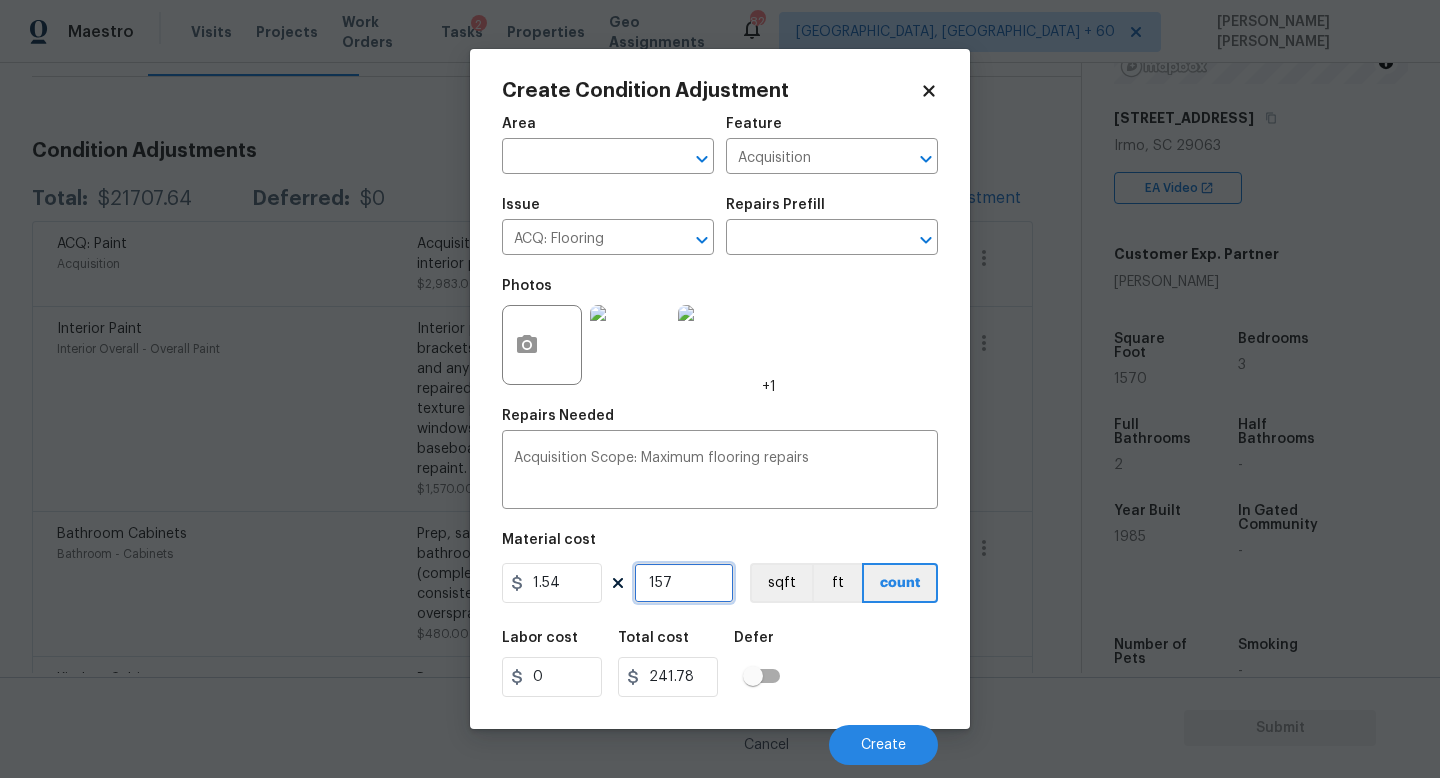 type on "1570" 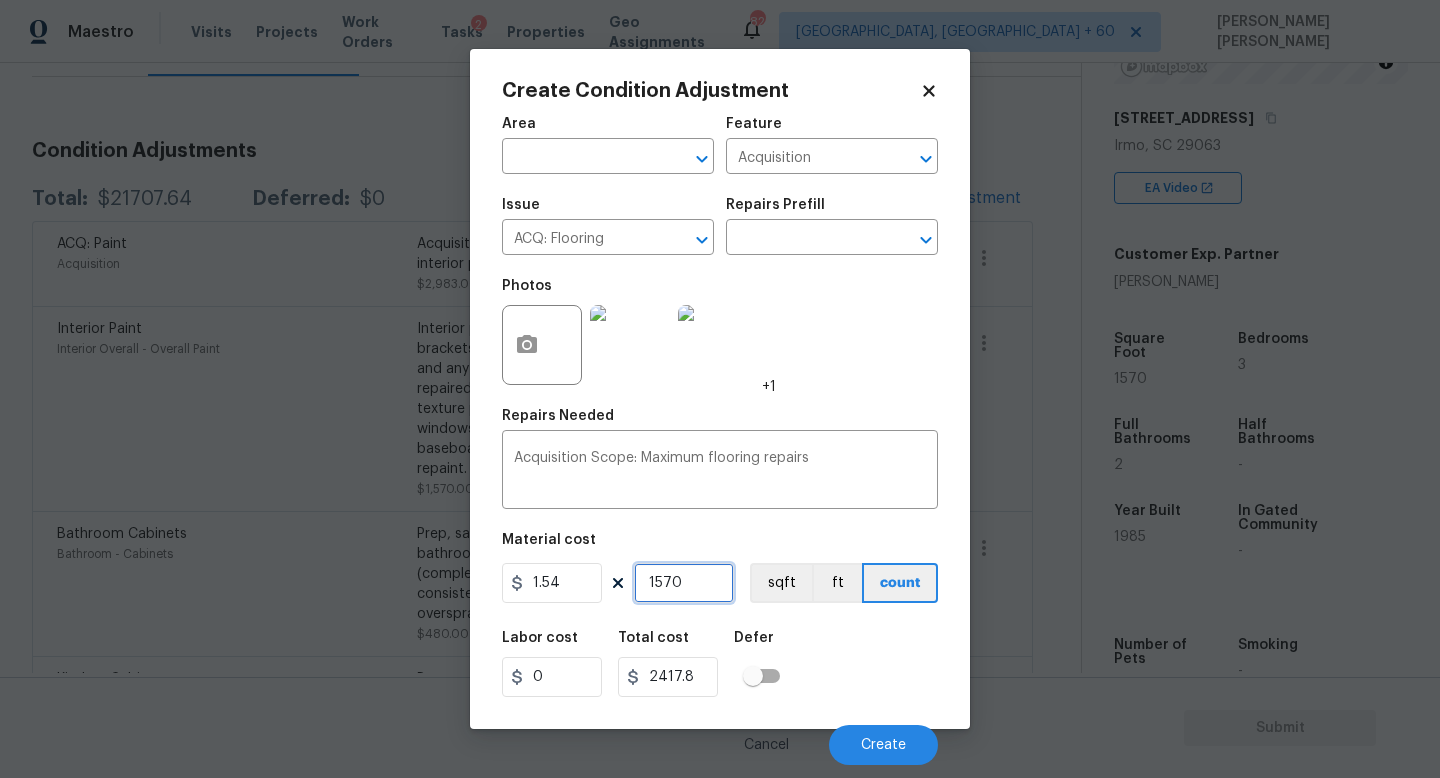 type on "1570" 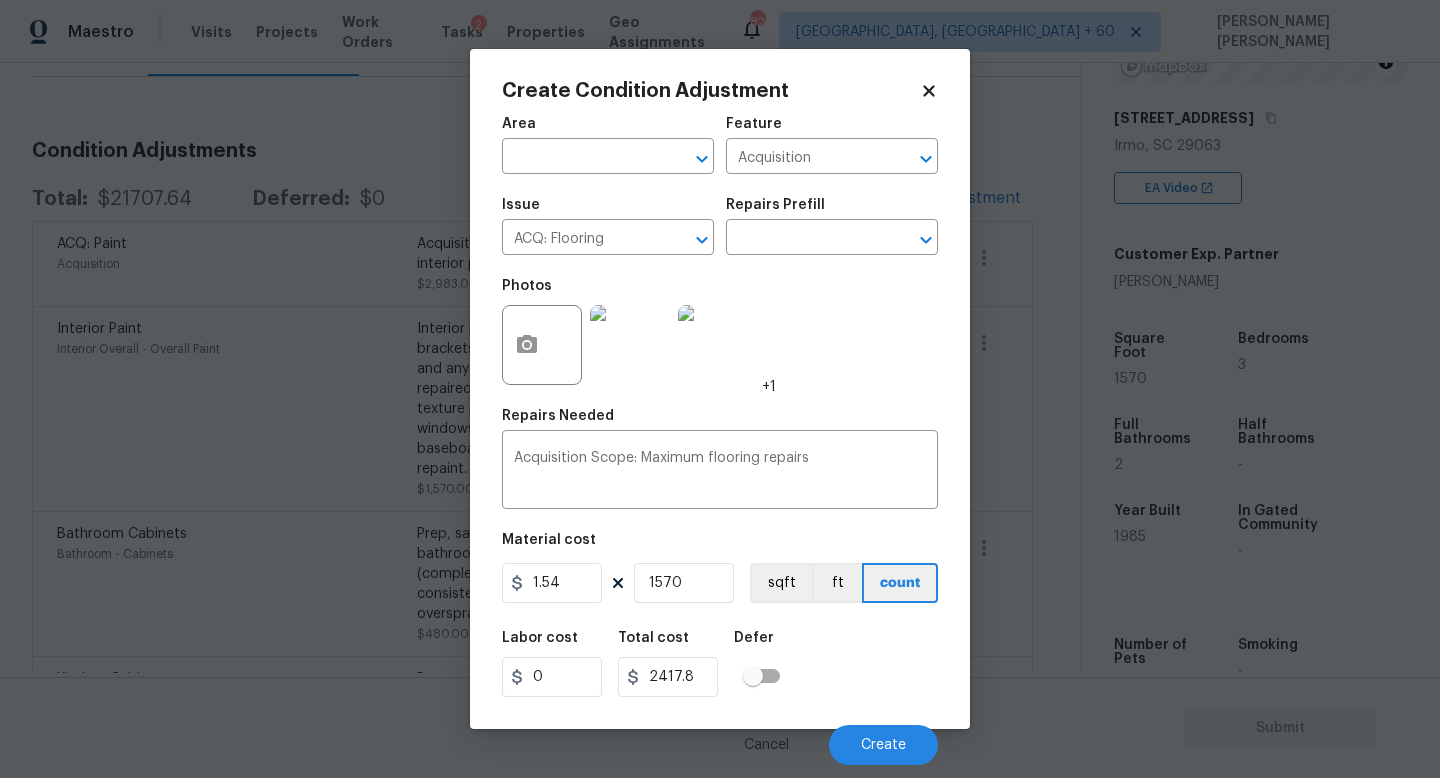 click at bounding box center [542, 345] 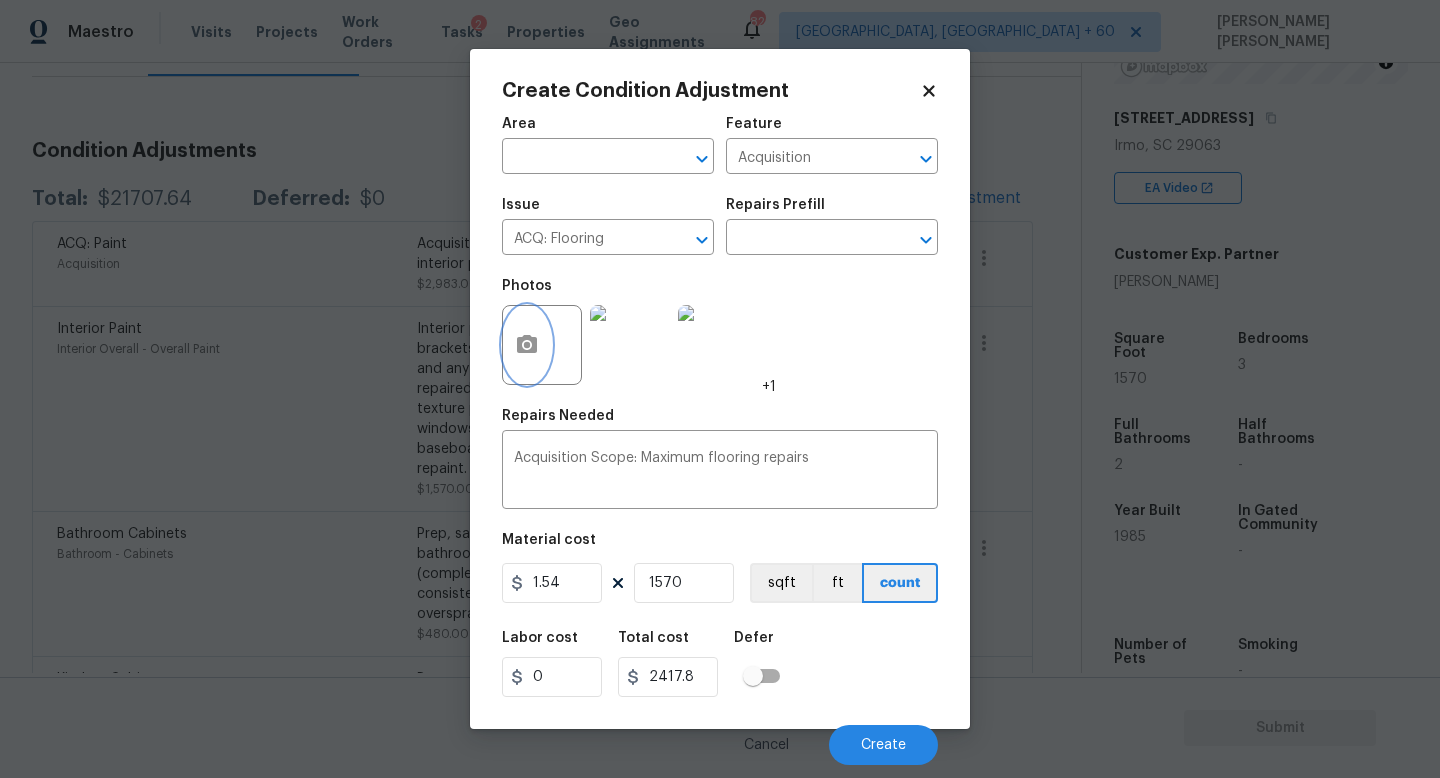click at bounding box center [527, 345] 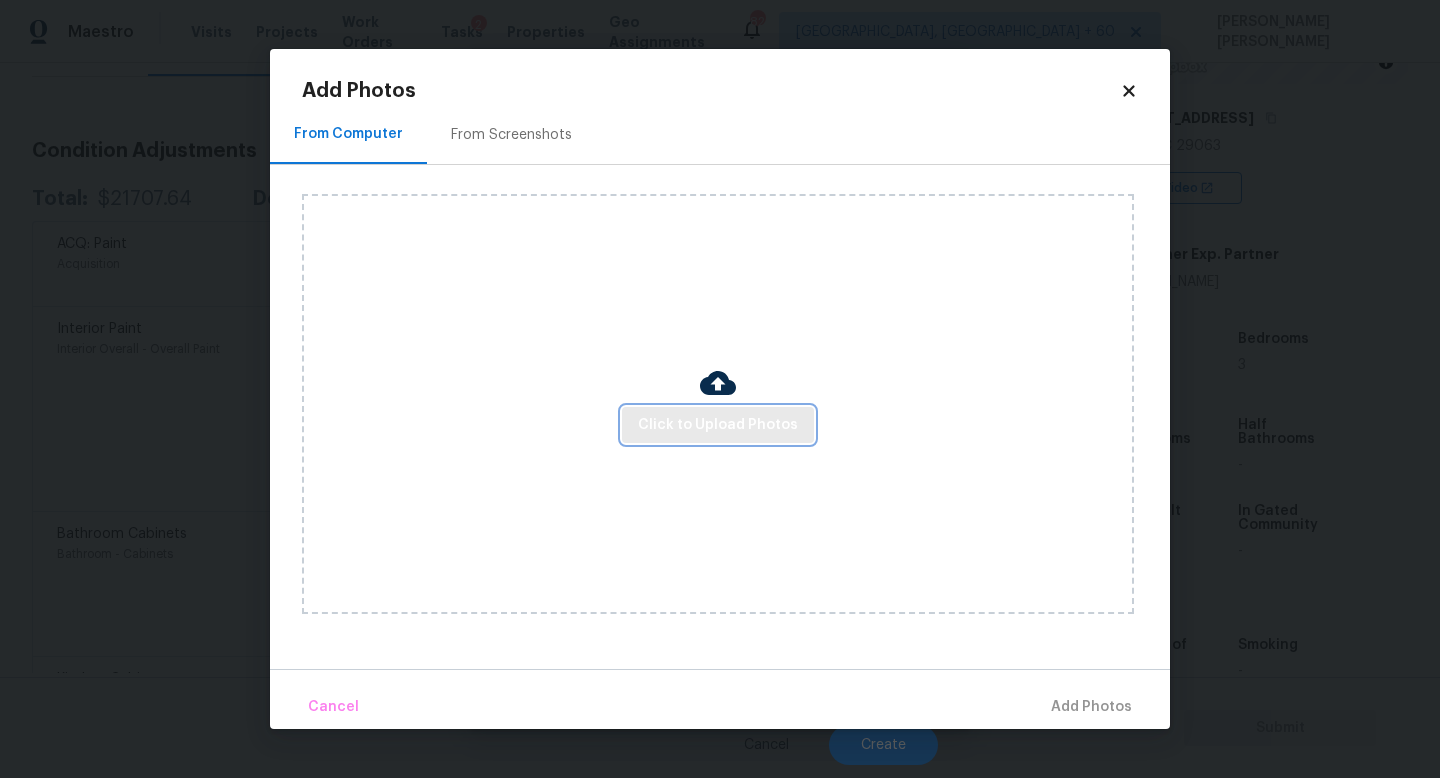 click on "Click to Upload Photos" at bounding box center (718, 425) 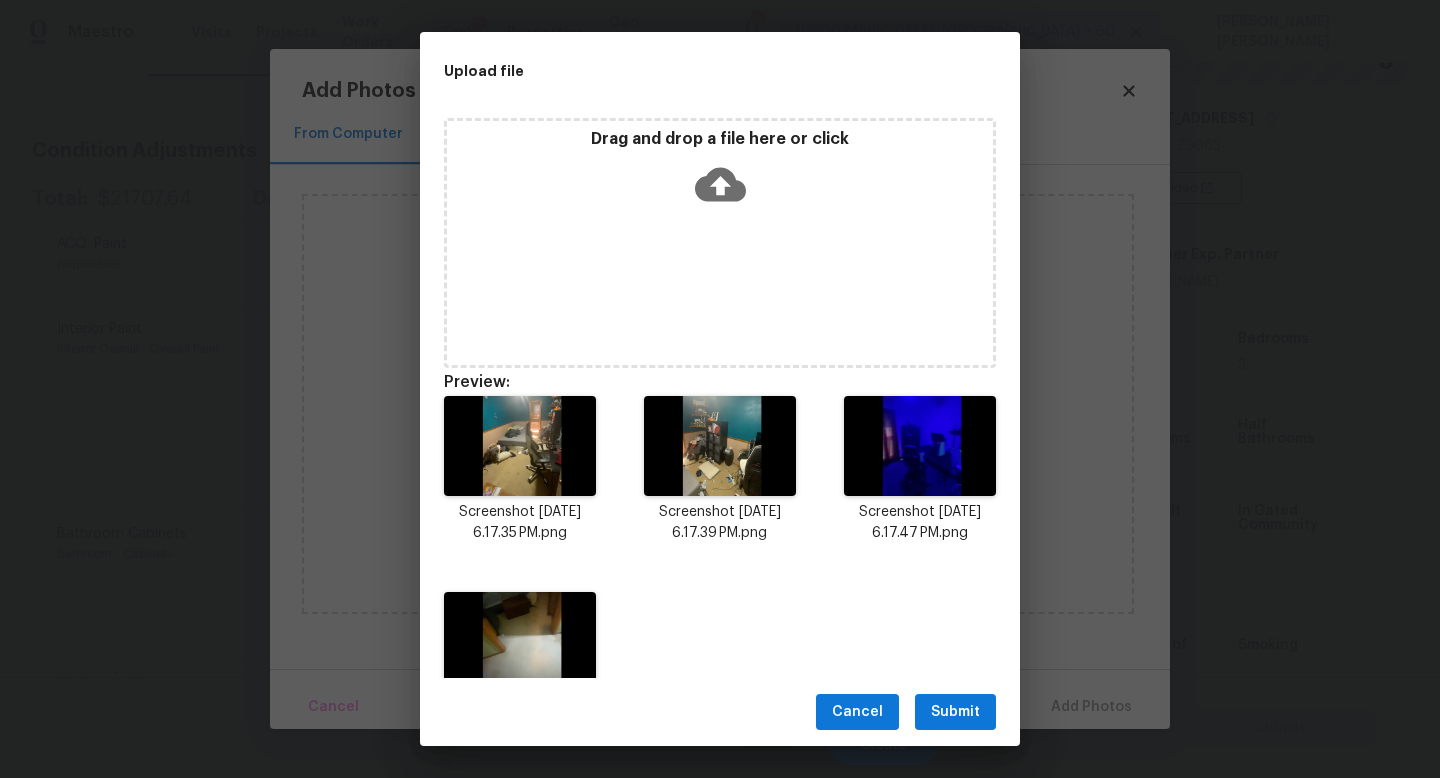 click on "Submit" at bounding box center (955, 712) 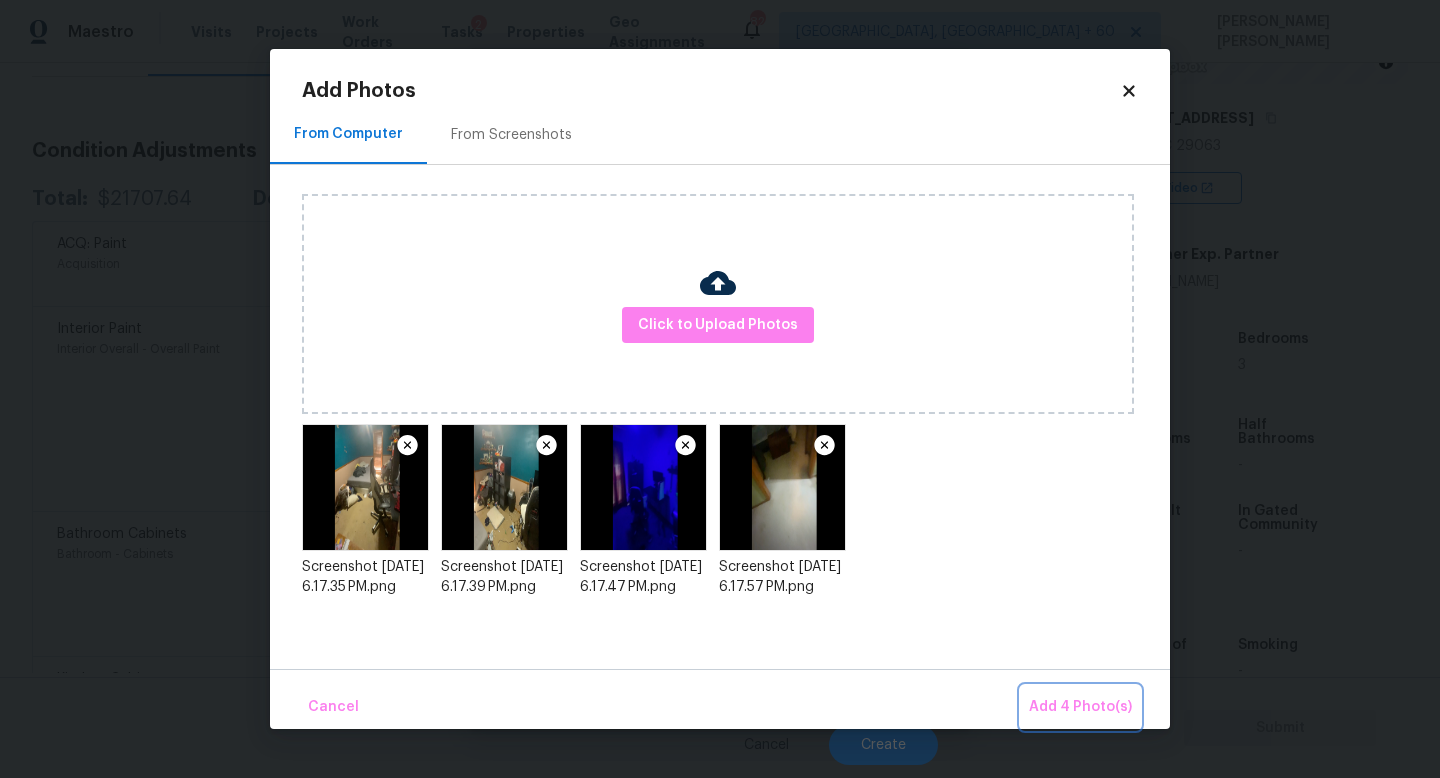 click on "Add 4 Photo(s)" at bounding box center (1080, 707) 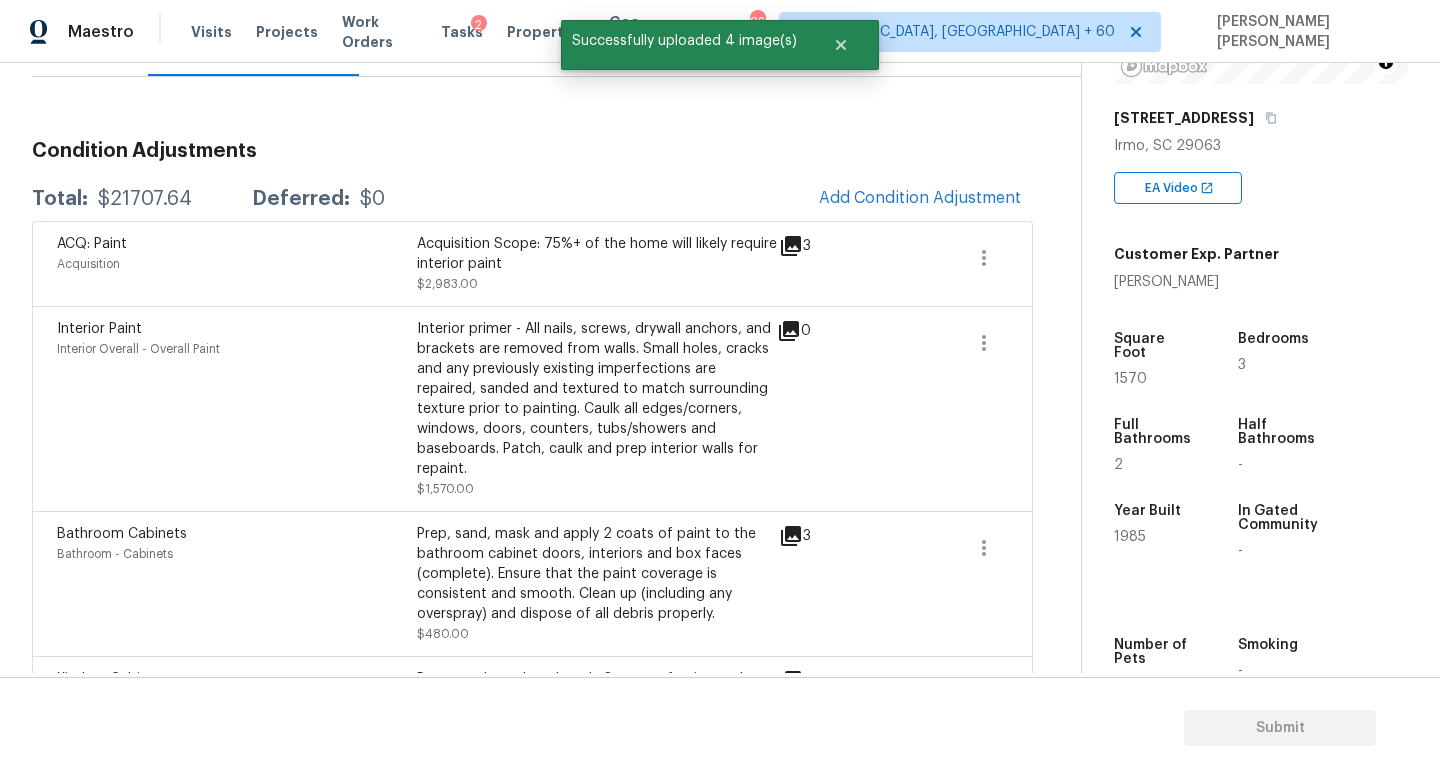 click on "Maestro Visits Projects Work Orders Tasks 2 Properties Geo Assignments 828 Knoxville, TN + 60 Jishnu Manoj Back to tasks Condition Scoping - Interior Wed, Jul 09 2025 by 9:00 am   9 Hours Overdue Jishnu Manoj In-progress Questions Condition Adjustments Details & Inputs Notes Photos Condition Adjustments Total:  $21707.64 Deferred:  $0 Add Condition Adjustment ACQ: Paint Acquisition Acquisition Scope: 75%+ of the home will likely require interior paint $2,983.00   3 Interior Paint Interior Overall - Overall Paint Interior primer - All nails, screws, drywall anchors, and brackets are removed from walls. Small holes, cracks and any previously existing imperfections are repaired, sanded and textured to match surrounding texture prior to painting. Caulk all edges/corners, windows, doors, counters, tubs/showers and baseboards. Patch, caulk and prep interior walls for repaint. $1,570.00   0 Bathroom Cabinets Bathroom - Cabinets $480.00   3 Kitchen Cabinets Kitchen - Cabinets $1,200.00   3 Interior Resurfacing   1" at bounding box center (720, 389) 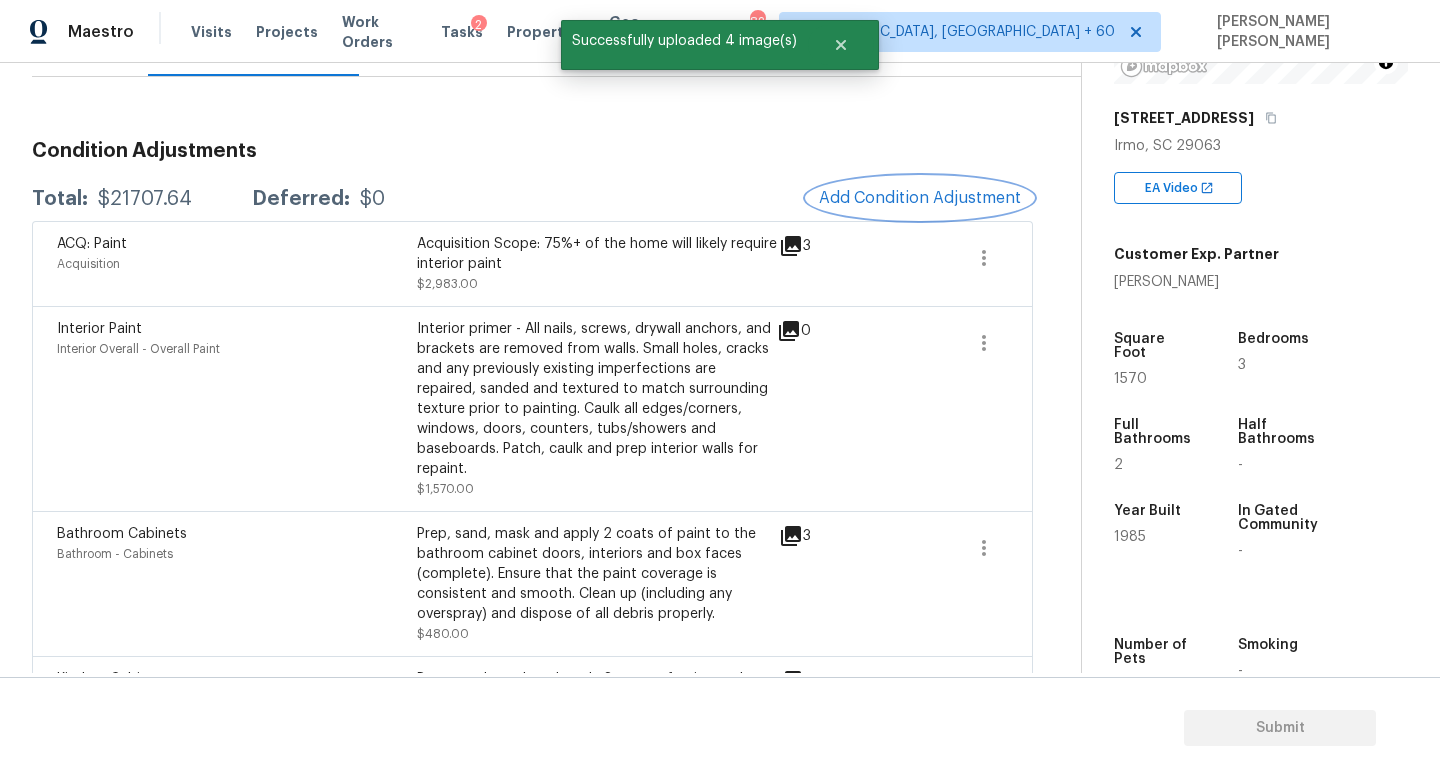 click on "Add Condition Adjustment" at bounding box center [920, 198] 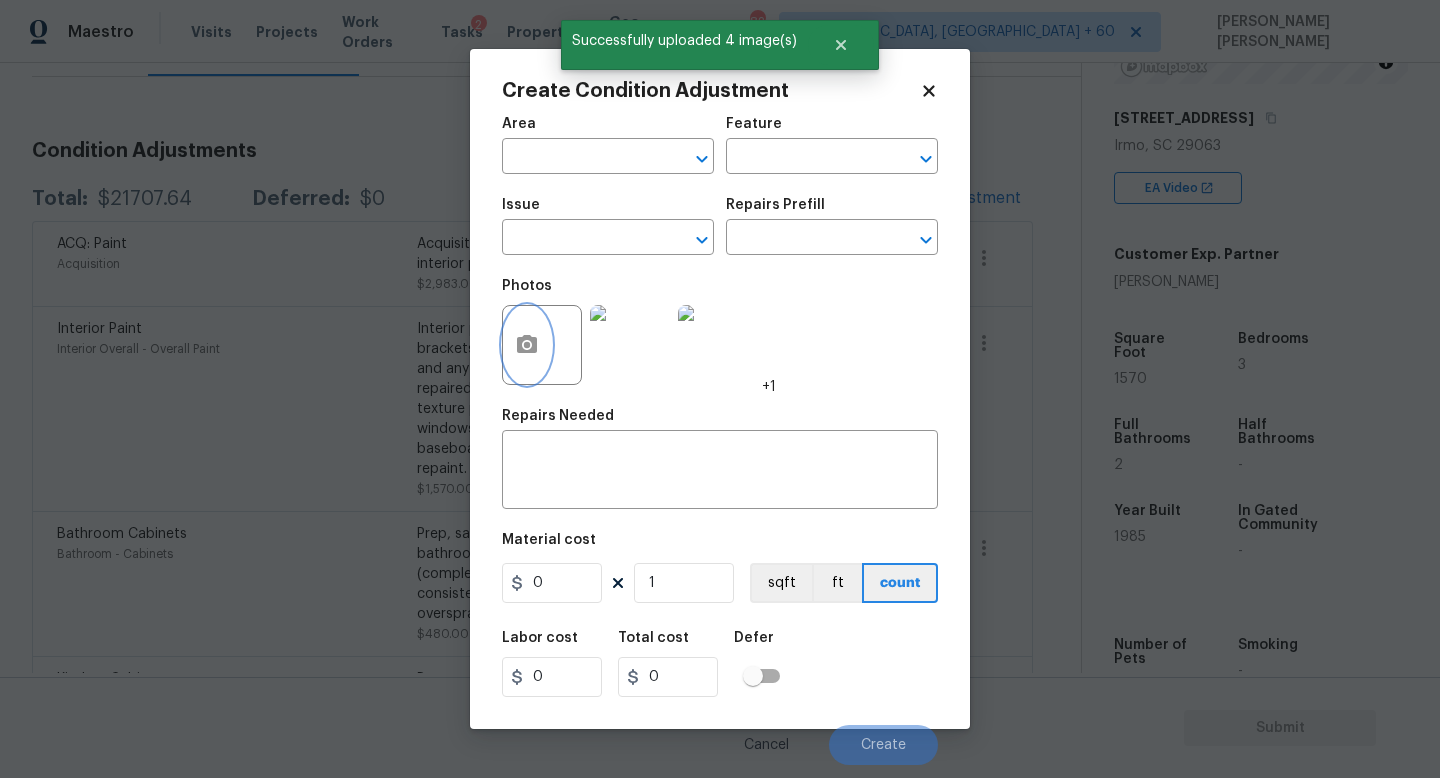 click 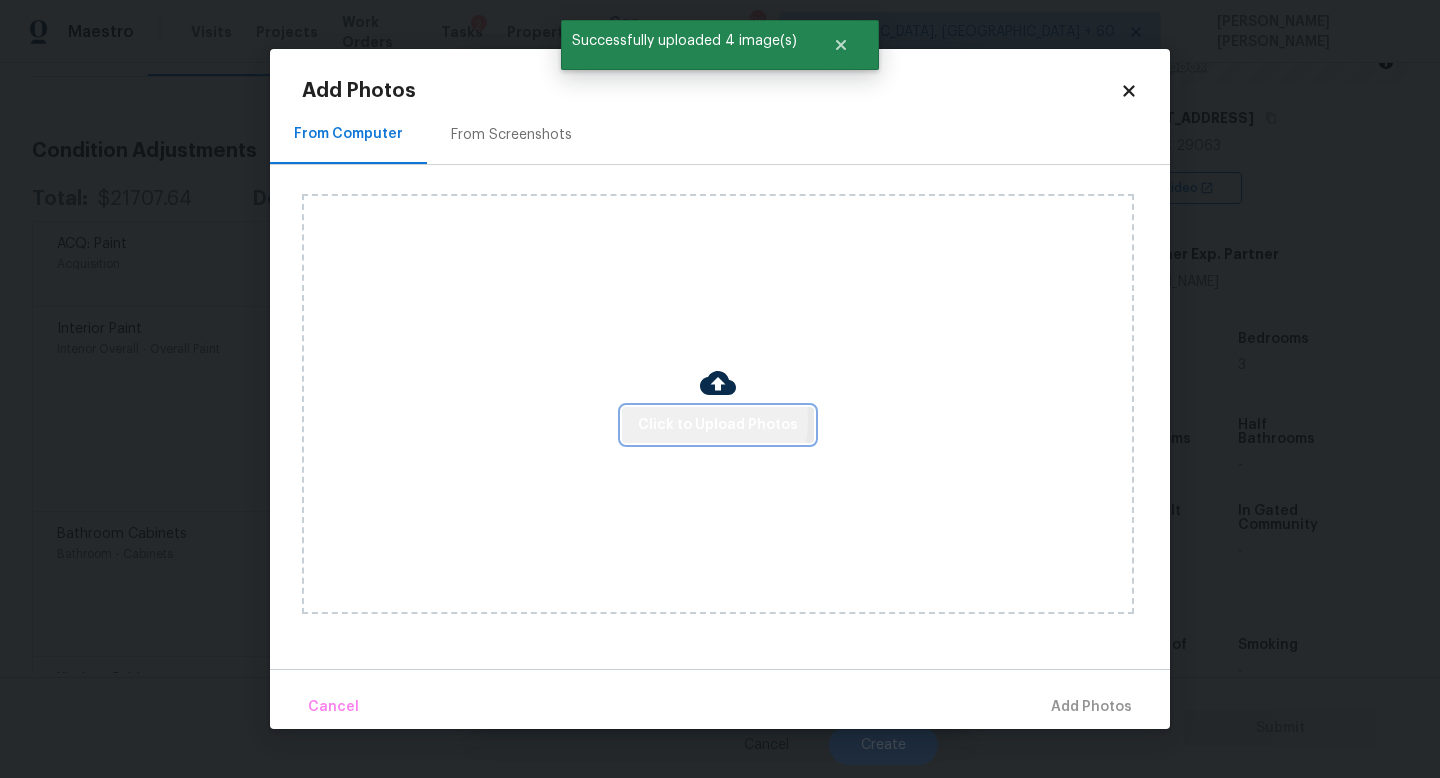 click on "Click to Upload Photos" at bounding box center [718, 425] 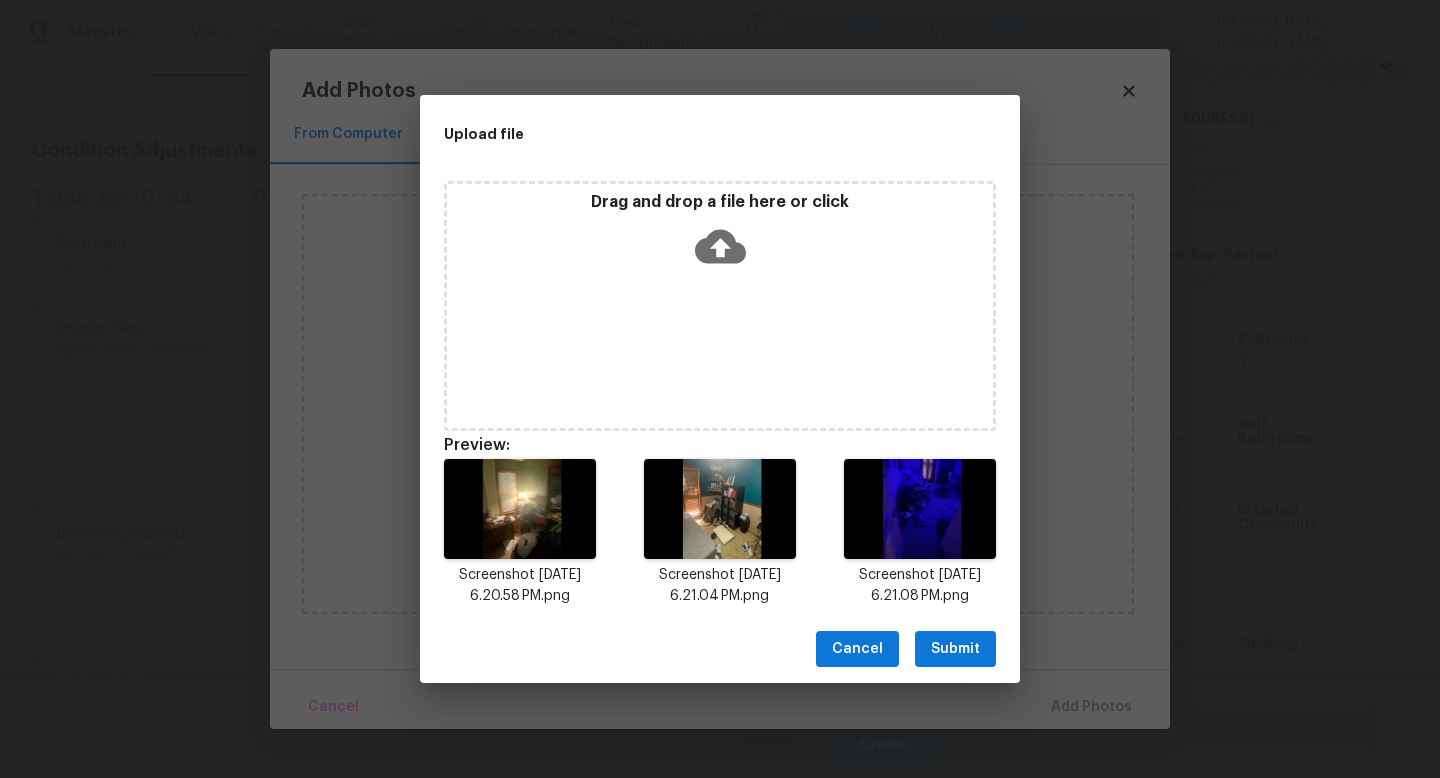 click on "Submit" at bounding box center [955, 649] 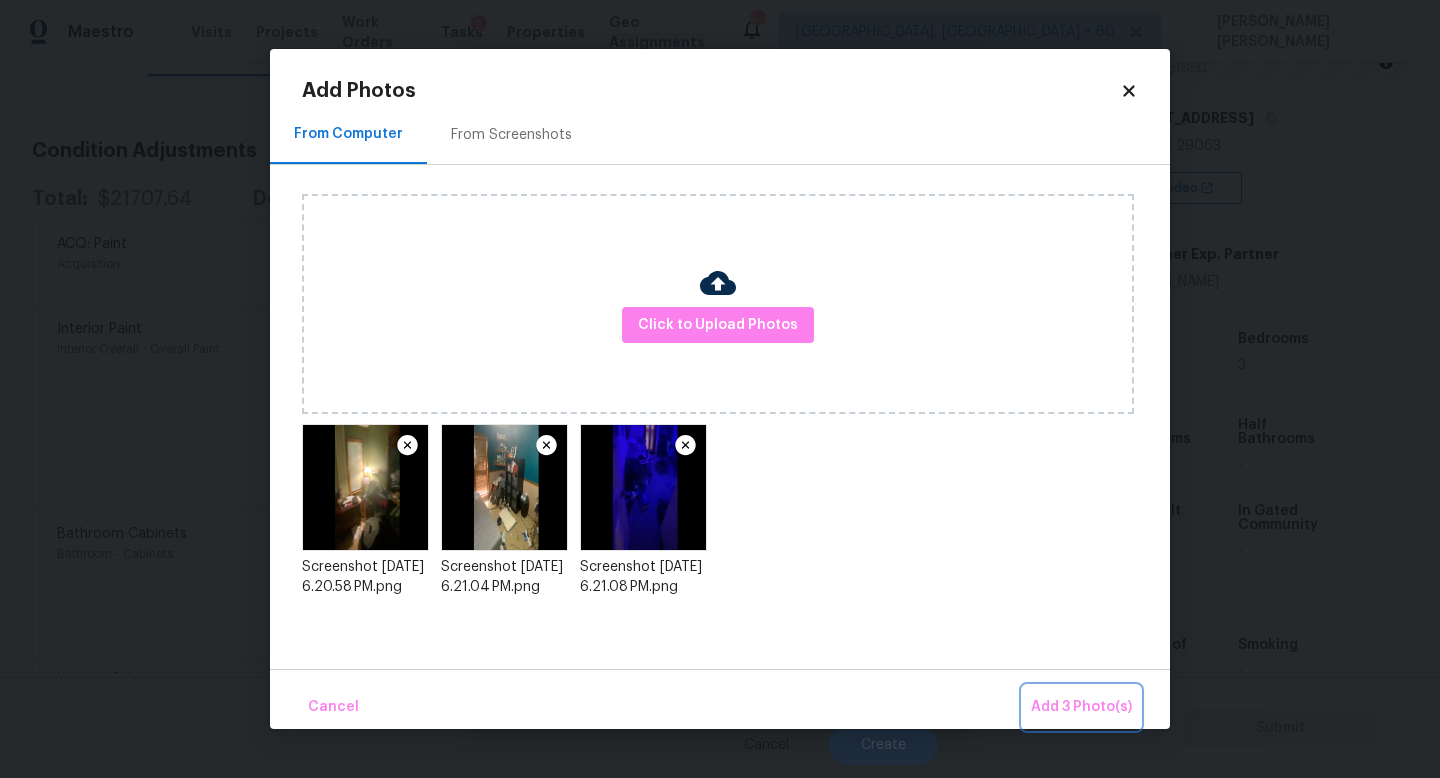 click on "Add 3 Photo(s)" at bounding box center (1081, 707) 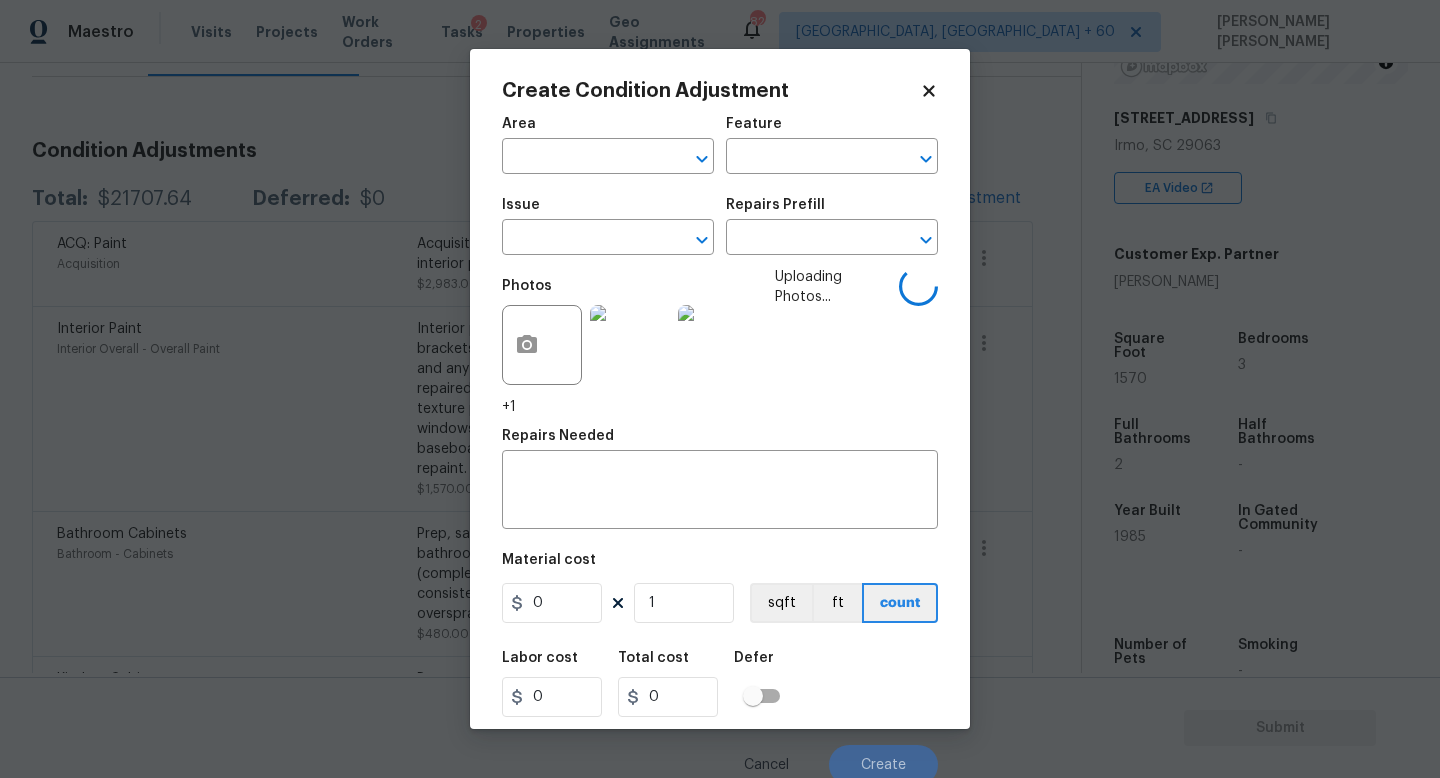 click on "Issue" at bounding box center [608, 211] 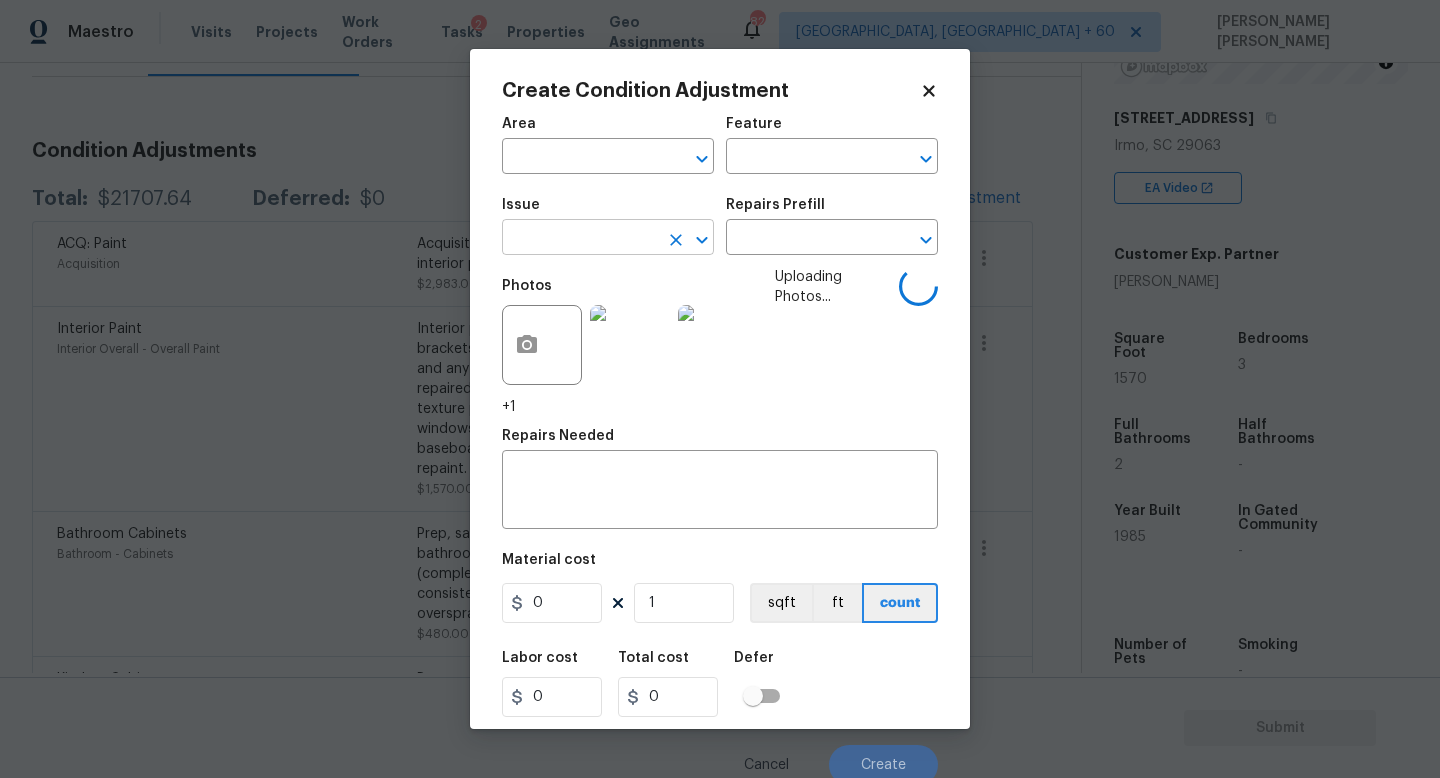 click at bounding box center (580, 239) 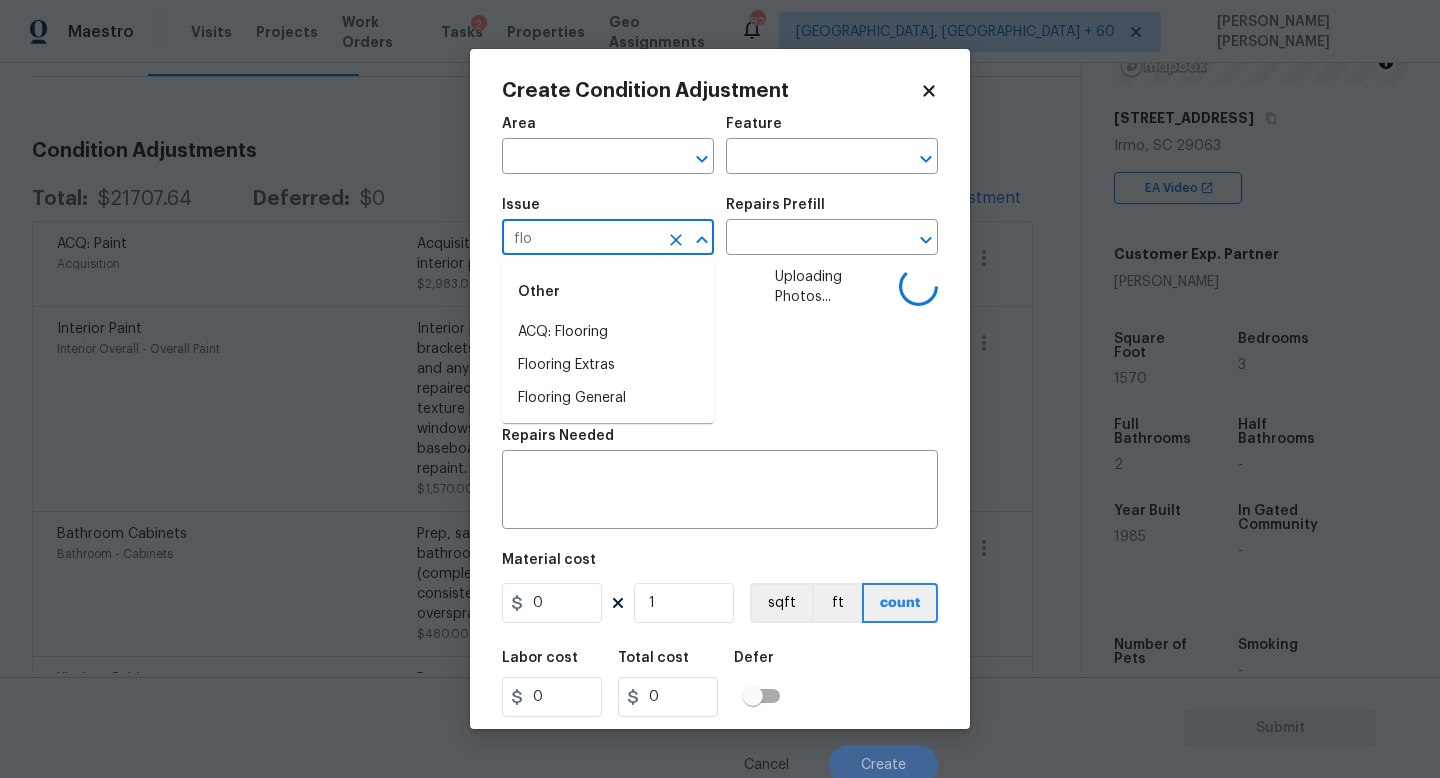 type on "floo" 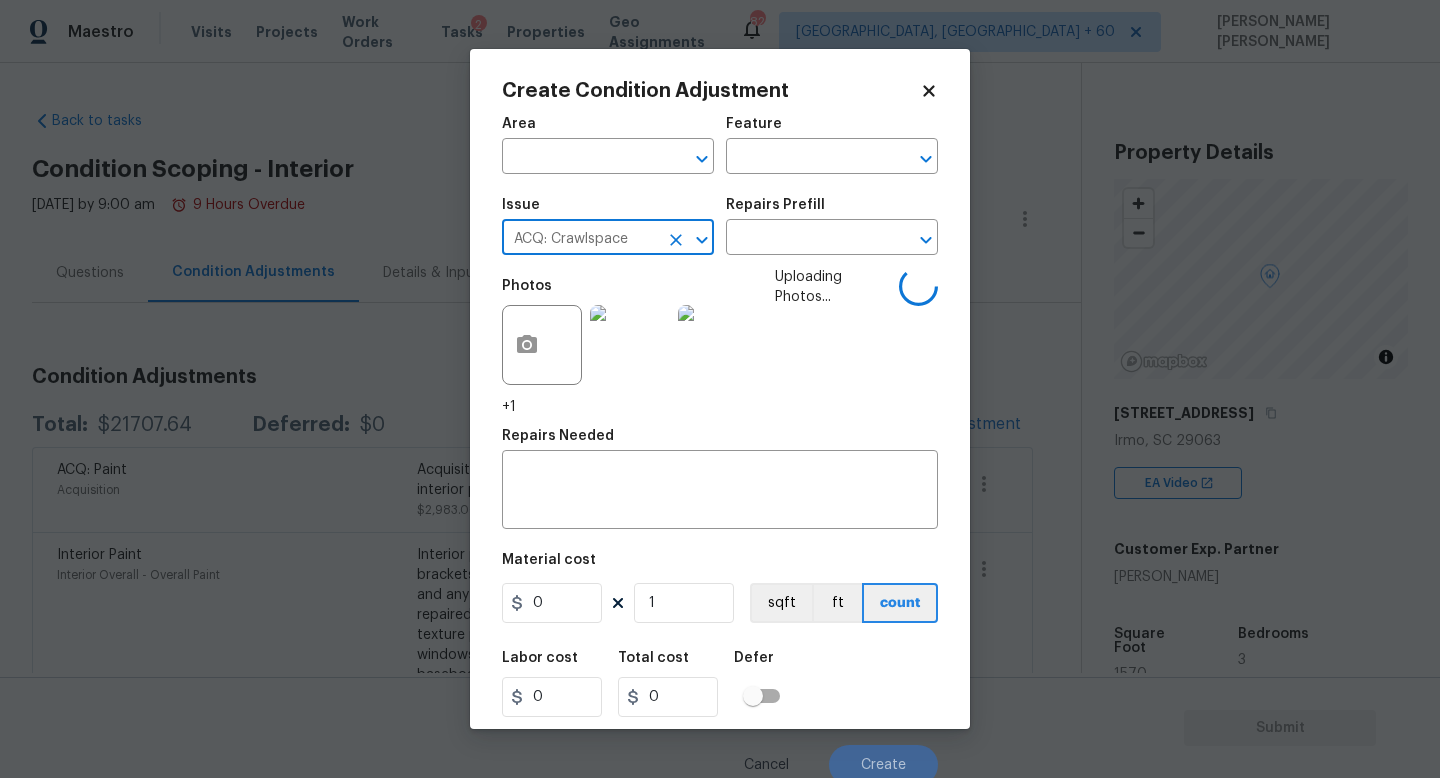 scroll, scrollTop: 0, scrollLeft: 0, axis: both 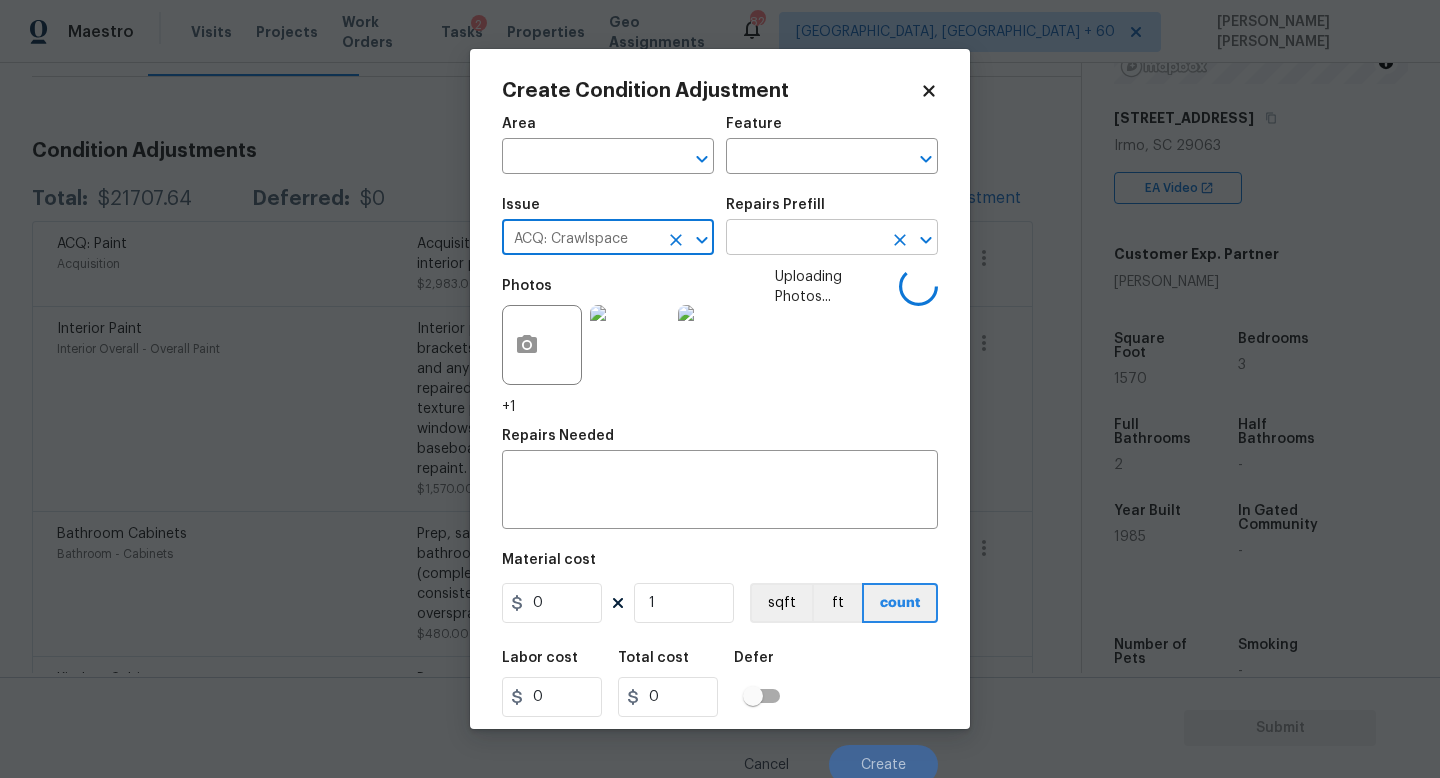 type on "ACQ: Crawlspace" 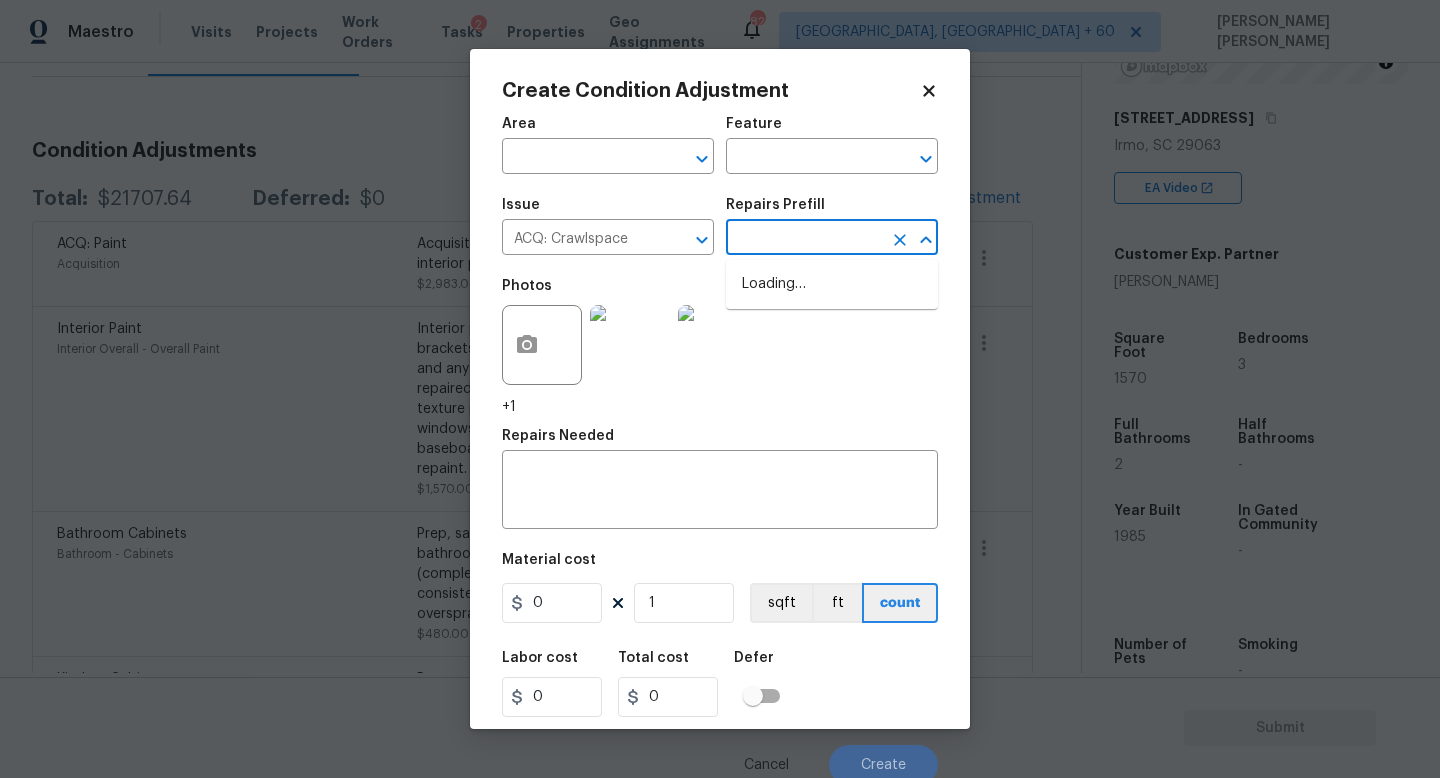 click at bounding box center (804, 239) 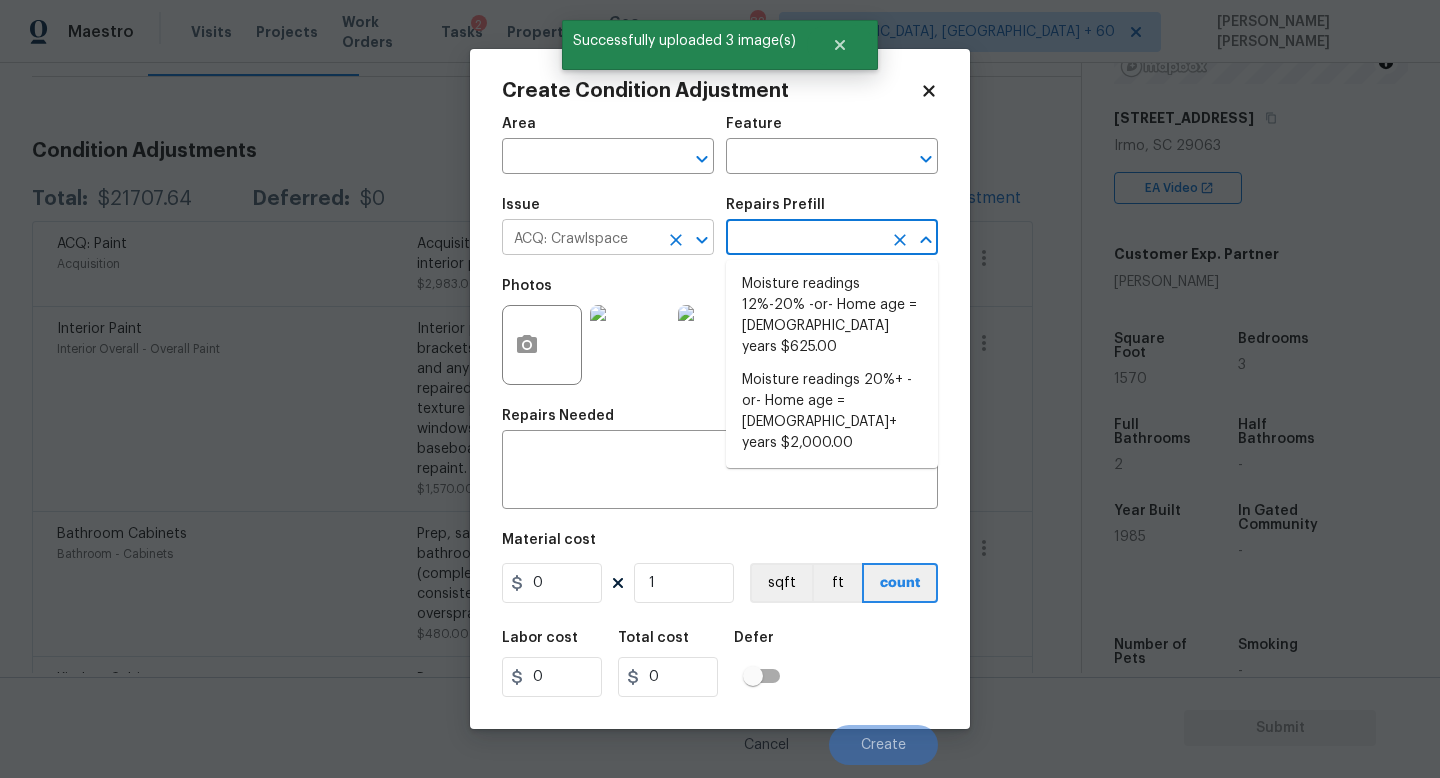 click 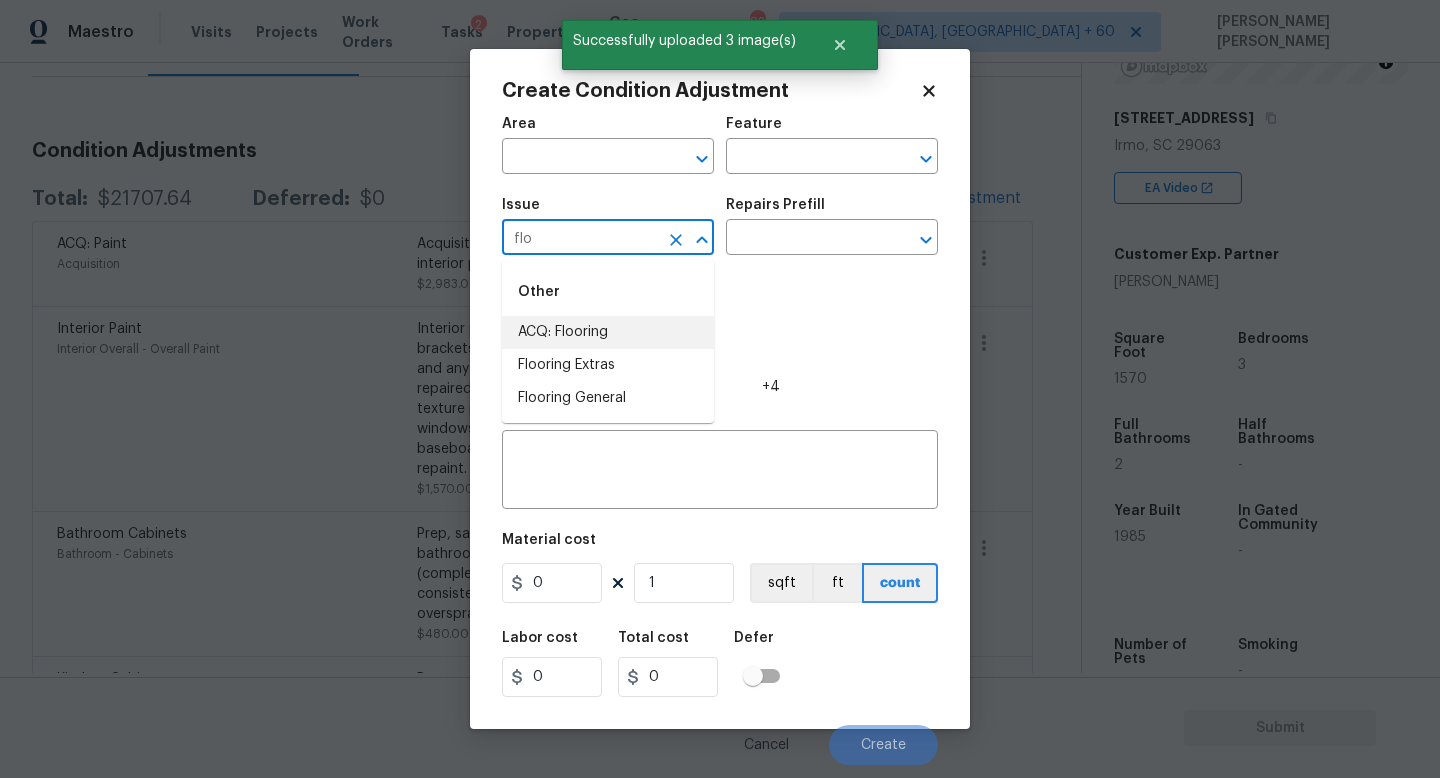 click on "ACQ: Flooring" at bounding box center (608, 332) 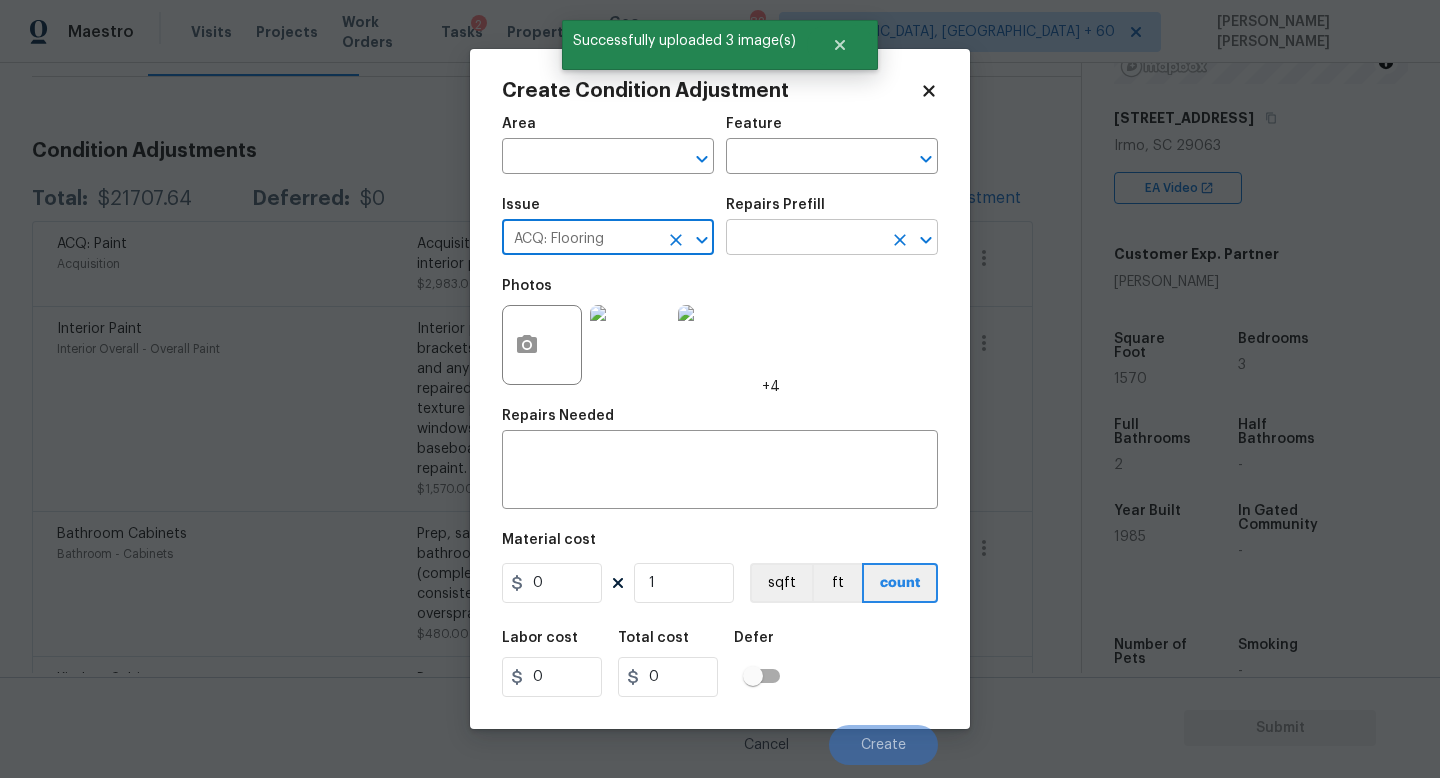type on "ACQ: Flooring" 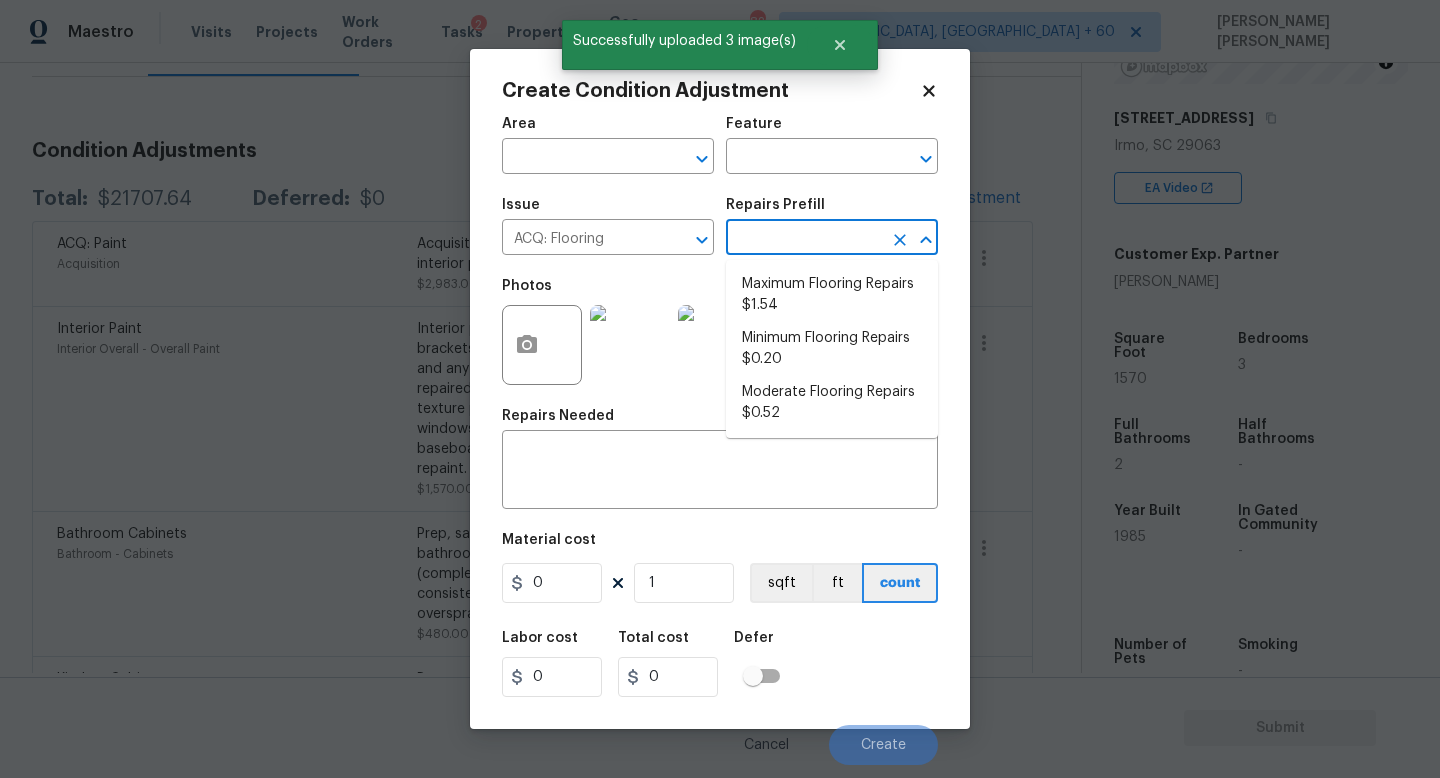 click at bounding box center [804, 239] 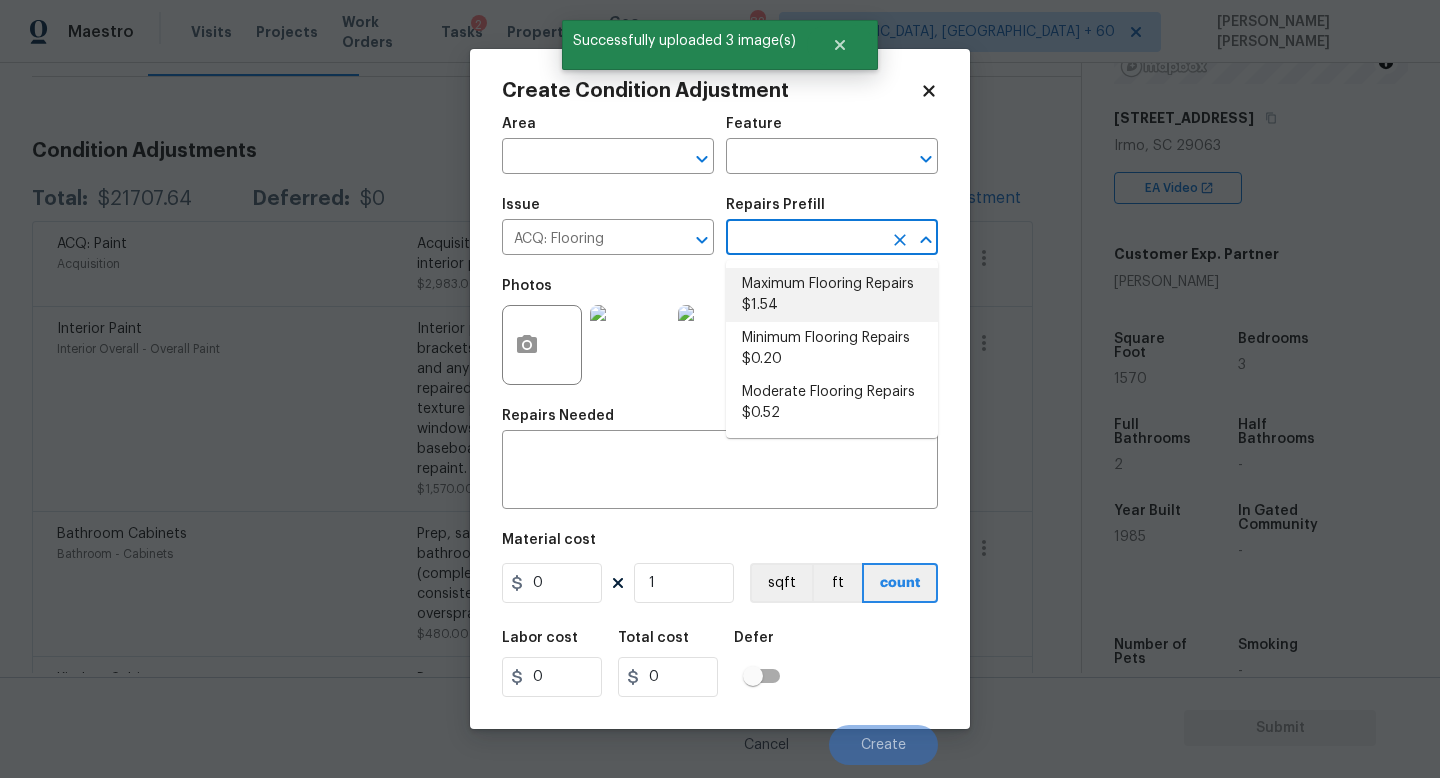 click on "Maximum Flooring Repairs $1.54" at bounding box center (832, 295) 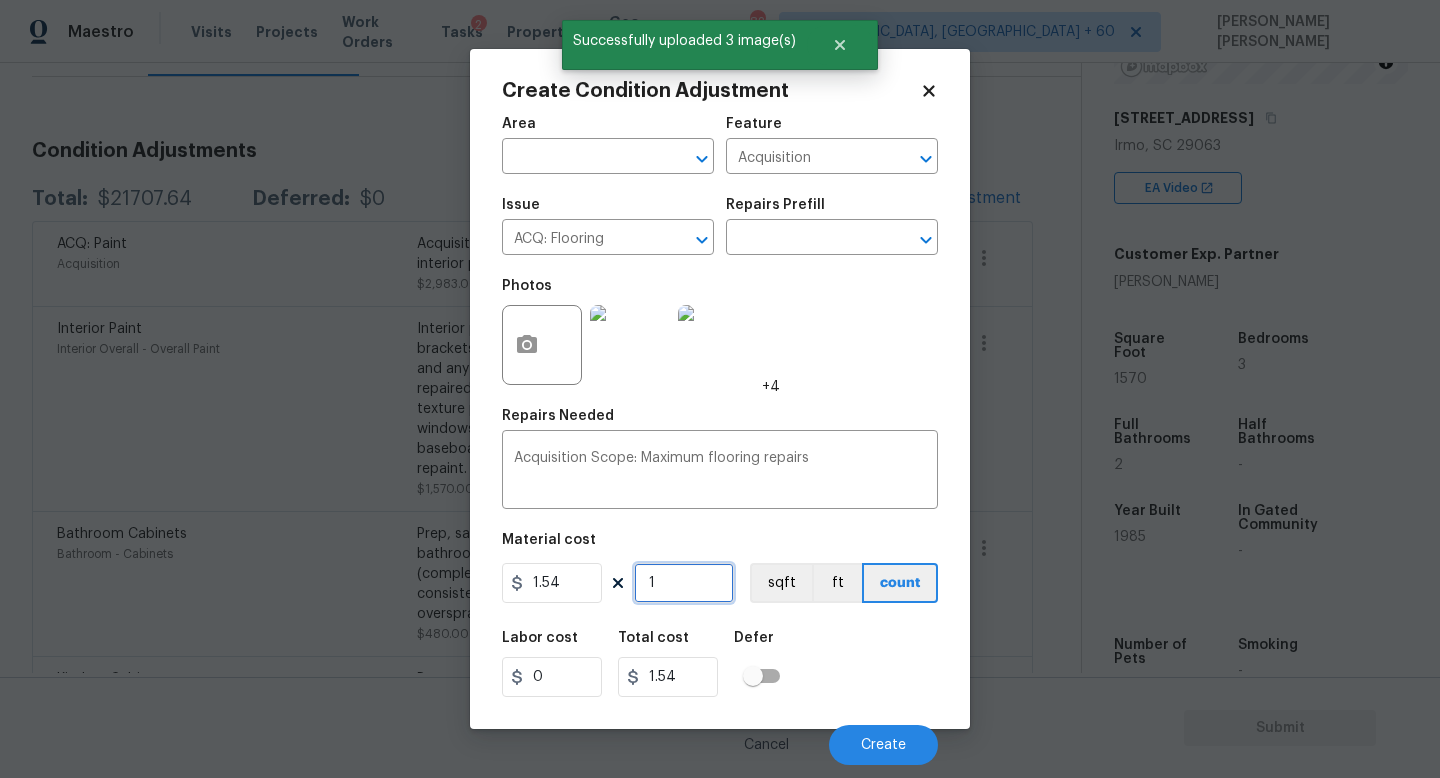 click on "1" at bounding box center [684, 583] 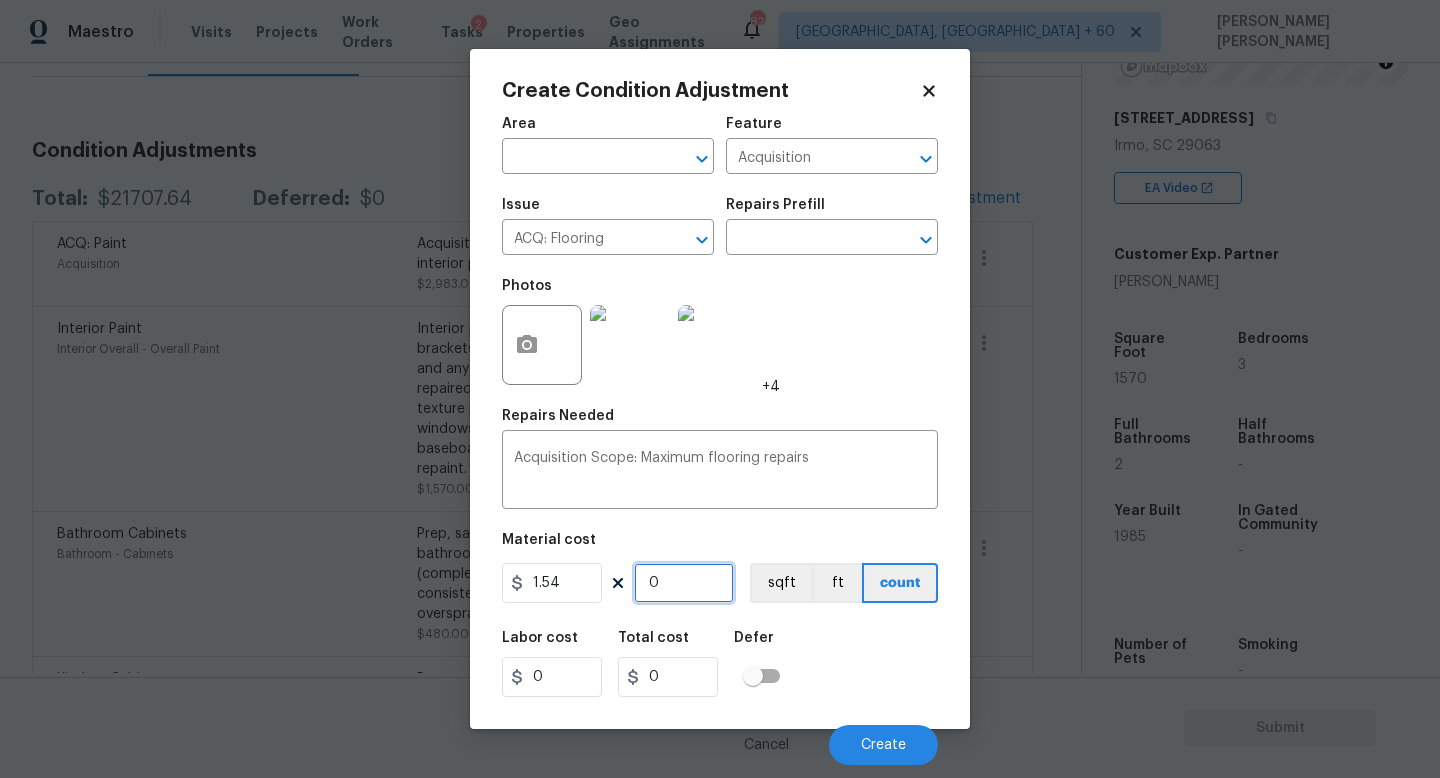 type on "1" 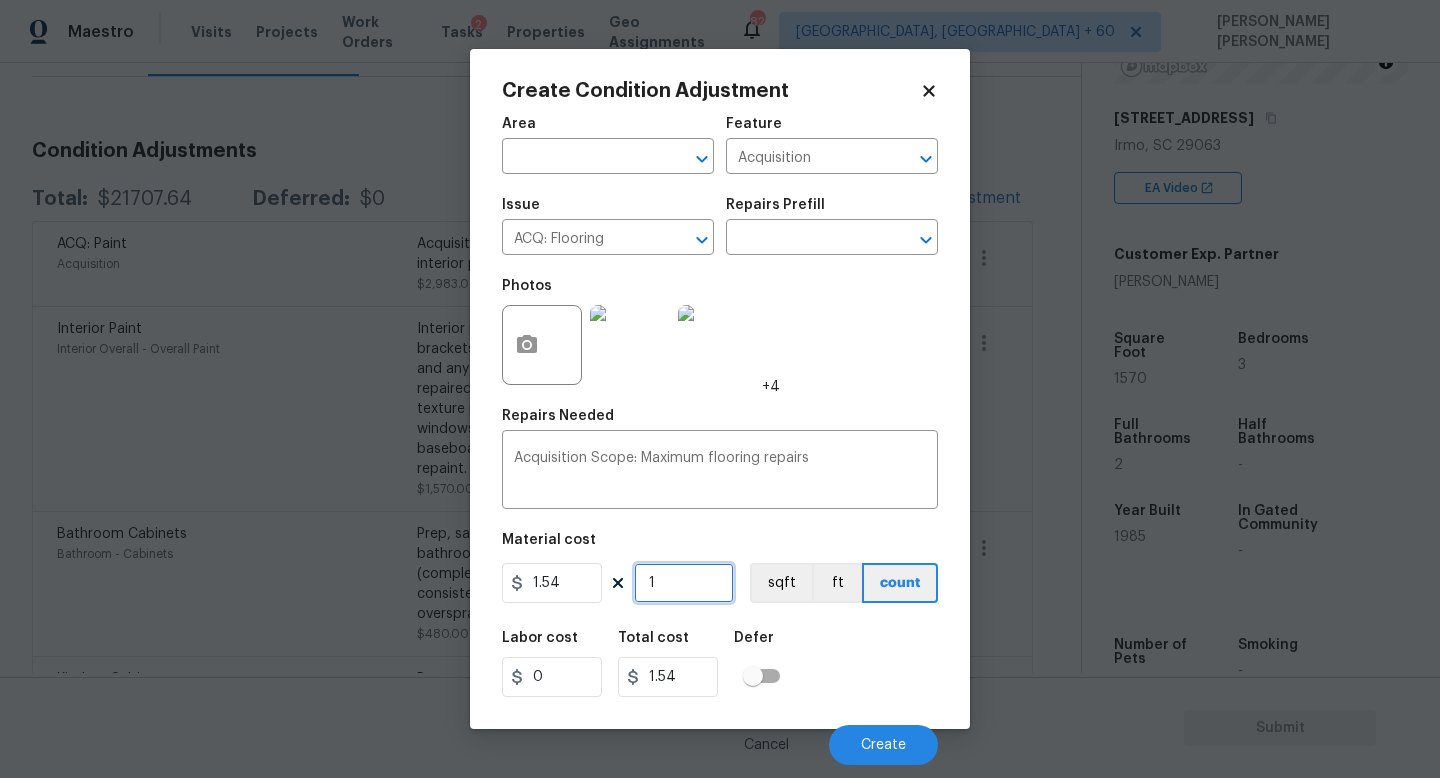 type on "15" 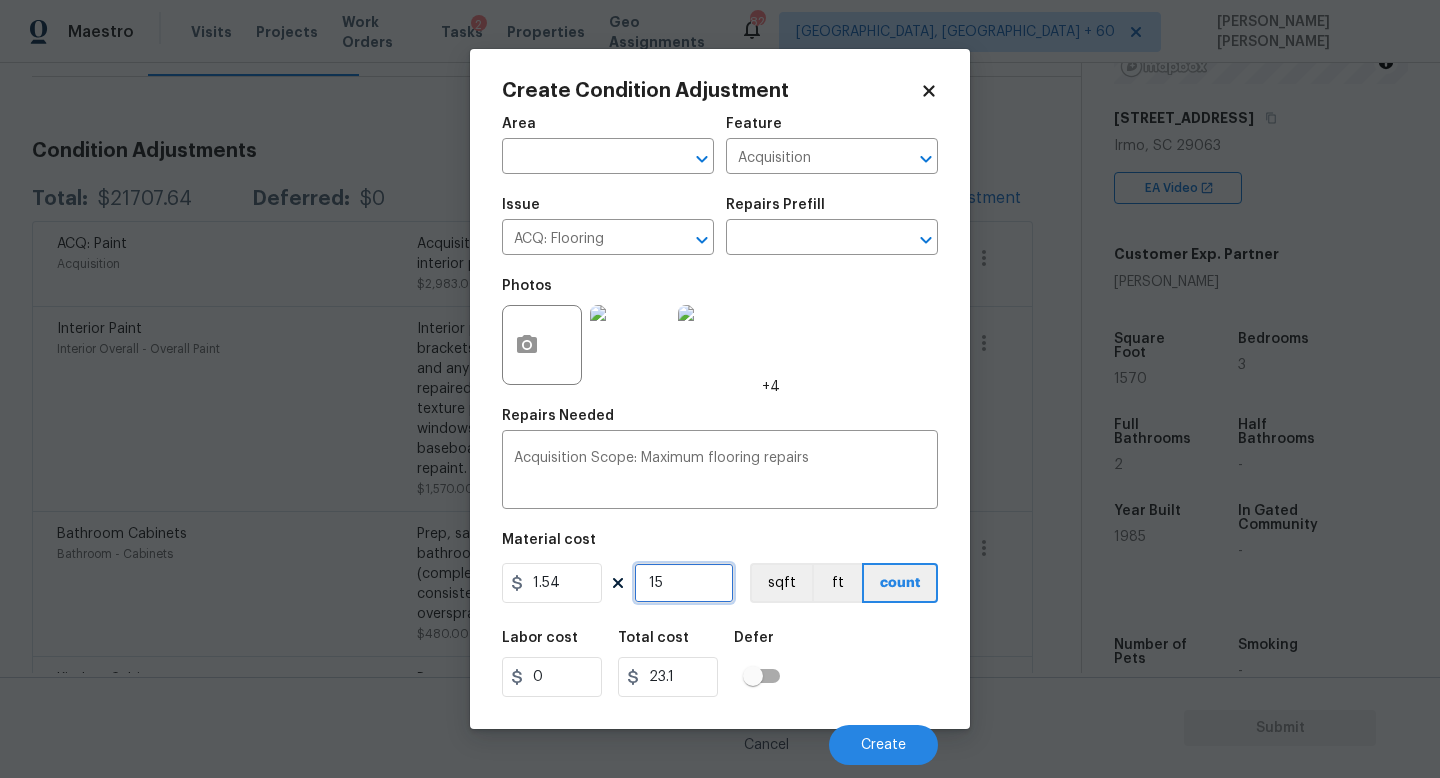 type on "157" 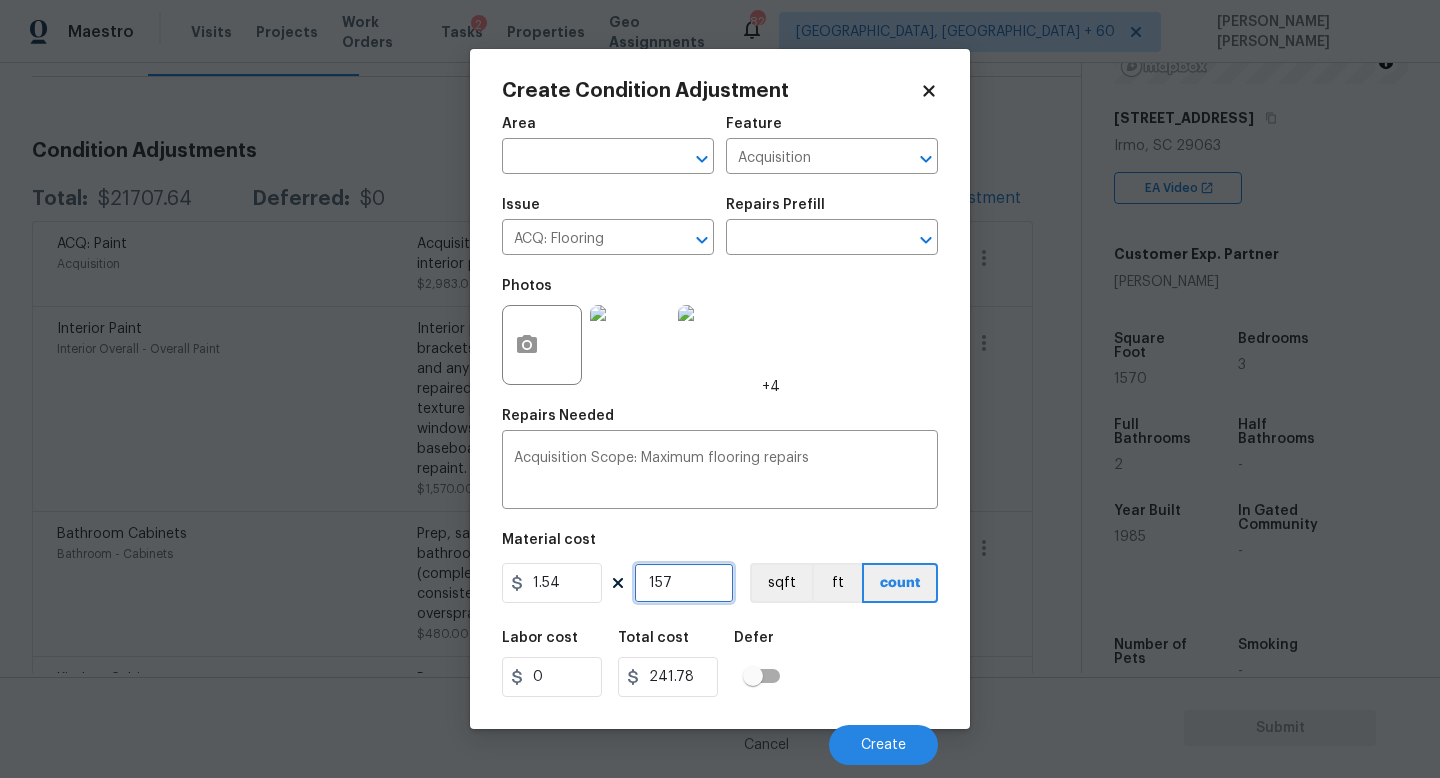 type on "1570" 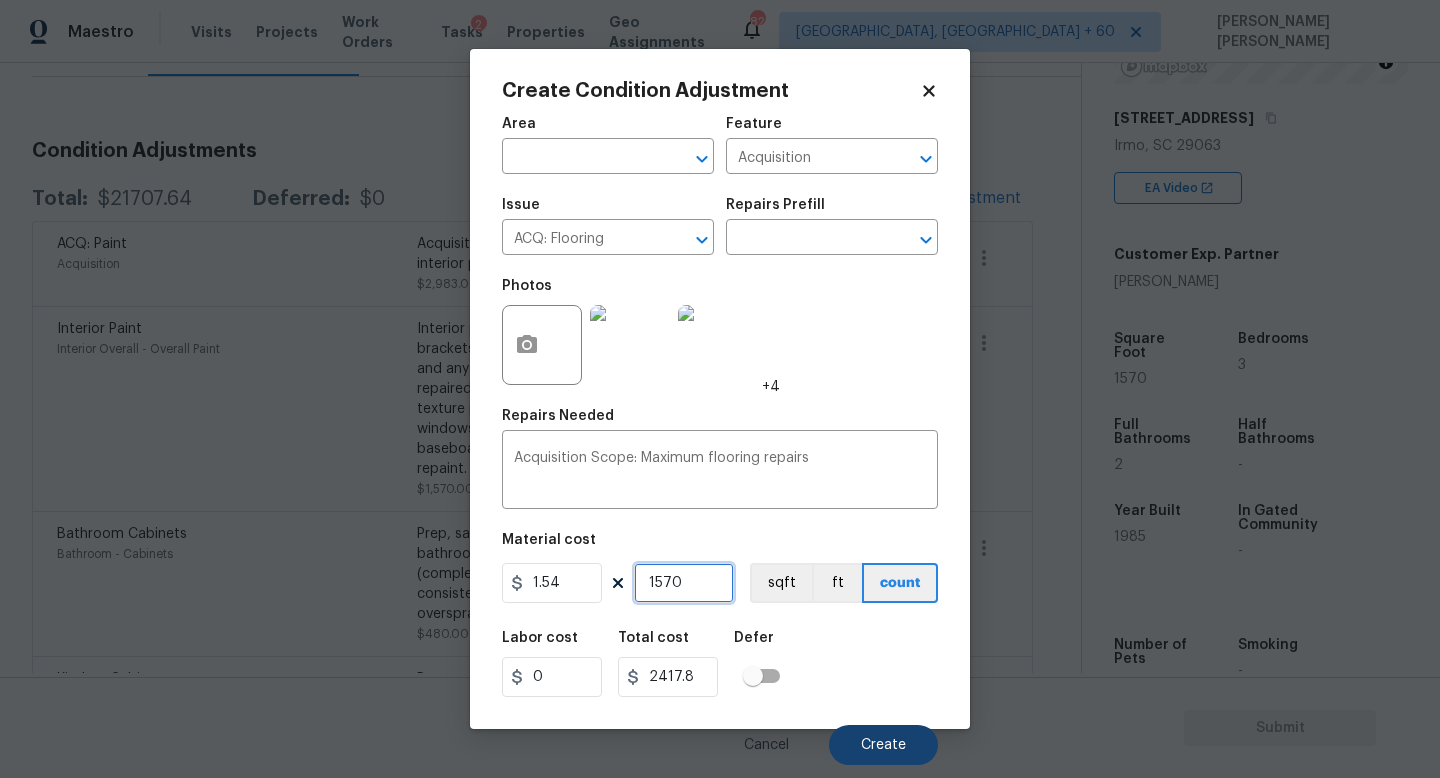 type on "1570" 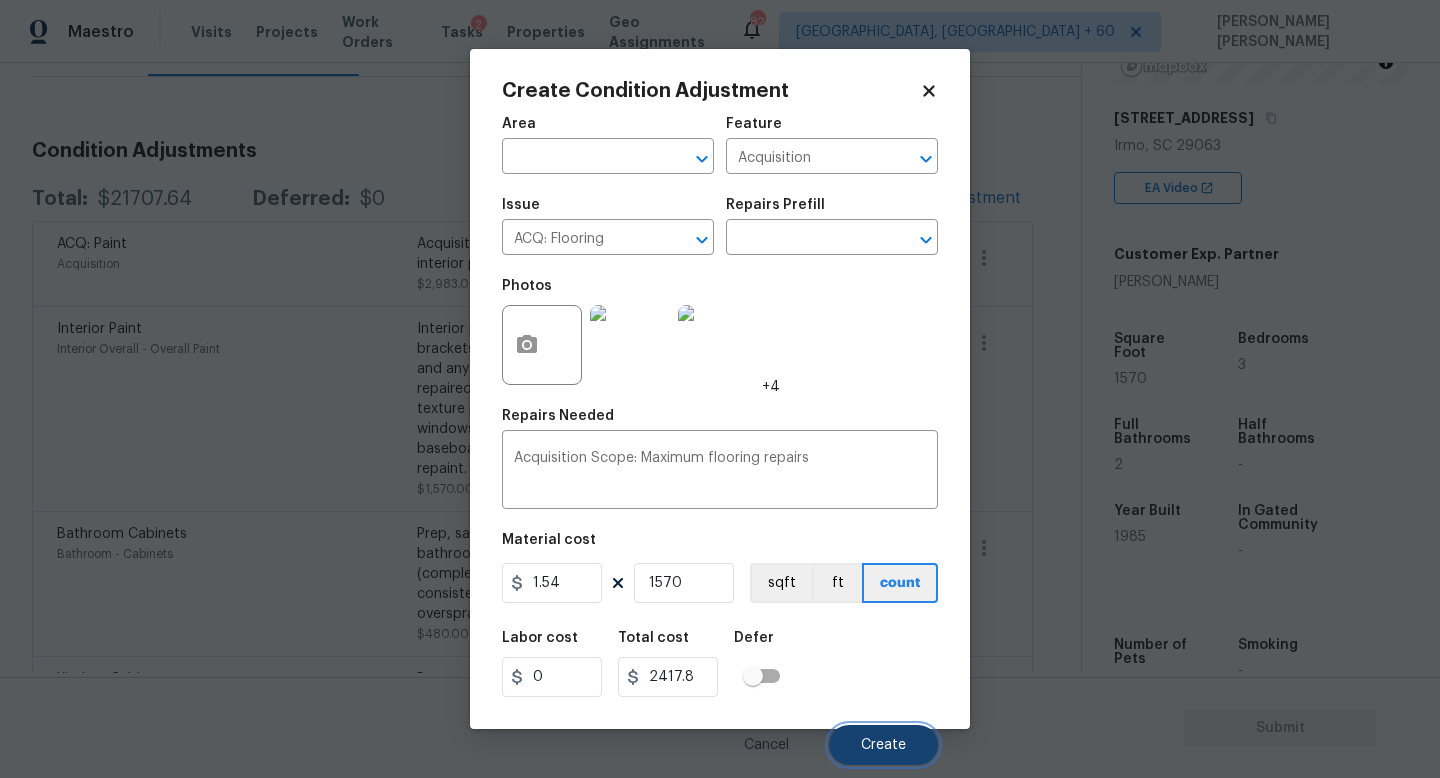 click on "Create" at bounding box center (883, 745) 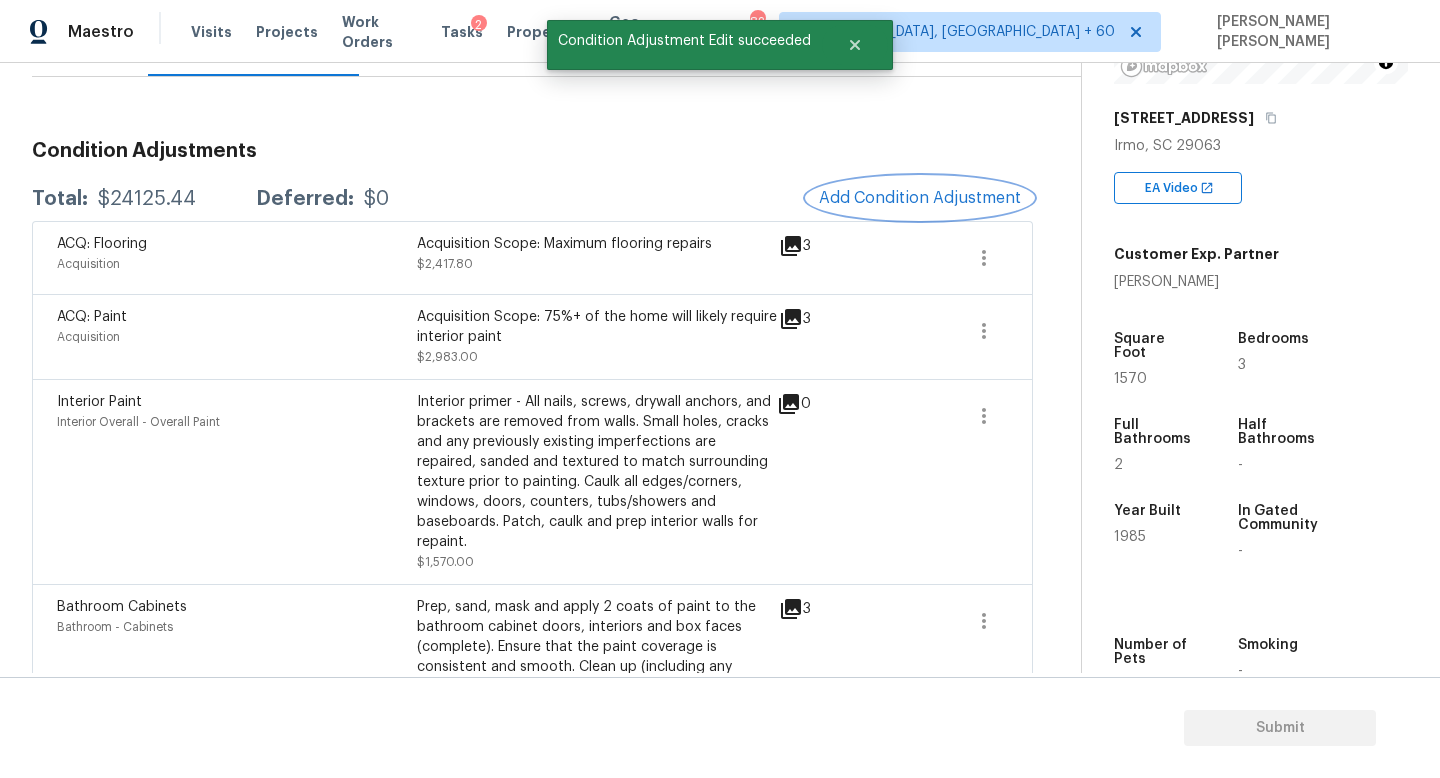 scroll, scrollTop: 237, scrollLeft: 0, axis: vertical 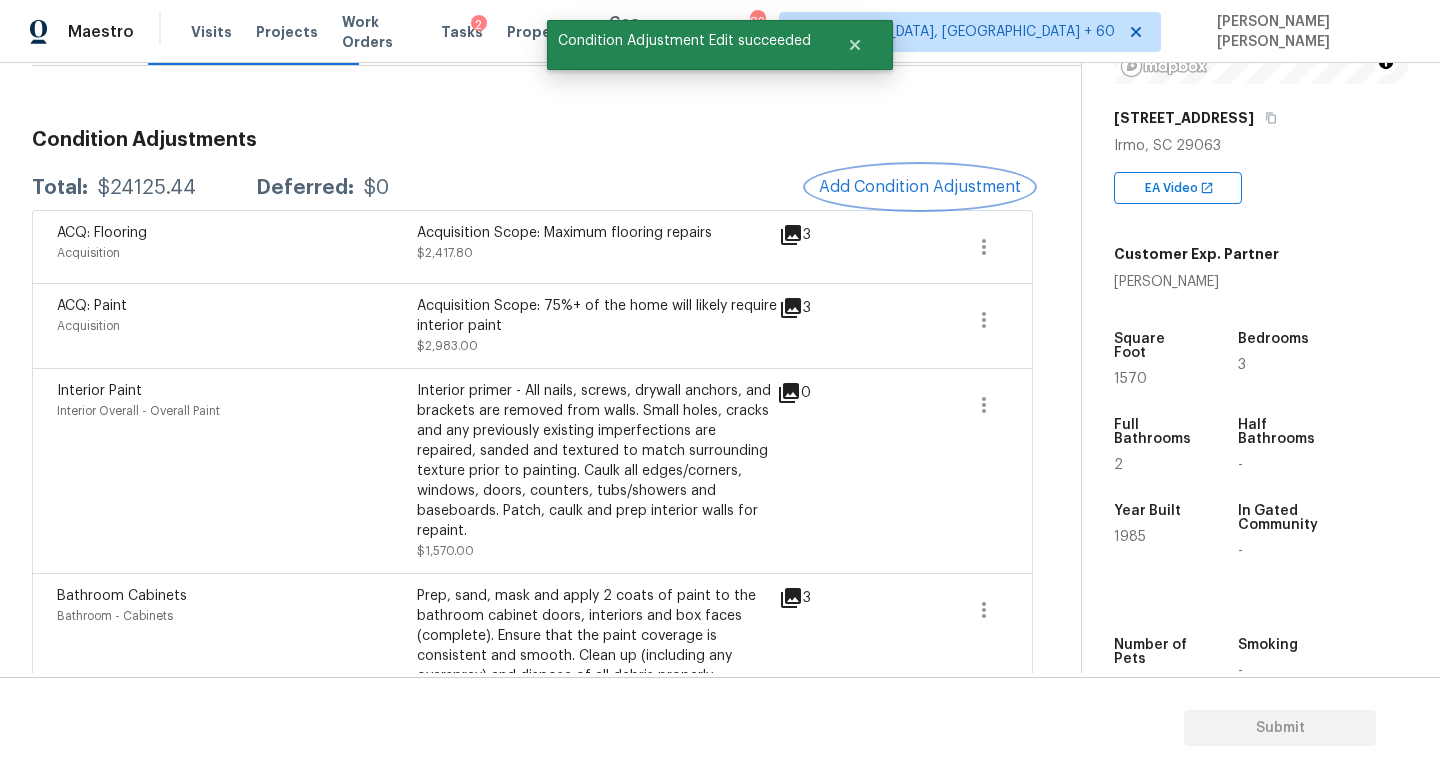 type 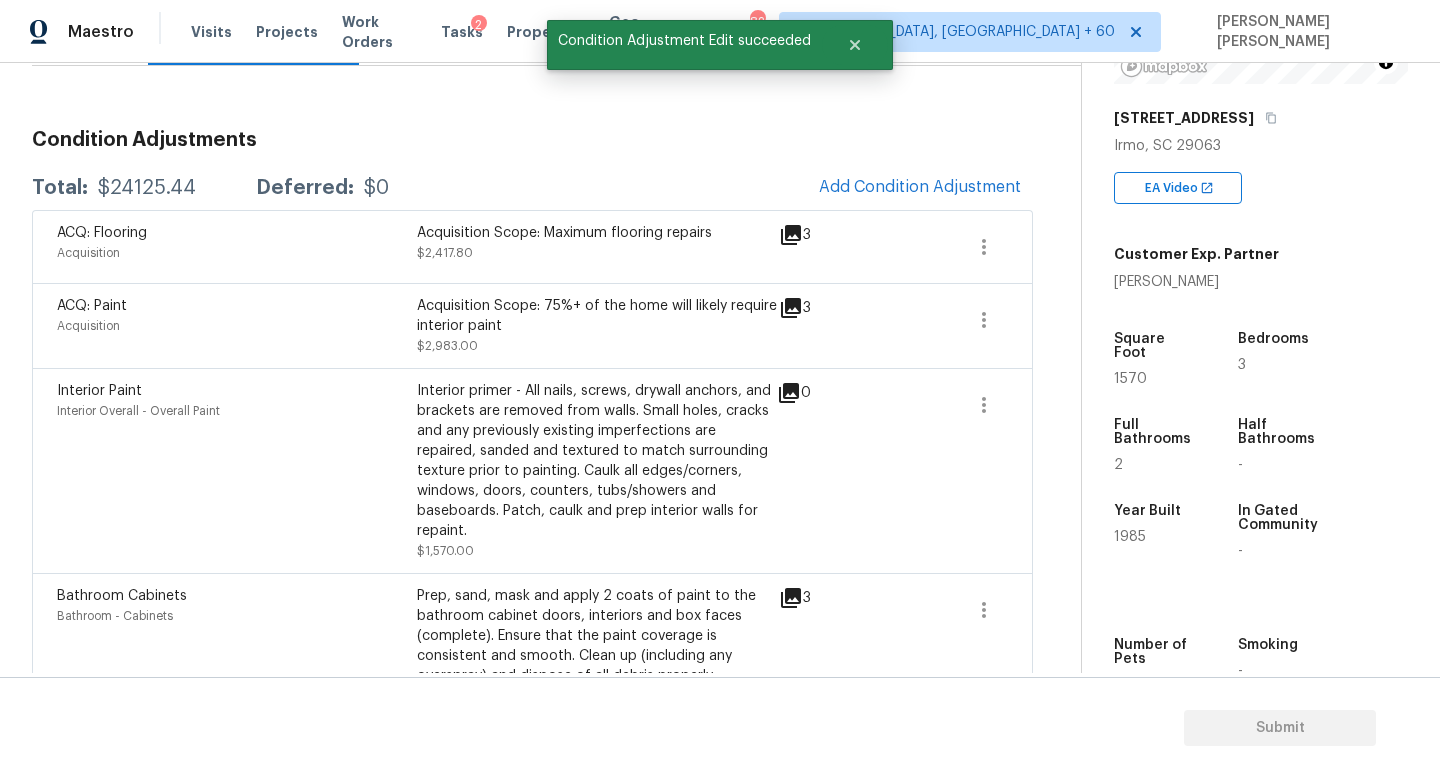 scroll, scrollTop: 0, scrollLeft: 0, axis: both 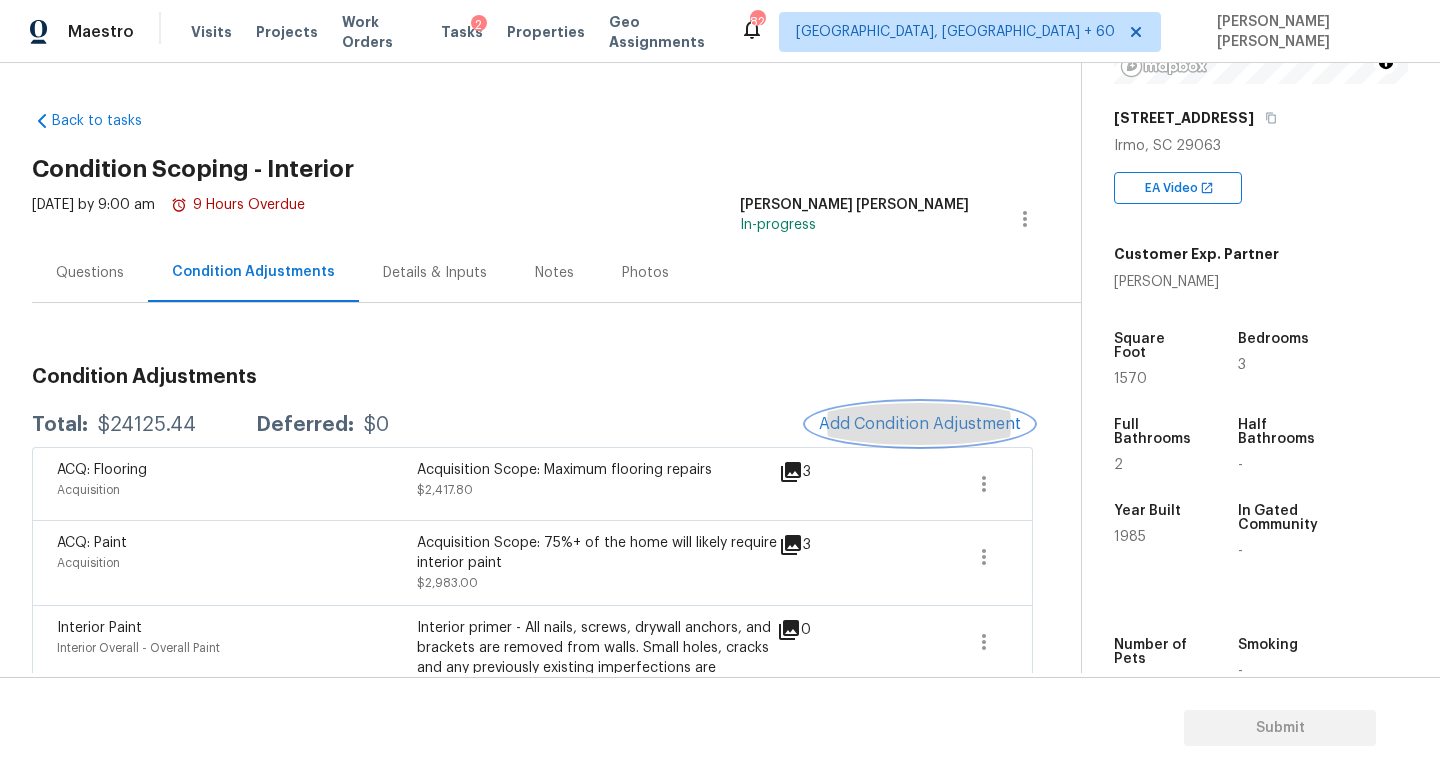 click on "Add Condition Adjustment" at bounding box center (920, 424) 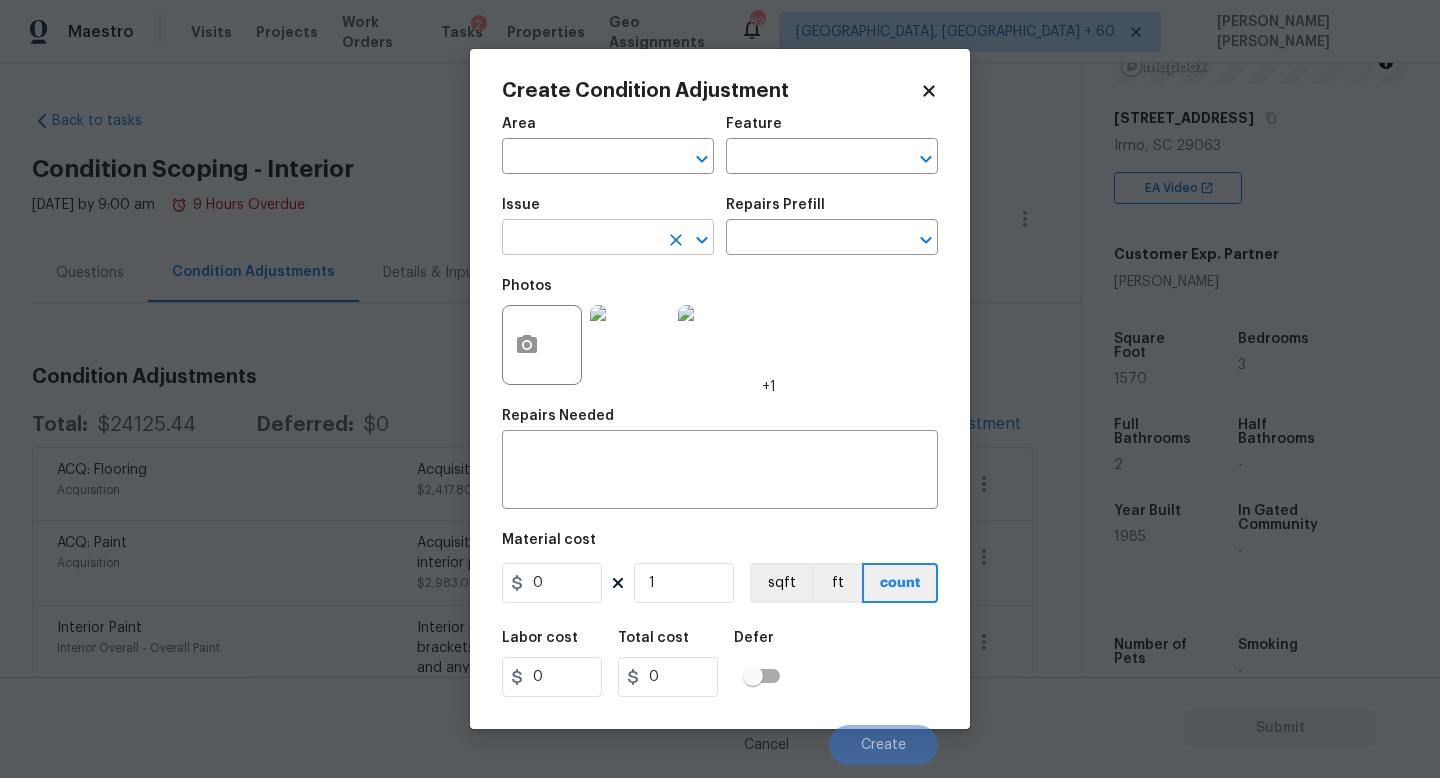 click at bounding box center (580, 239) 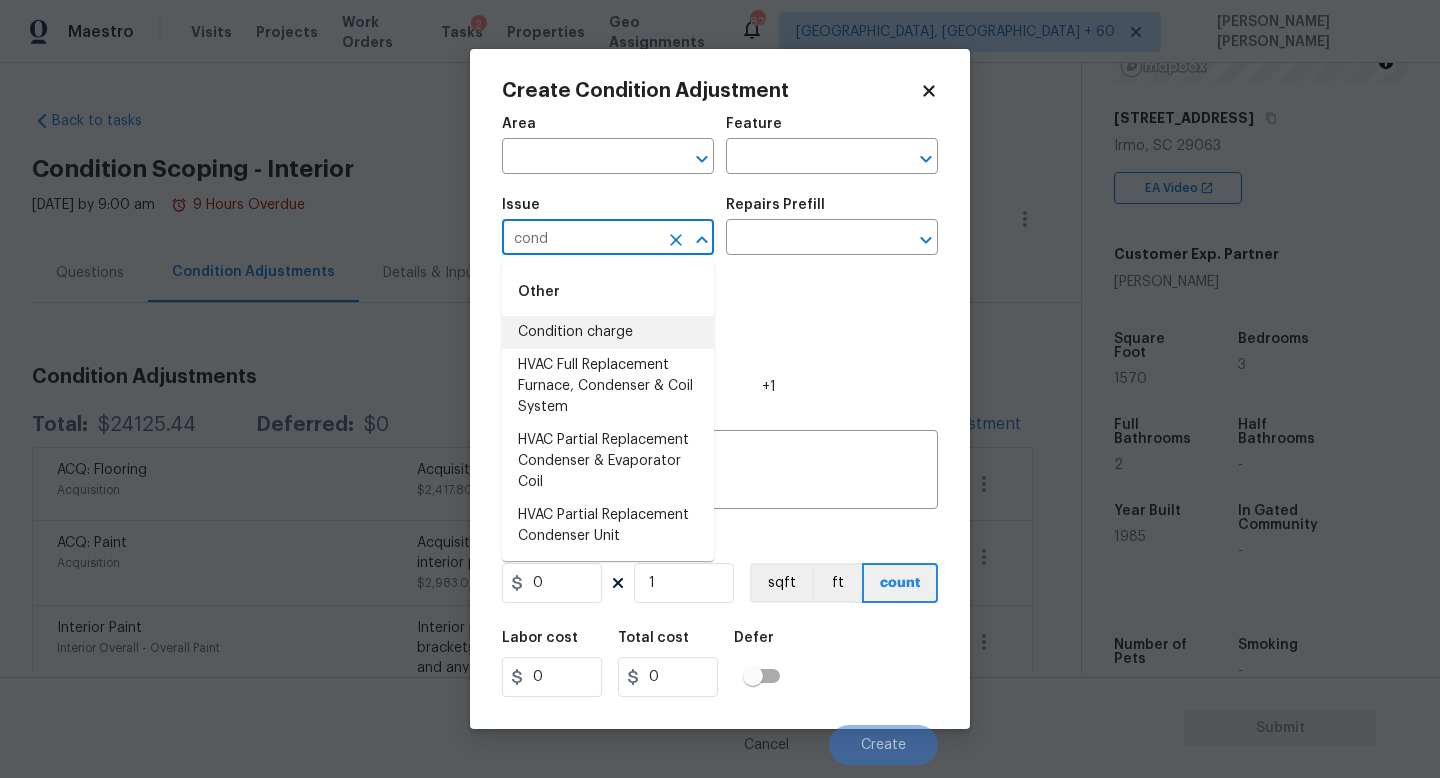 click on "Condition charge" at bounding box center (608, 332) 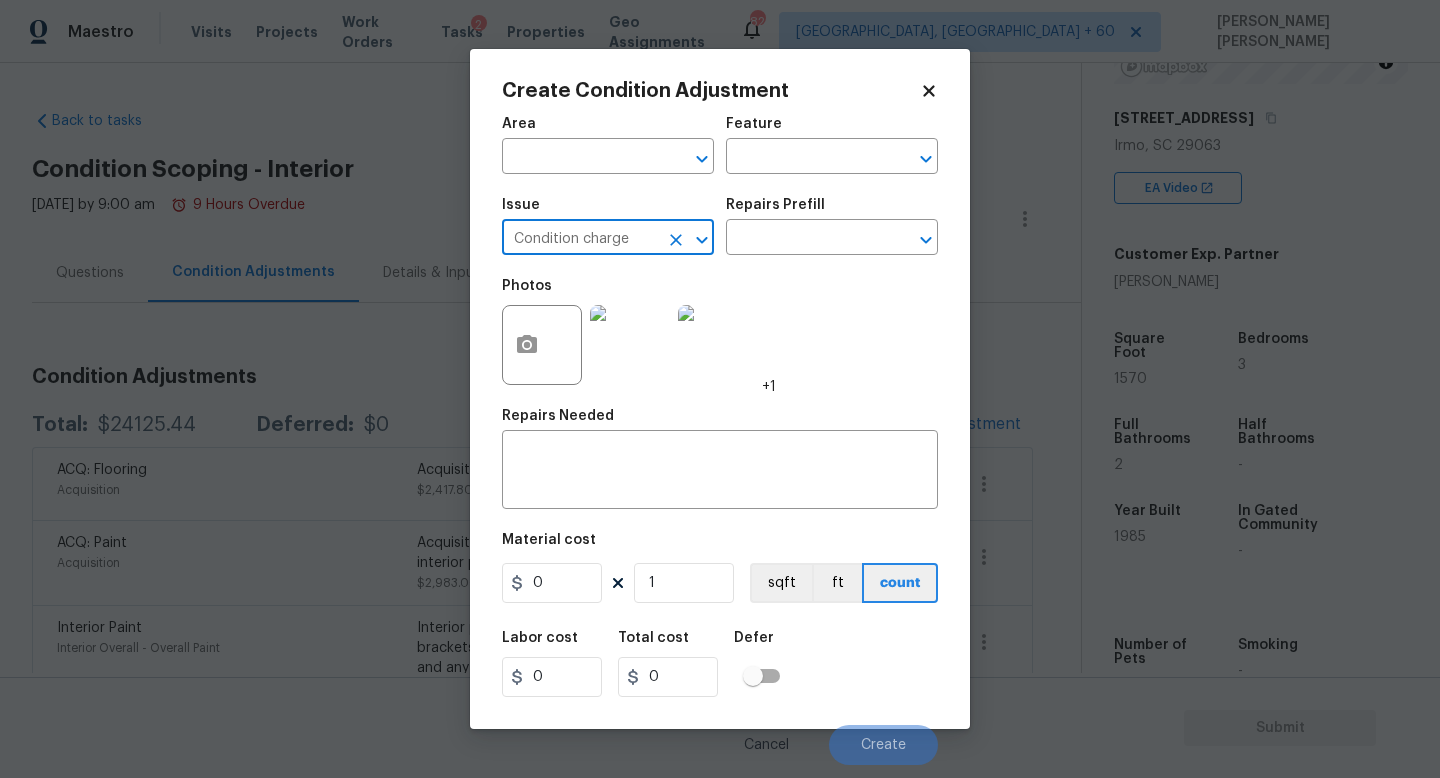type on "Condition charge" 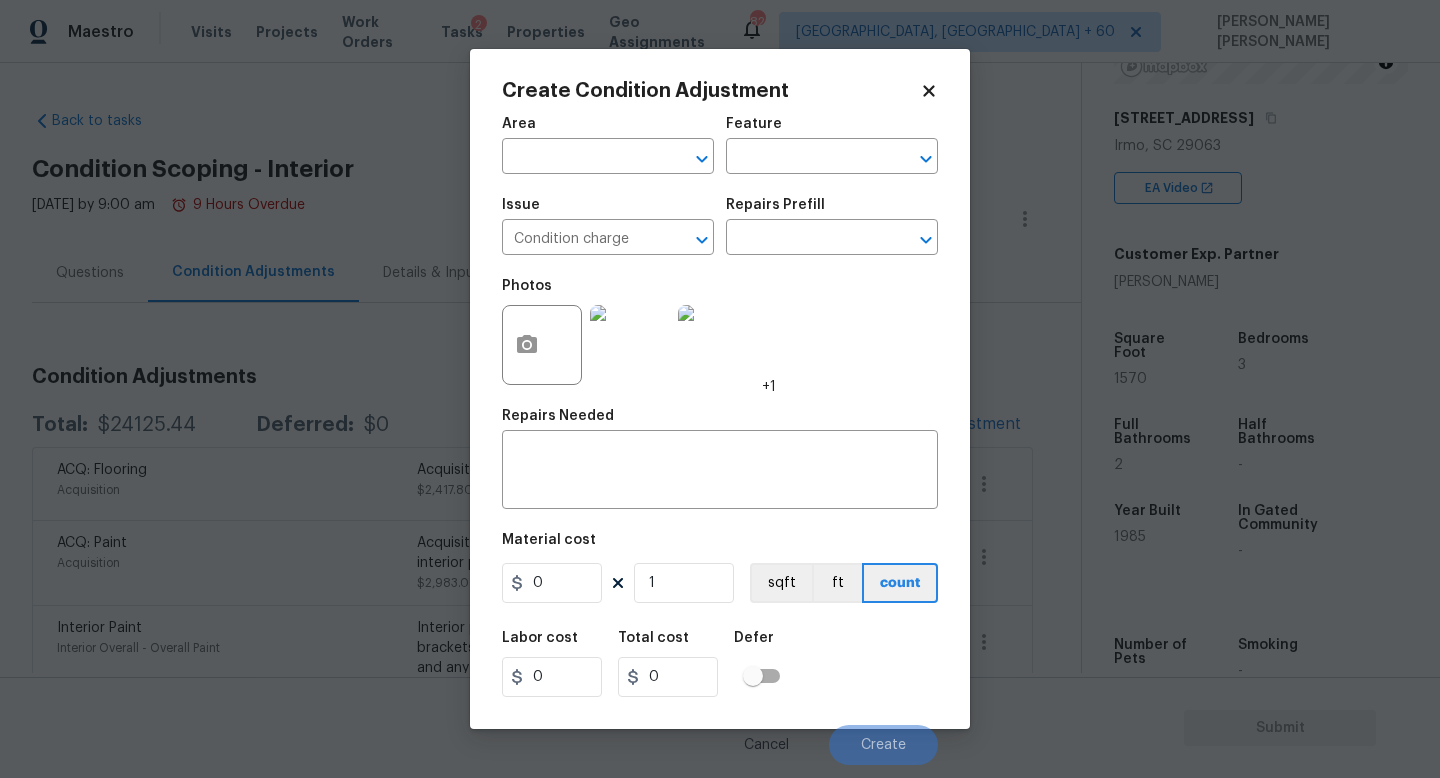 click on "Repairs Prefill" at bounding box center (832, 211) 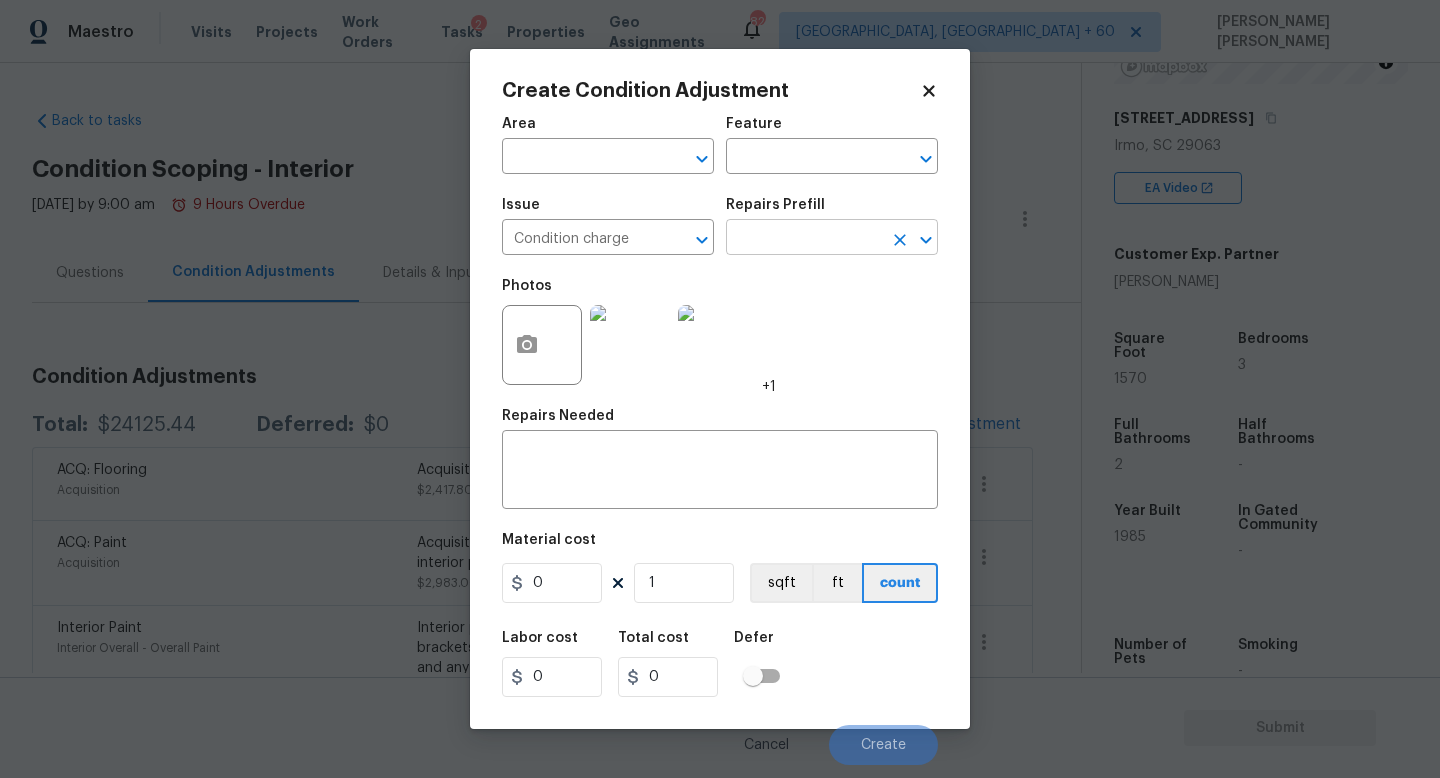 click at bounding box center [804, 239] 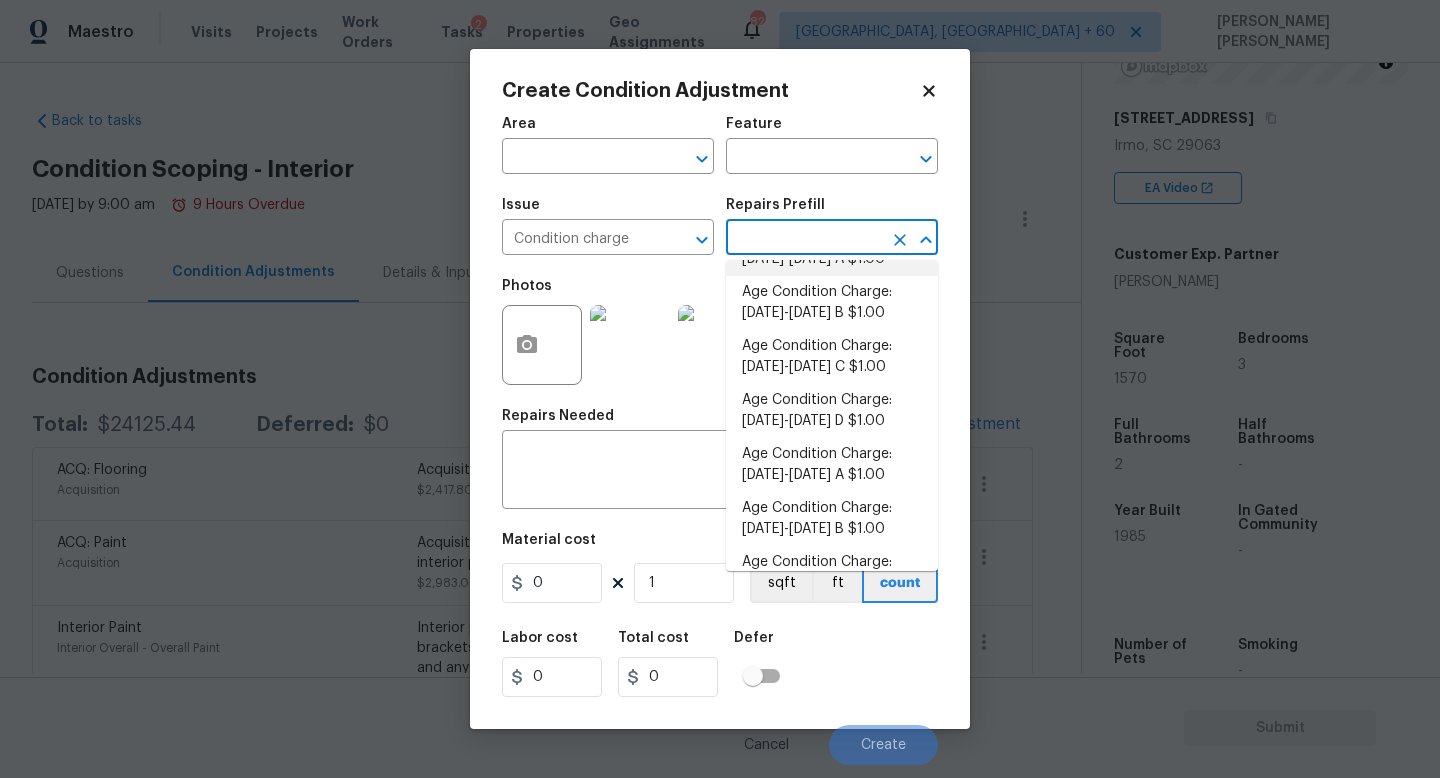 scroll, scrollTop: 272, scrollLeft: 0, axis: vertical 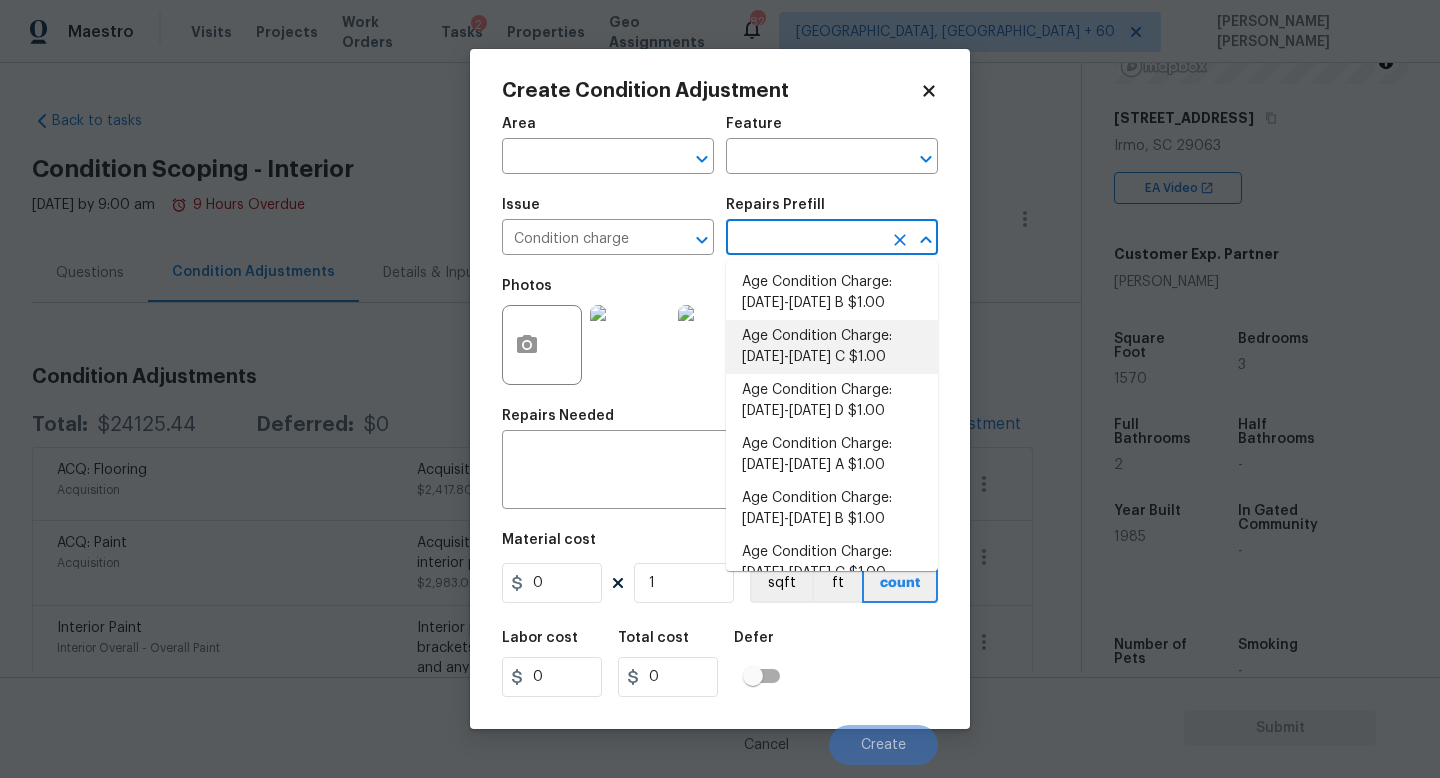 click on "Age Condition Charge: [DATE]-[DATE] C	 $1.00" at bounding box center (832, 347) 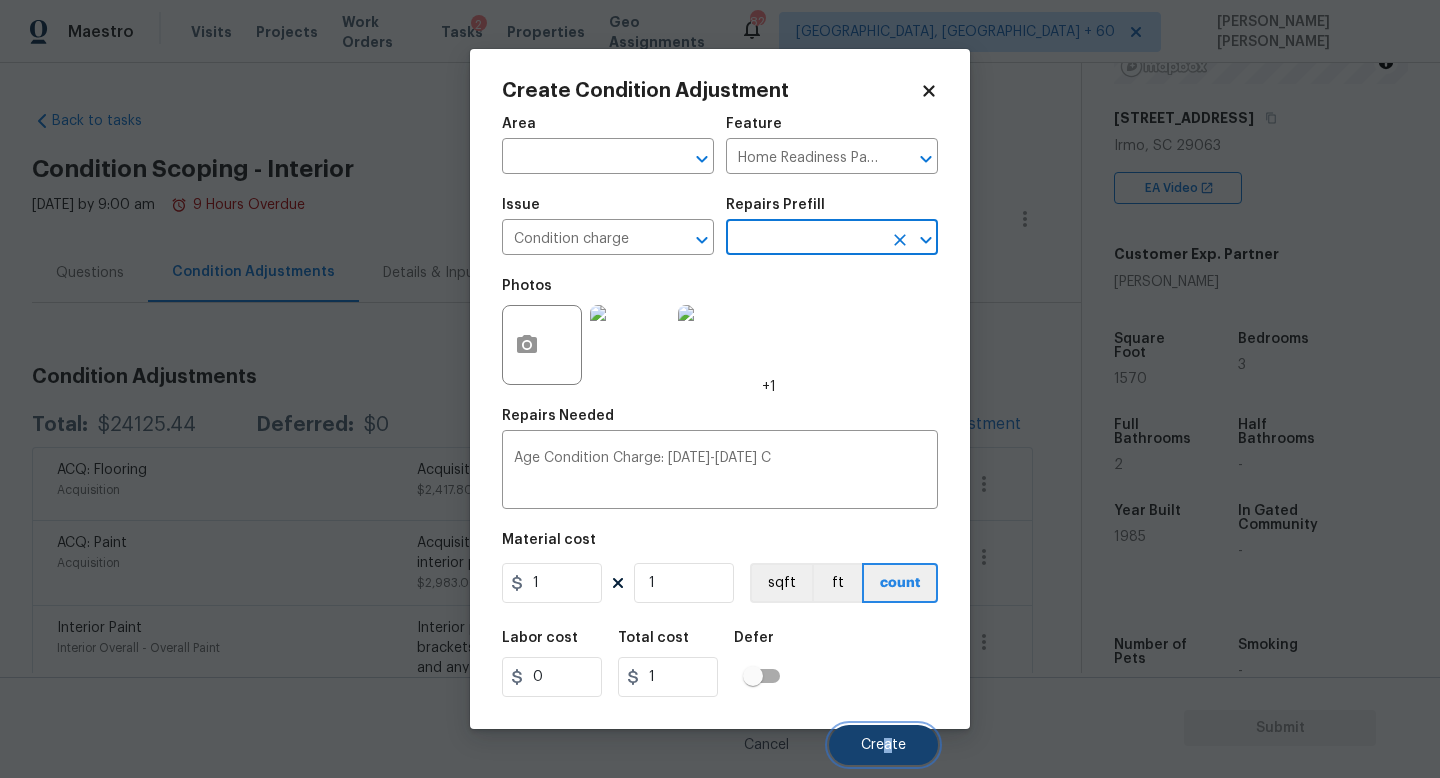 click on "Create" at bounding box center [883, 745] 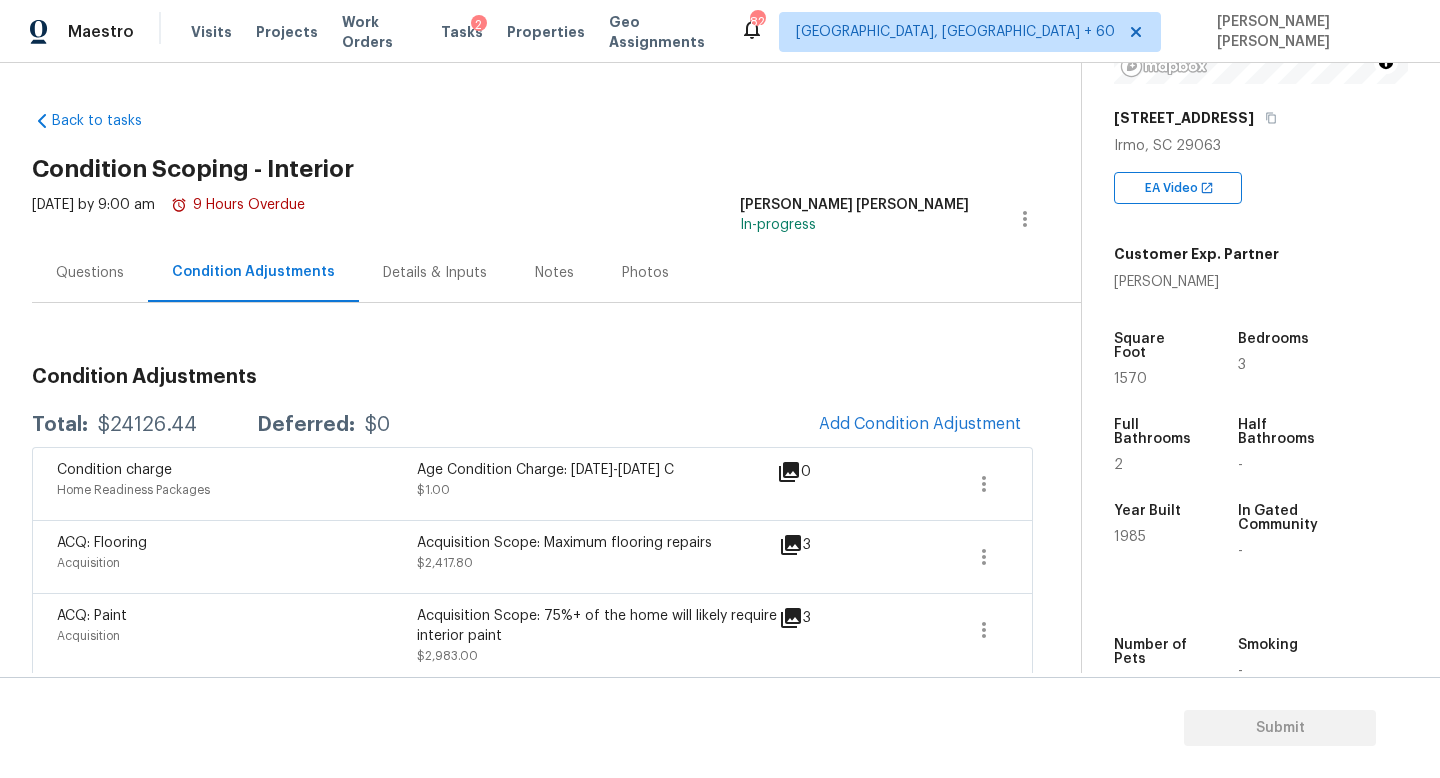 click on "Questions" at bounding box center [90, 272] 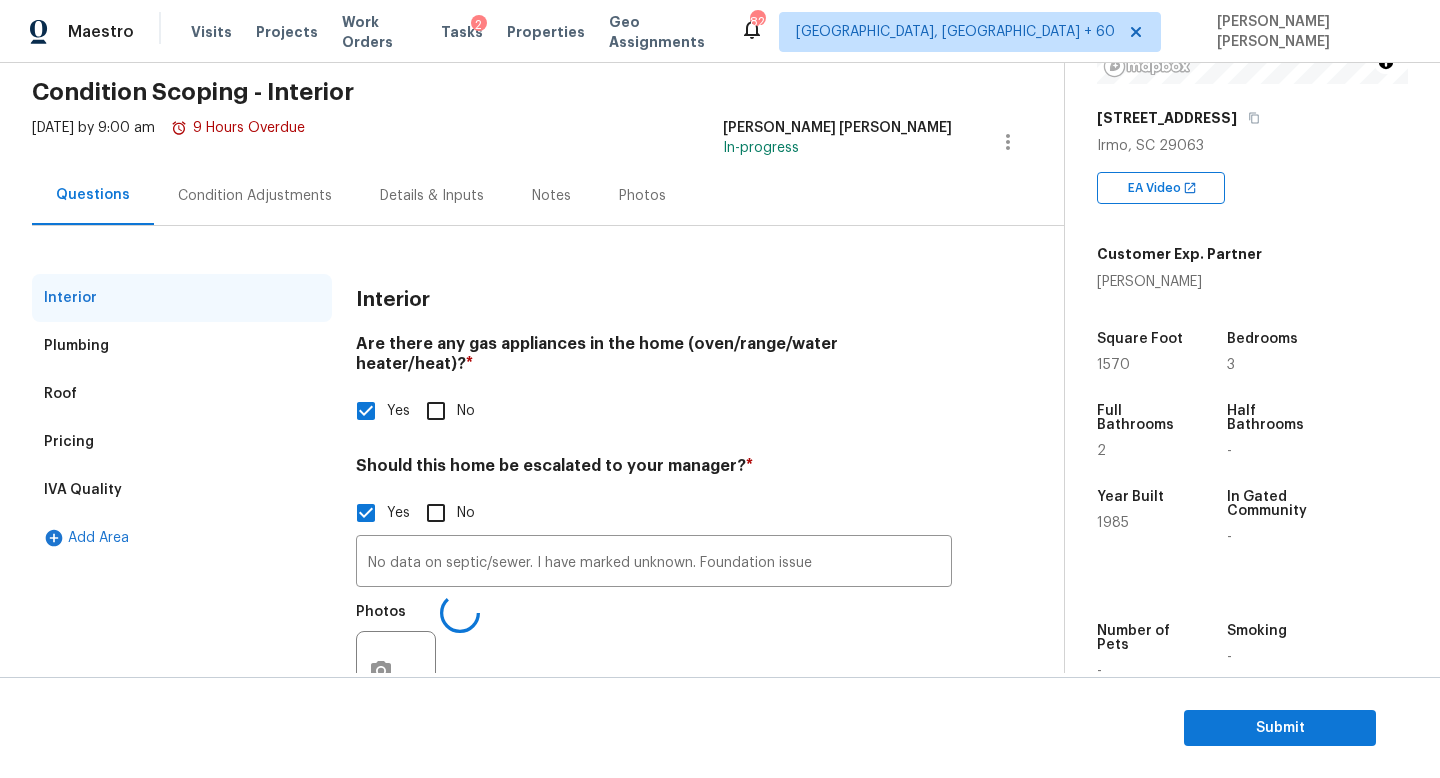 scroll, scrollTop: 137, scrollLeft: 0, axis: vertical 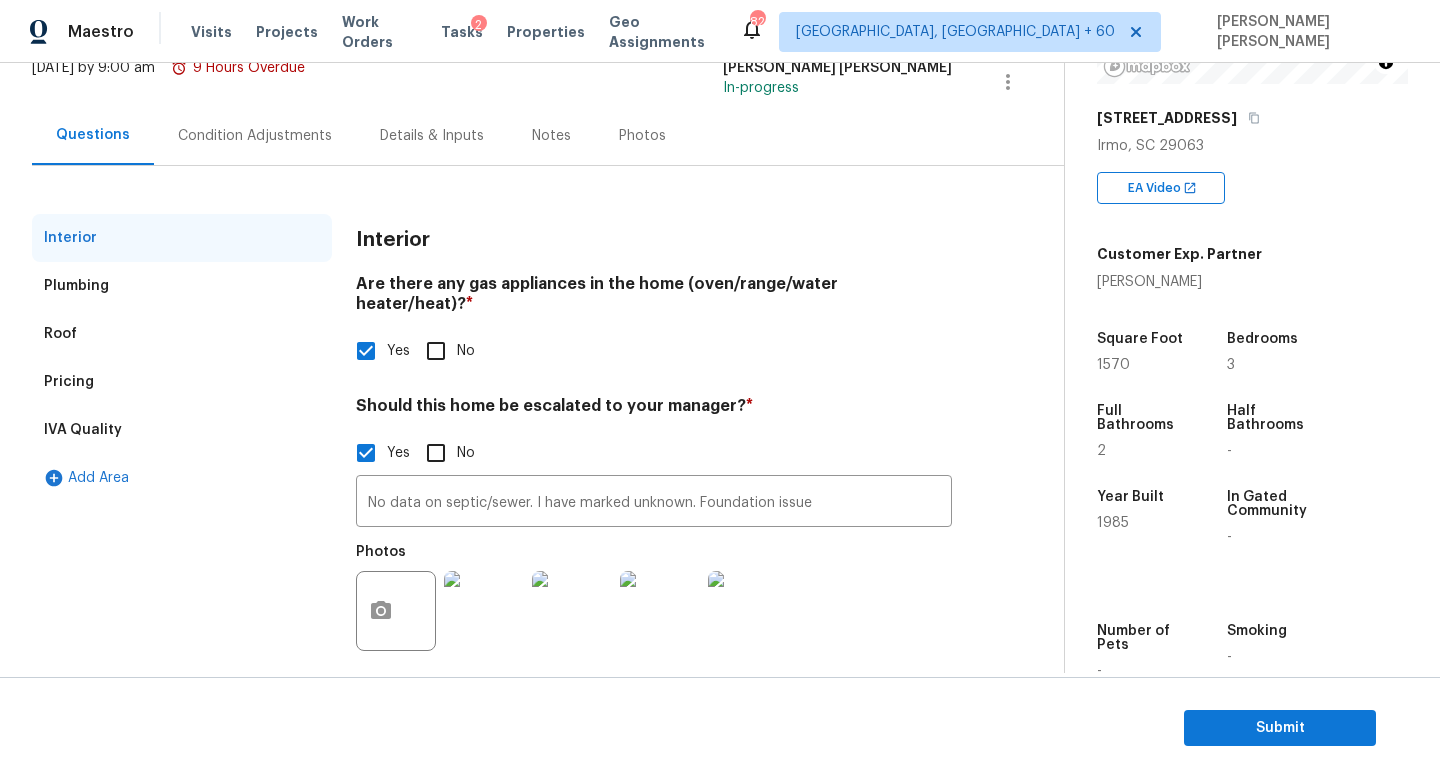 click on "Pricing" at bounding box center (182, 382) 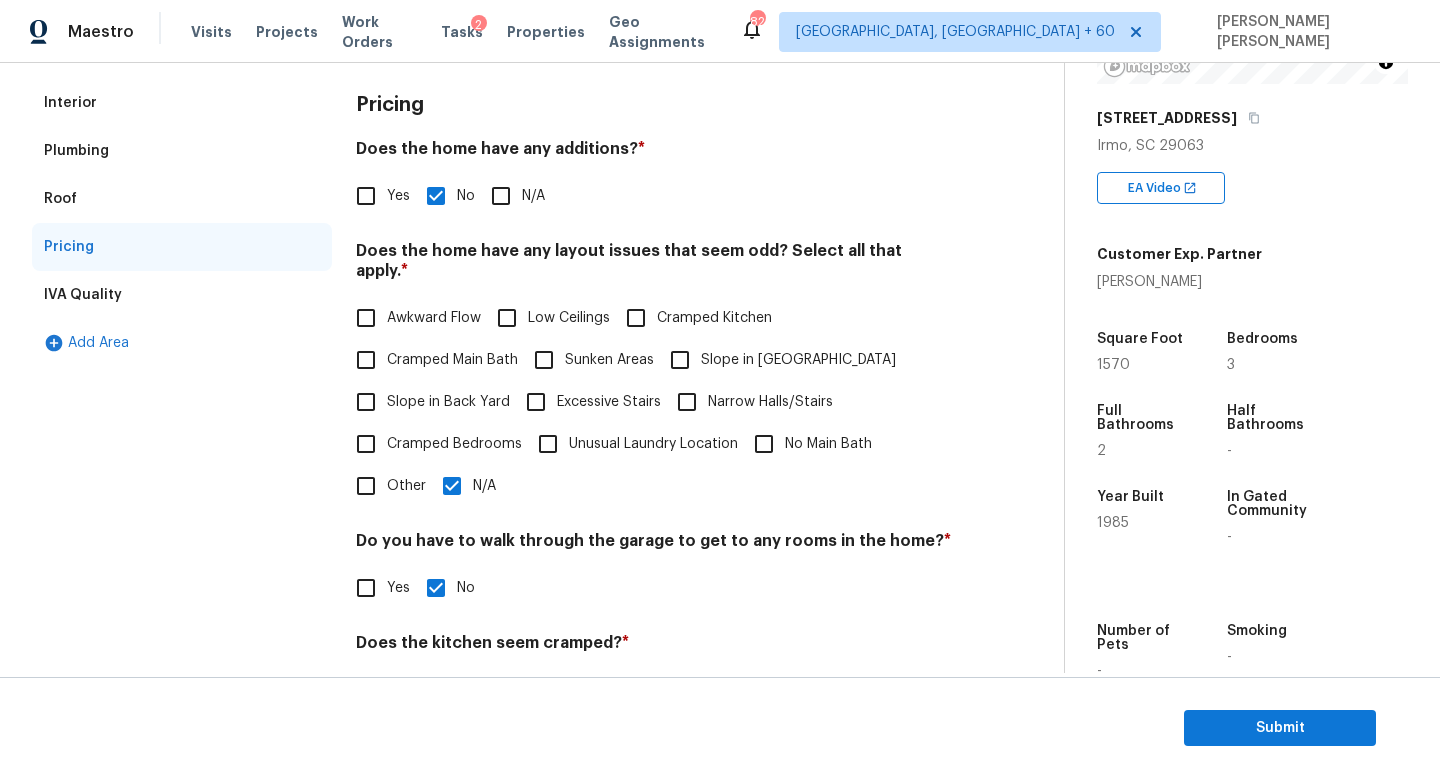 scroll, scrollTop: 283, scrollLeft: 0, axis: vertical 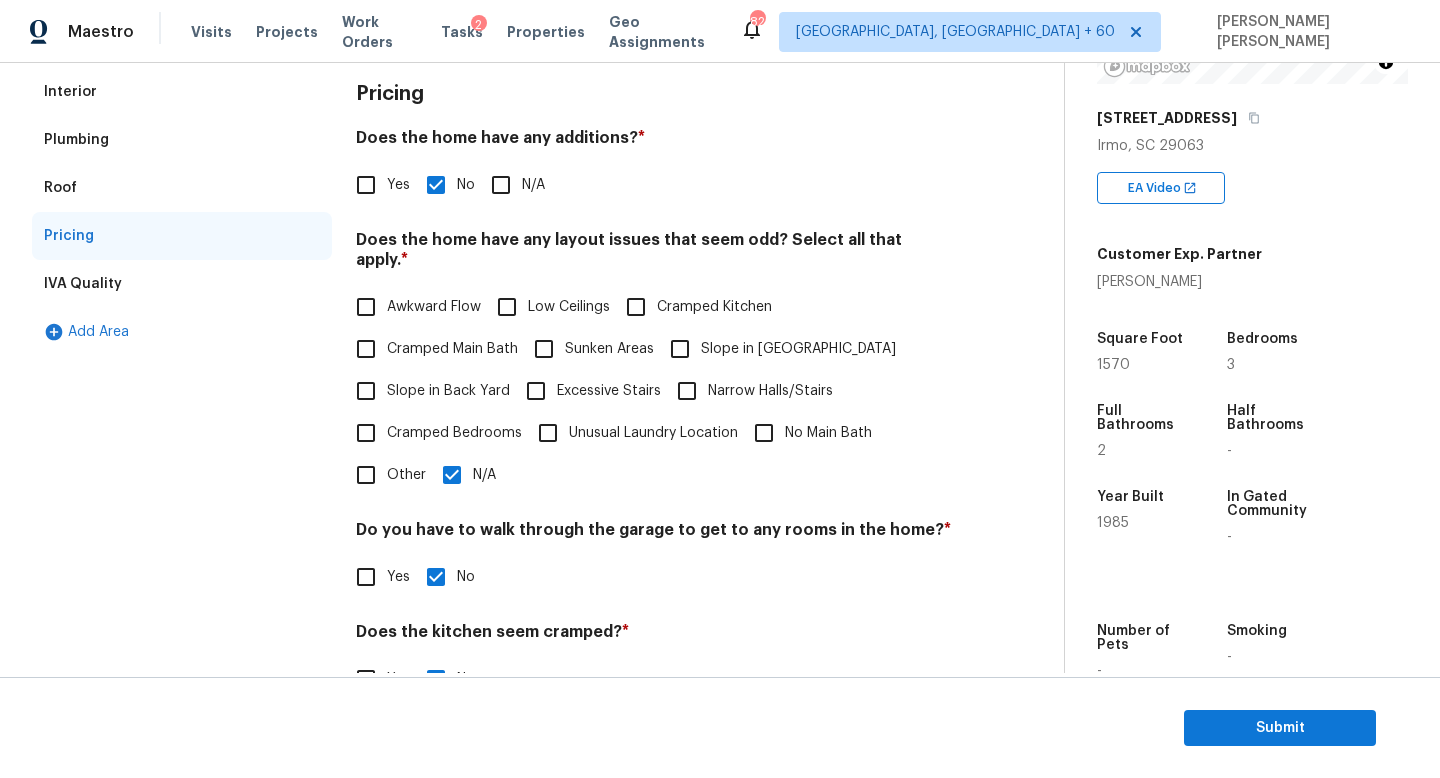 click on "N/A" at bounding box center (452, 475) 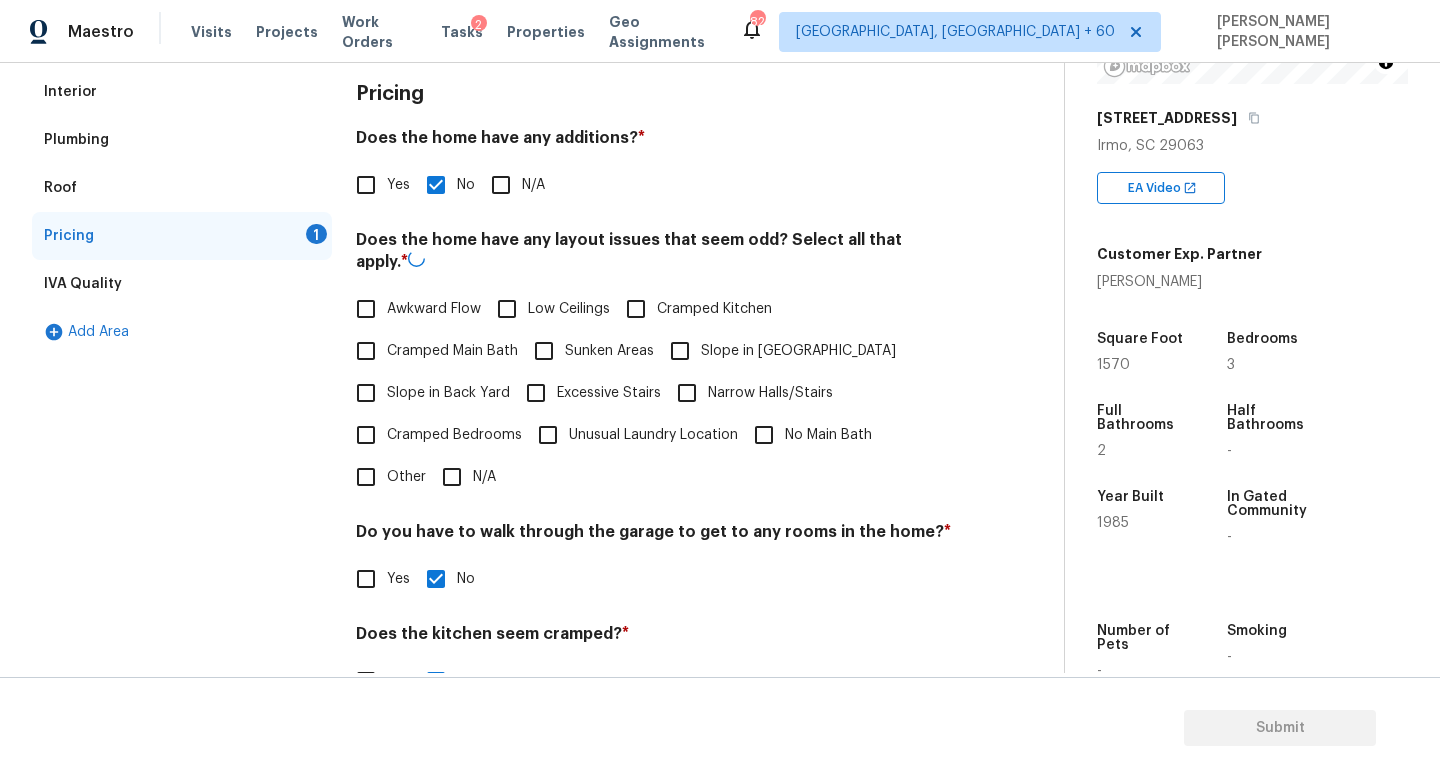 click on "Other" at bounding box center (366, 477) 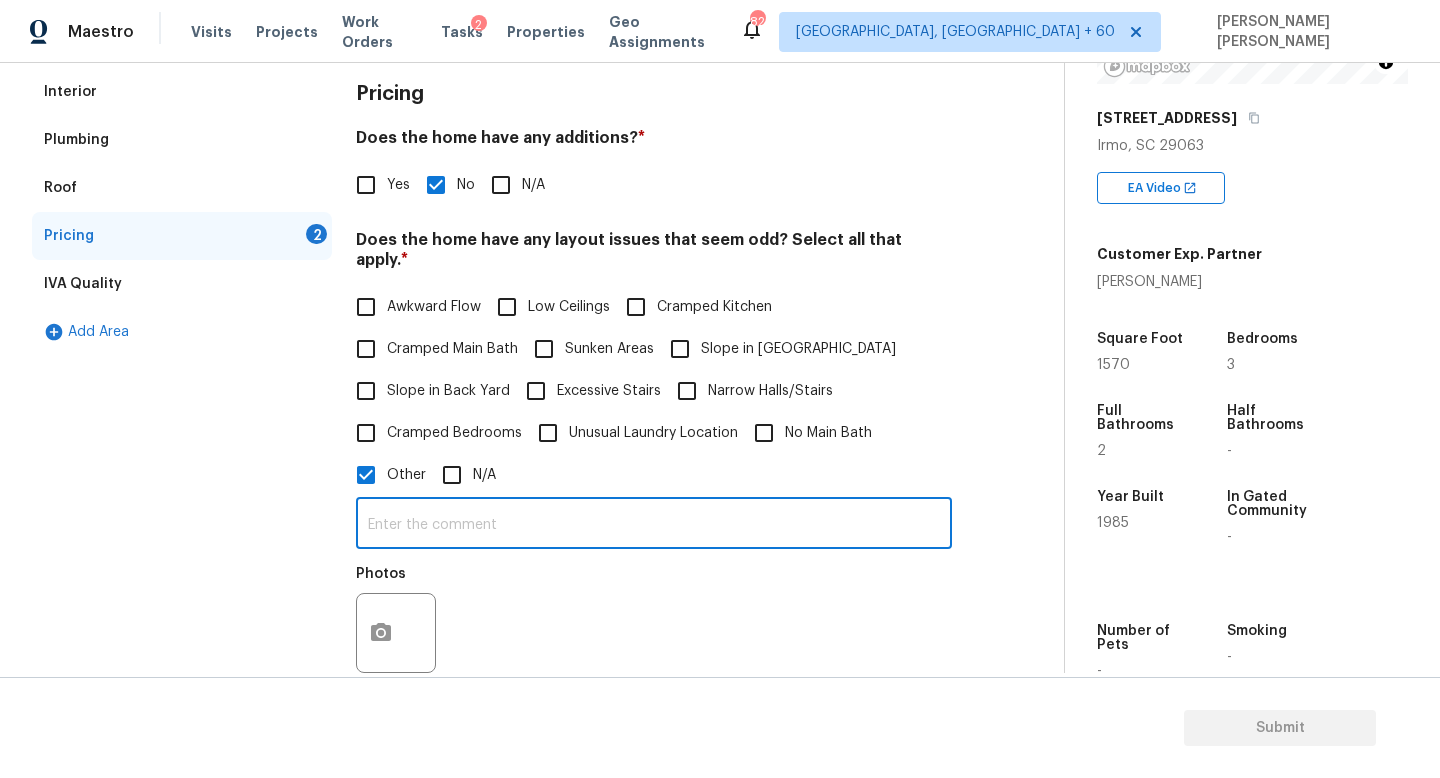 click at bounding box center [654, 525] 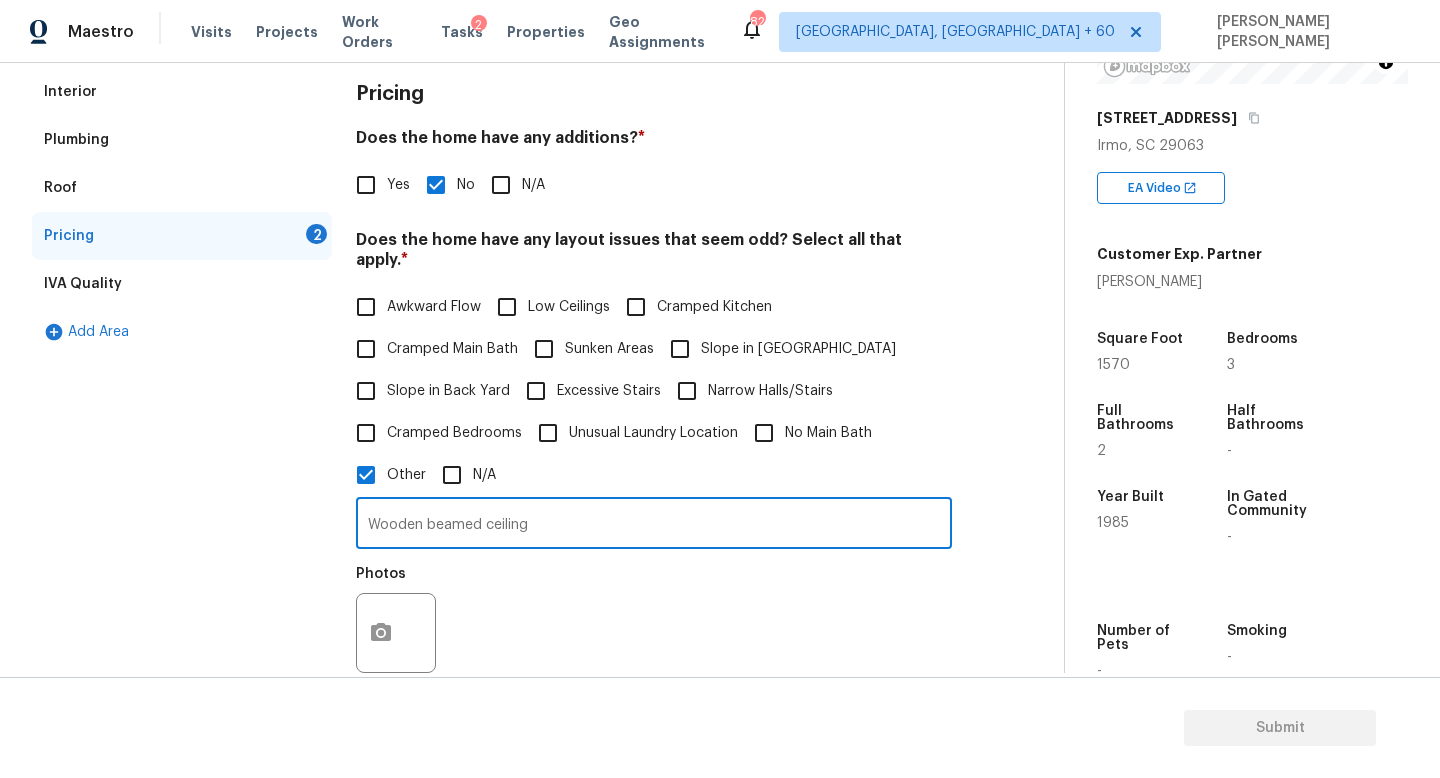 type on "Wooden beamed ceiling" 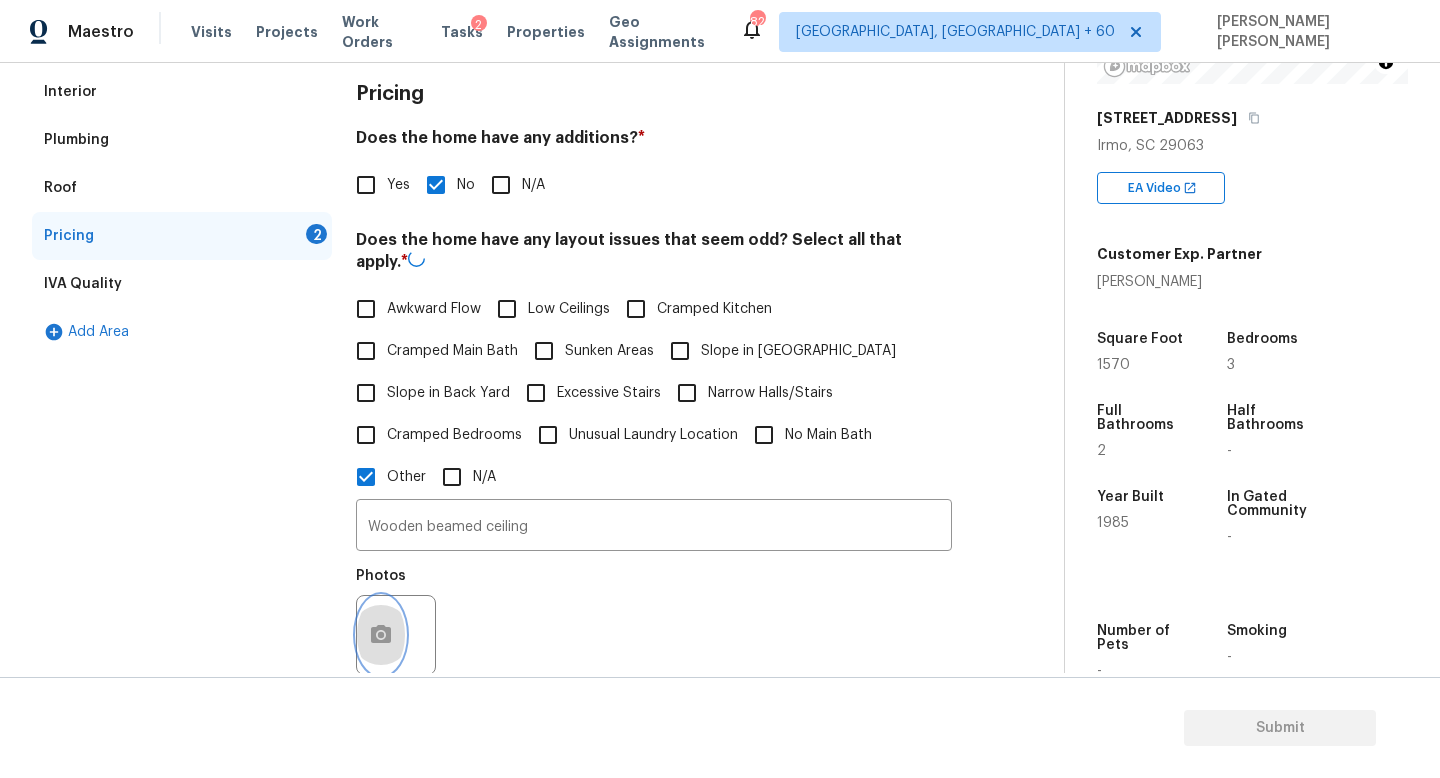 click at bounding box center [381, 635] 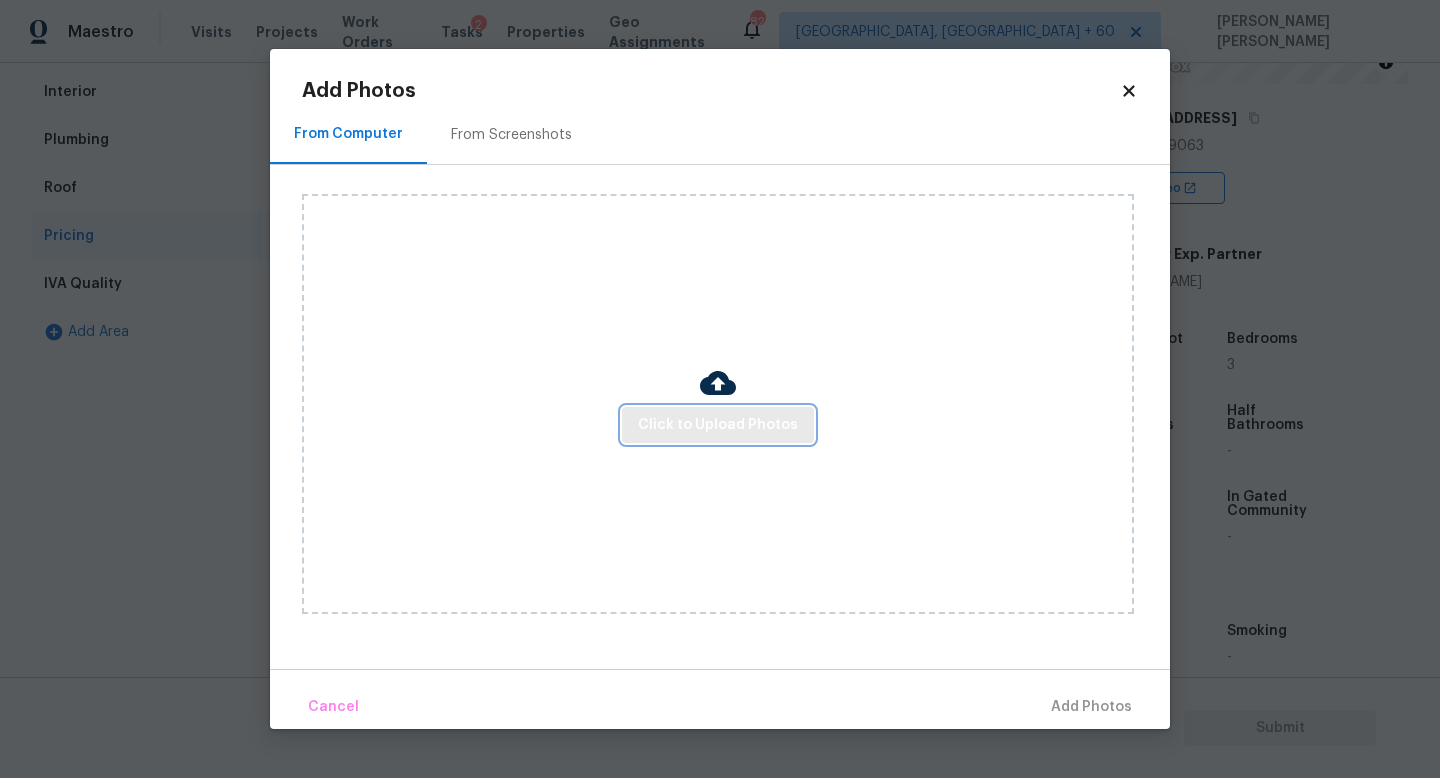 click on "Click to Upload Photos" at bounding box center (718, 425) 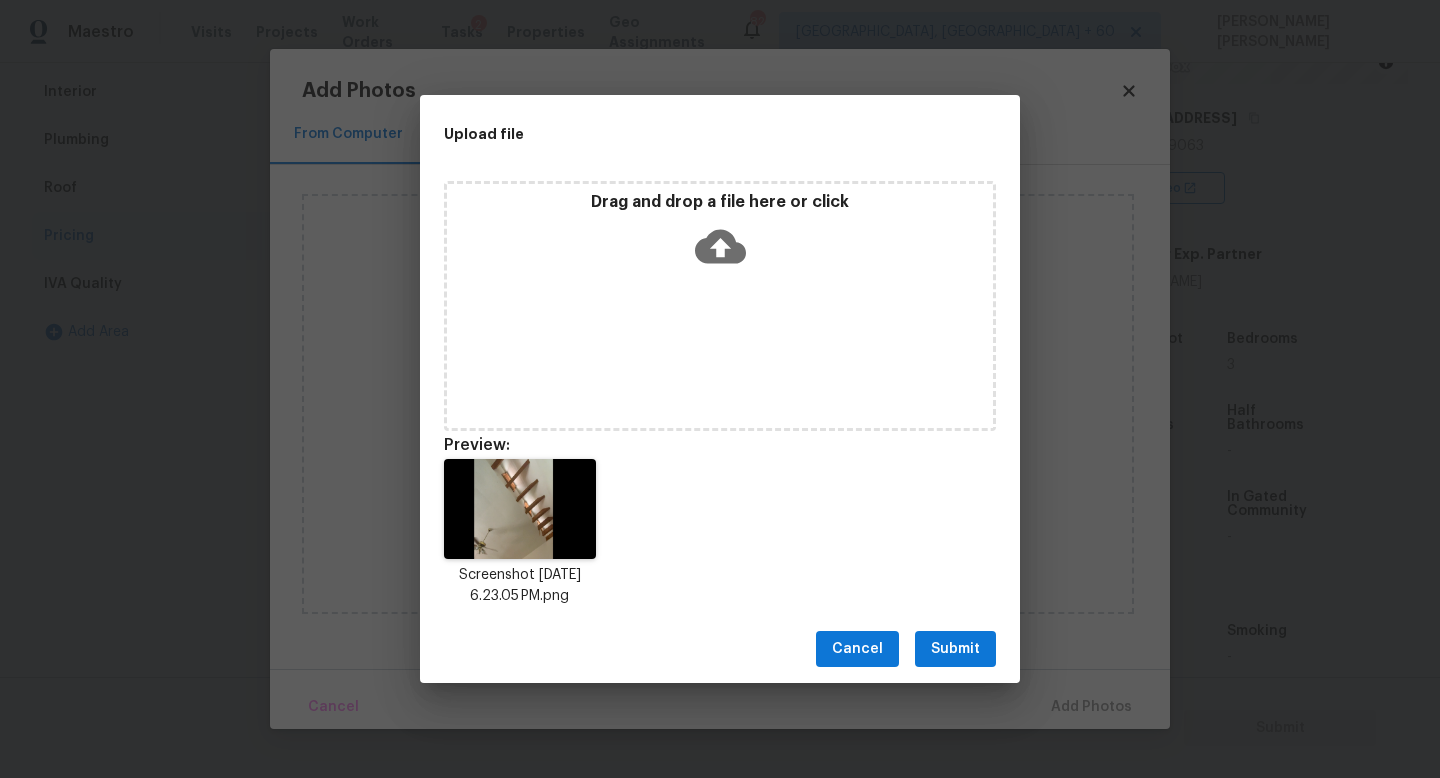 click on "Submit" at bounding box center (955, 649) 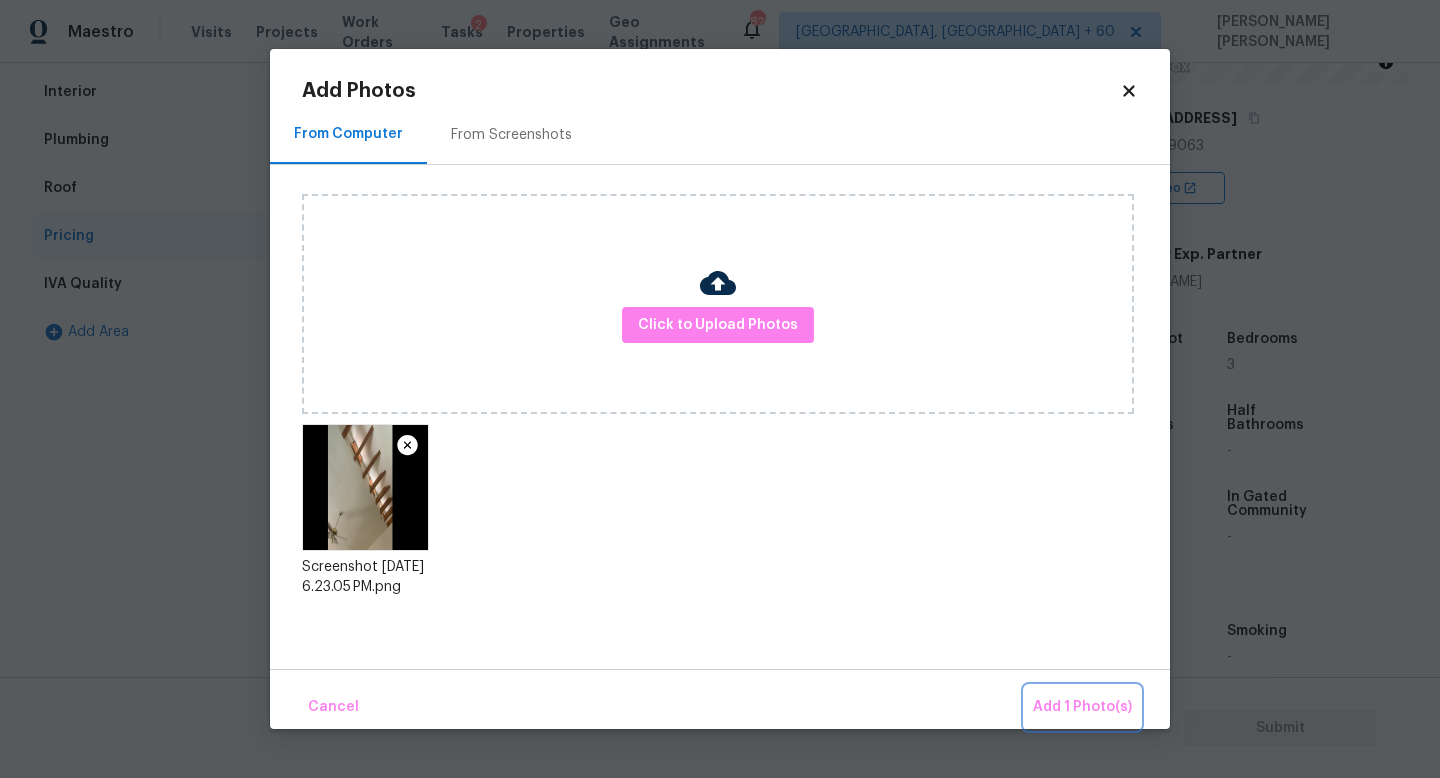 click on "Add 1 Photo(s)" at bounding box center (1082, 707) 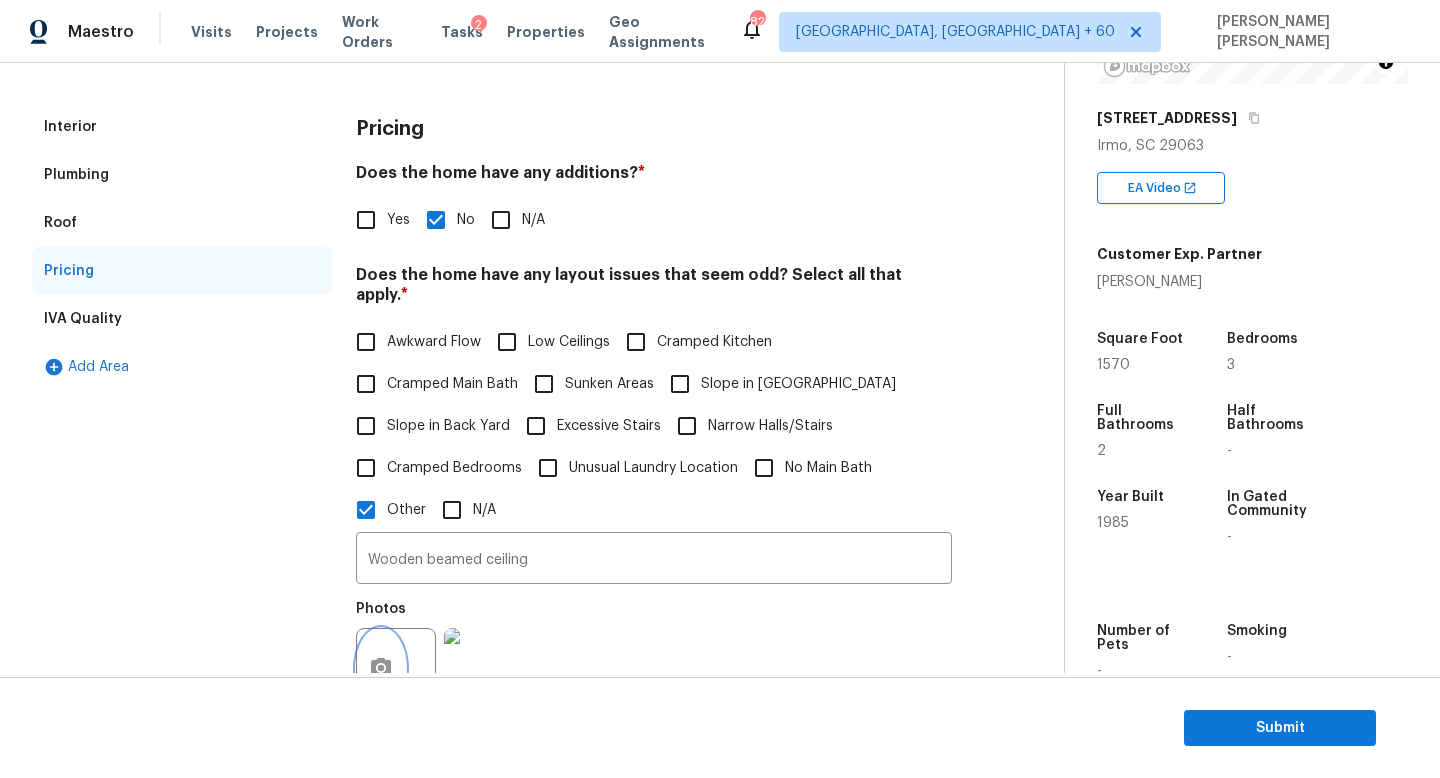 scroll, scrollTop: 0, scrollLeft: 0, axis: both 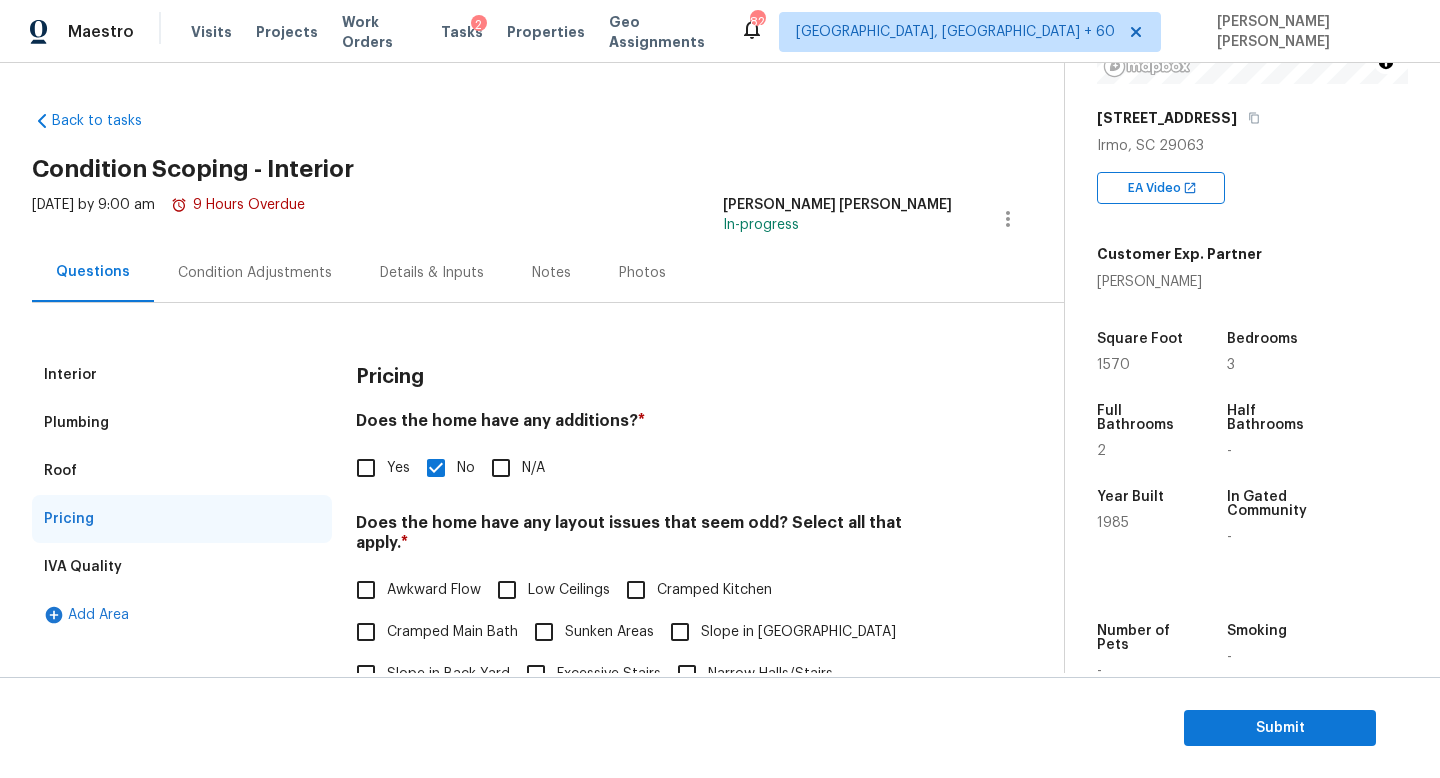 click on "Condition Adjustments" at bounding box center (255, 272) 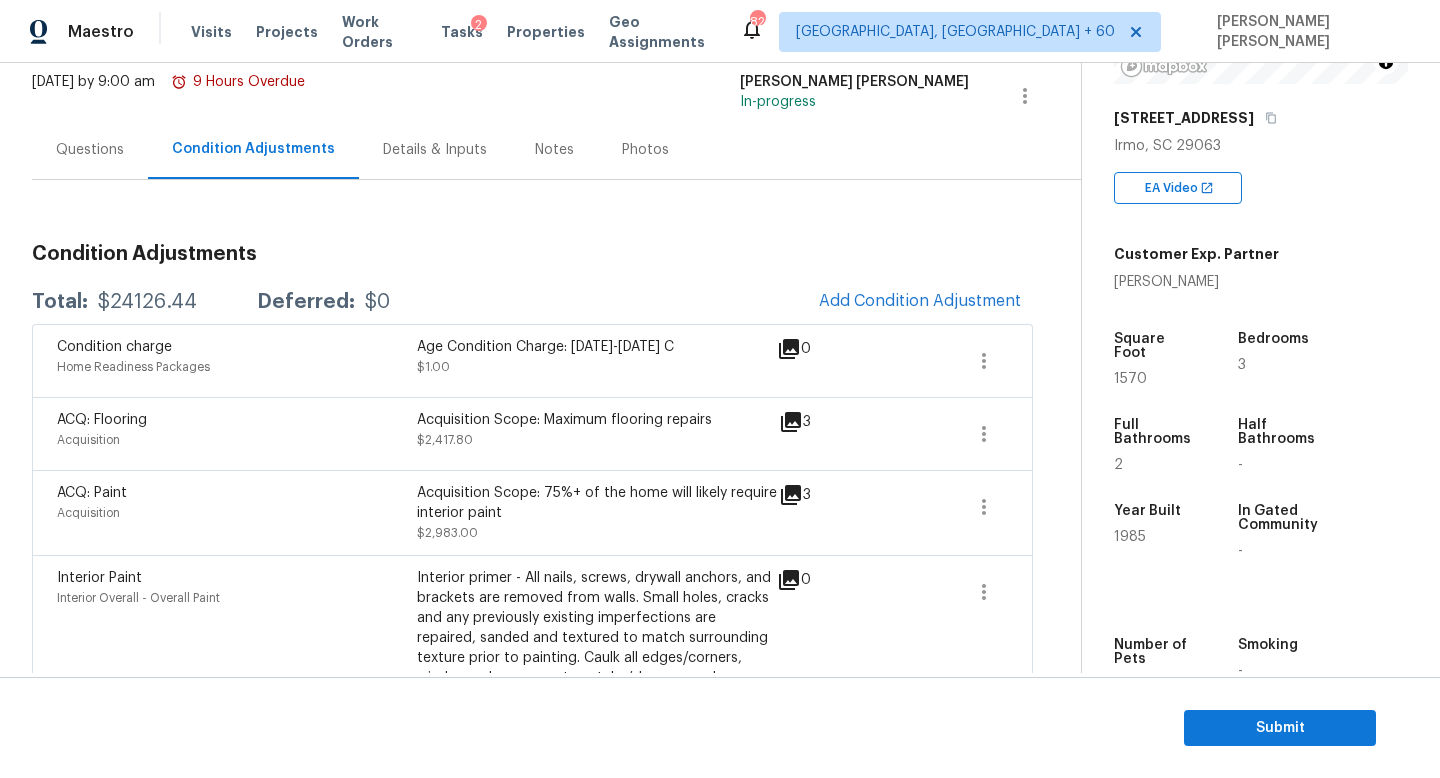 scroll, scrollTop: 134, scrollLeft: 0, axis: vertical 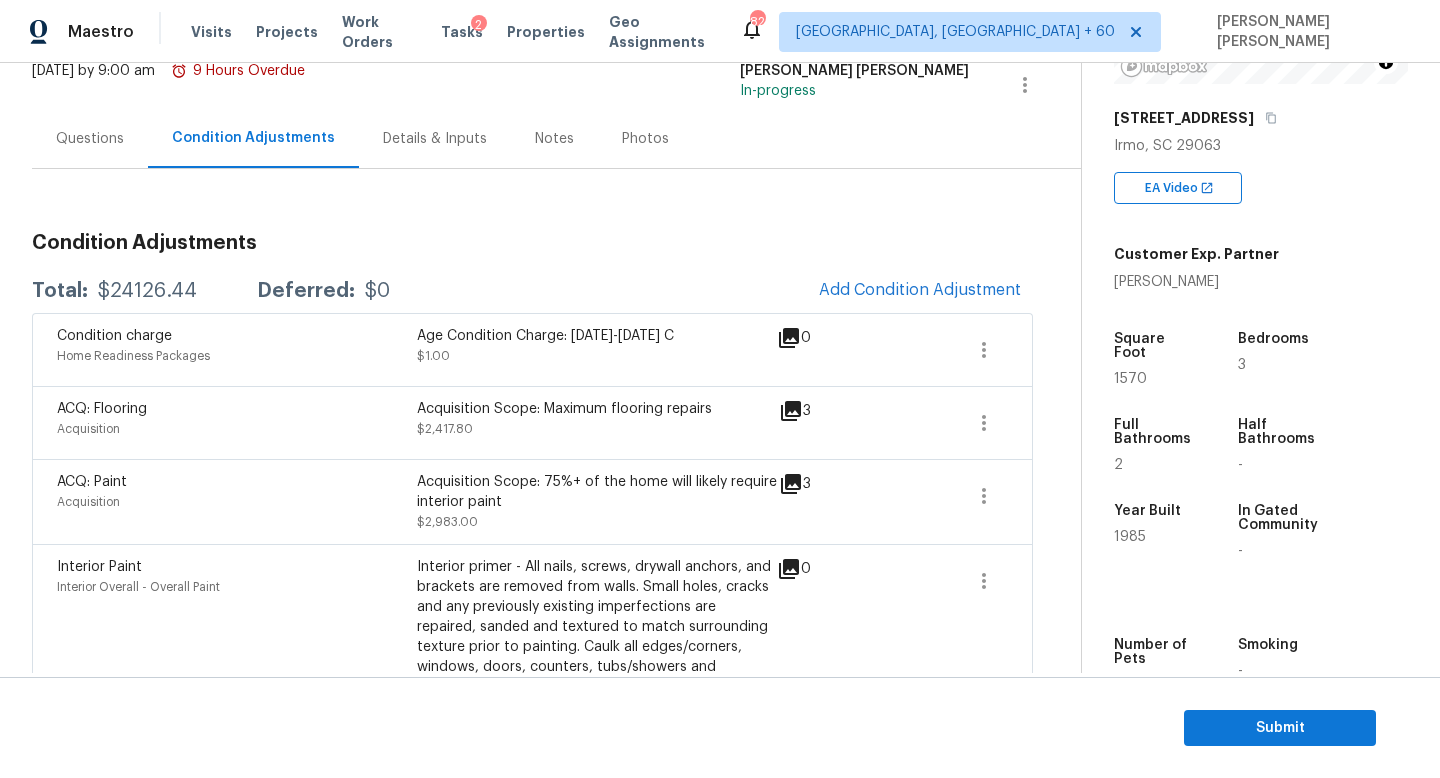 click on "Total:  $24126.44 Deferred:  $0 Add Condition Adjustment" at bounding box center [532, 291] 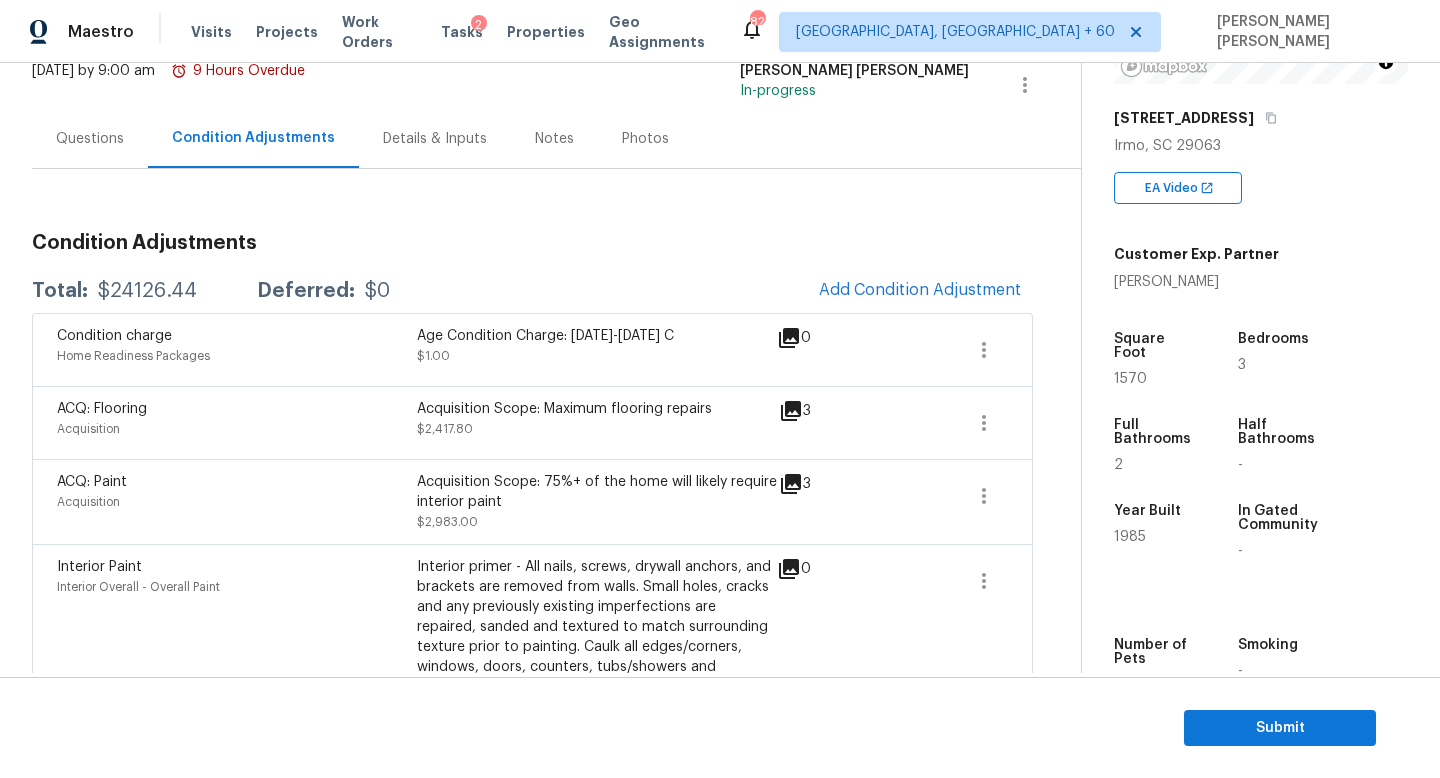 click on "Condition Adjustments Total:  $24126.44 Deferred:  $0 Add Condition Adjustment Condition charge Home Readiness Packages Age Condition Charge: [DATE]-[DATE] C	 $1.00   0 ACQ: Flooring Acquisition Acquisition Scope: Maximum flooring repairs $2,417.80   3 ACQ: Paint Acquisition Acquisition Scope: 75%+ of the home will likely require interior paint $2,983.00   3 Interior Paint Interior Overall - Overall Paint Interior primer - All nails, screws, drywall anchors, and brackets are removed from walls. Small holes, cracks and any previously existing imperfections are repaired, sanded and textured to match surrounding texture prior to painting. Caulk all edges/corners, windows, doors, counters, tubs/showers and baseboards. Patch, caulk and prep interior walls for repaint. $1,570.00   0 Bathroom Cabinets Bathroom - Cabinets $480.00   3 Kitchen Cabinets Kitchen - Cabinets $1,200.00   3 Interior Resurfacing Main Bathroom - Bathtub $1,000.00   1 Appliances Kitchen - Appliances $800.00   1 ACQ: Foundation $5,000.00   4   6   3" at bounding box center (532, 1610) 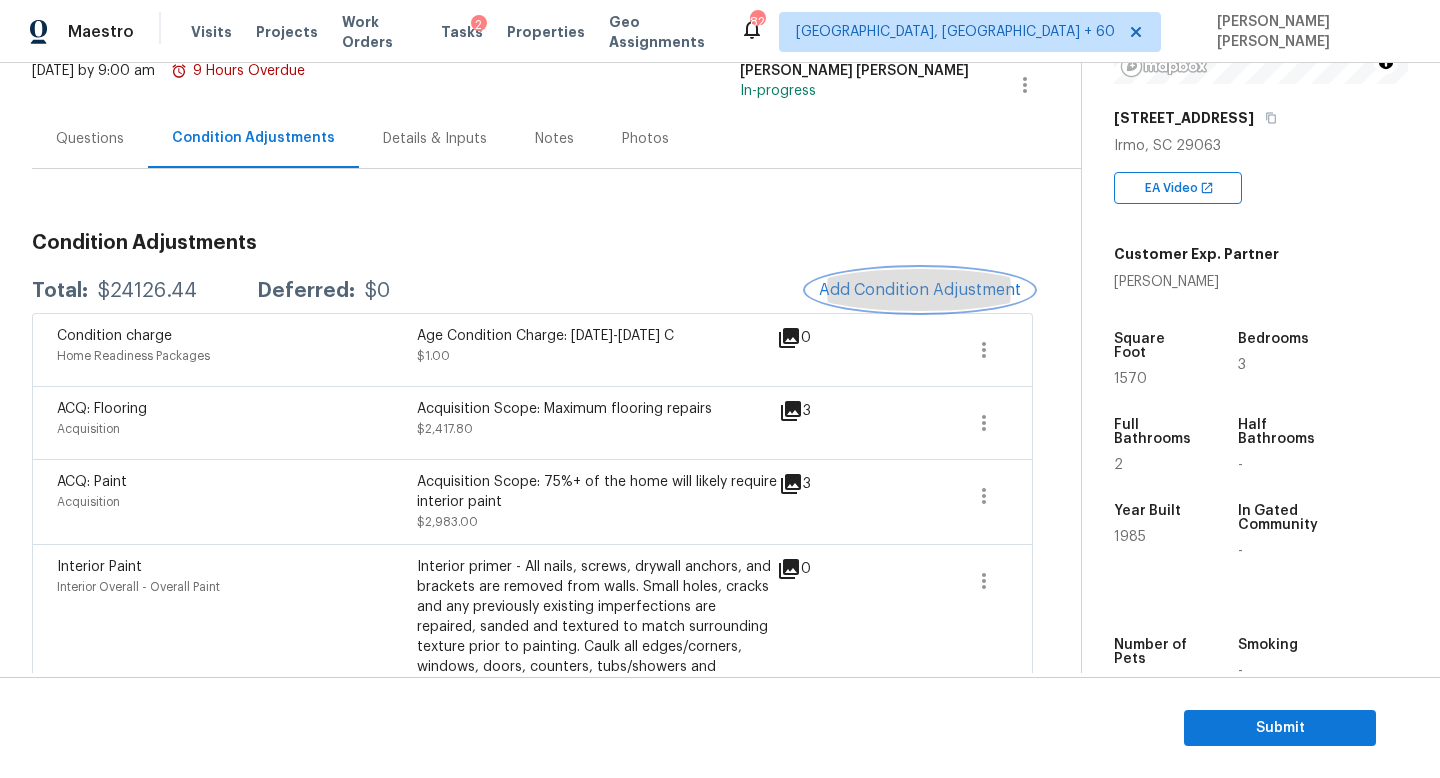 click on "Add Condition Adjustment" at bounding box center [920, 290] 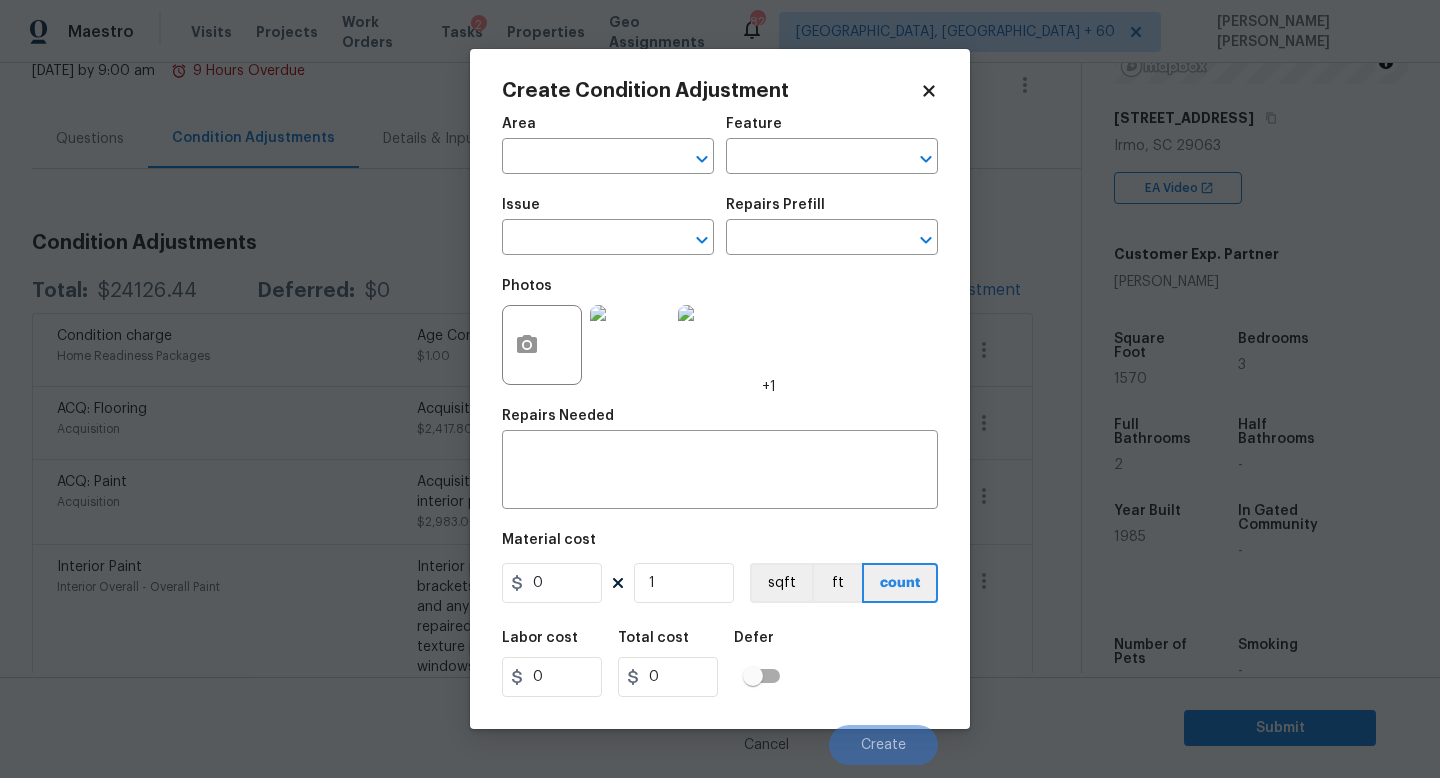click on "Issue ​" at bounding box center [608, 226] 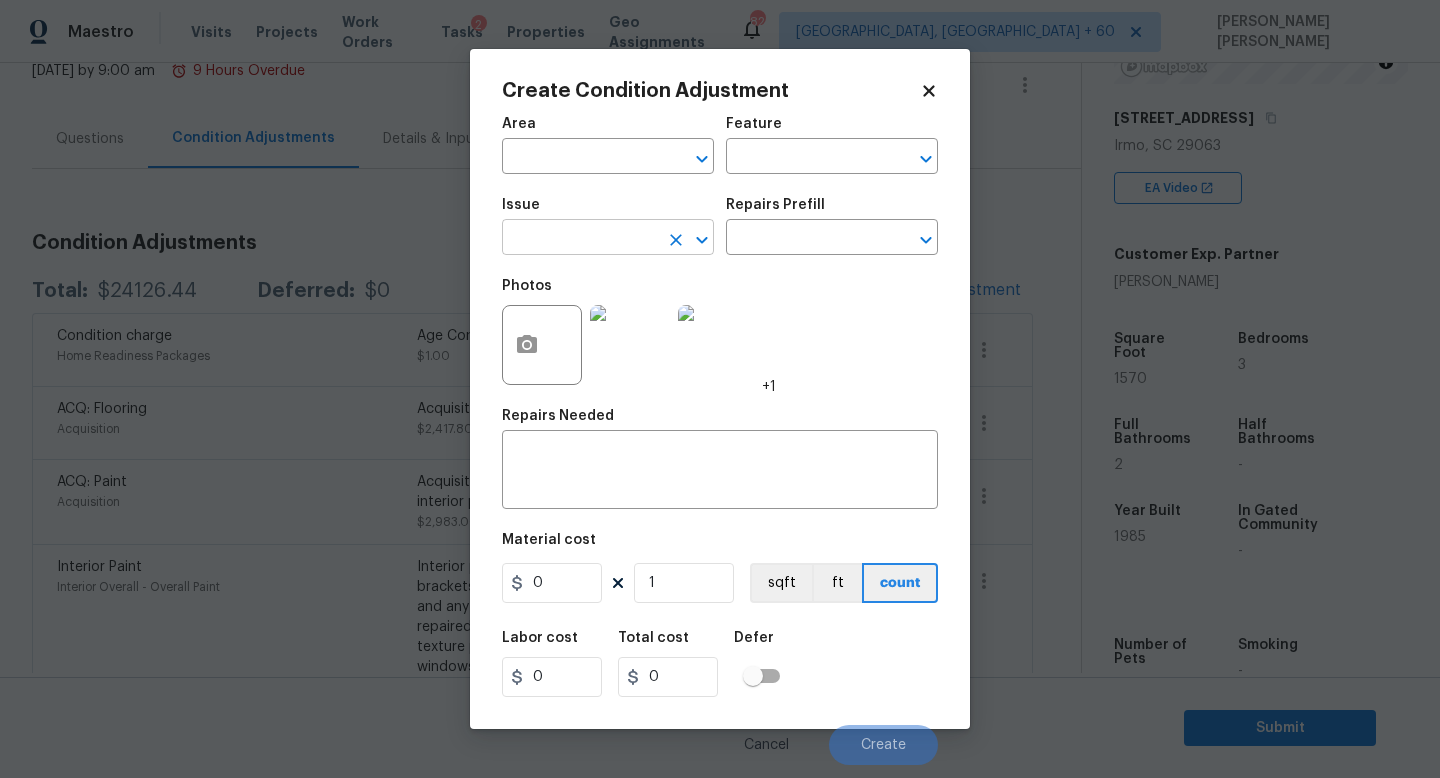 click at bounding box center [580, 239] 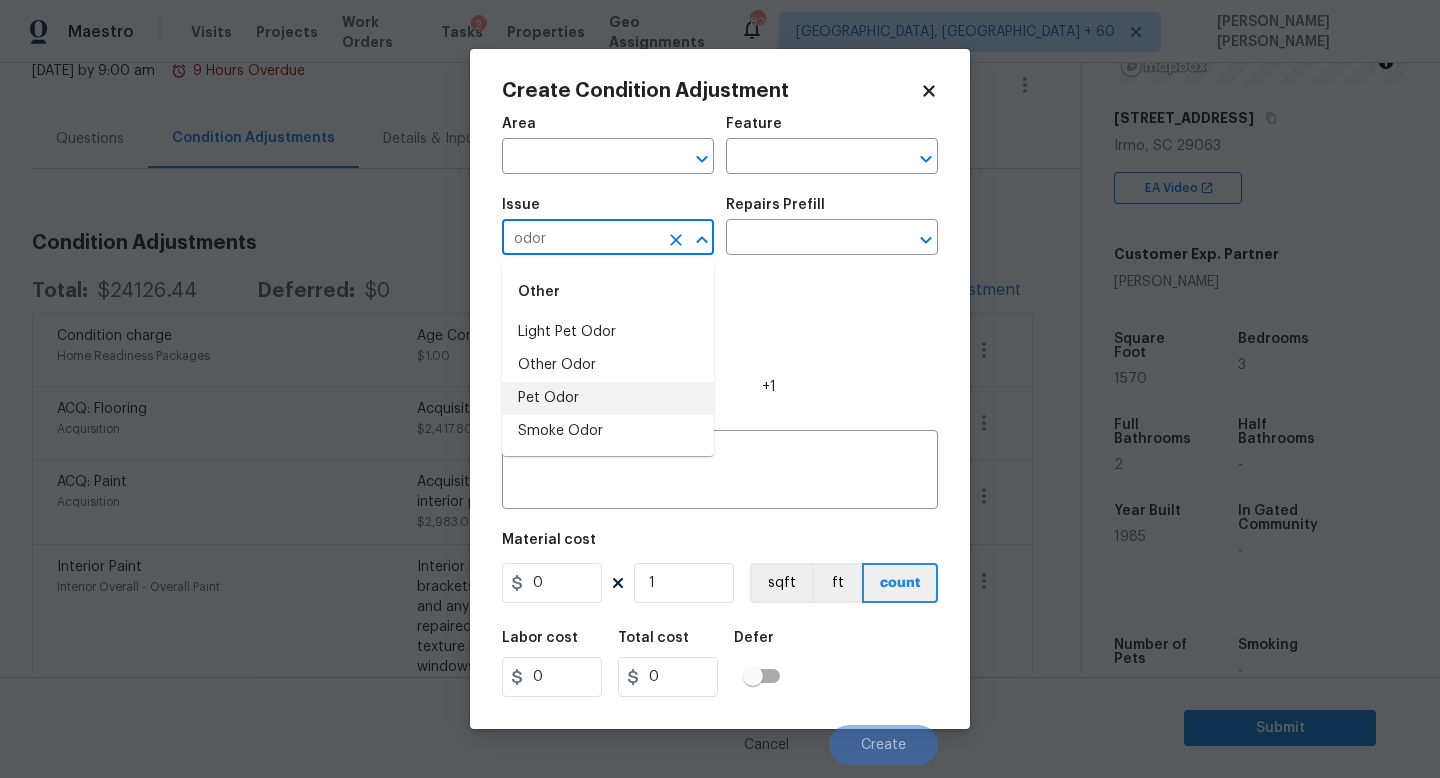 click on "Pet Odor" at bounding box center (608, 398) 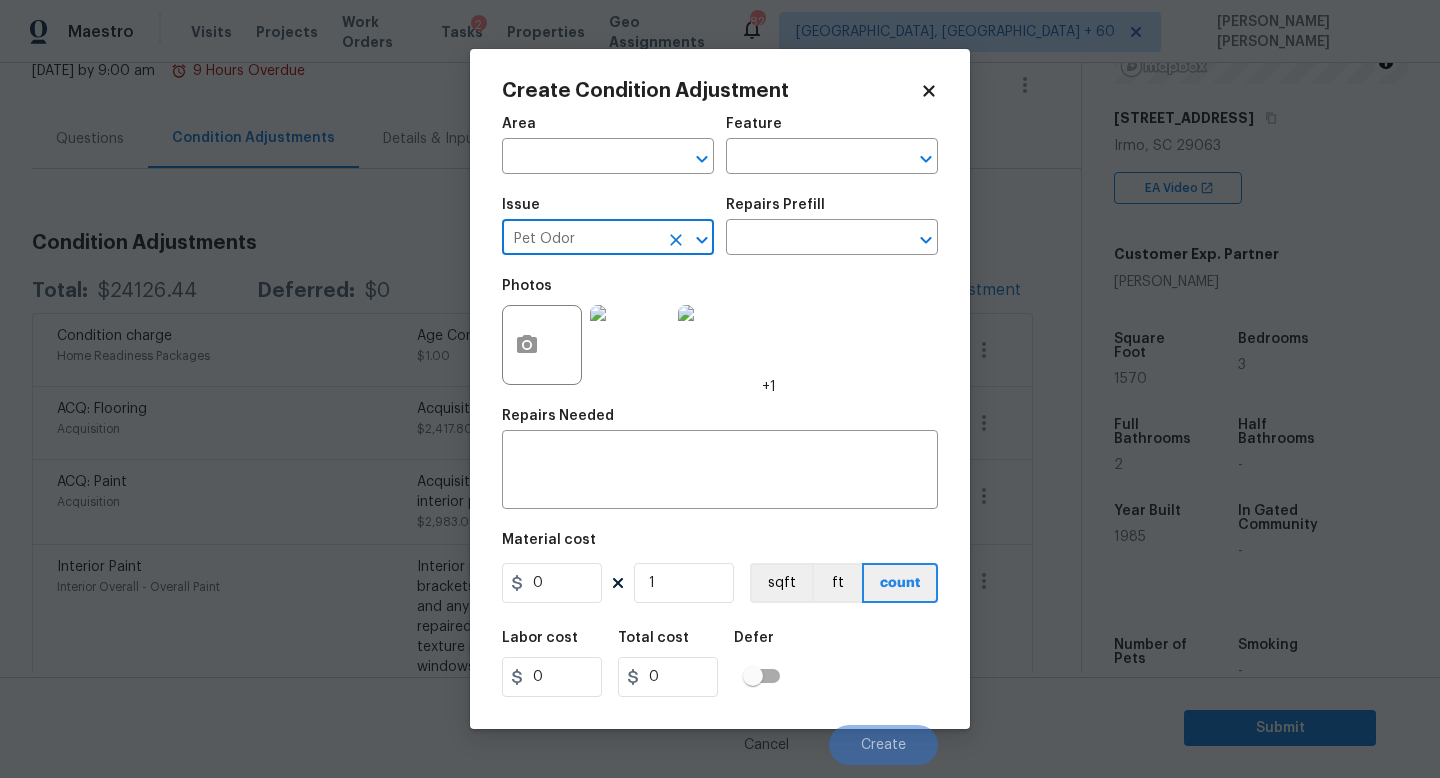 type on "Pet Odor" 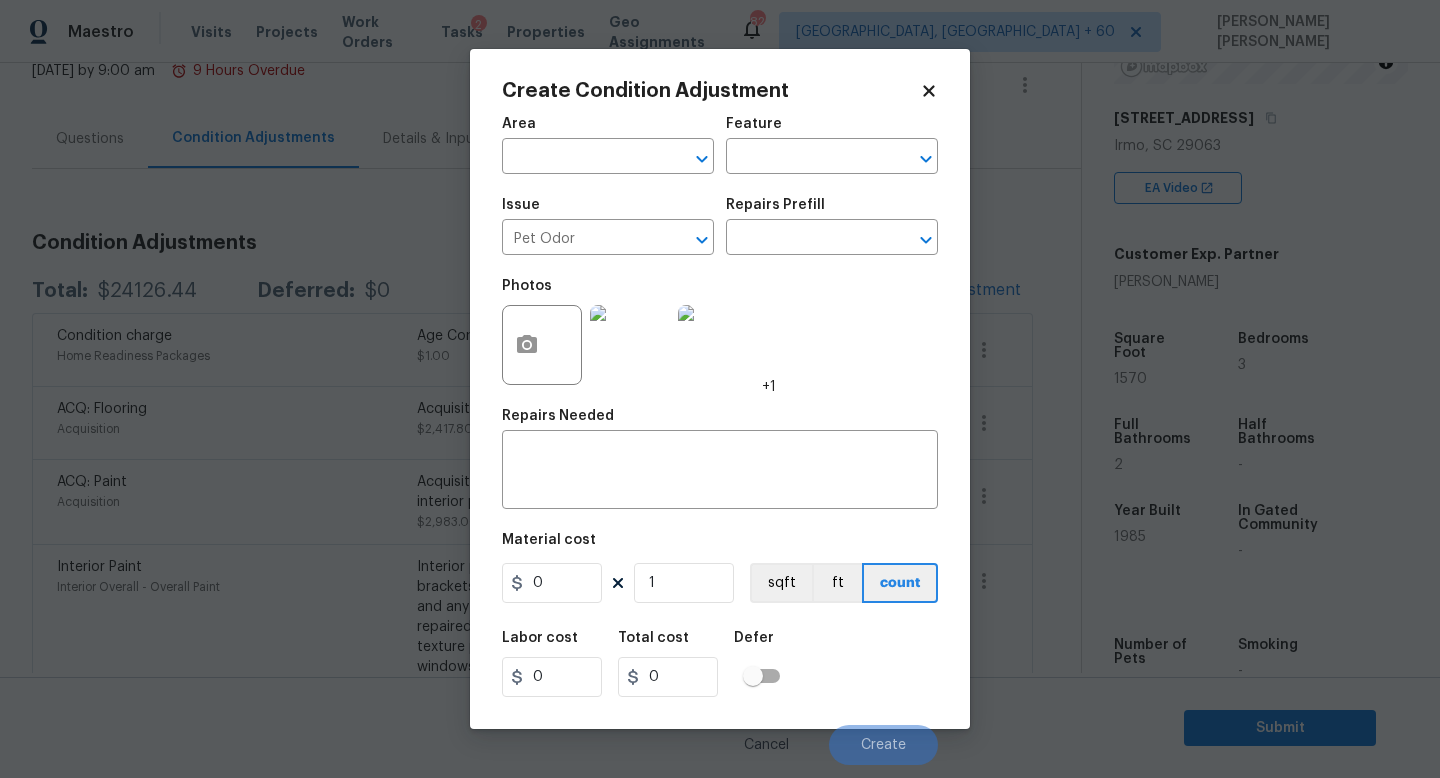 click on "Issue Pet Odor ​ Repairs Prefill ​" at bounding box center [720, 226] 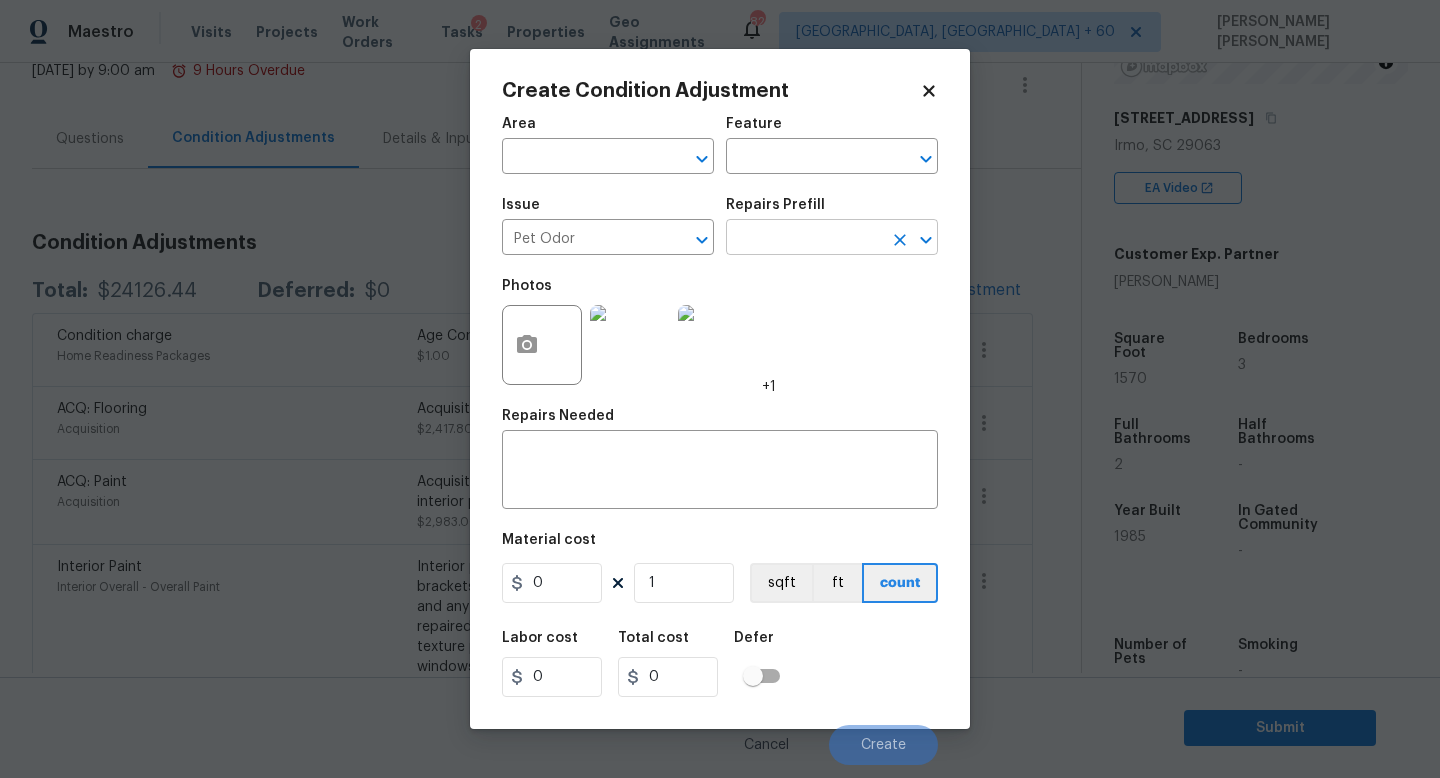 click at bounding box center [804, 239] 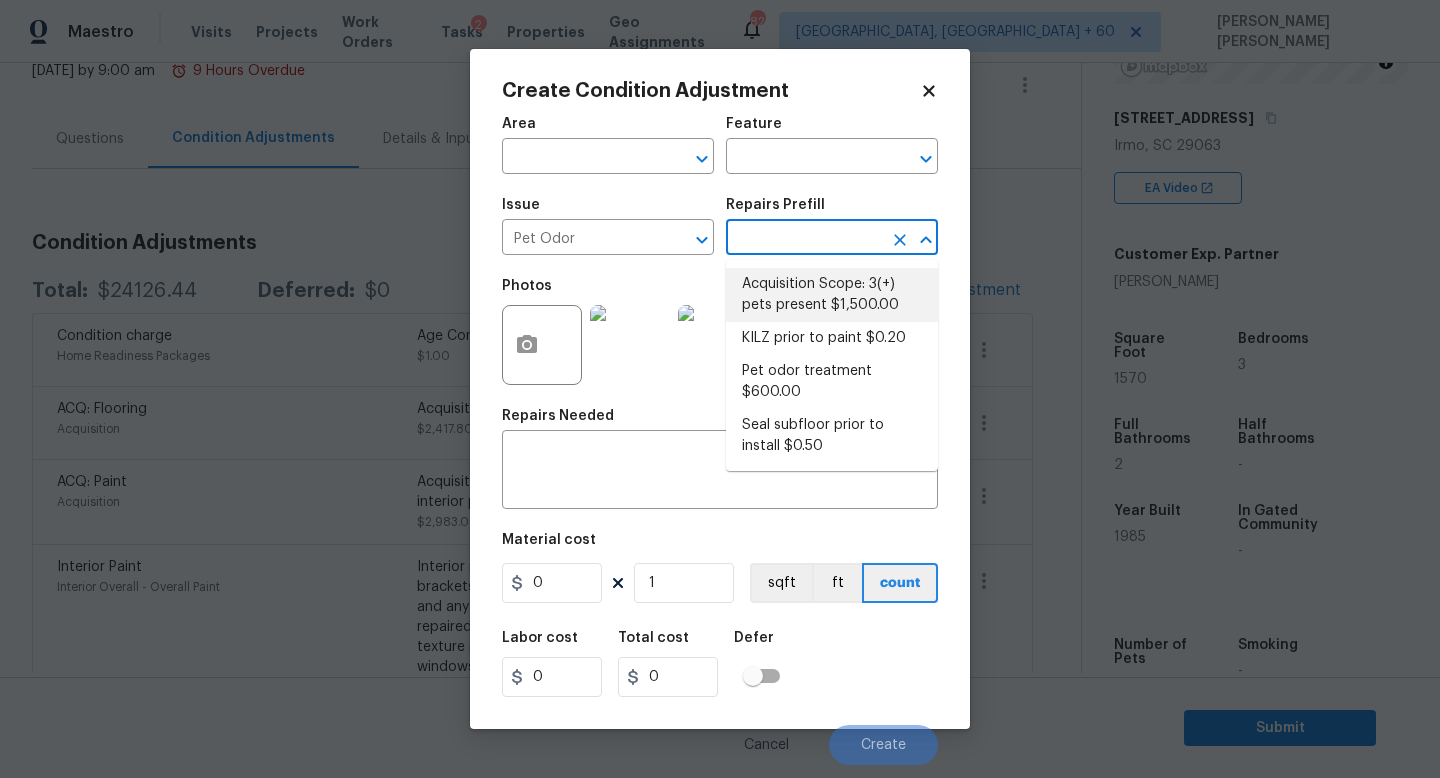 click on "Acquisition Scope: 3(+) pets present $1,500.00" at bounding box center [832, 295] 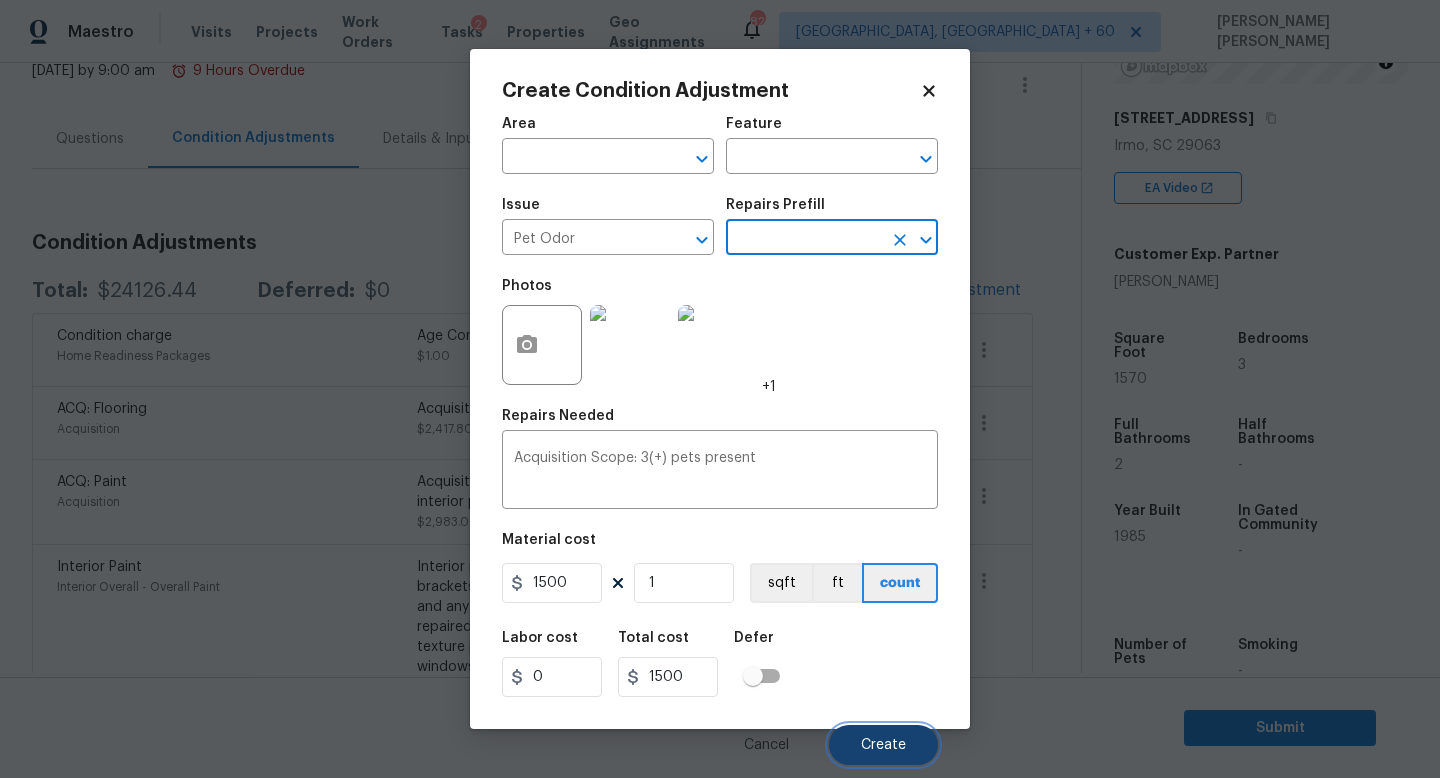 click on "Create" at bounding box center [883, 745] 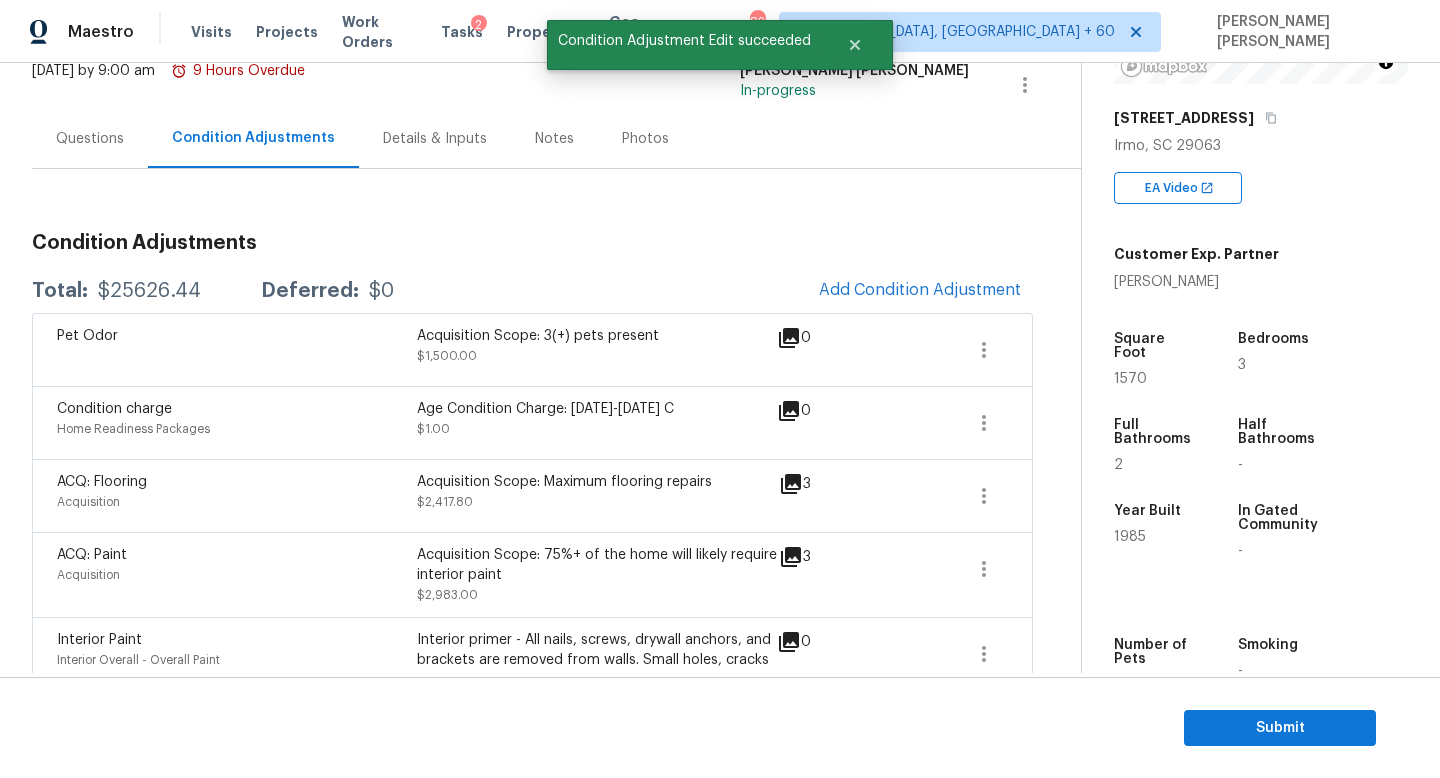scroll, scrollTop: 180, scrollLeft: 0, axis: vertical 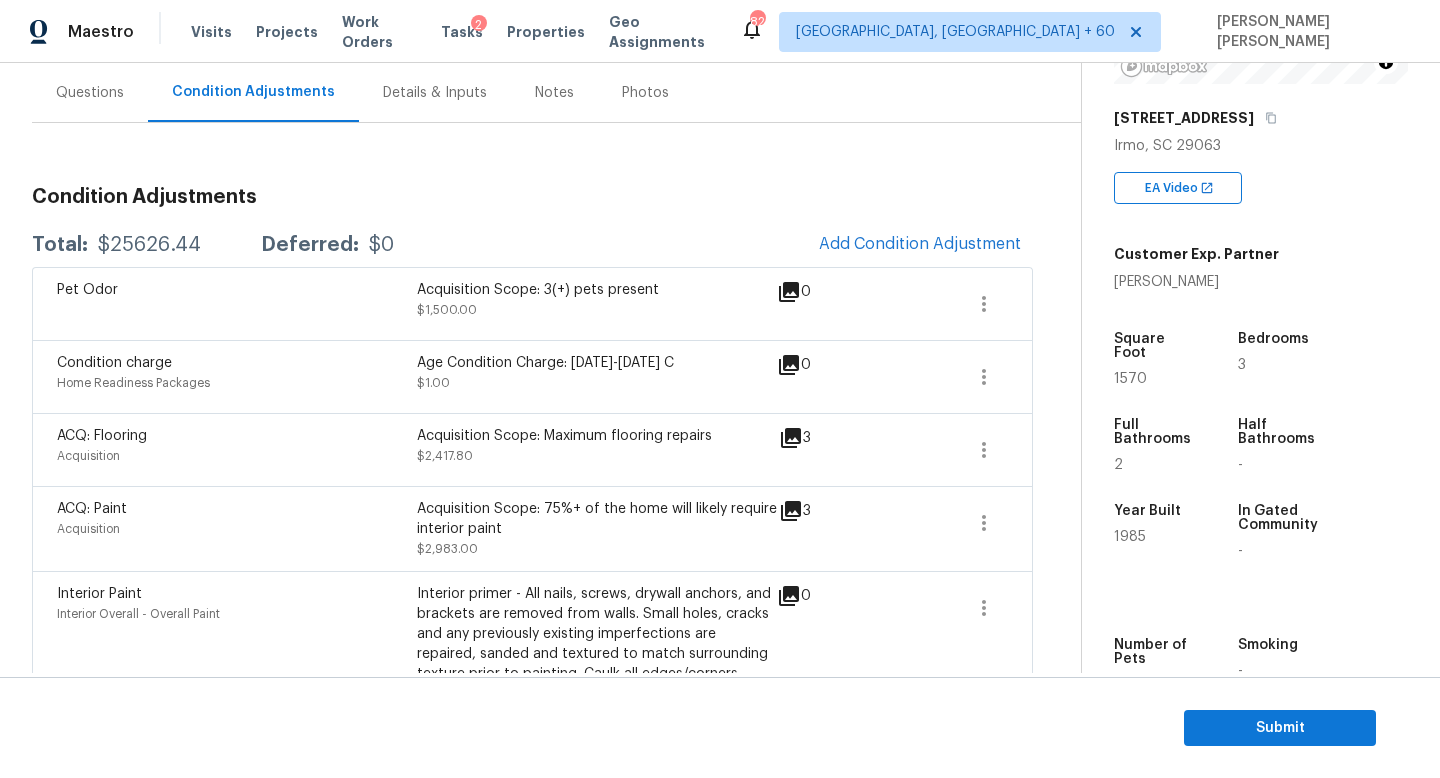 click on "$25626.44" at bounding box center [149, 245] 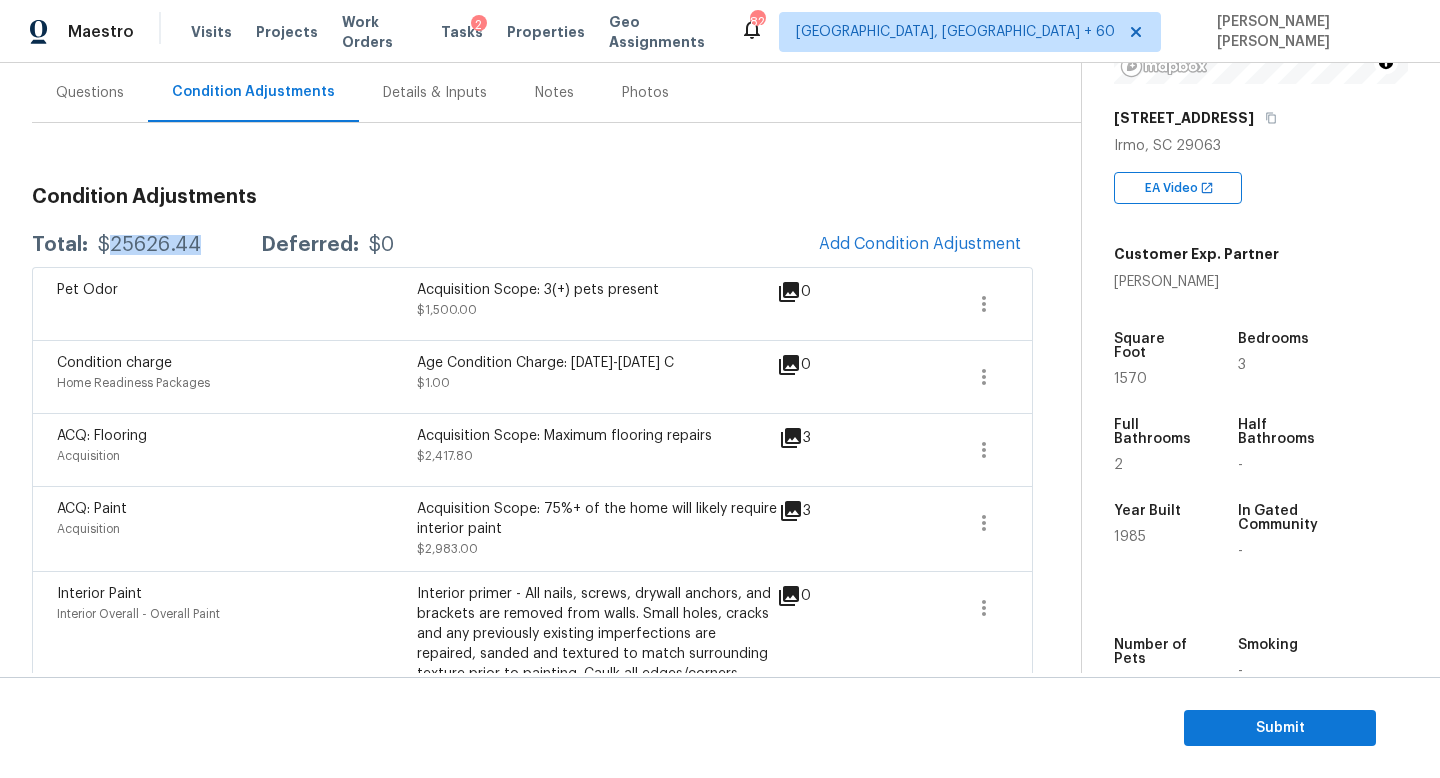 click on "$25626.44" at bounding box center (149, 245) 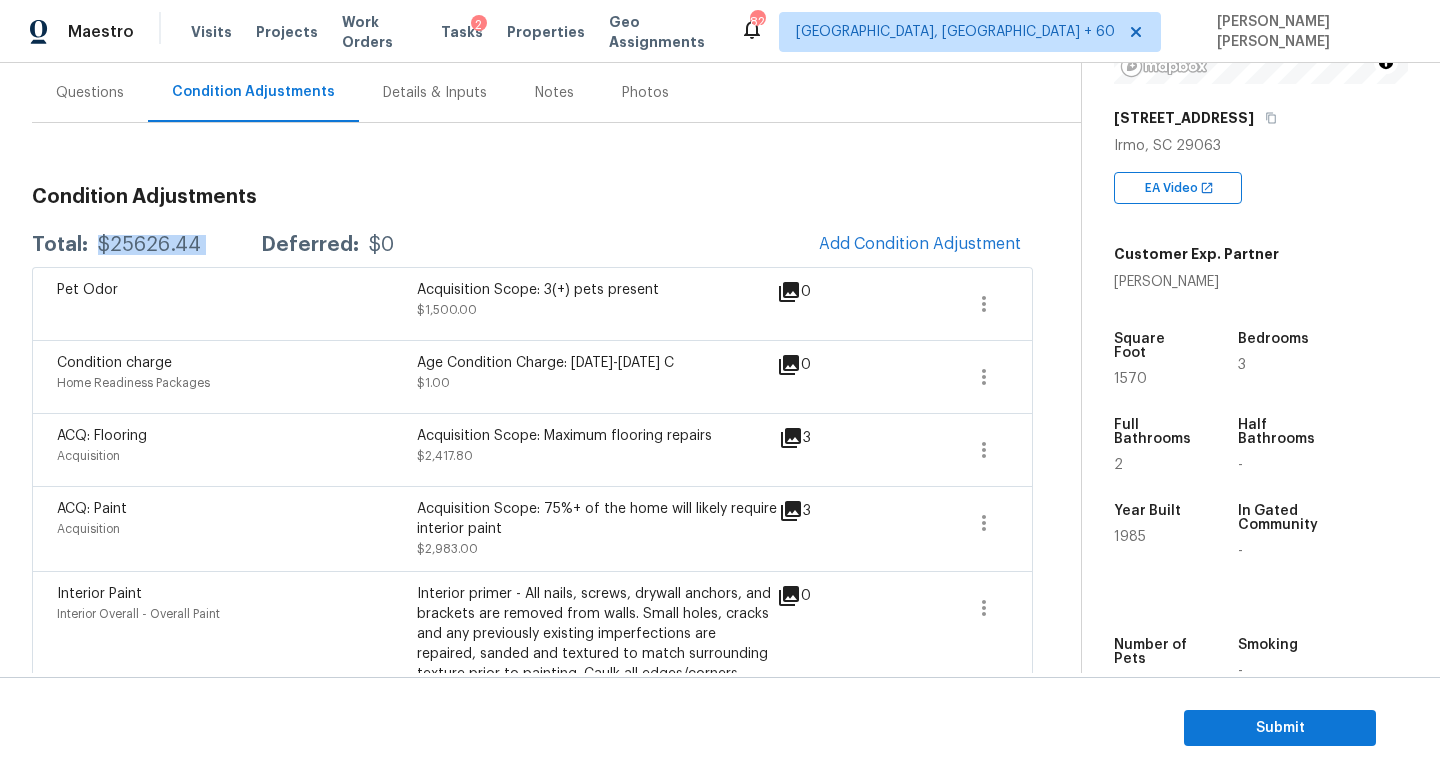 copy on "$25626.44" 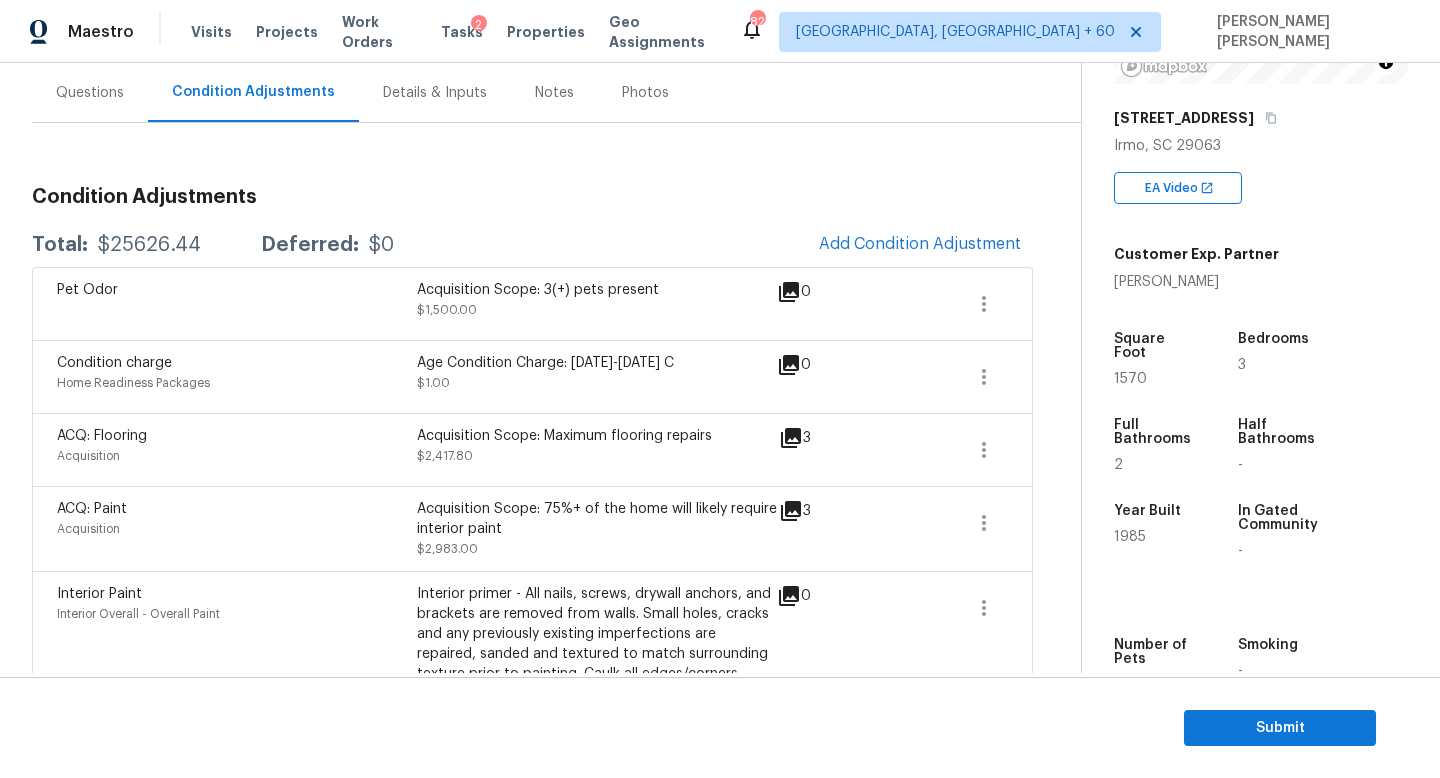 click on "$25626.44" at bounding box center (149, 245) 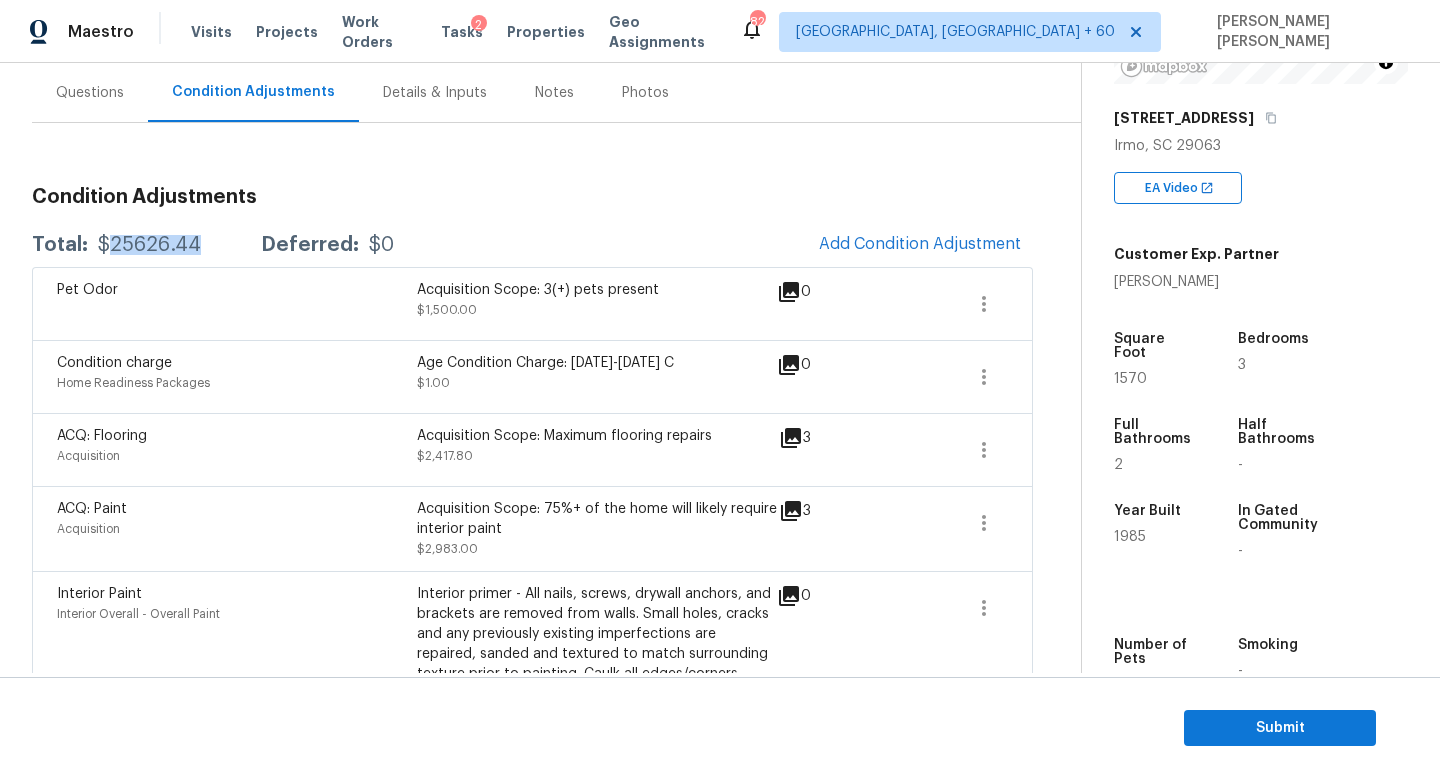 click on "$25626.44" at bounding box center [149, 245] 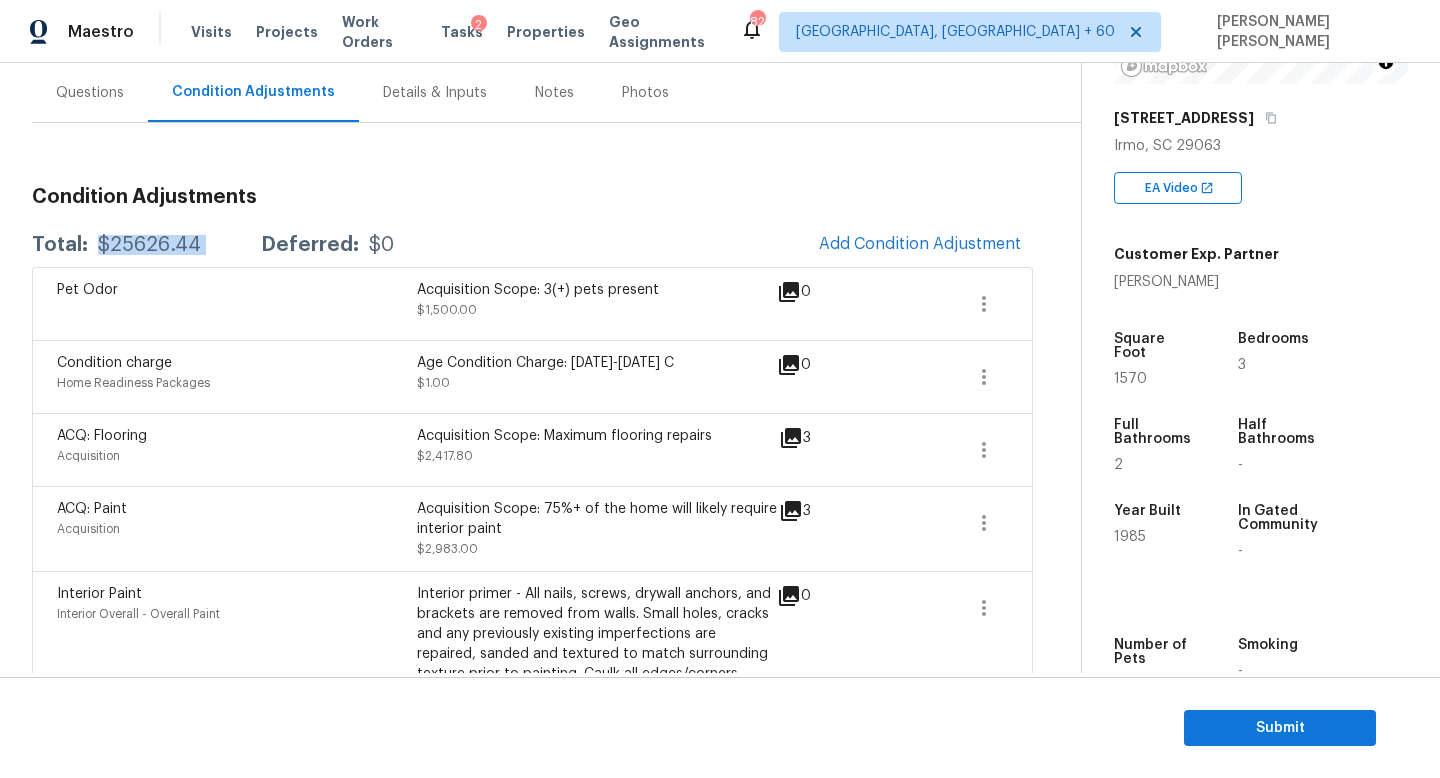 copy on "$25626.44" 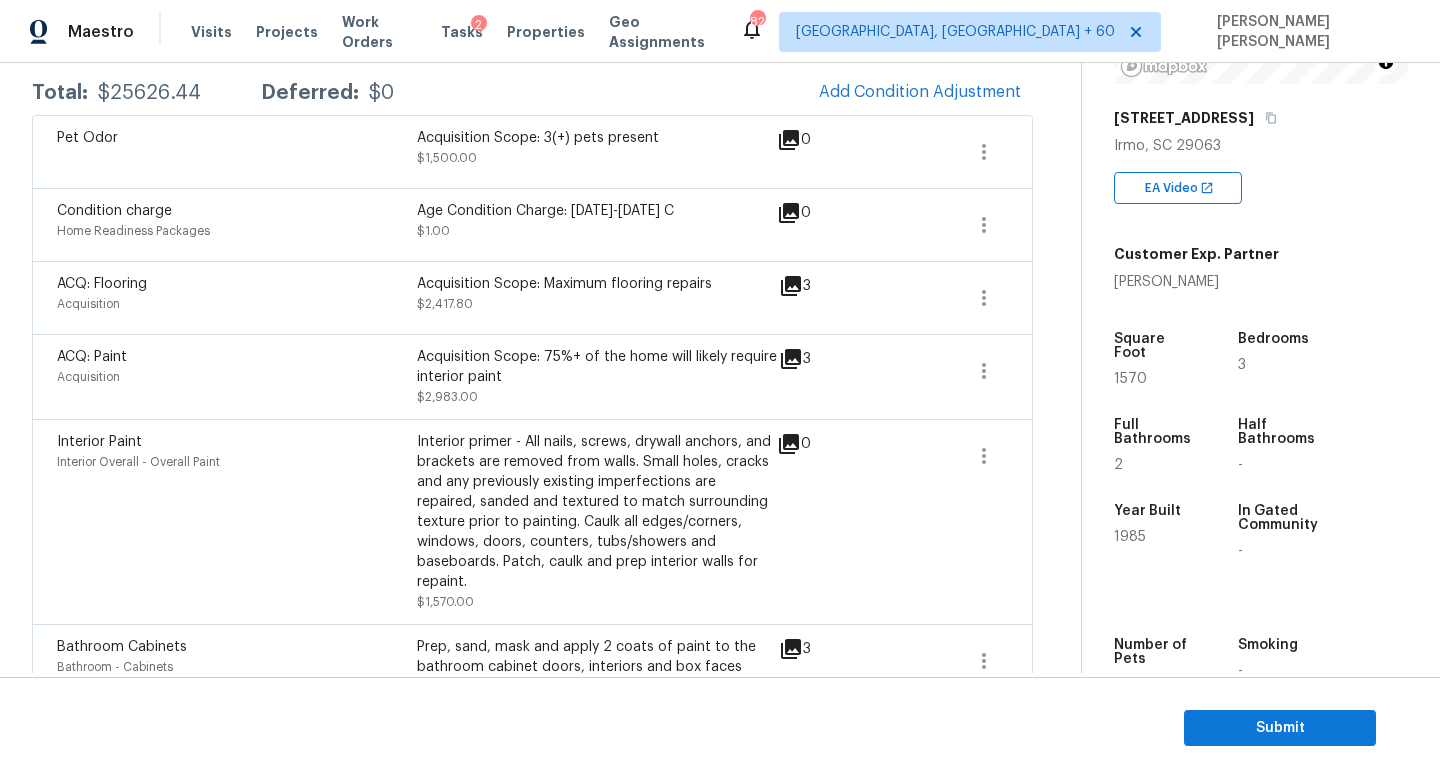 scroll, scrollTop: 236, scrollLeft: 0, axis: vertical 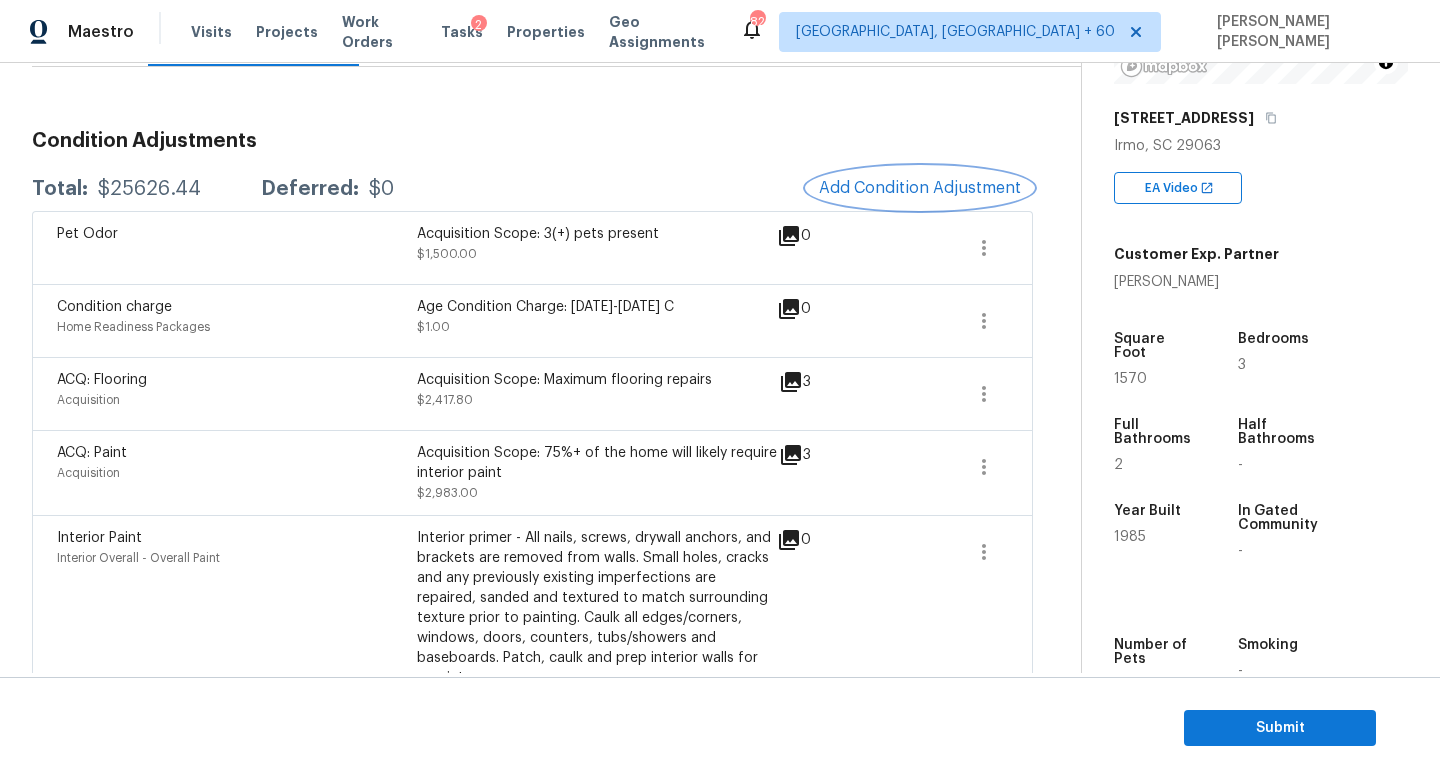 click on "Add Condition Adjustment" at bounding box center [920, 188] 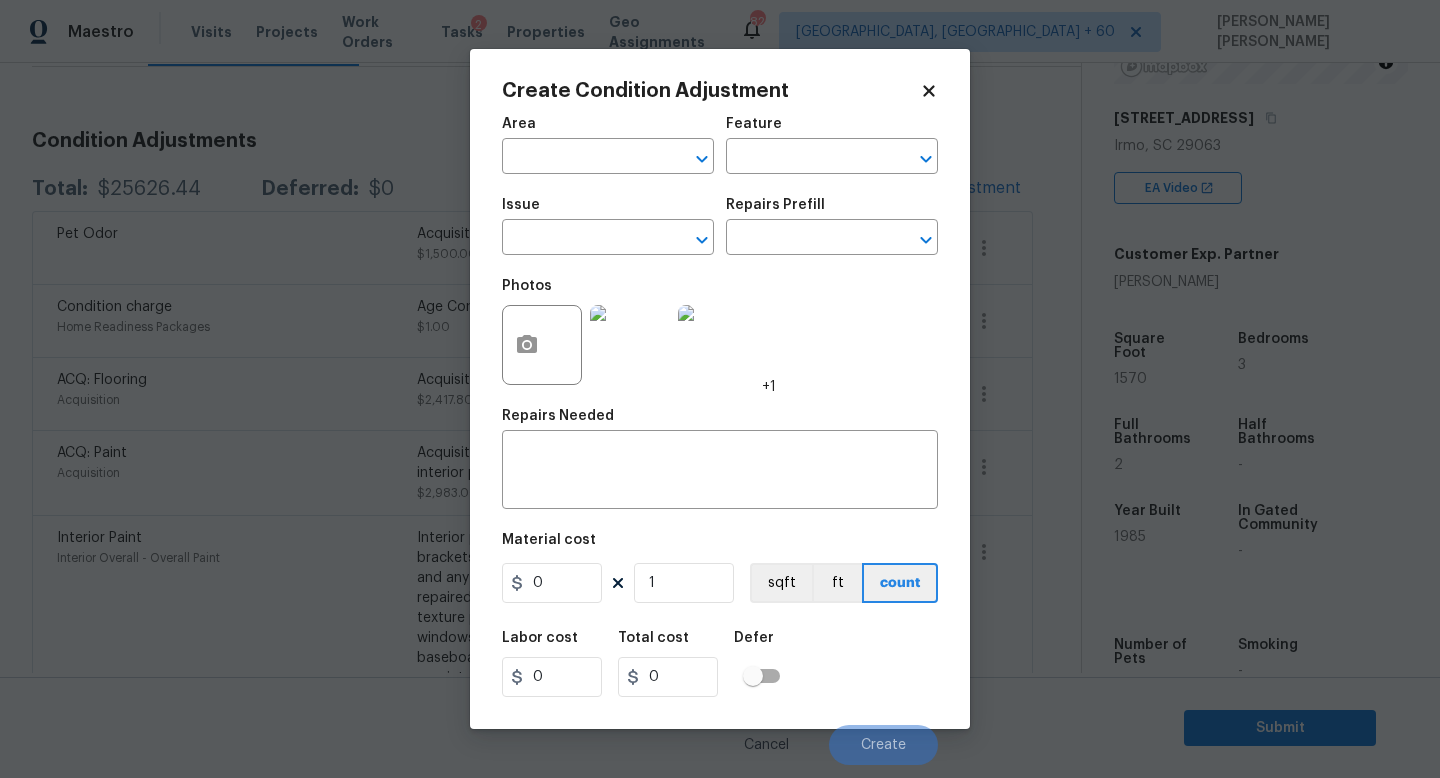 click on "Maestro Visits Projects Work Orders Tasks 2 Properties Geo Assignments 828 [GEOGRAPHIC_DATA], [GEOGRAPHIC_DATA] + 60 [PERSON_NAME] [PERSON_NAME] Back to tasks Condition Scoping - Interior [DATE] by 9:00 am   9 Hours Overdue [PERSON_NAME] [PERSON_NAME] In-progress Questions Condition Adjustments Details & Inputs Notes Photos Condition Adjustments Total:  $25626.44 Deferred:  $0 Add Condition Adjustment Pet Odor Acquisition Scope: 3(+) pets present $1,500.00   0 Condition charge Home Readiness Packages Age Condition Charge: [DATE]-[DATE] C	 $1.00   0 ACQ: Flooring Acquisition Acquisition Scope: Maximum flooring repairs $2,417.80   3 ACQ: Paint Acquisition Acquisition Scope: 75%+ of the home will likely require interior paint $2,983.00   3 Interior Paint Interior Overall - Overall Paint $1,570.00   0 Bathroom Cabinets Bathroom - Cabinets $480.00   3 Kitchen Cabinets Kitchen - Cabinets $1,200.00   3 Interior Resurfacing Main Bathroom - Bathtub $1,000.00   1 Appliances Kitchen - Appliances $800.00   1 ACQ: Foundation Exterior Overall - Acquisition $5,000.00" at bounding box center (720, 389) 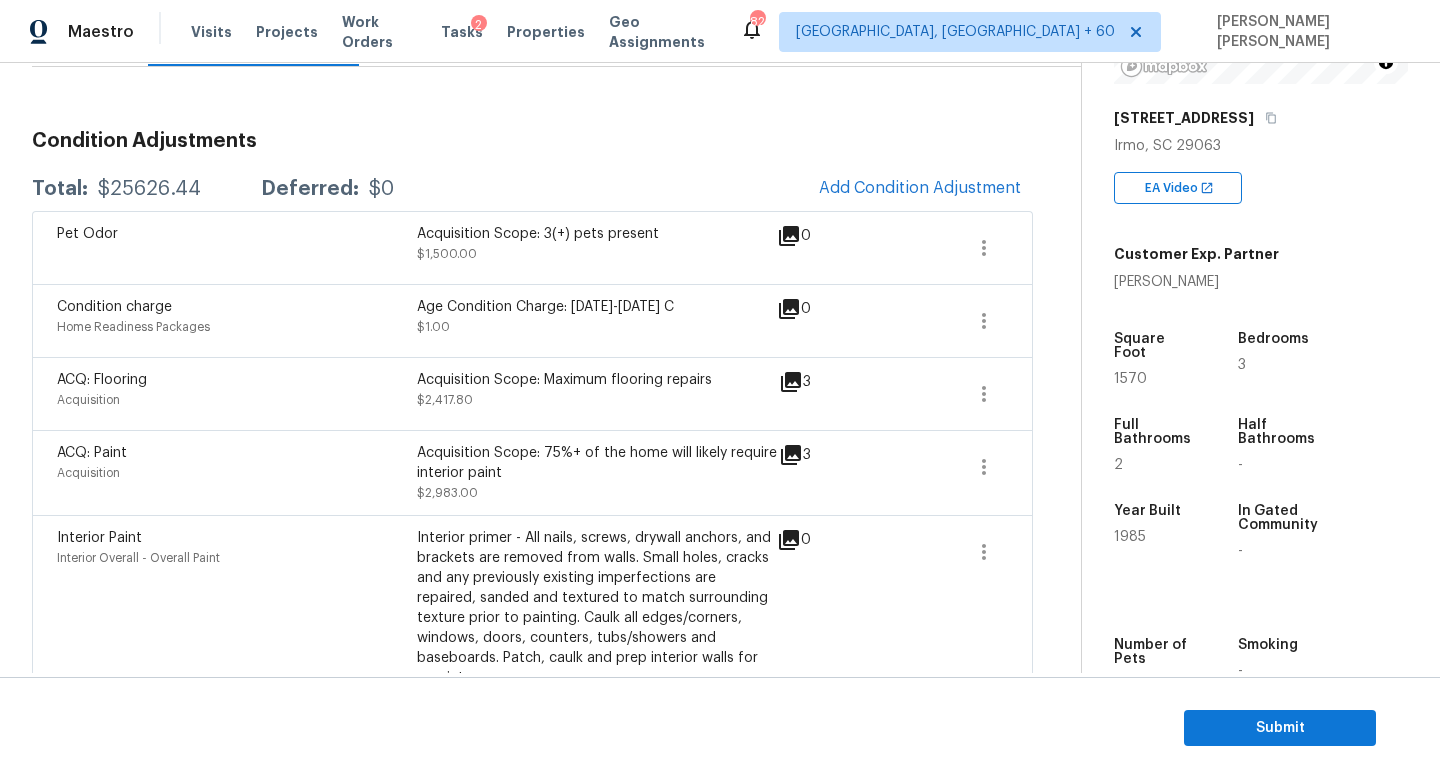 click on "Condition Adjustments Total:  $25626.44 Deferred:  $0 Add Condition Adjustment Pet Odor Acquisition Scope: 3(+) pets present $1,500.00   0 Condition charge Home Readiness Packages Age Condition Charge: [DATE]-[DATE] C	 $1.00   0 ACQ: Flooring Acquisition Acquisition Scope: Maximum flooring repairs $2,417.80   3 ACQ: Paint Acquisition Acquisition Scope: 75%+ of the home will likely require interior paint $2,983.00   3 Interior Paint Interior Overall - Overall Paint Interior primer - All nails, screws, drywall anchors, and brackets are removed from walls. Small holes, cracks and any previously existing imperfections are repaired, sanded and textured to match surrounding texture prior to painting. Caulk all edges/corners, windows, doors, counters, tubs/showers and baseboards. Patch, caulk and prep interior walls for repaint. $1,570.00   0 Bathroom Cabinets Bathroom - Cabinets $480.00   3 Kitchen Cabinets Kitchen - Cabinets $1,200.00   3 Interior Resurfacing Main Bathroom - Bathtub $1,000.00   1 Appliances $800.00" at bounding box center [532, 1544] 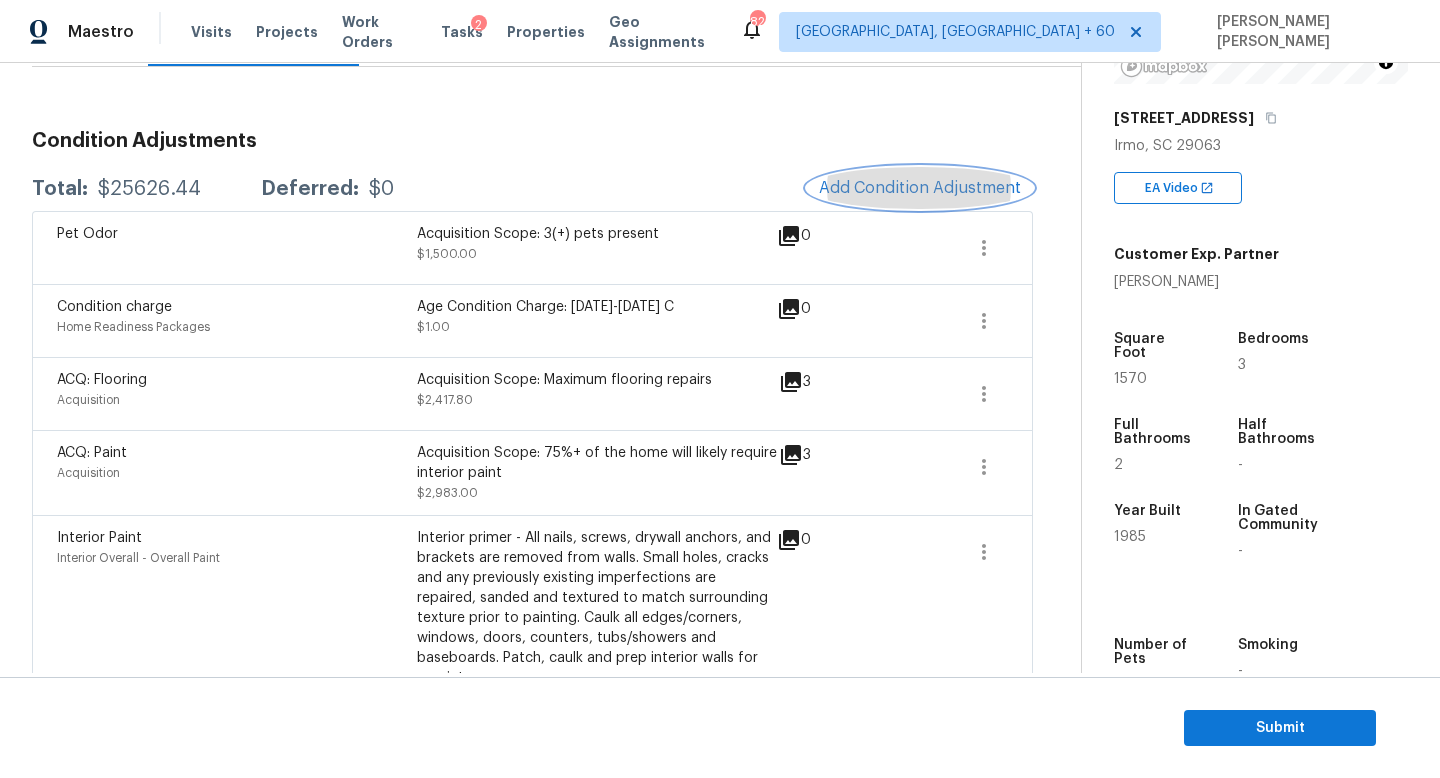 click on "Add Condition Adjustment" at bounding box center (920, 188) 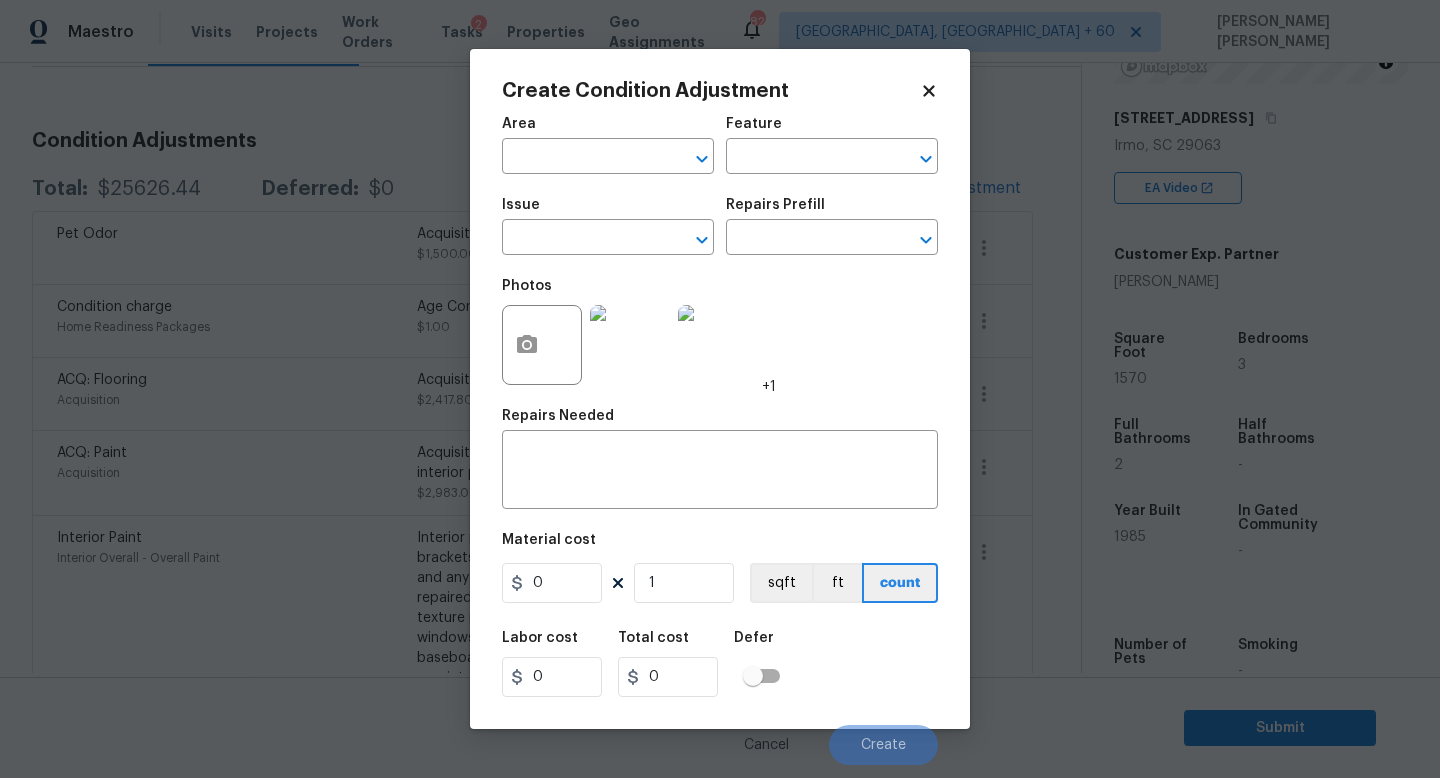 click on "Issue ​" at bounding box center (608, 226) 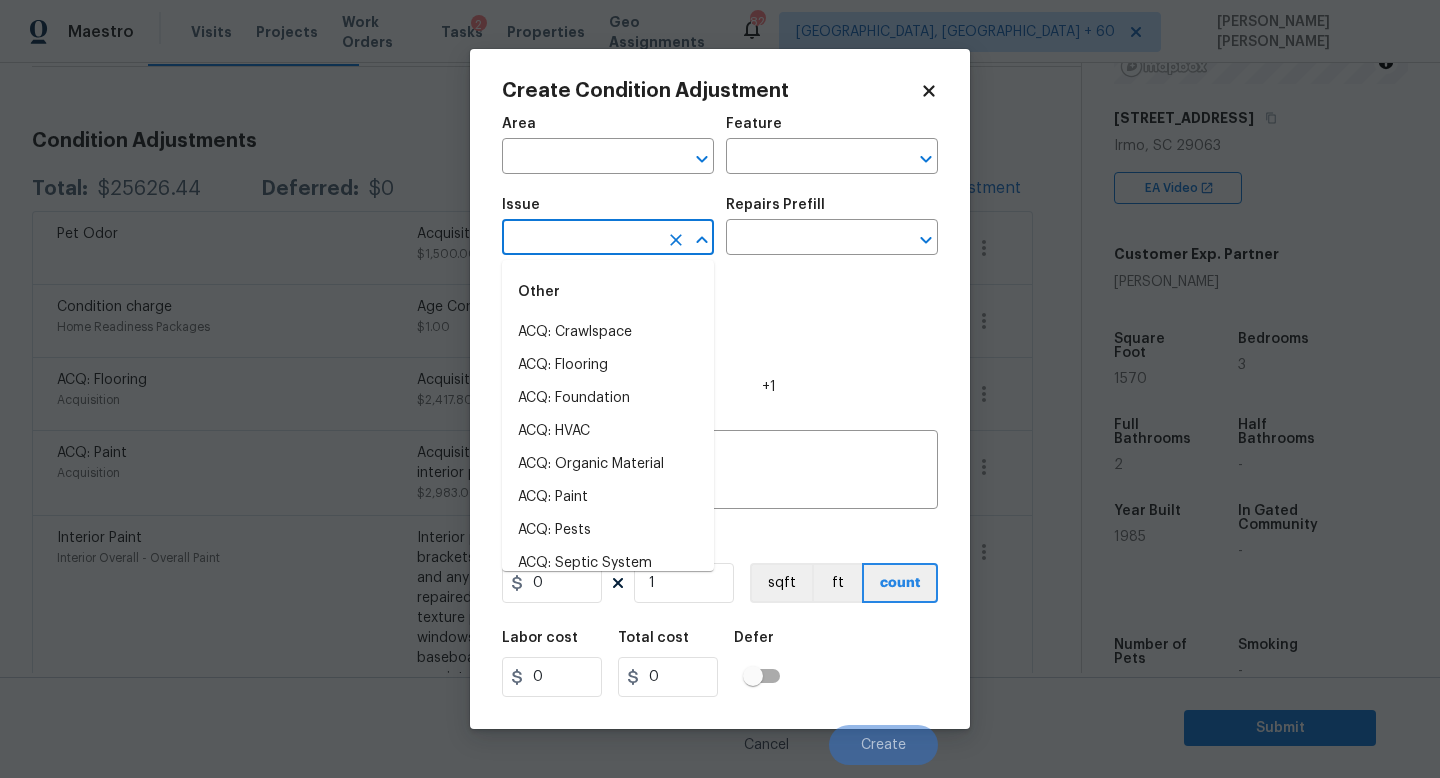click at bounding box center (580, 239) 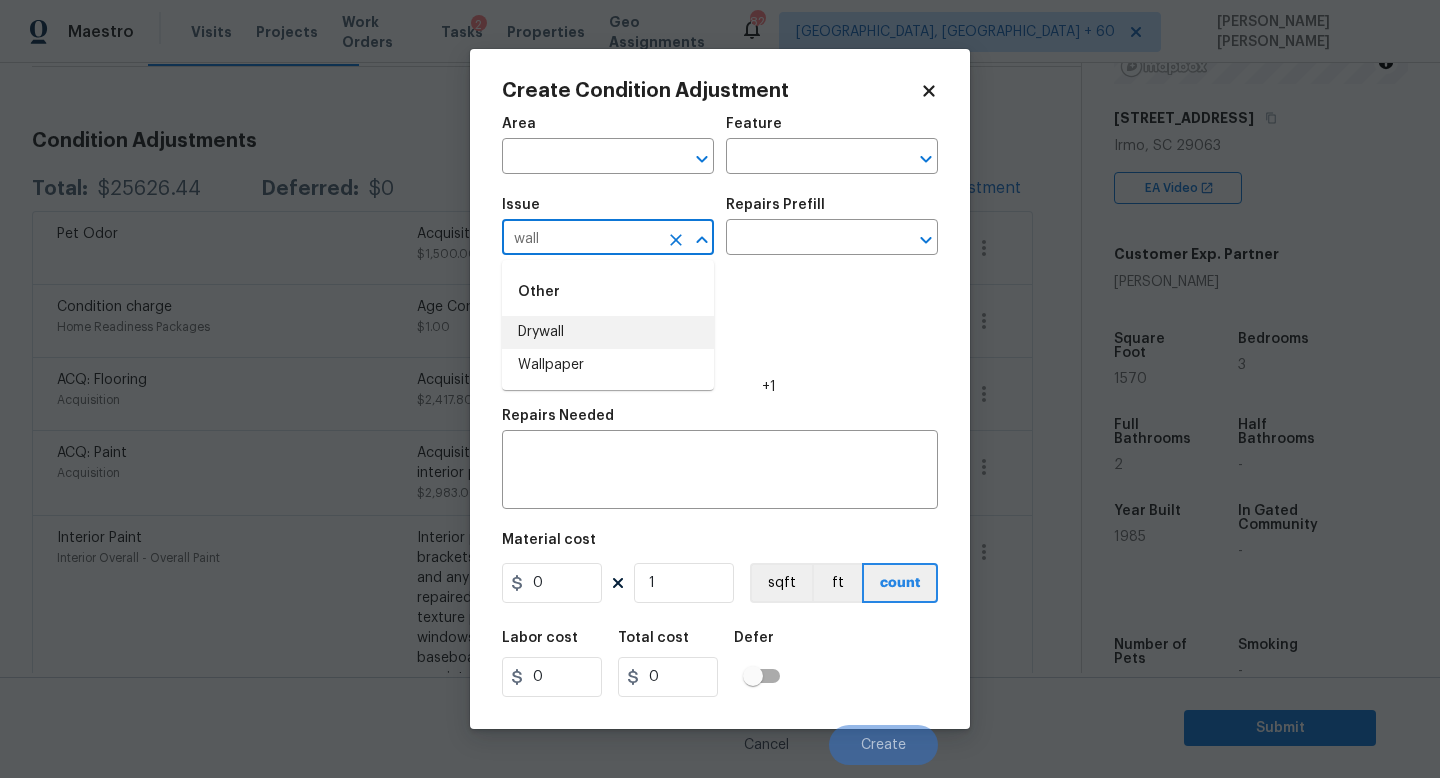 click on "Wallpaper" at bounding box center (608, 365) 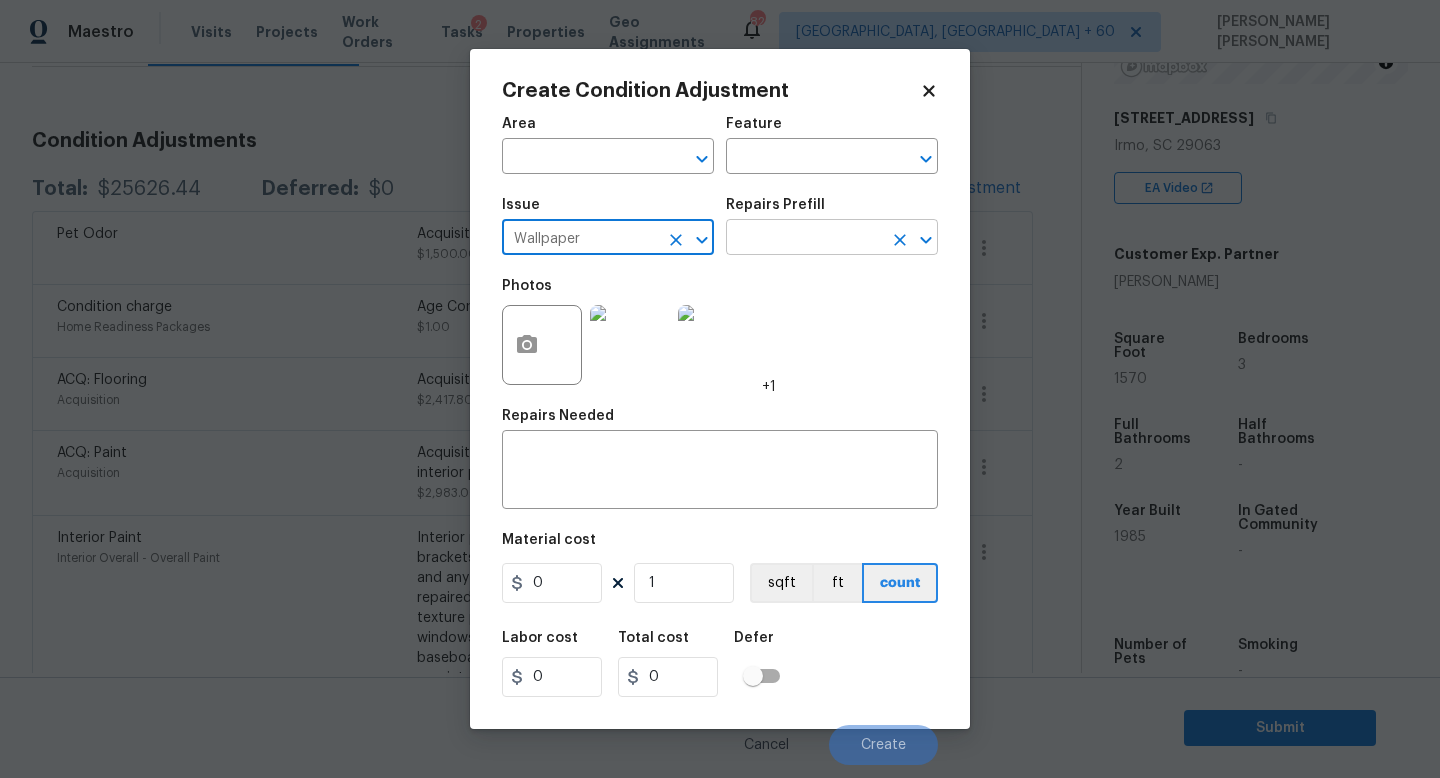 type on "Wallpaper" 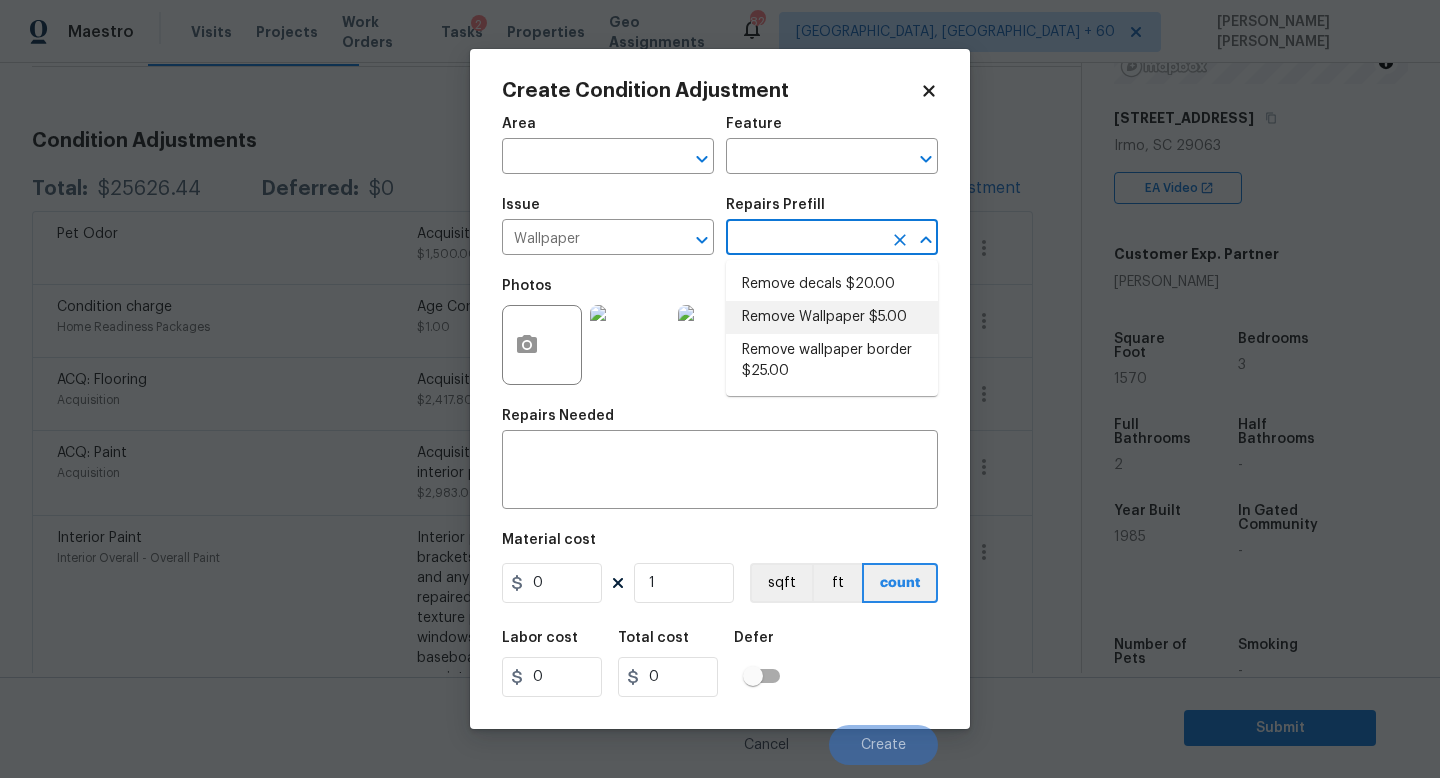 click on "Remove Wallpaper $5.00" at bounding box center (832, 317) 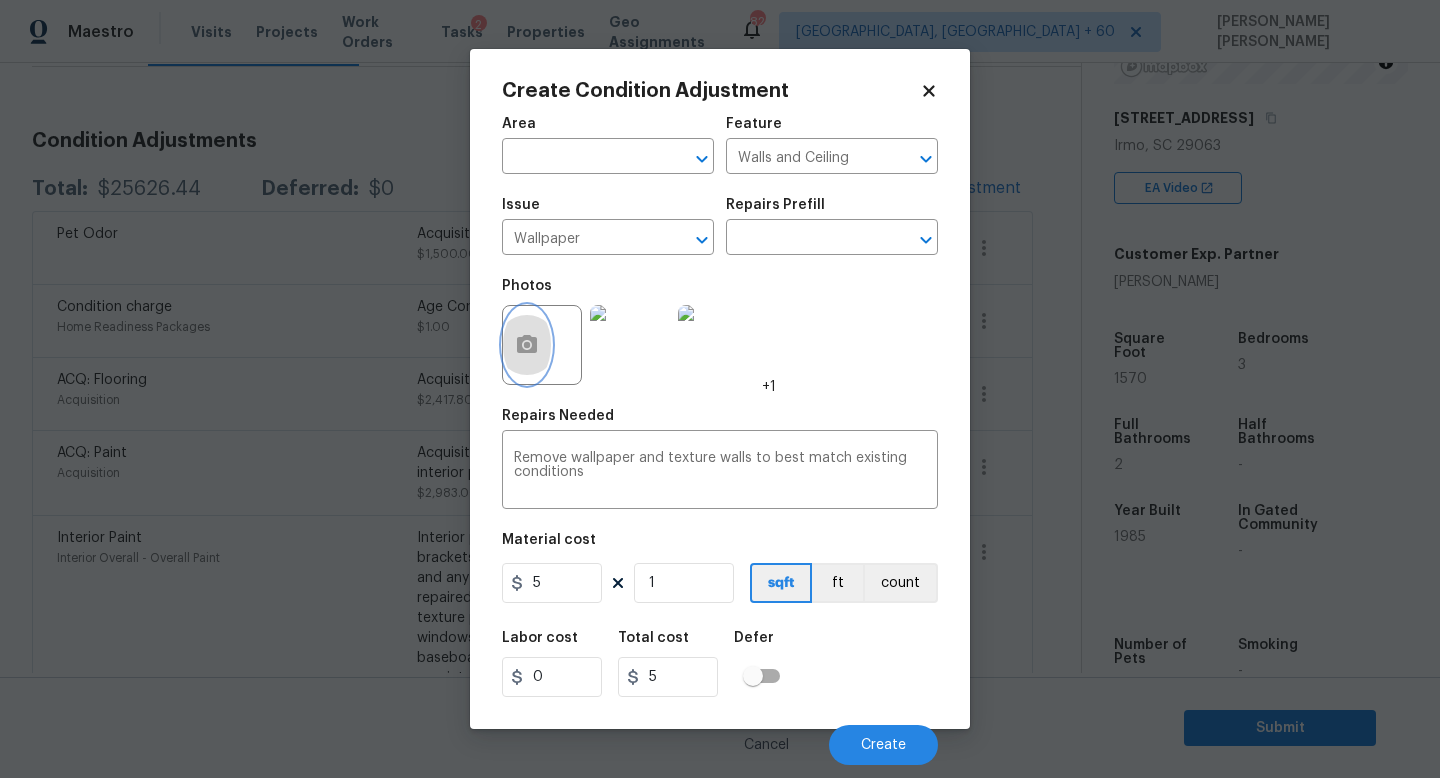 click at bounding box center [527, 345] 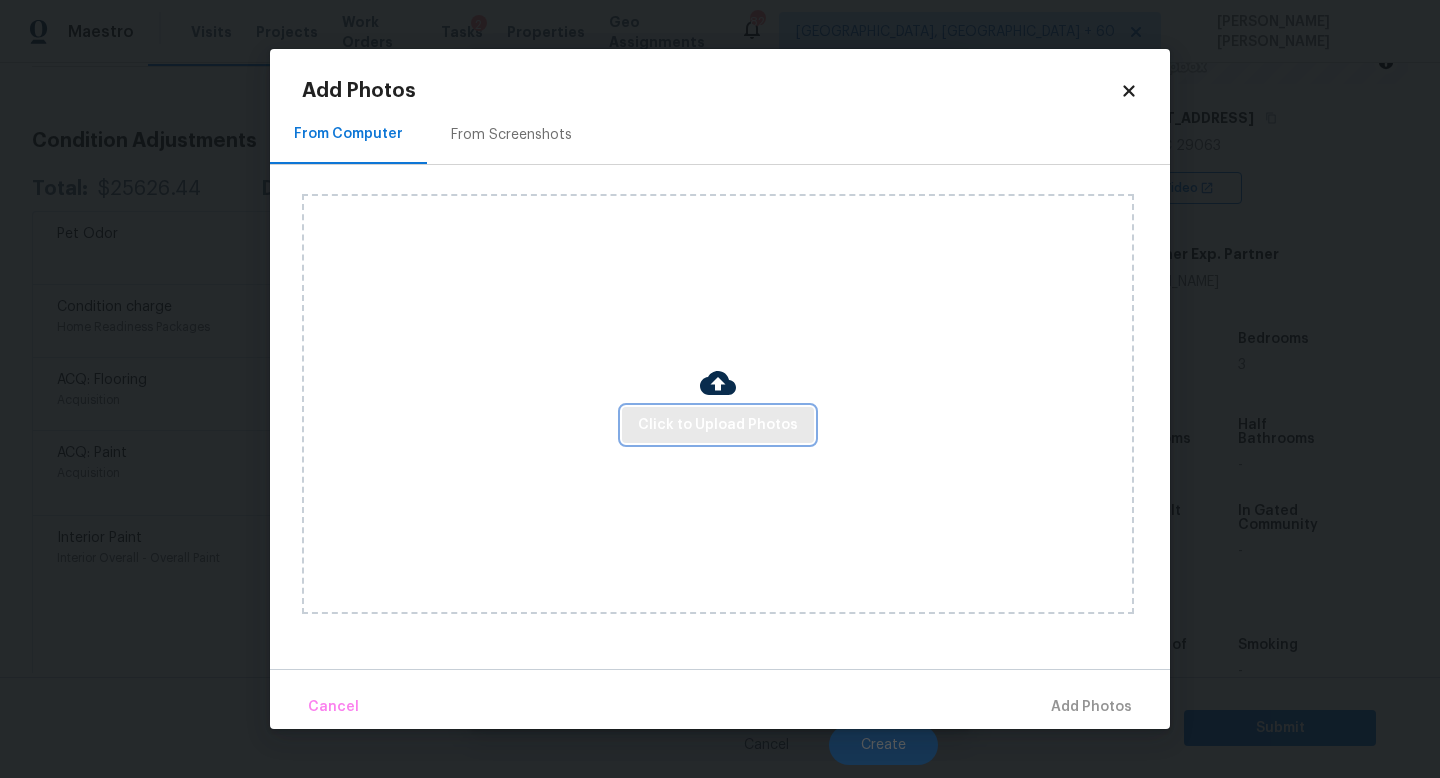 click on "Click to Upload Photos" at bounding box center (718, 425) 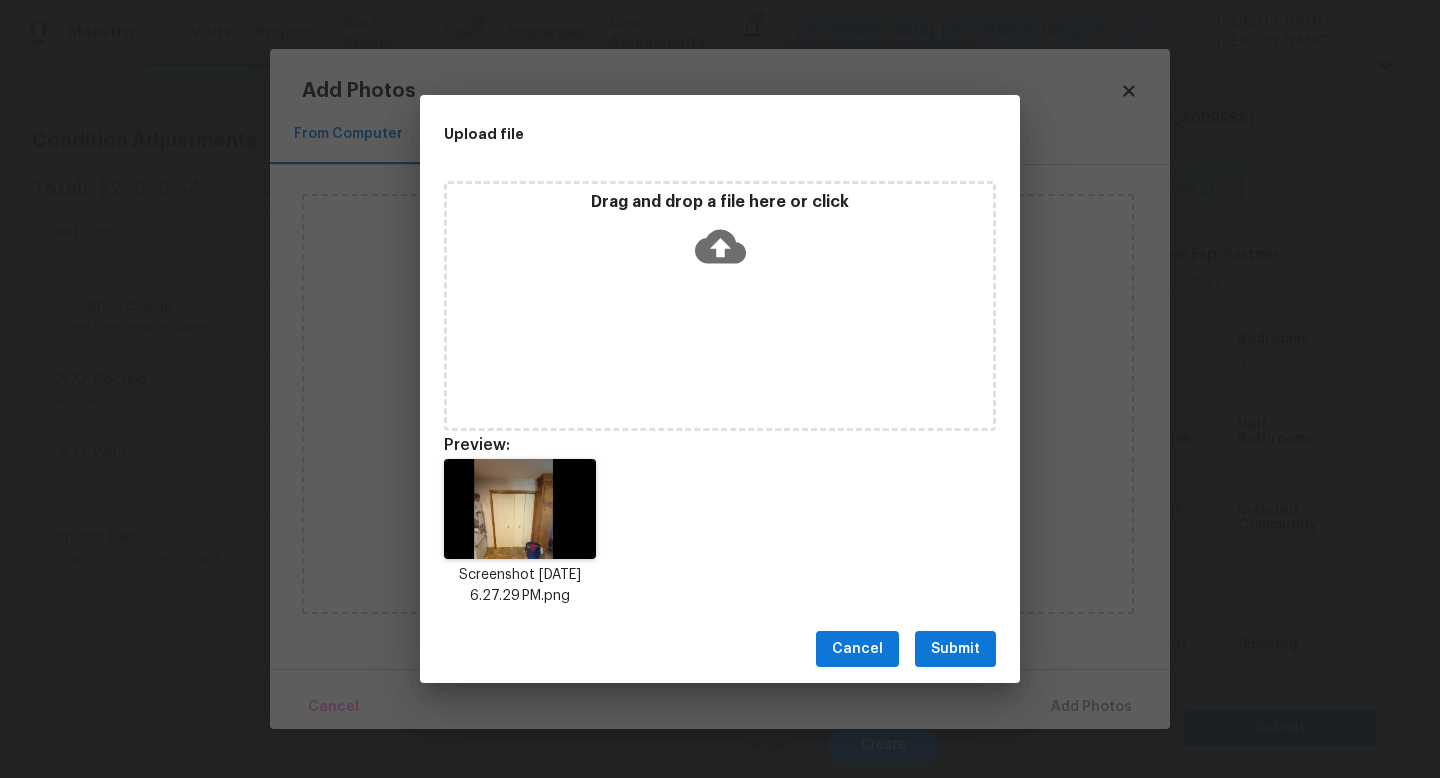 click on "Submit" at bounding box center [955, 649] 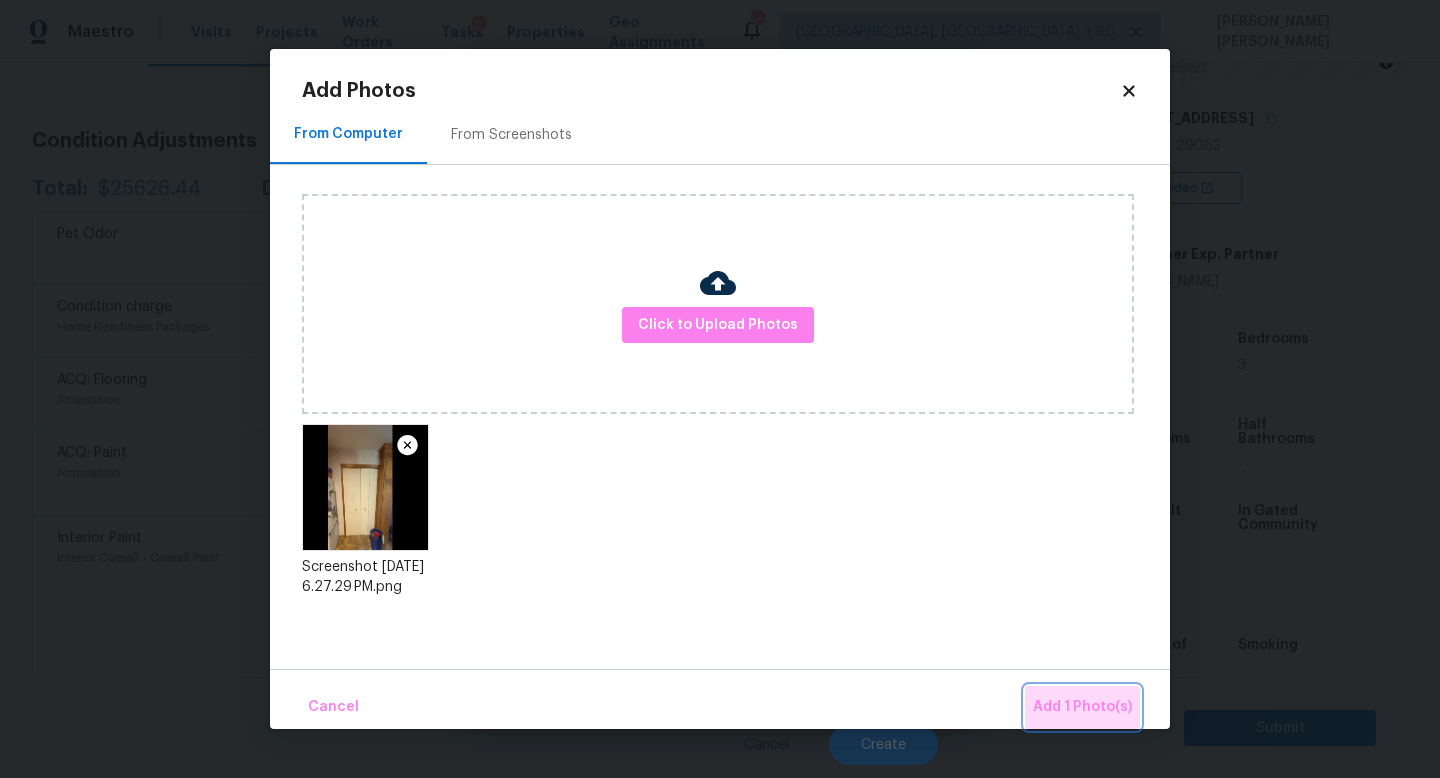 click on "Add 1 Photo(s)" at bounding box center (1082, 707) 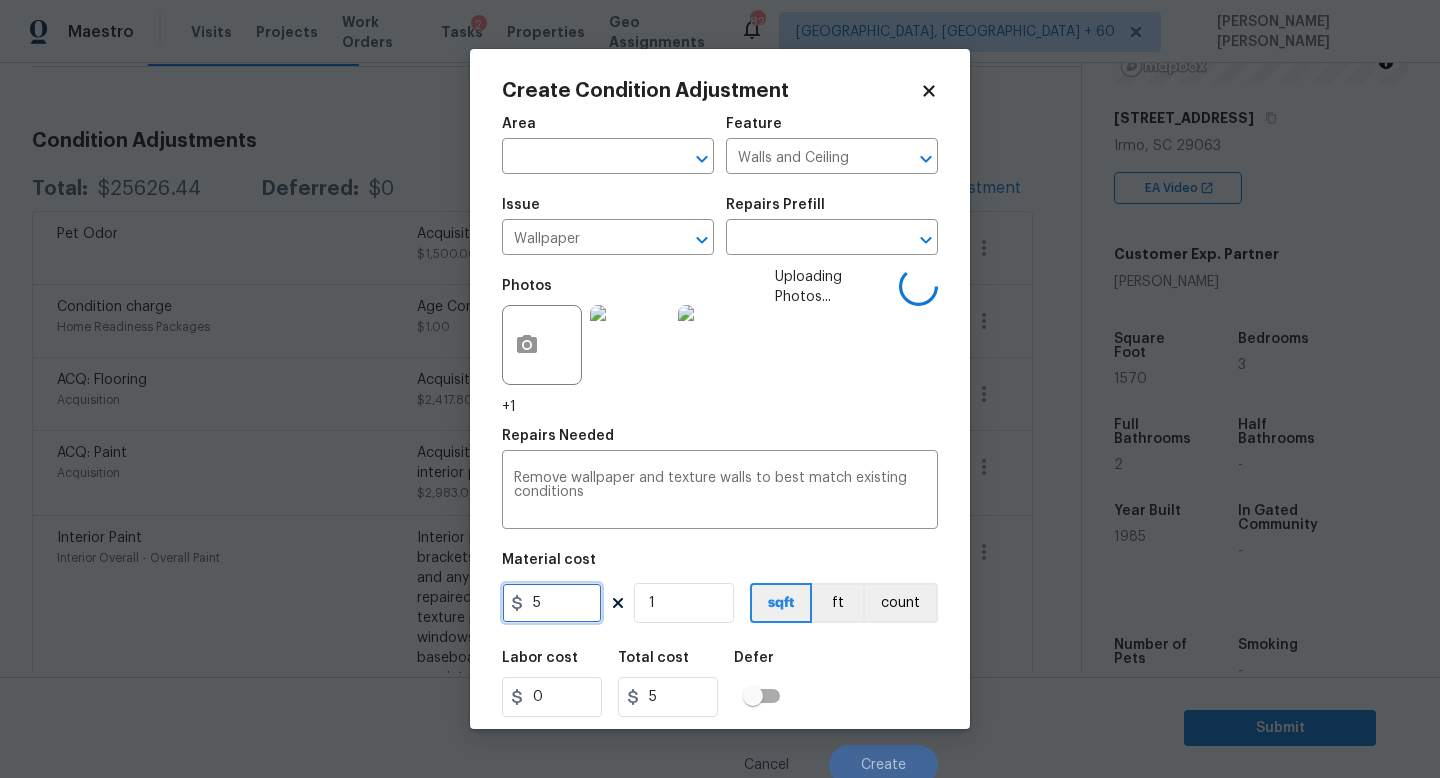 drag, startPoint x: 587, startPoint y: 611, endPoint x: 441, endPoint y: 611, distance: 146 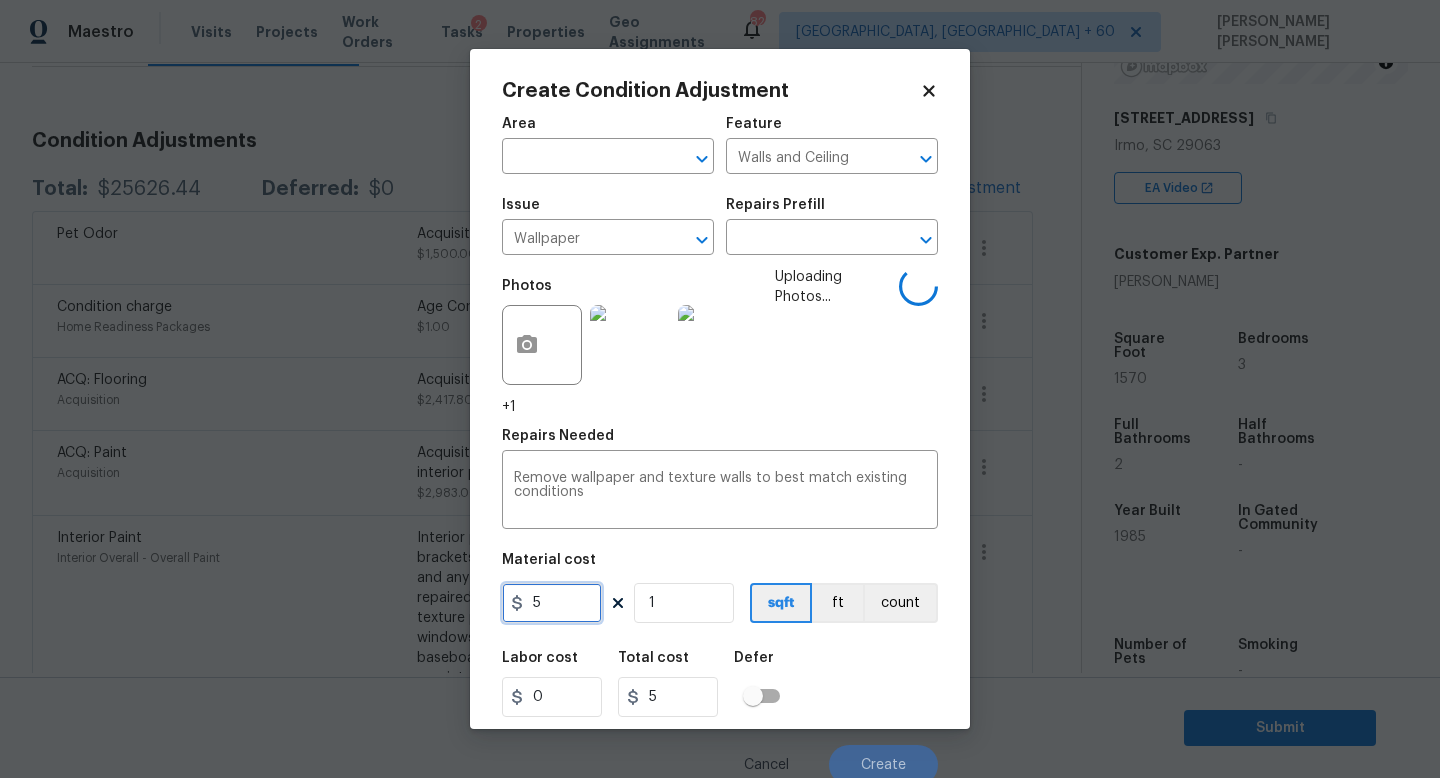 click on "Create Condition Adjustment Area ​ Feature Walls and Ceiling ​ Issue Wallpaper ​ Repairs Prefill ​ Photos  +1 Uploading Photos... Repairs Needed Remove wallpaper and texture walls to best match existing conditions x ​ Material cost 5 1 sqft ft count Labor cost 0 Total cost 5 Defer Cancel Create" at bounding box center (720, 389) 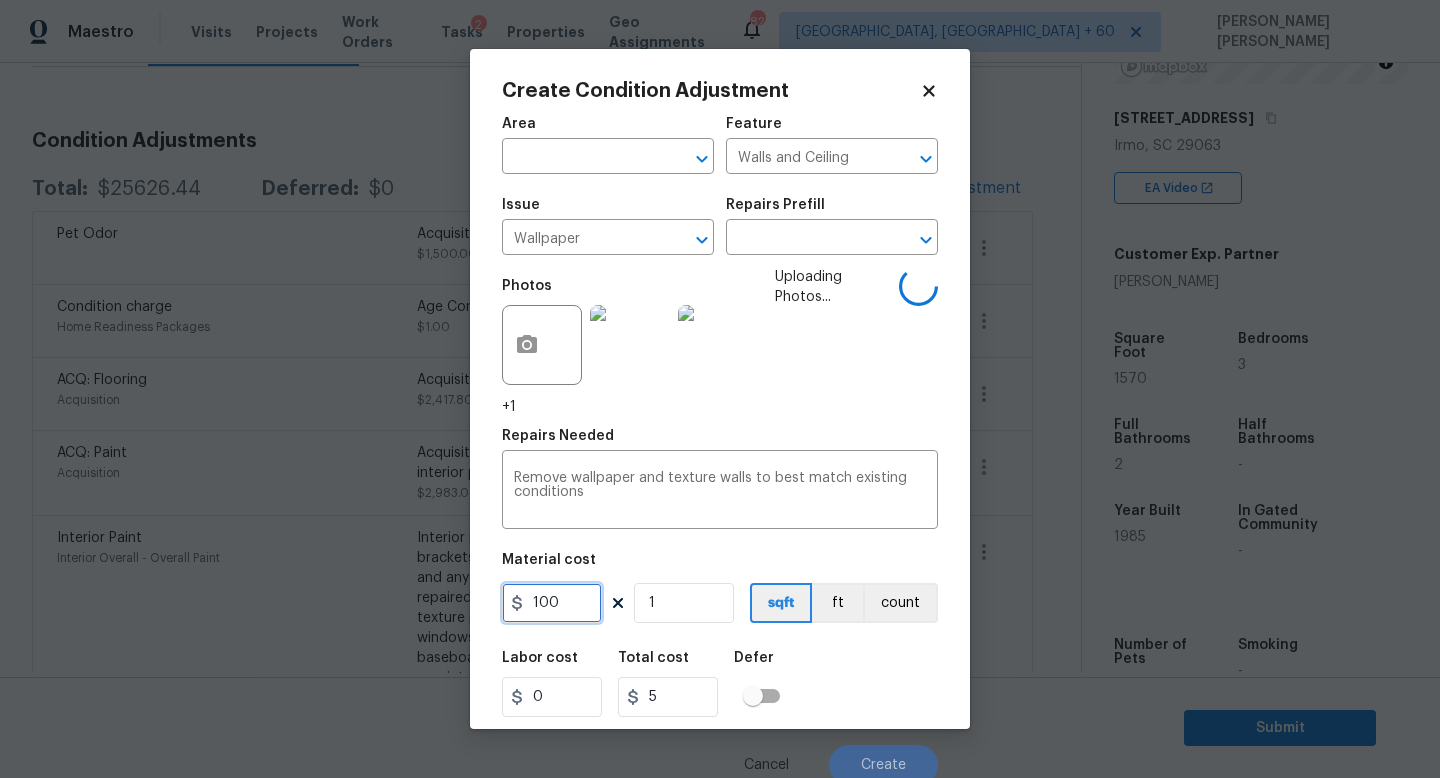 type on "100" 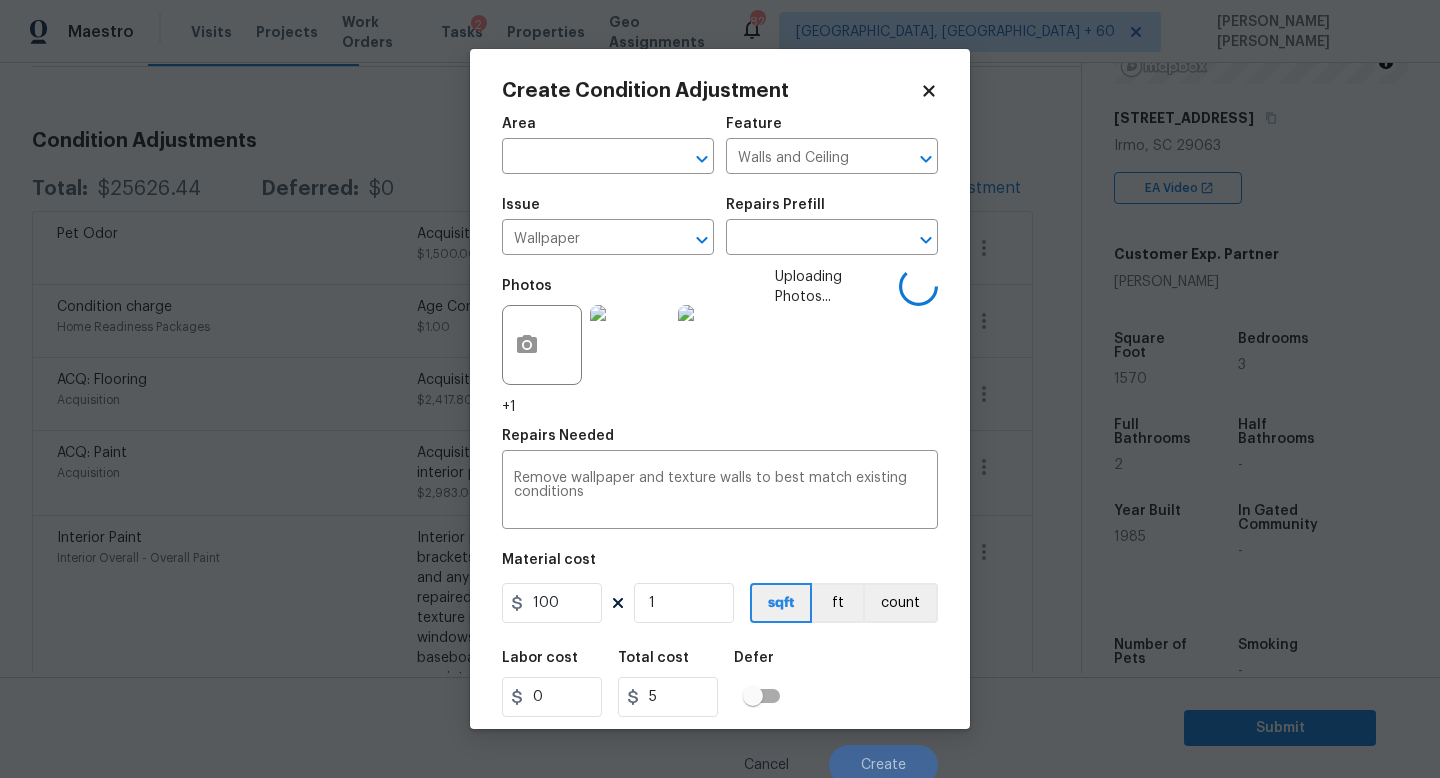type on "100" 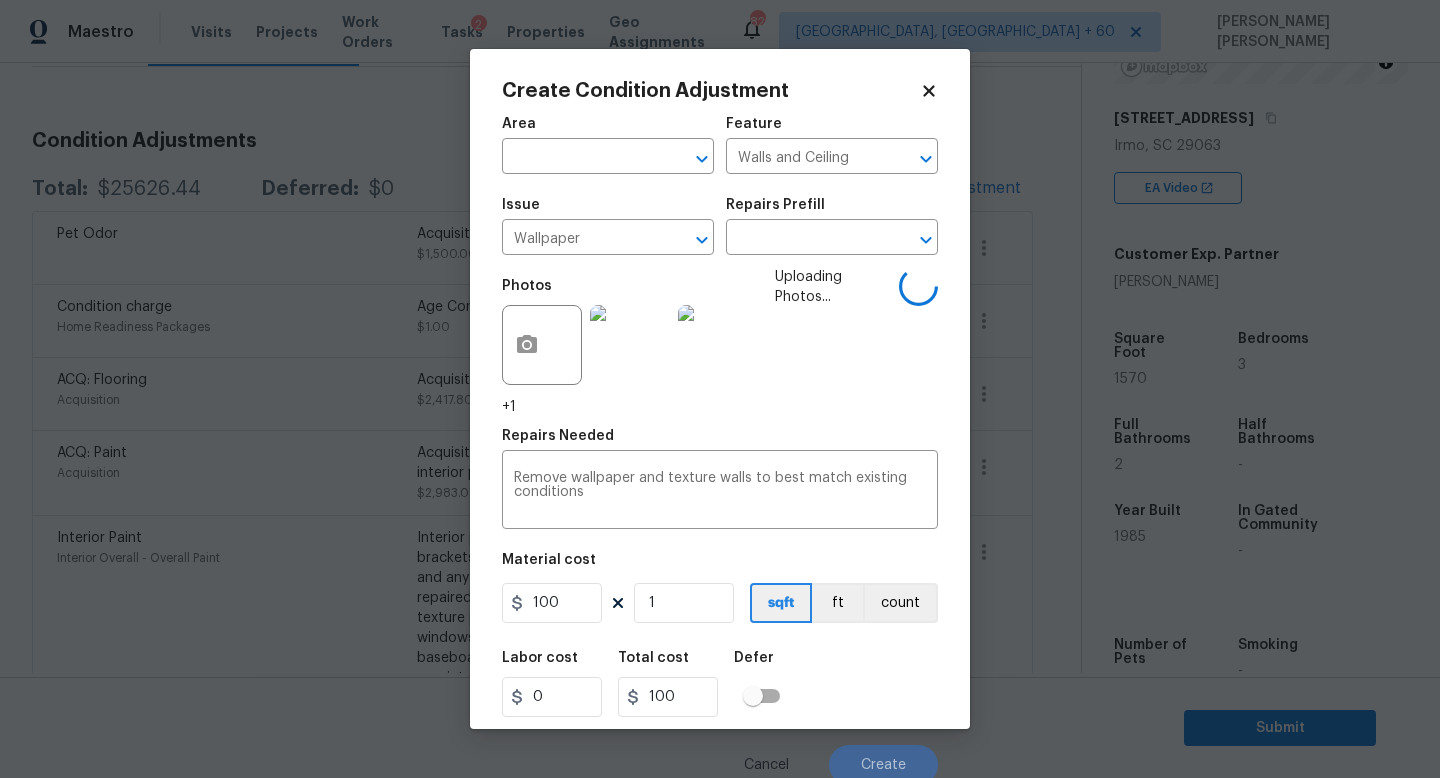 click on "Material cost" at bounding box center (720, 566) 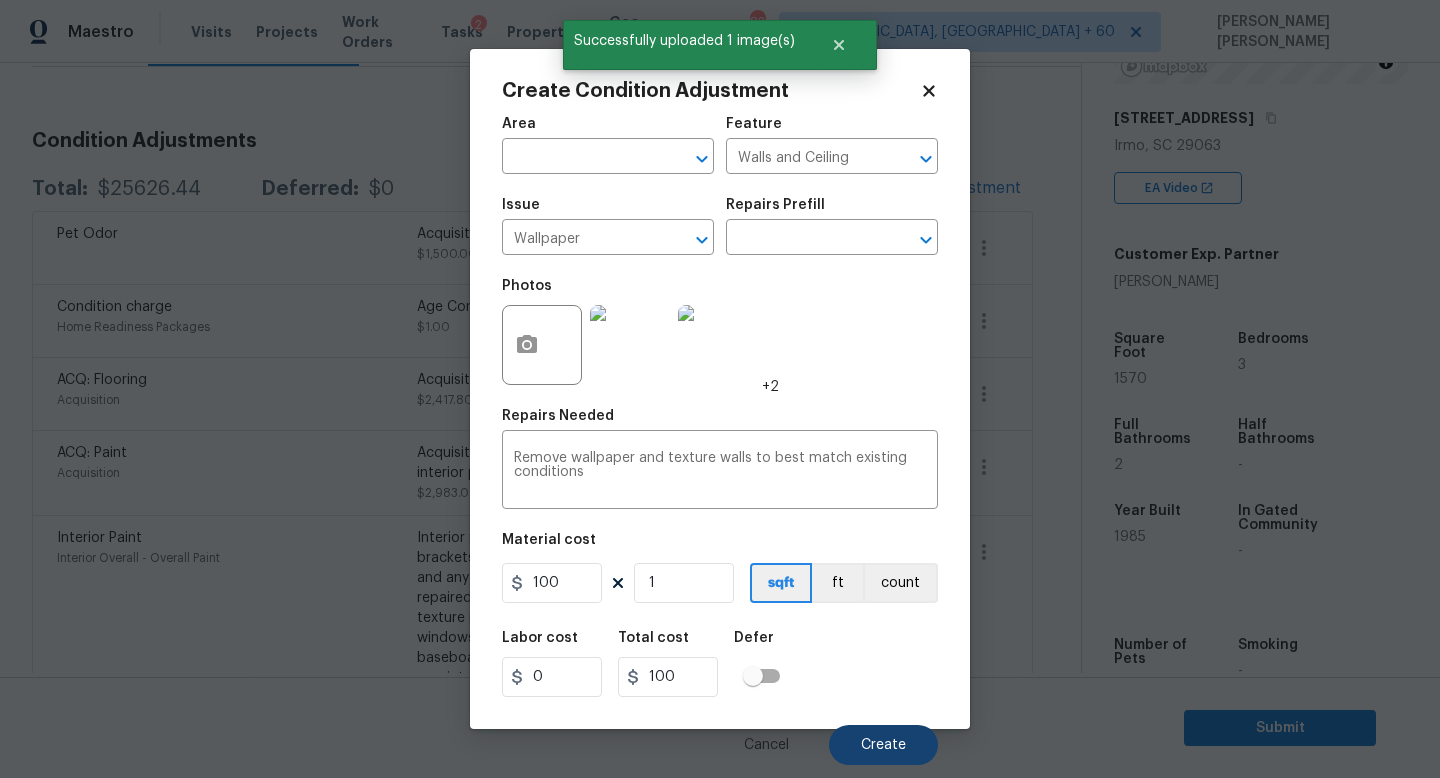 click on "Maestro Visits Projects Work Orders Tasks 2 Properties Geo Assignments 828 [GEOGRAPHIC_DATA], [GEOGRAPHIC_DATA] + 60 [PERSON_NAME] [PERSON_NAME] Back to tasks Condition Scoping - Interior [DATE] by 9:00 am   9 Hours Overdue [PERSON_NAME] [PERSON_NAME] In-progress Questions Condition Adjustments Details & Inputs Notes Photos Condition Adjustments Total:  $25626.44 Deferred:  $0 Add Condition Adjustment Pet Odor Acquisition Scope: 3(+) pets present $1,500.00   0 Condition charge Home Readiness Packages Age Condition Charge: [DATE]-[DATE] C	 $1.00   0 ACQ: Flooring Acquisition Acquisition Scope: Maximum flooring repairs $2,417.80   3 ACQ: Paint Acquisition Acquisition Scope: 75%+ of the home will likely require interior paint $2,983.00   3 Interior Paint Interior Overall - Overall Paint $1,570.00   0 Bathroom Cabinets Bathroom - Cabinets $480.00   3 Kitchen Cabinets Kitchen - Cabinets $1,200.00   3 Interior Resurfacing Main Bathroom - Bathtub $1,000.00   1 Appliances Kitchen - Appliances $800.00   1 ACQ: Foundation Exterior Overall - Acquisition $5,000.00" at bounding box center (720, 389) 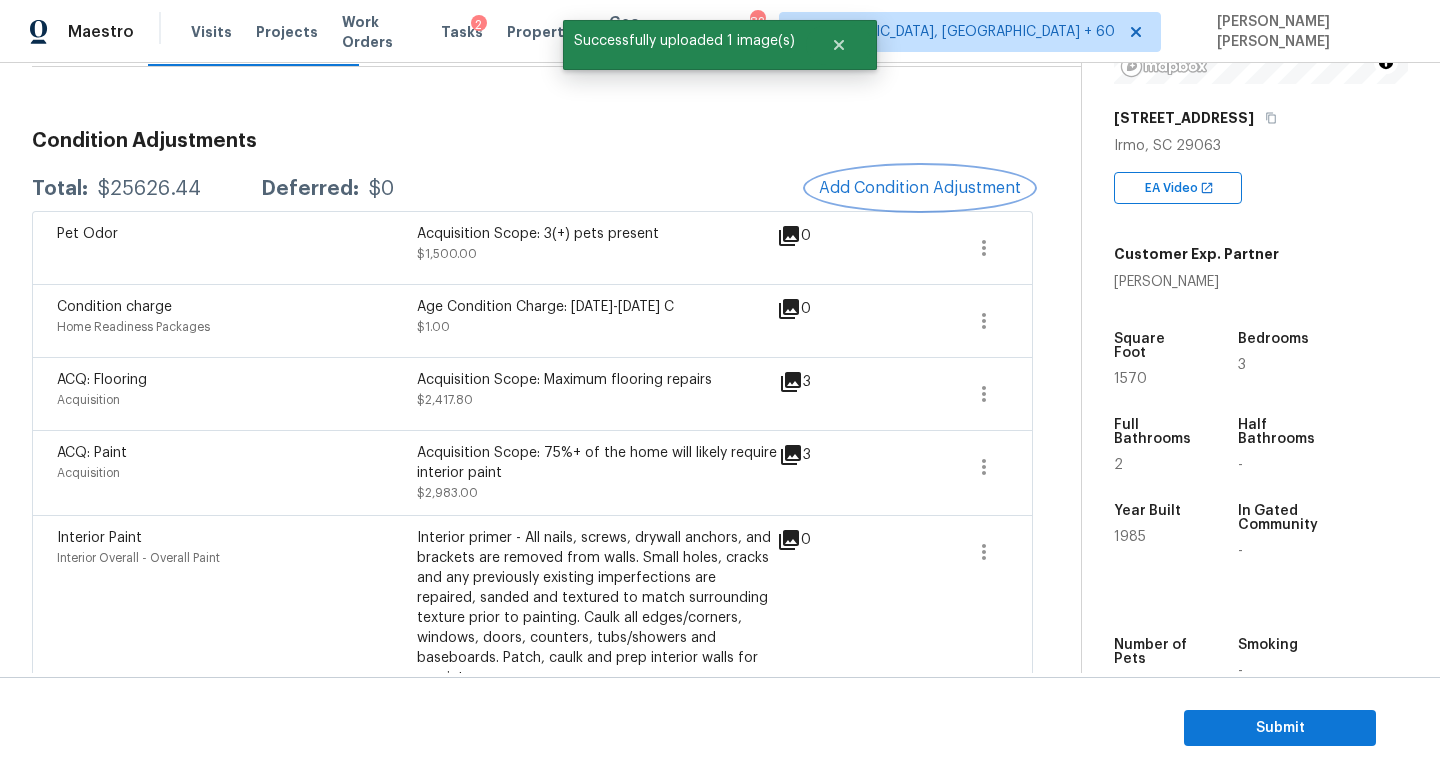 click on "Add Condition Adjustment" at bounding box center [920, 188] 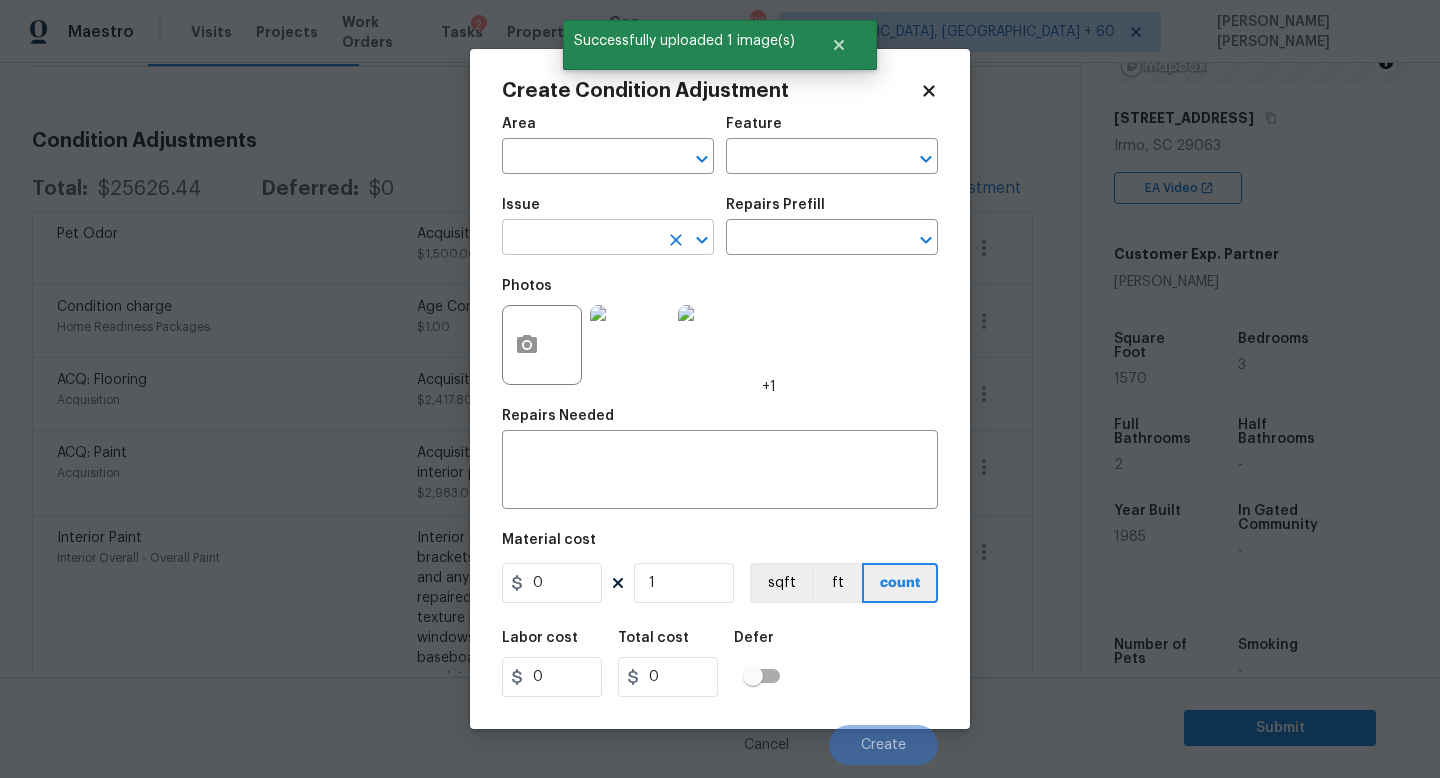 click at bounding box center (580, 239) 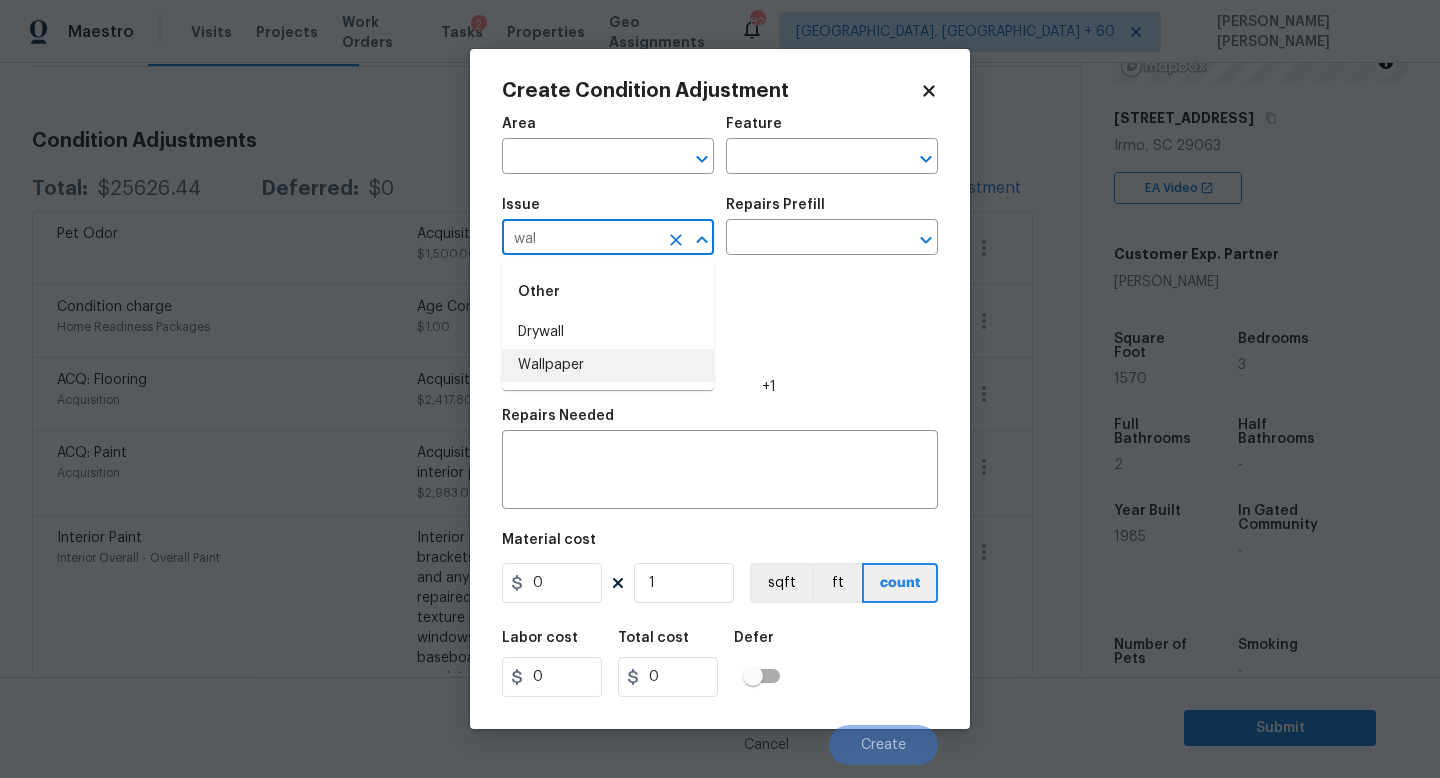 click on "Wallpaper" at bounding box center (608, 365) 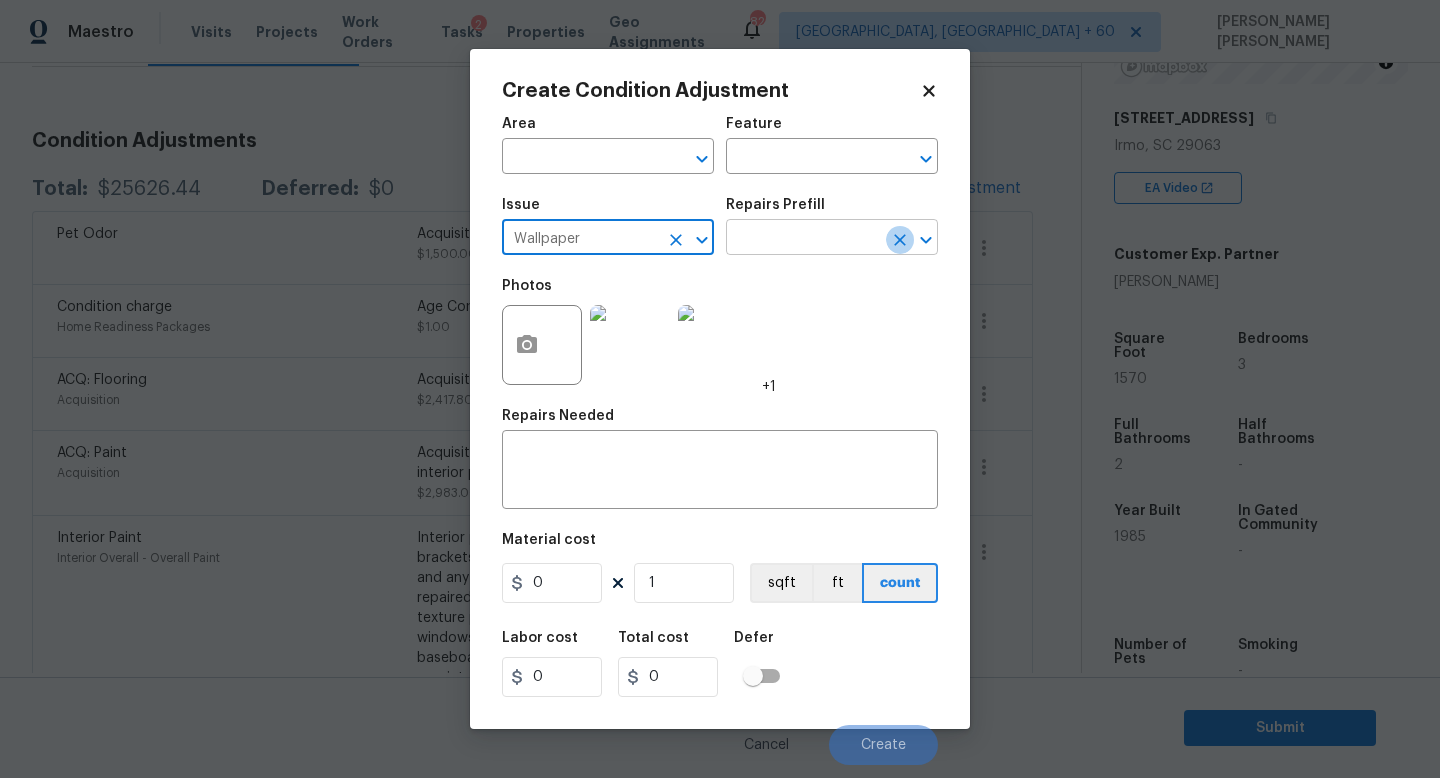 click 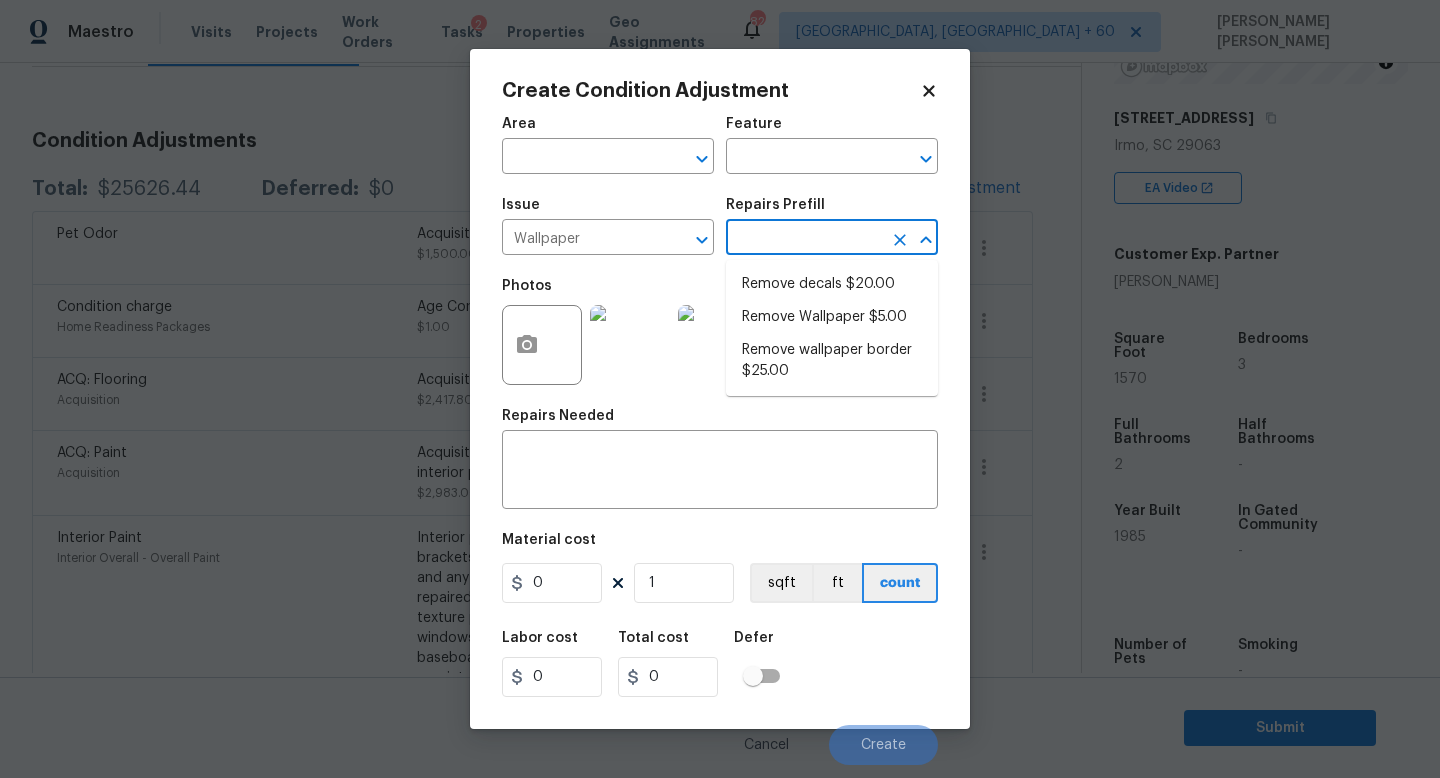 click at bounding box center [804, 239] 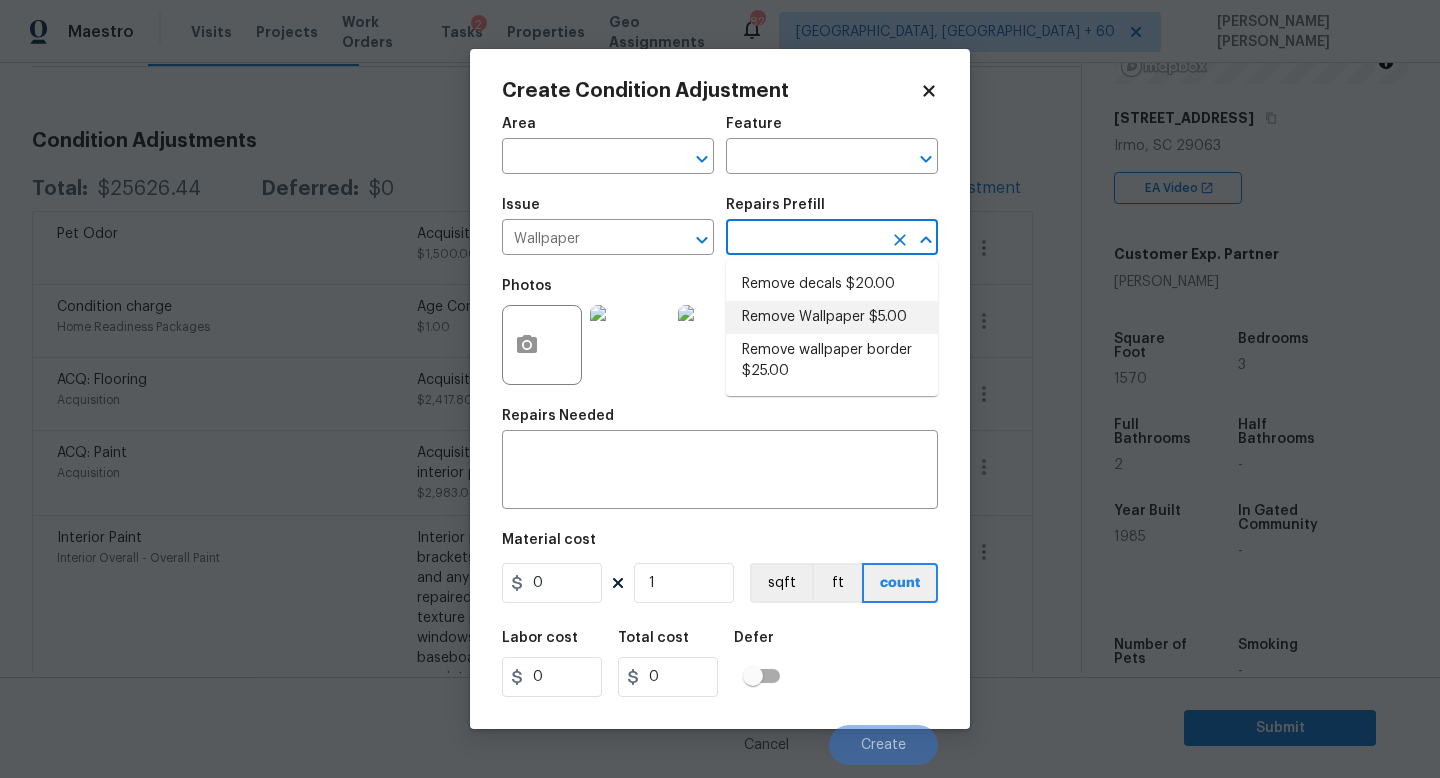 click on "Remove Wallpaper $5.00" at bounding box center [832, 317] 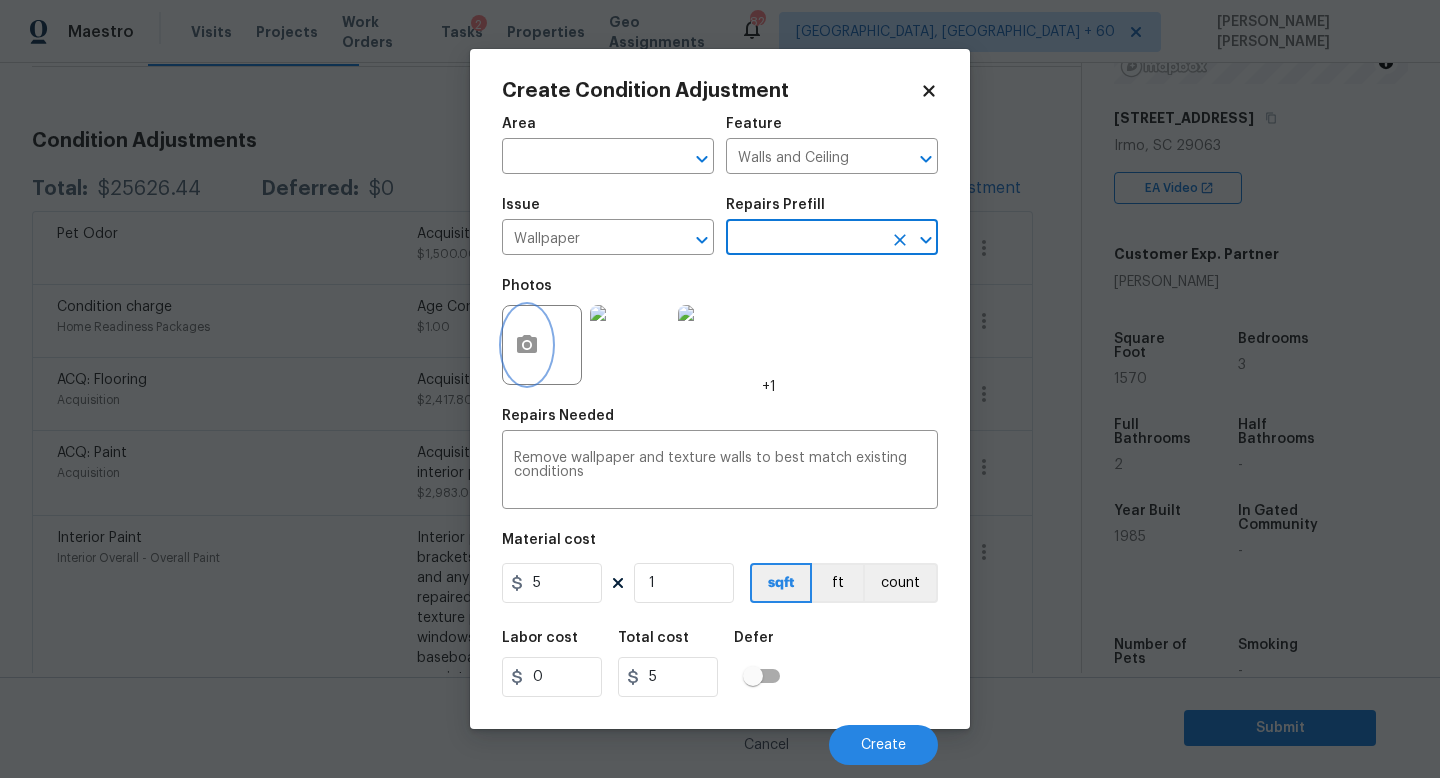 click at bounding box center [527, 345] 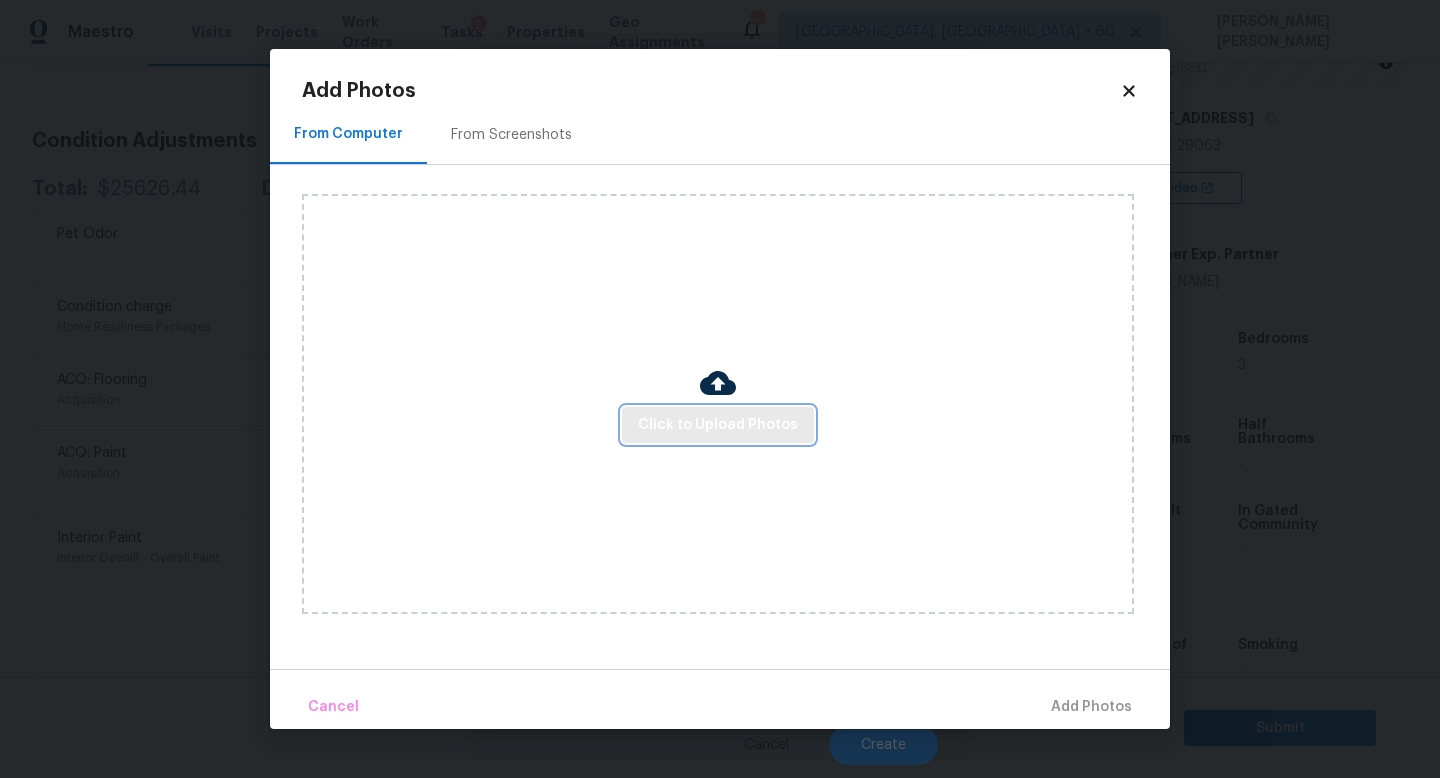 click on "Click to Upload Photos" at bounding box center (718, 425) 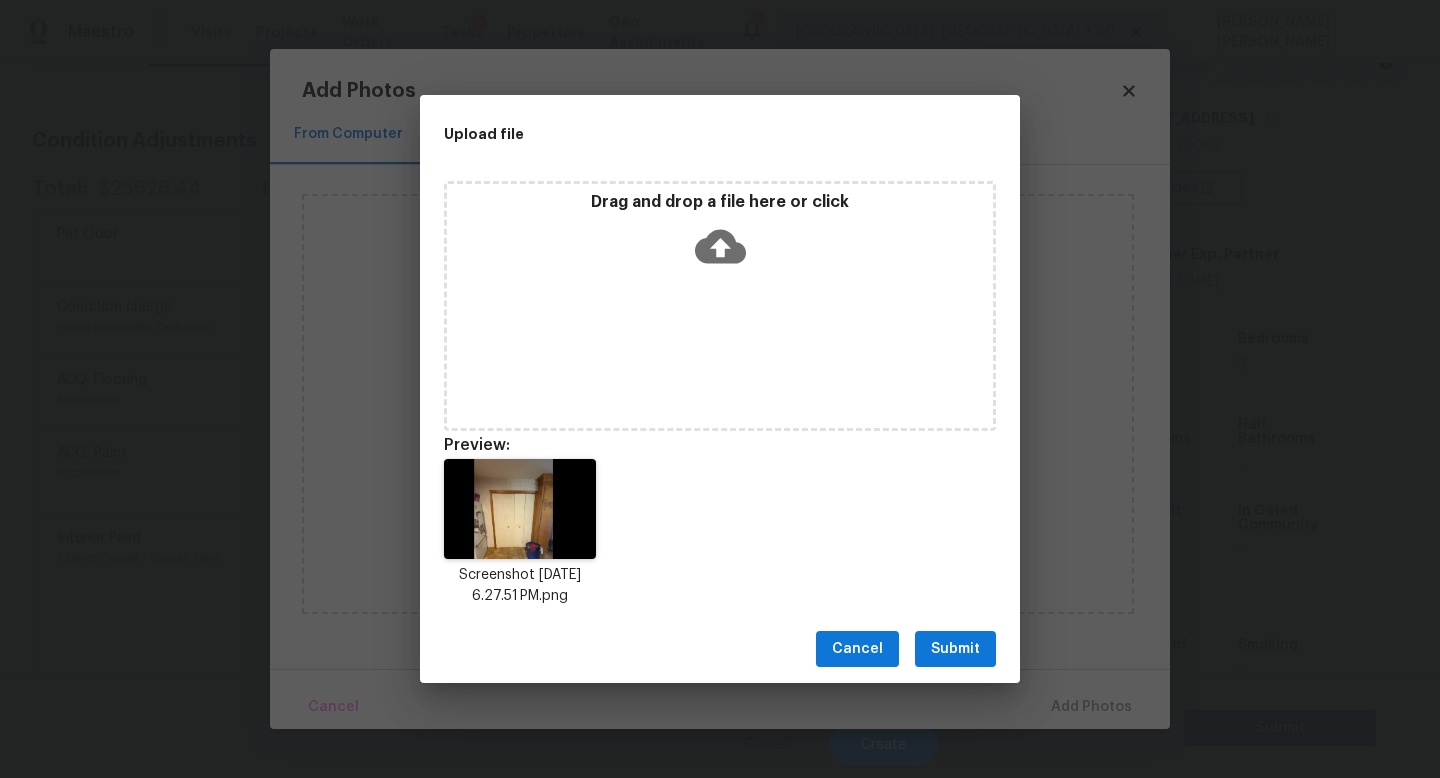 click on "Submit" at bounding box center (955, 649) 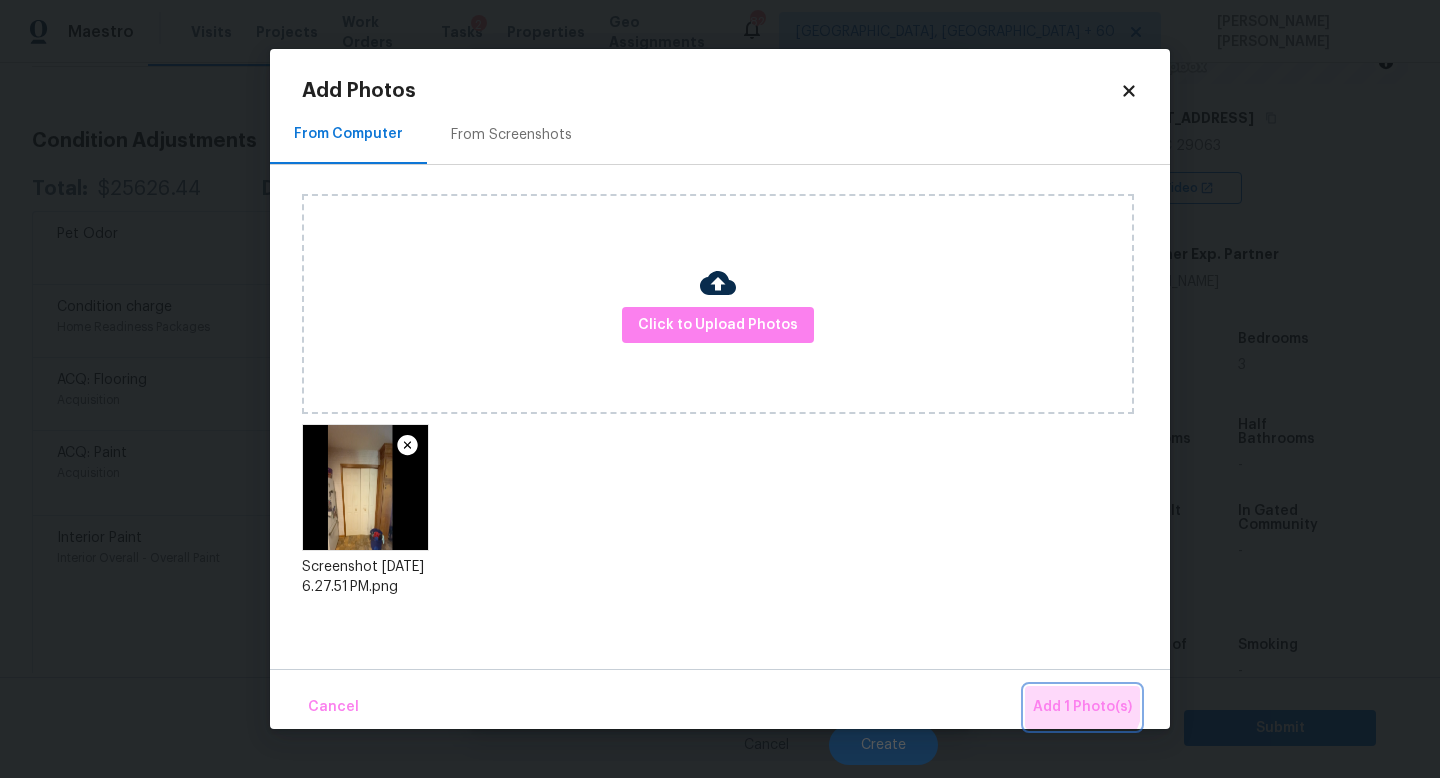 click on "Add 1 Photo(s)" at bounding box center (1082, 707) 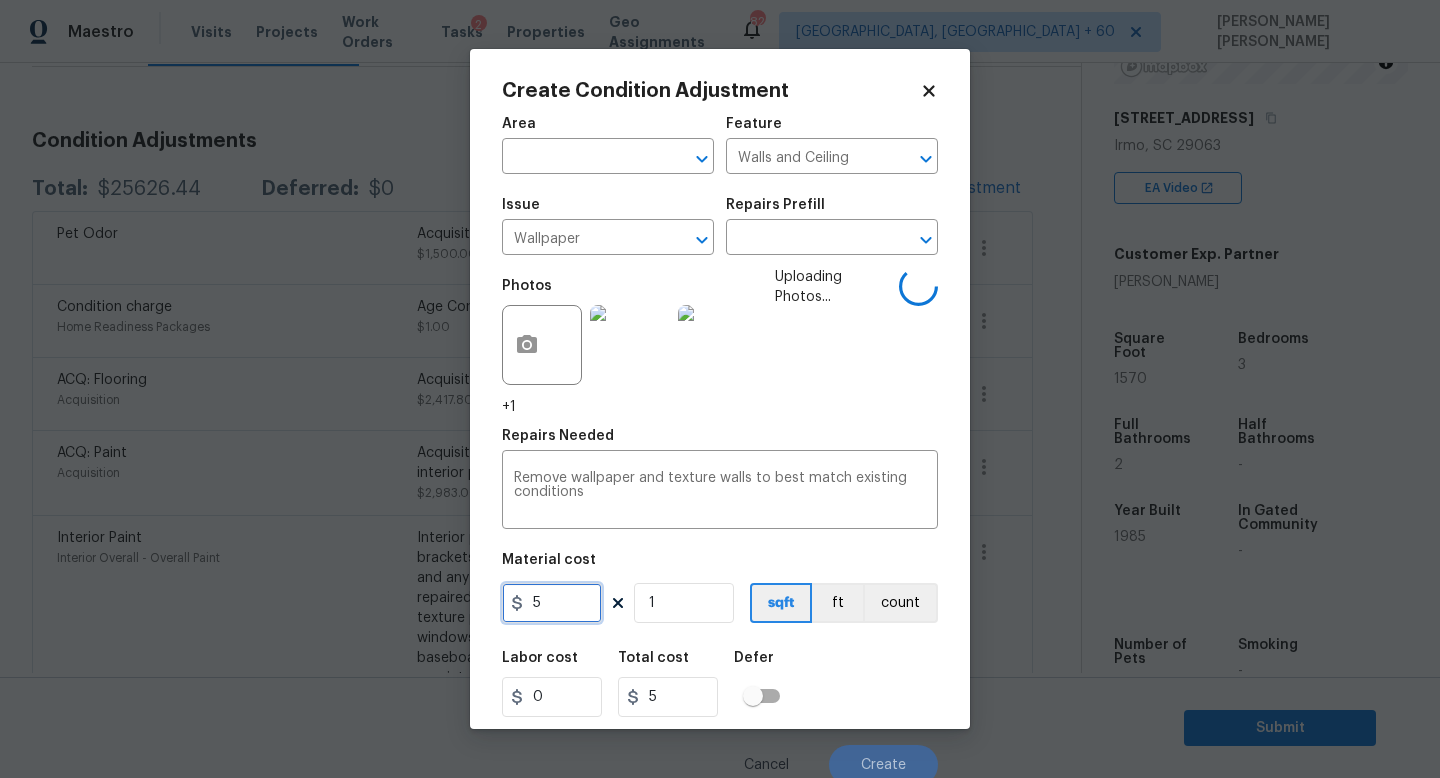 click on "5" at bounding box center [552, 603] 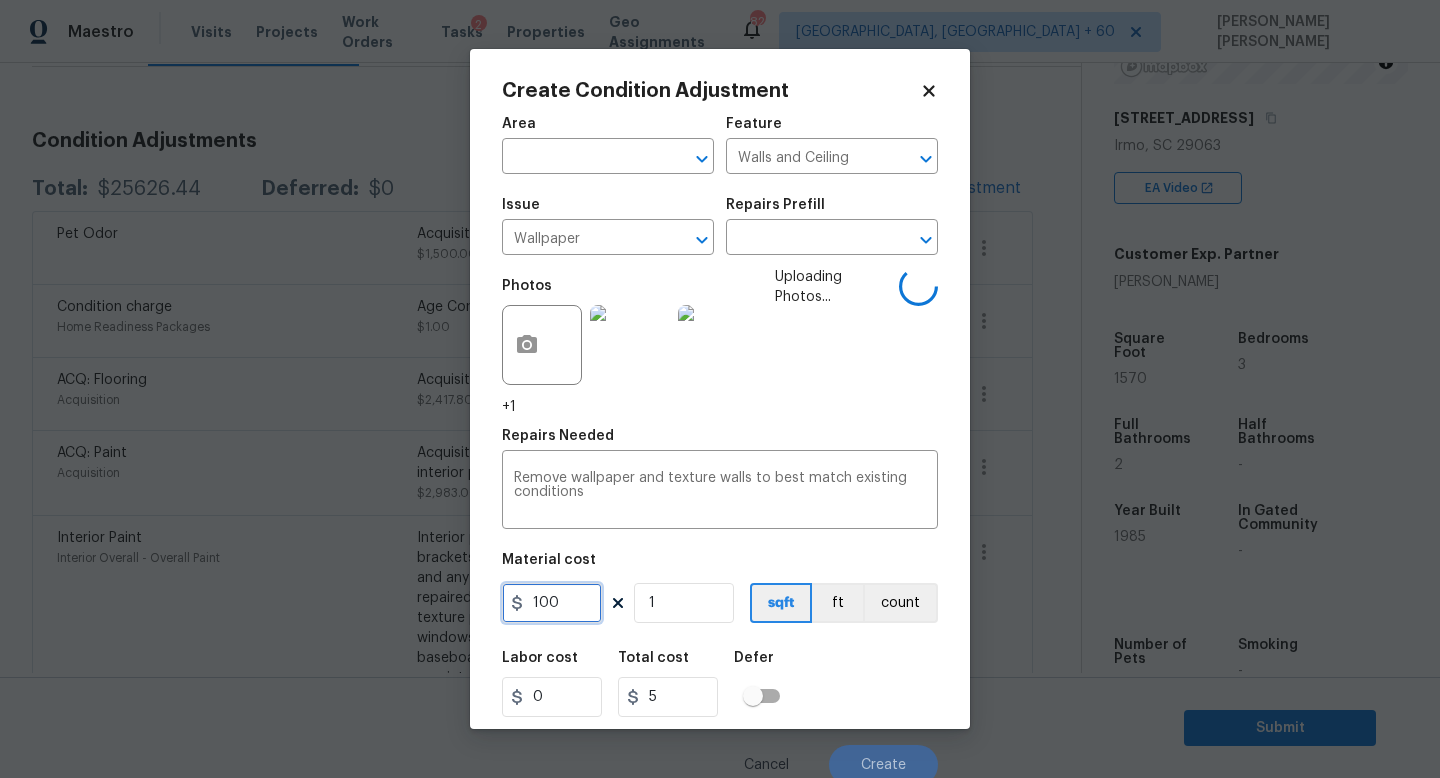 type on "100" 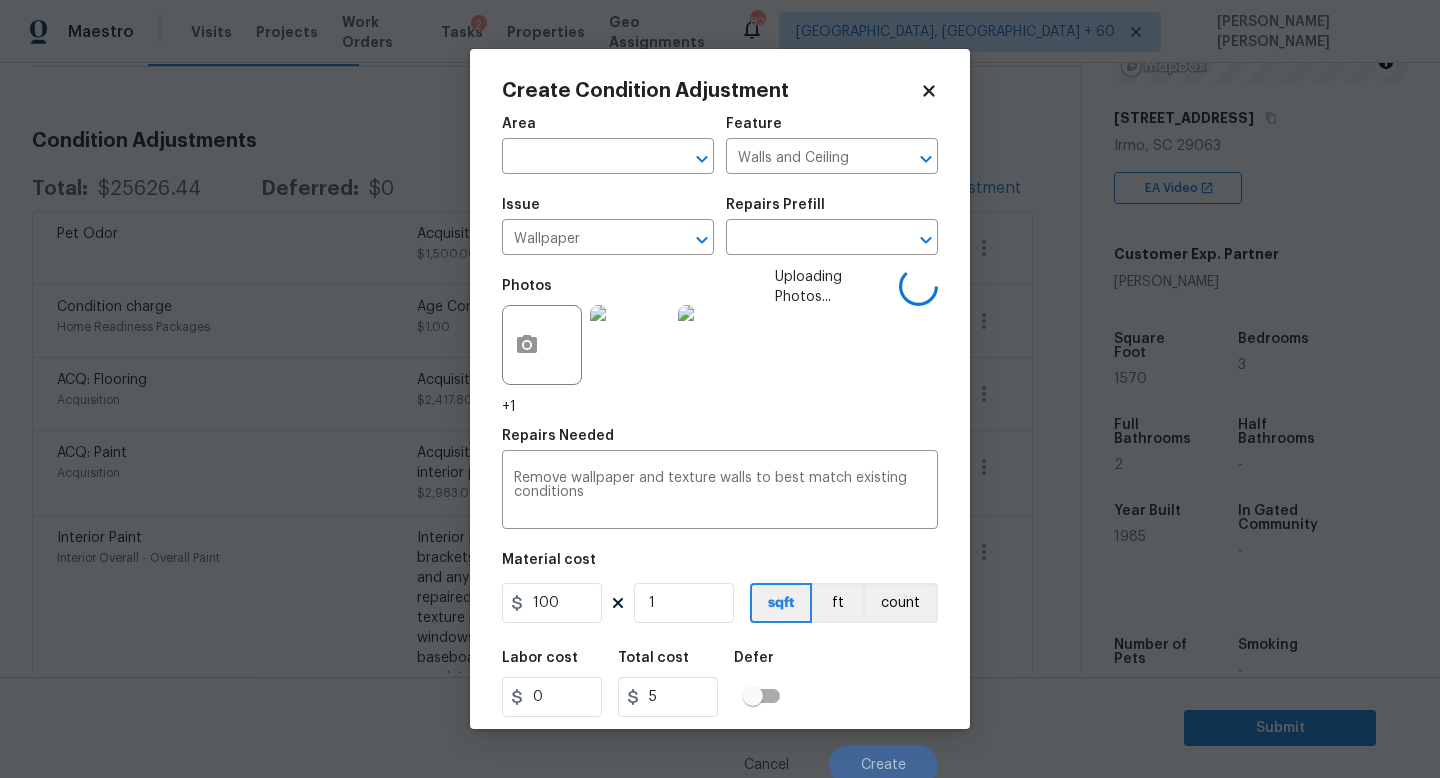 type on "100" 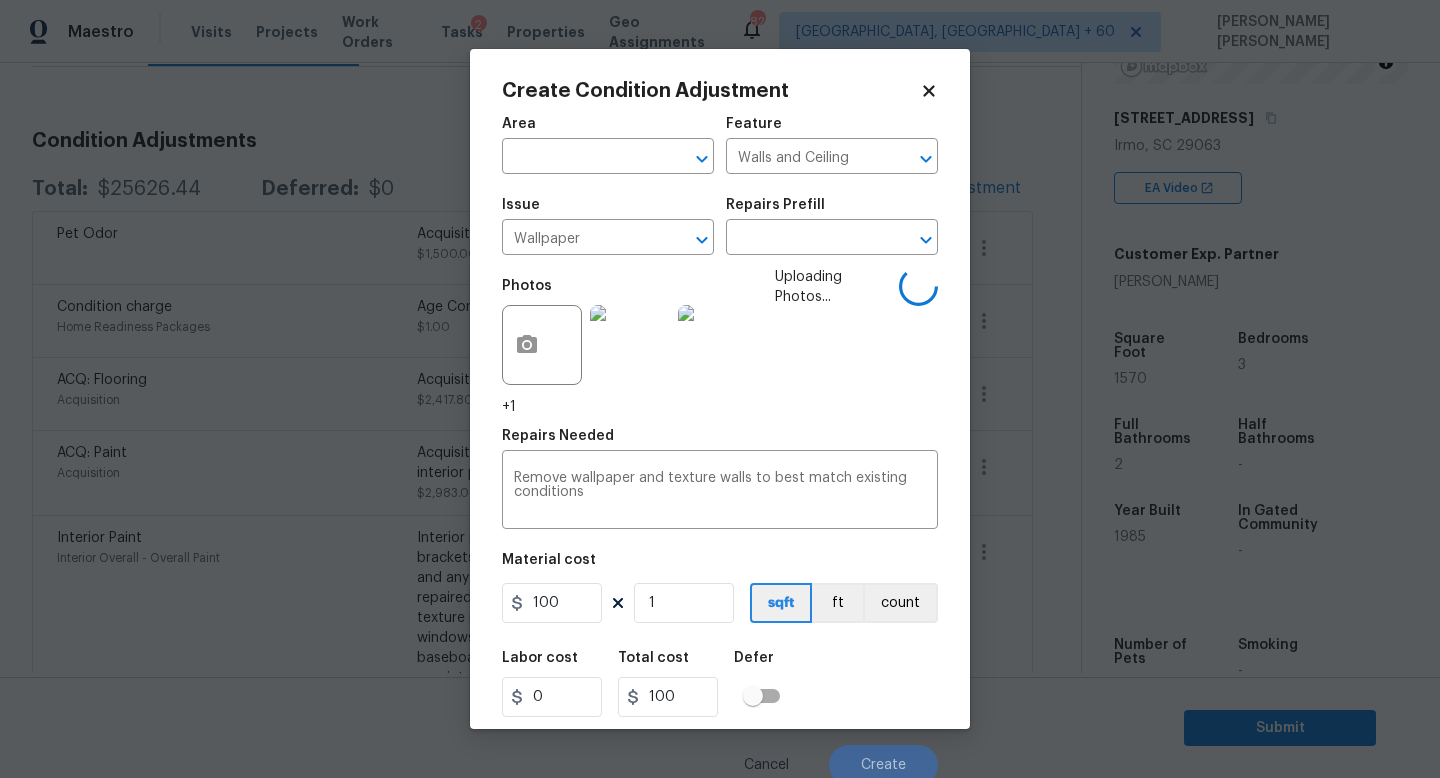 click on "Labor cost 0 Total cost 100 Defer" at bounding box center (720, 684) 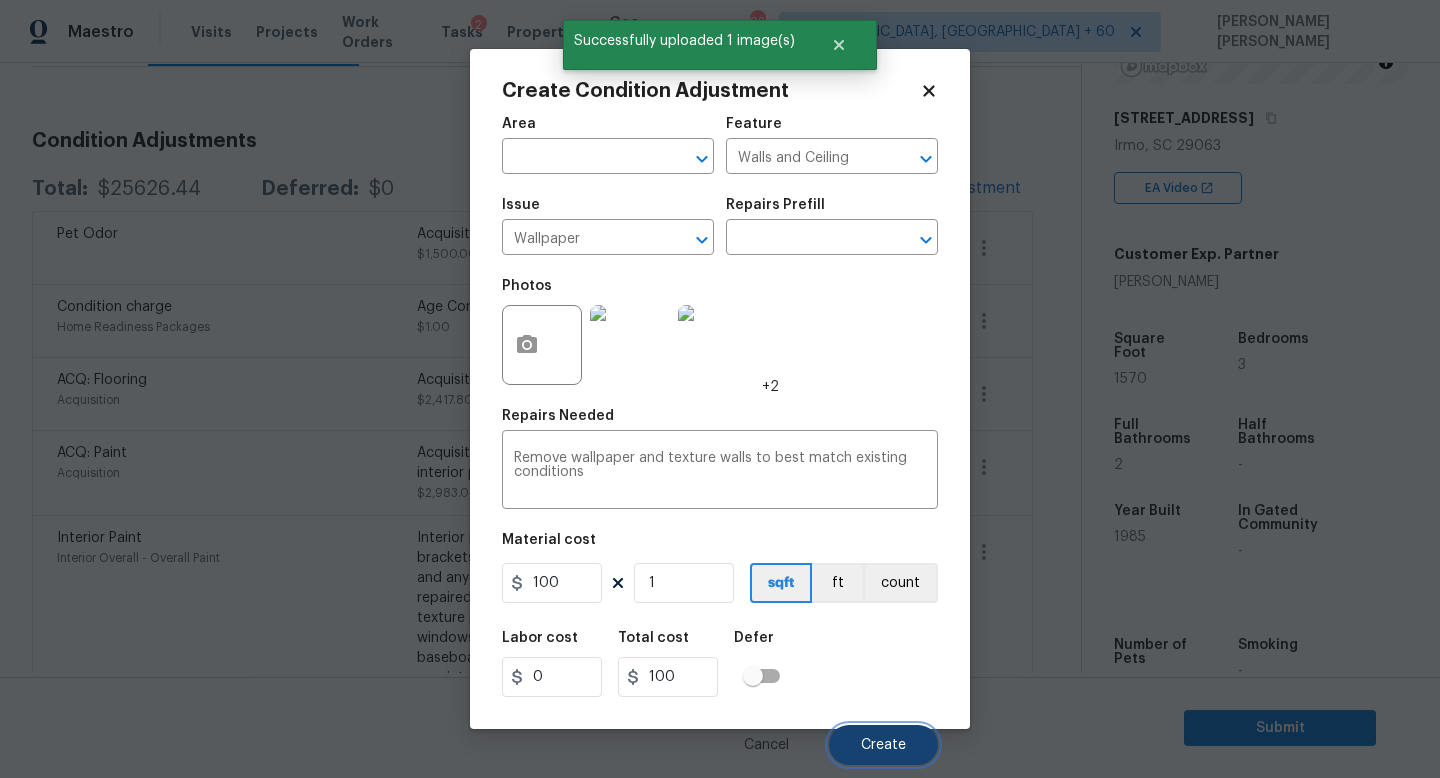 click on "Create" at bounding box center (883, 745) 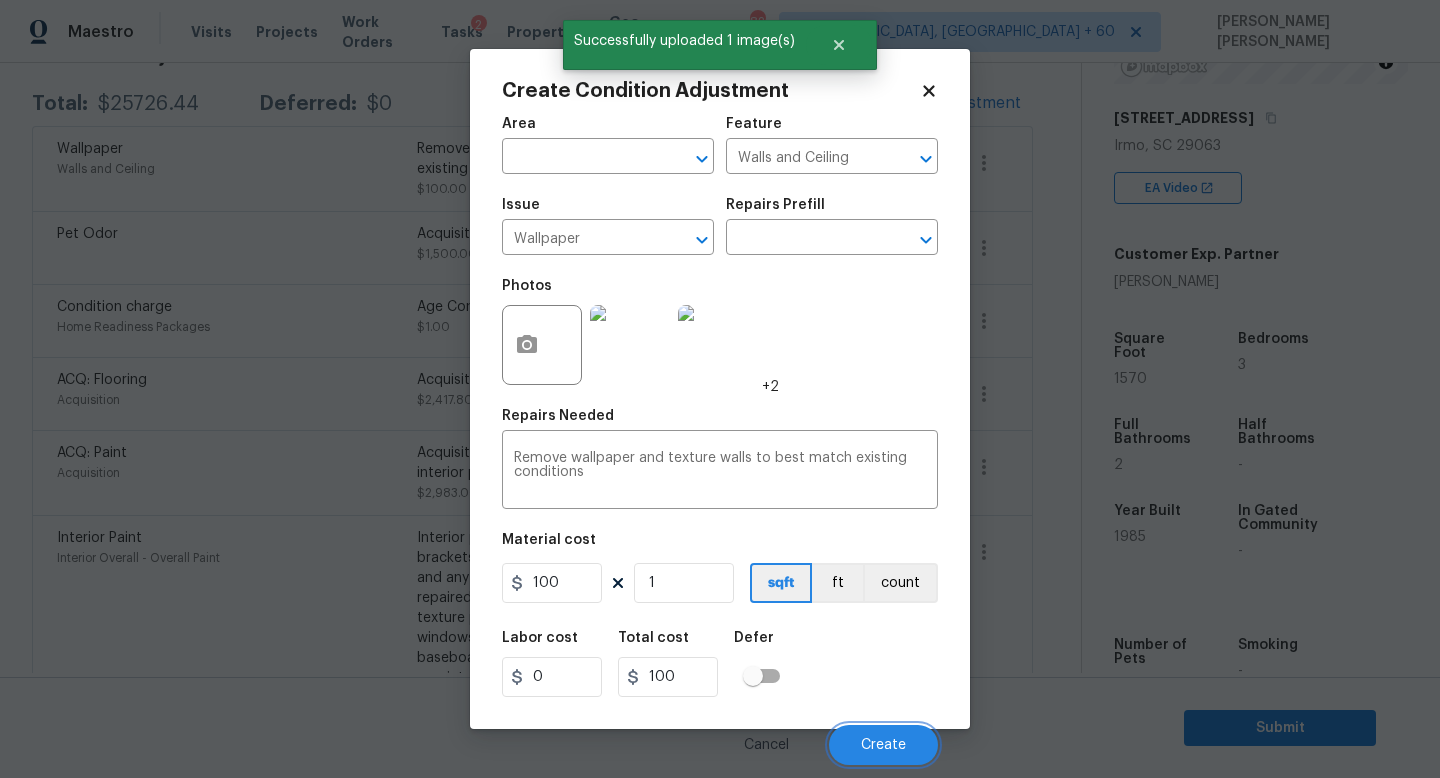 scroll, scrollTop: 321, scrollLeft: 0, axis: vertical 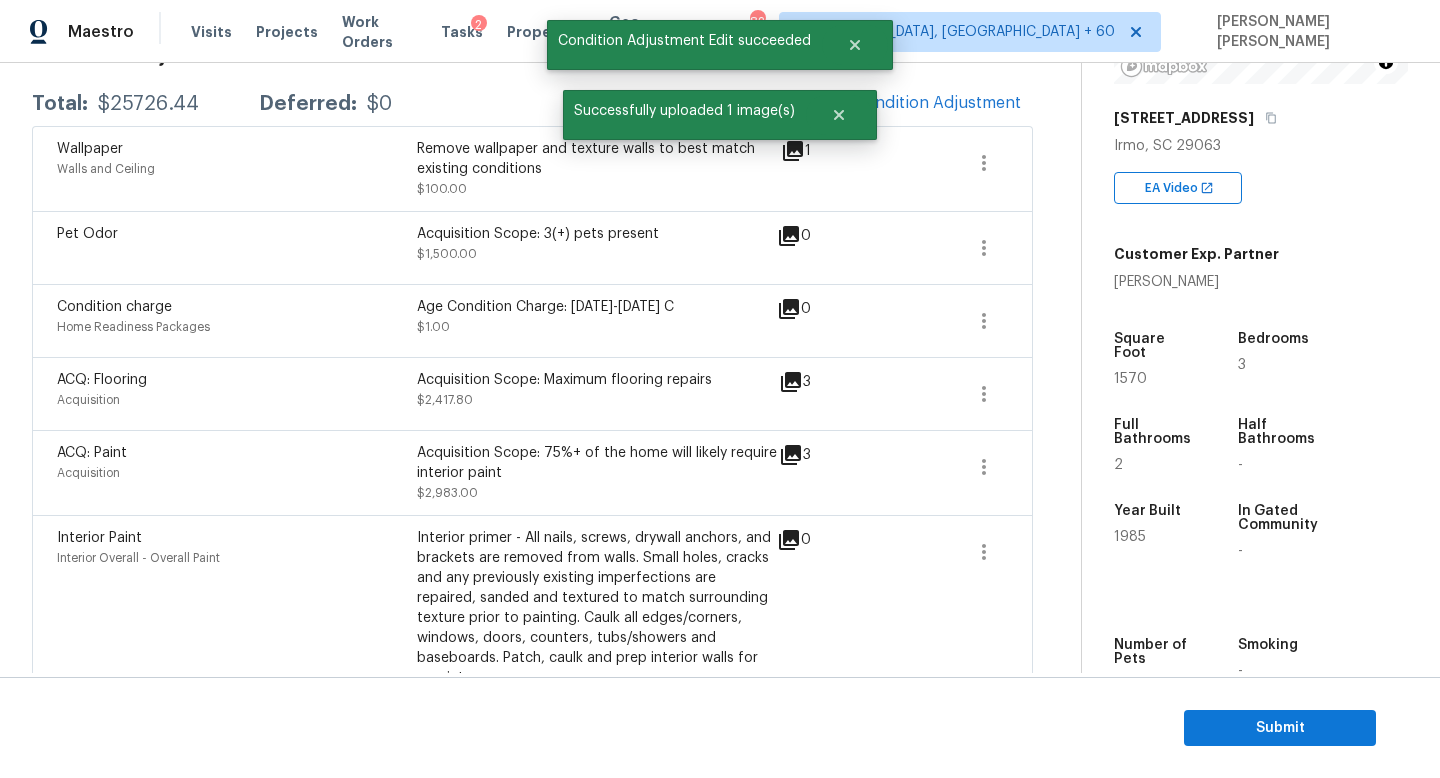 click on "$25726.44" at bounding box center [148, 104] 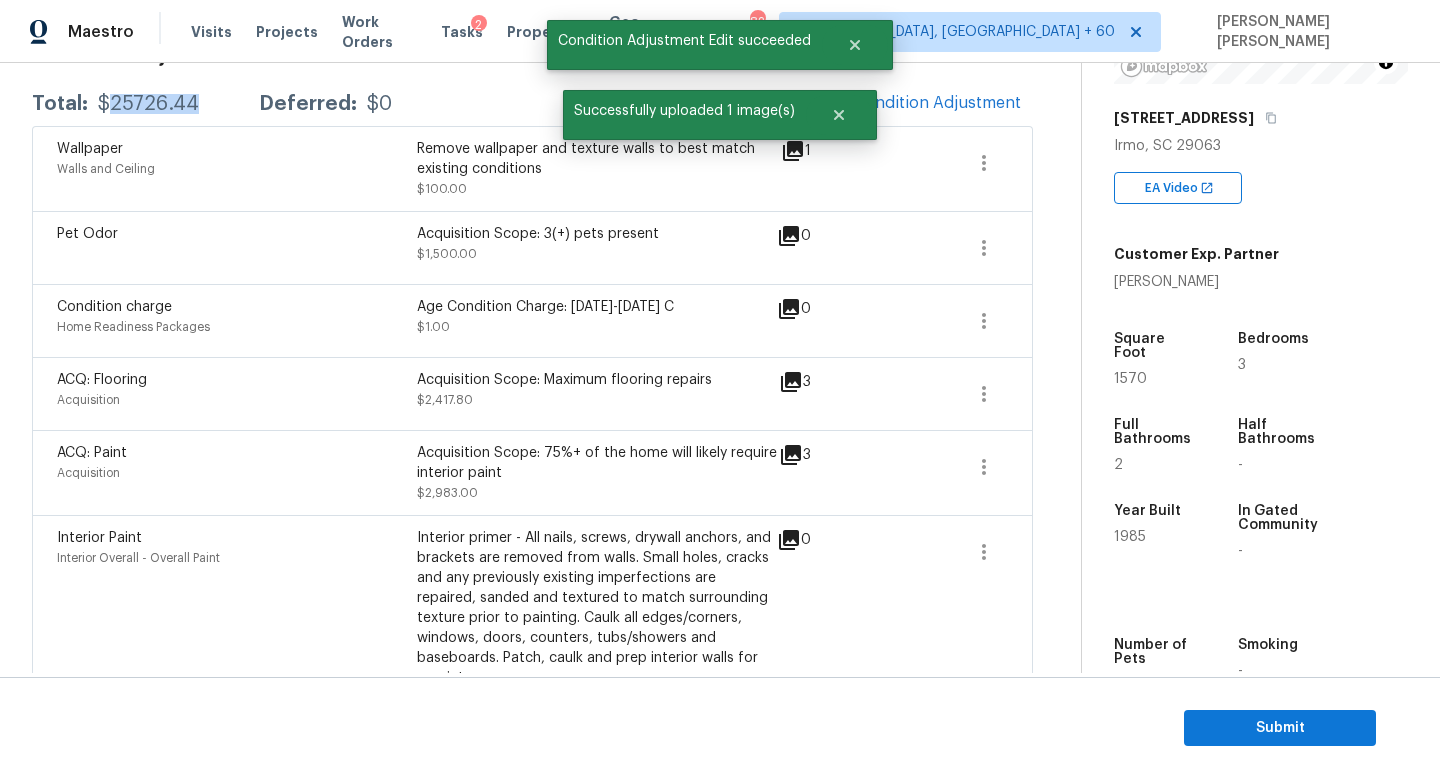 click on "$25726.44" at bounding box center (148, 104) 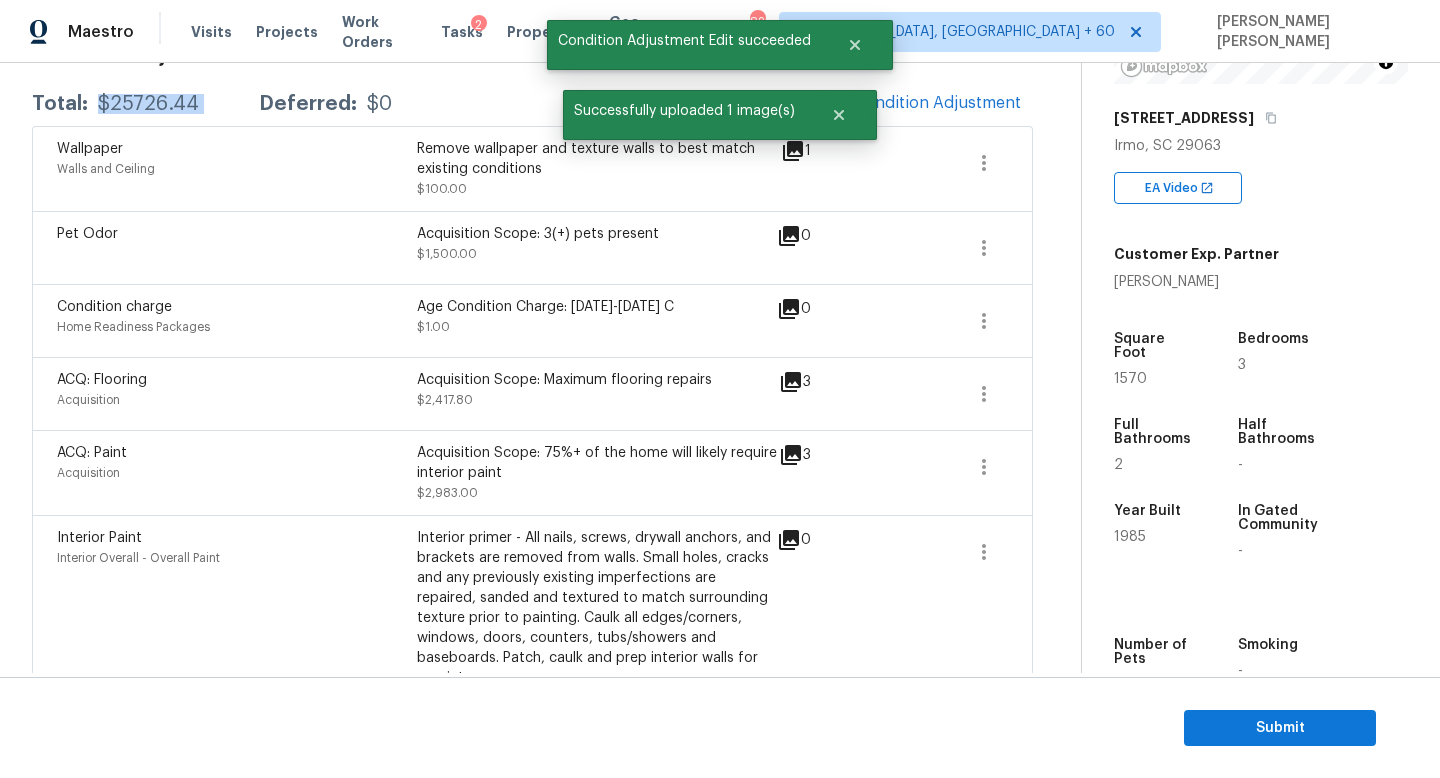 copy on "$25726.44" 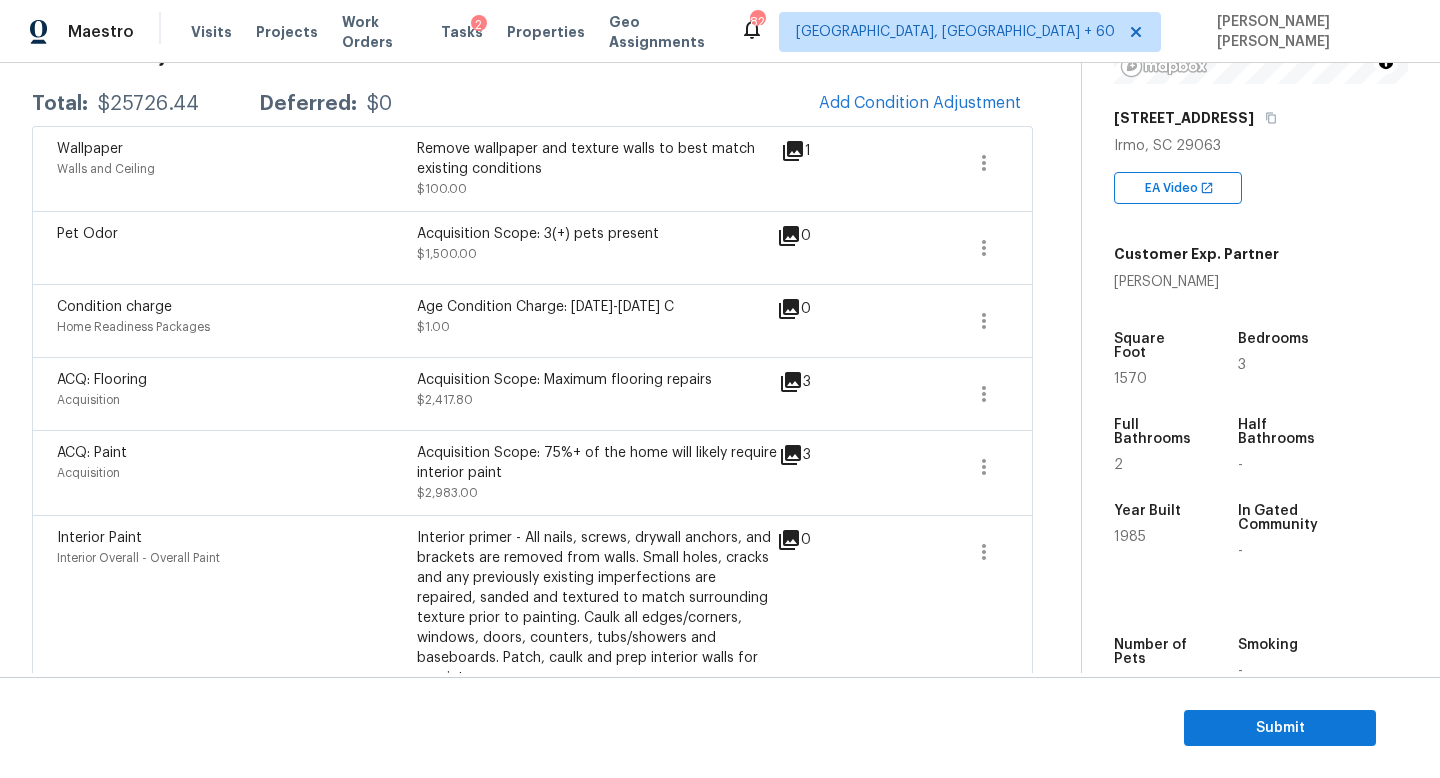 click on "Age Condition Charge: [DATE]-[DATE] C" at bounding box center (597, 307) 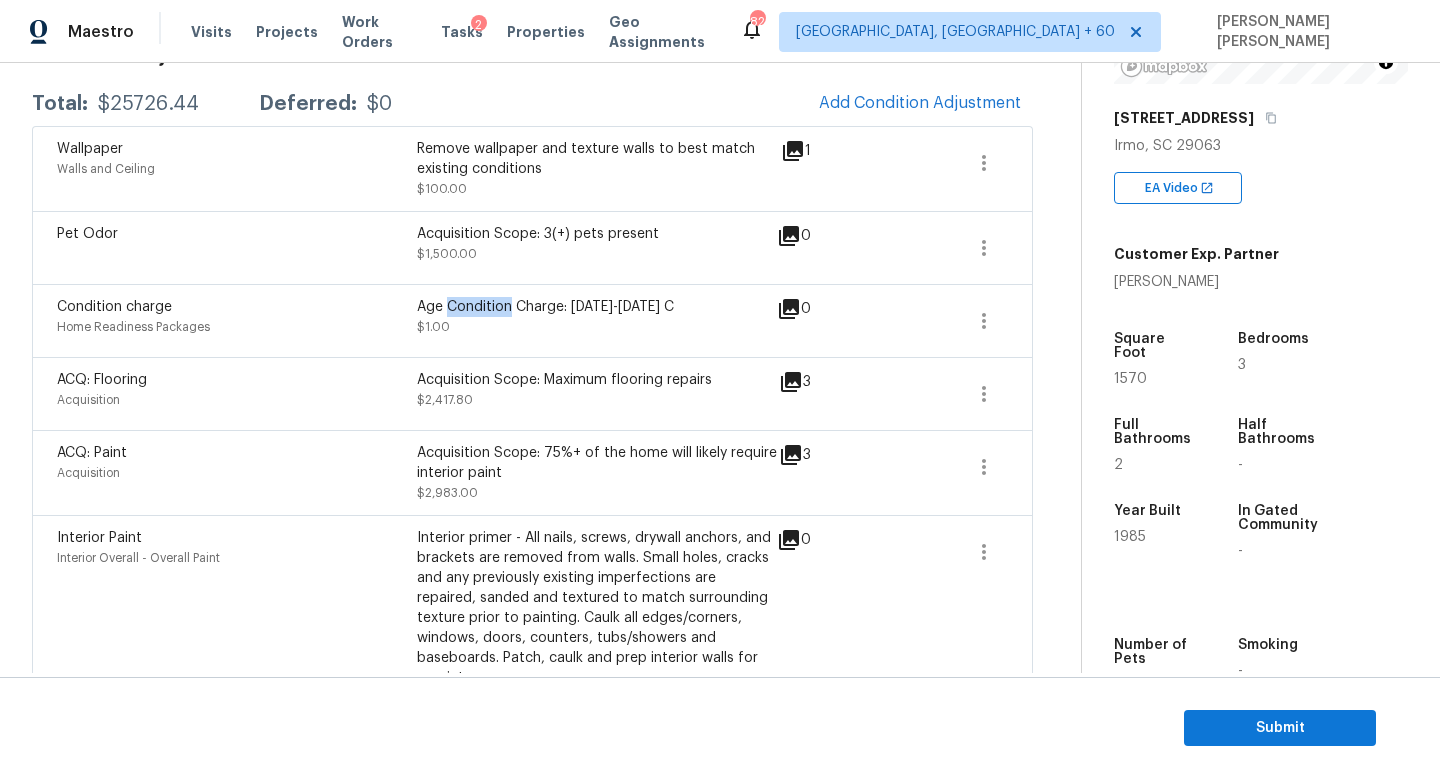 click on "Age Condition Charge: [DATE]-[DATE] C" at bounding box center [597, 307] 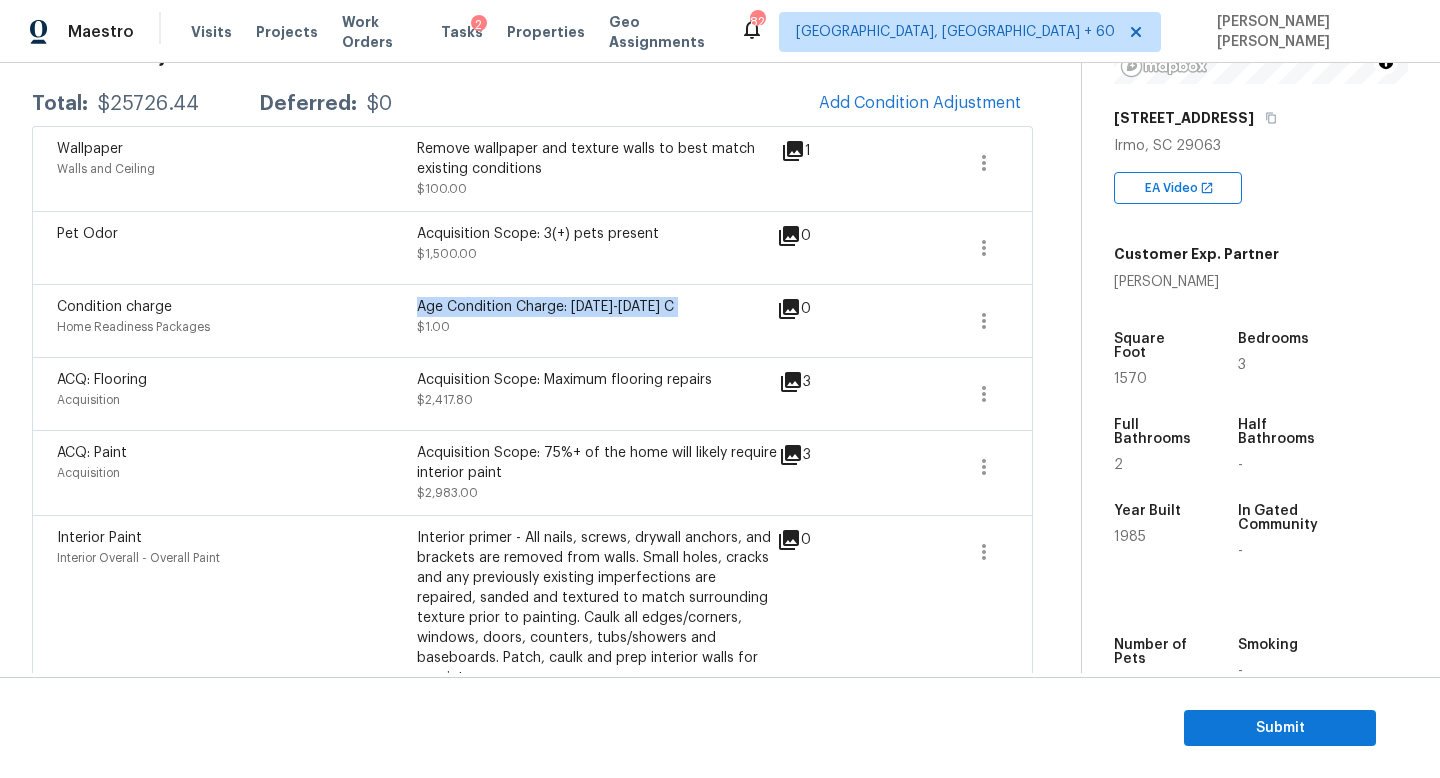 copy on "Age Condition Charge: [DATE]-[DATE] C" 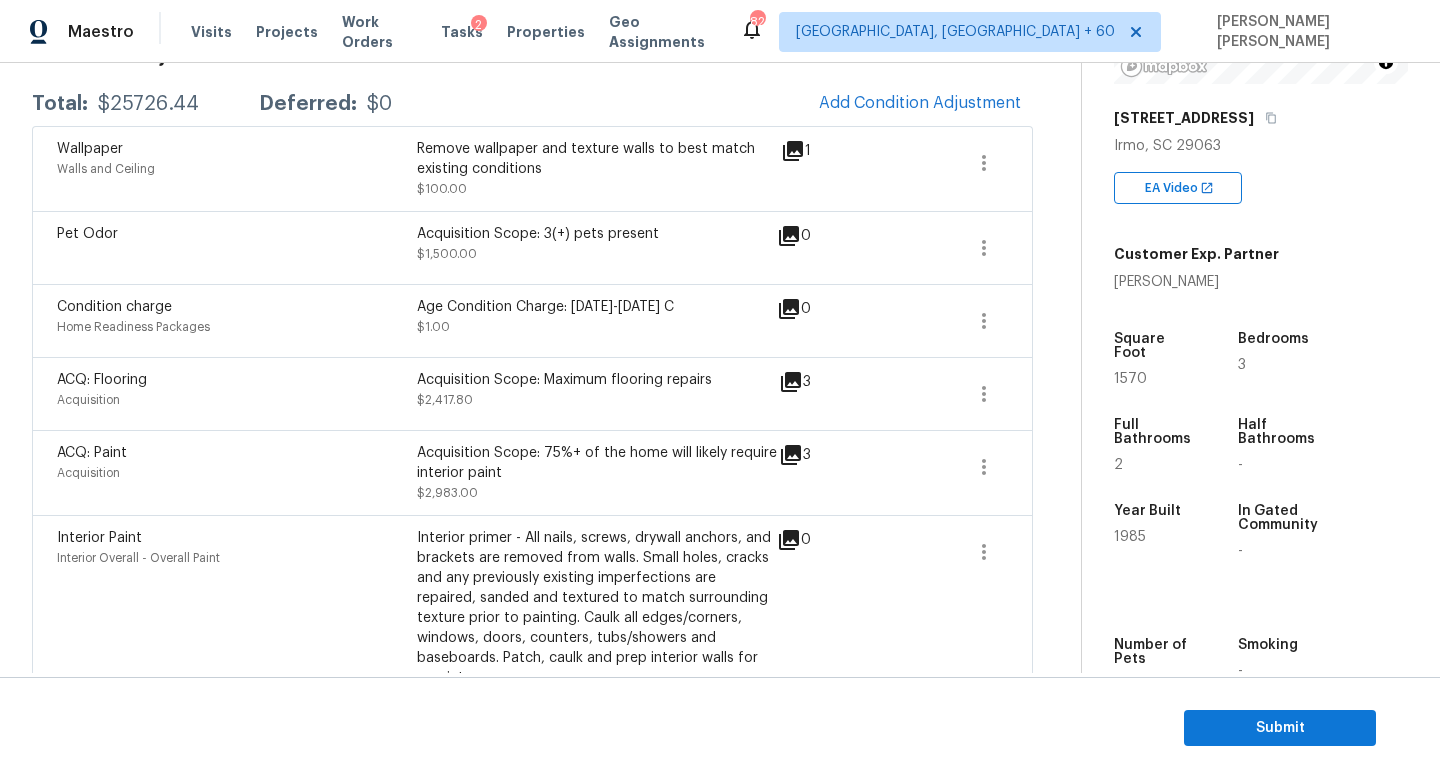 scroll, scrollTop: 0, scrollLeft: 0, axis: both 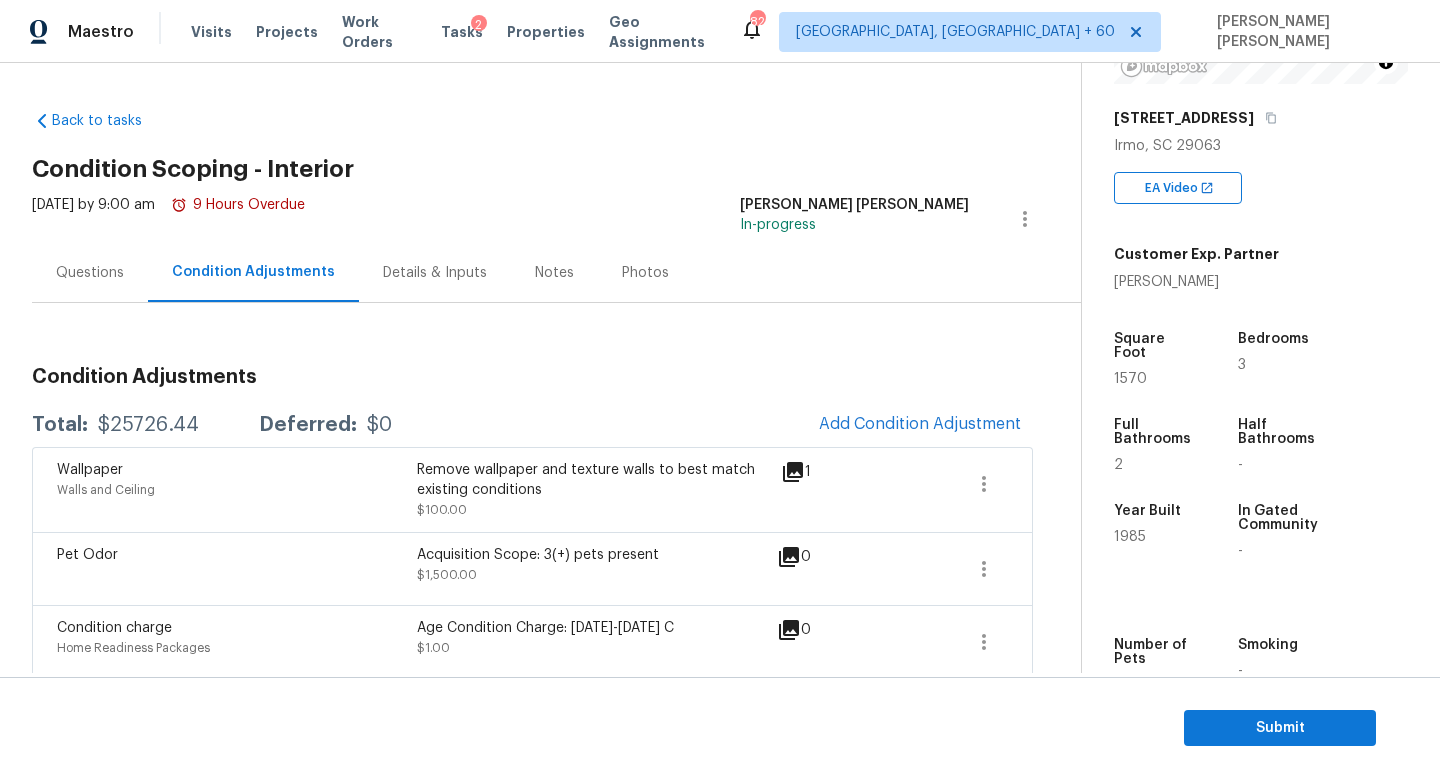click on "Questions" at bounding box center (90, 273) 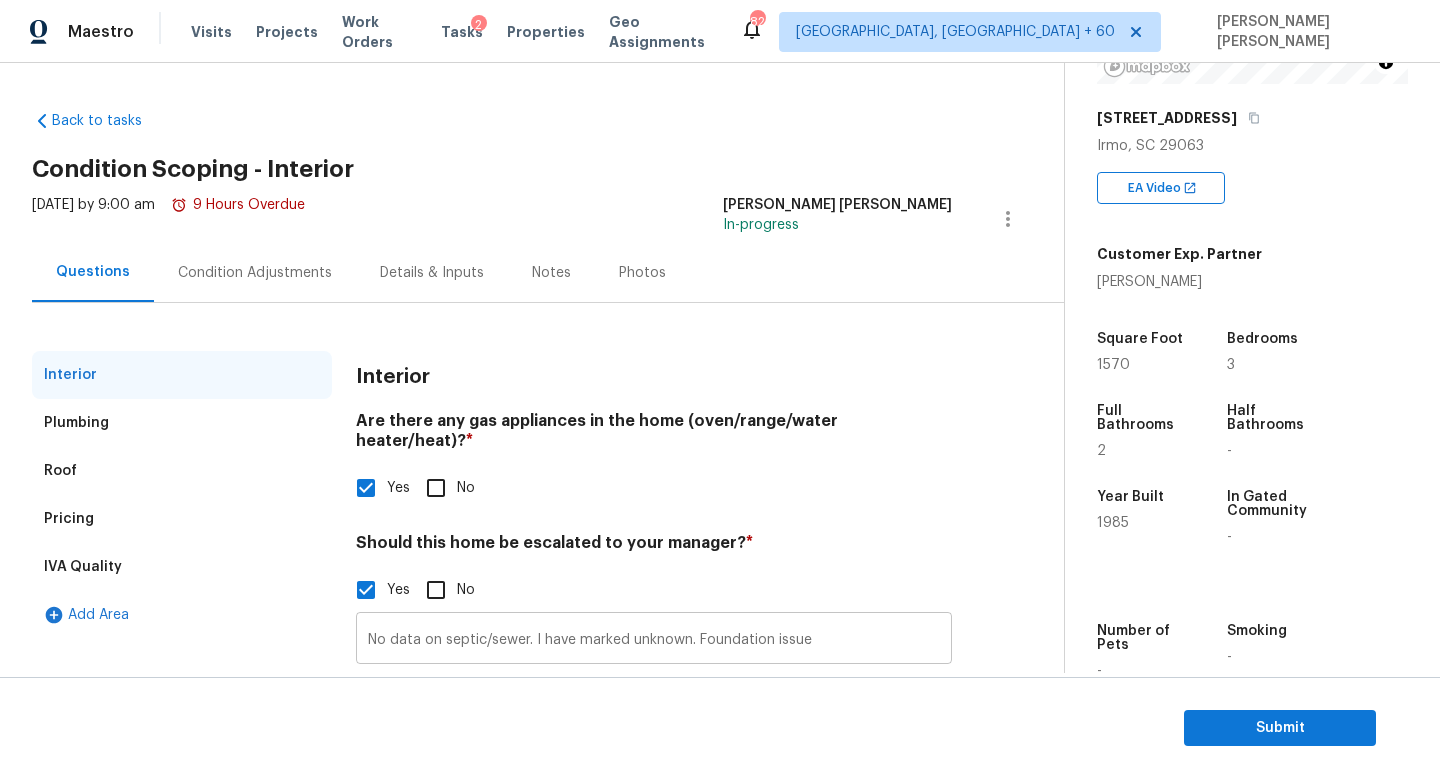click on "No data on septic/sewer. I have marked unknown. Foundation issue" at bounding box center (654, 640) 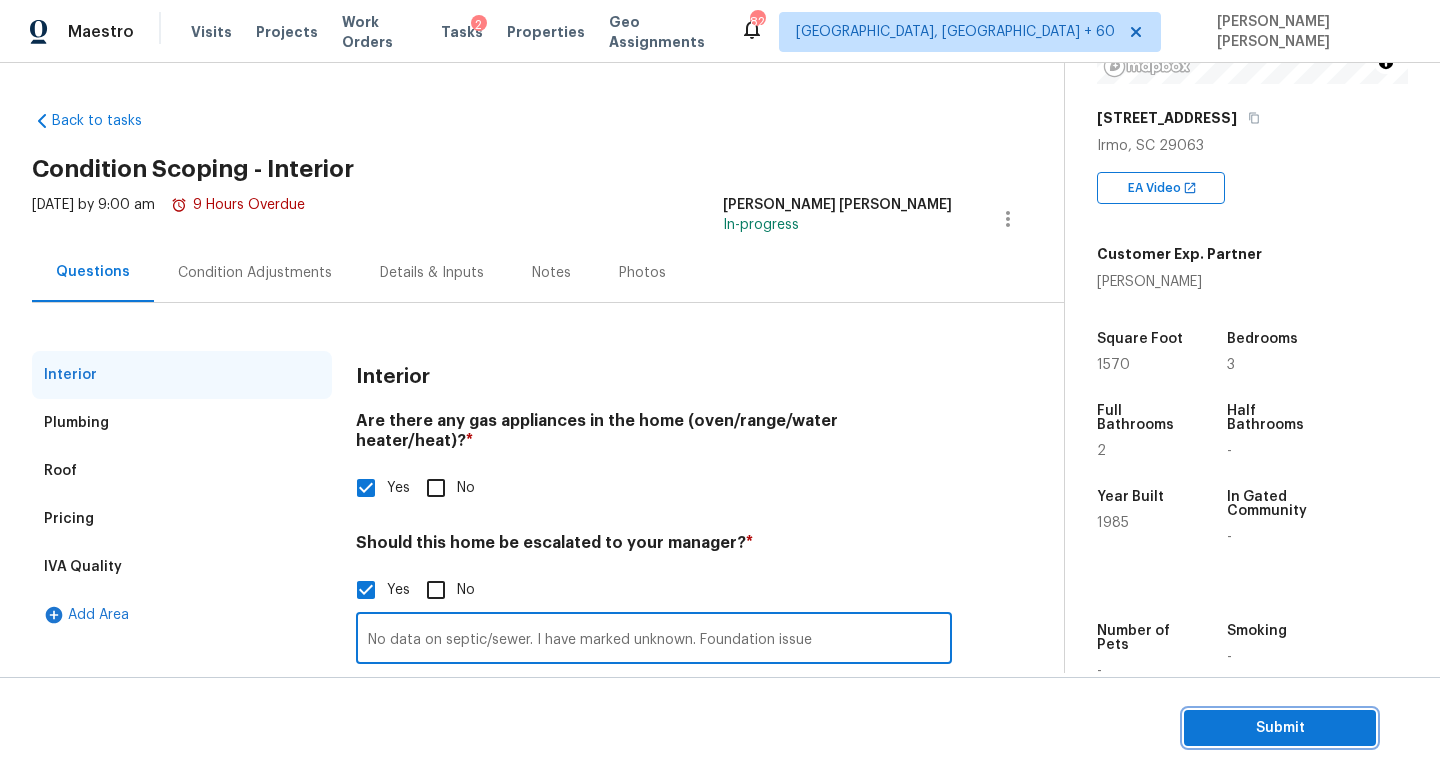 click on "Submit" at bounding box center [1280, 728] 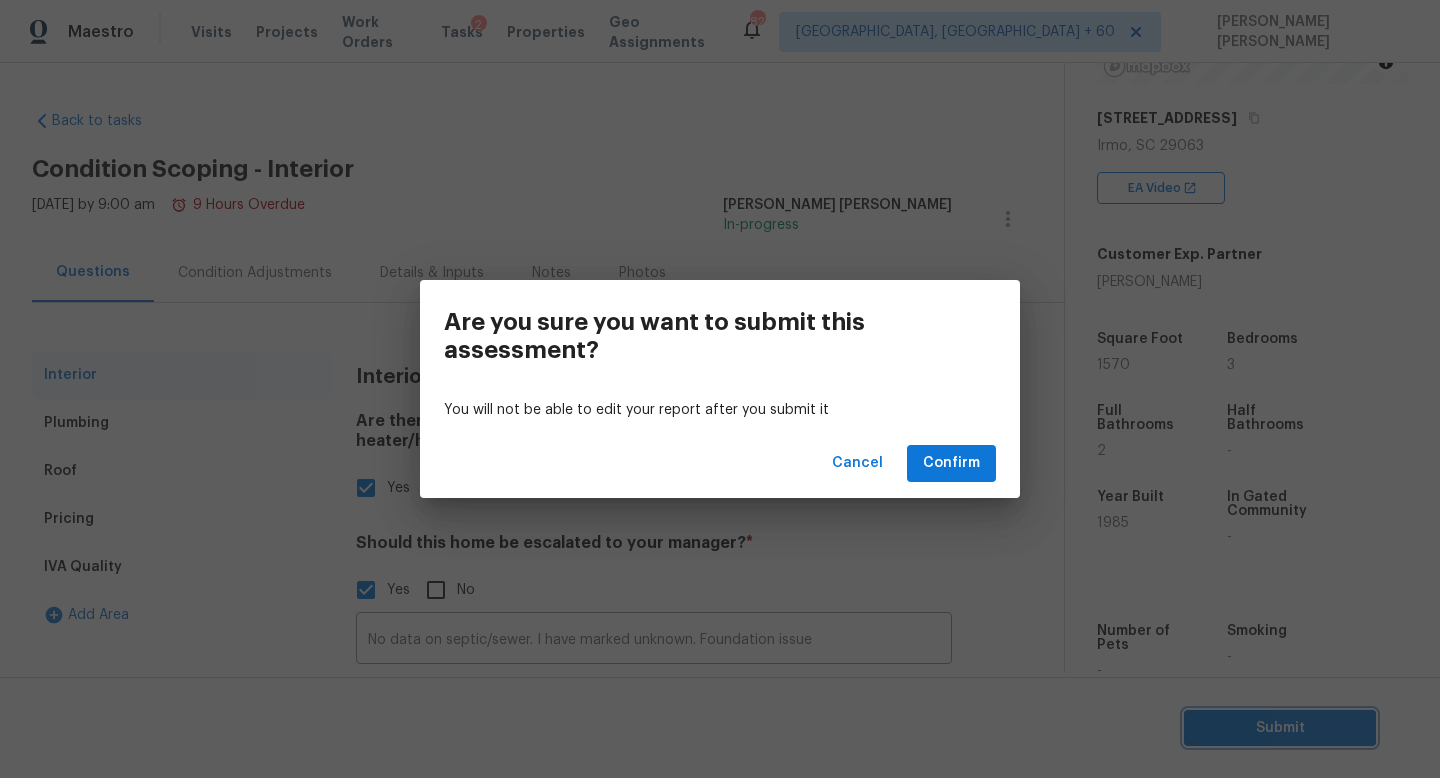 click on "Are you sure you want to submit this assessment? You will not be able to edit your report after you submit it Cancel Confirm" at bounding box center [720, 389] 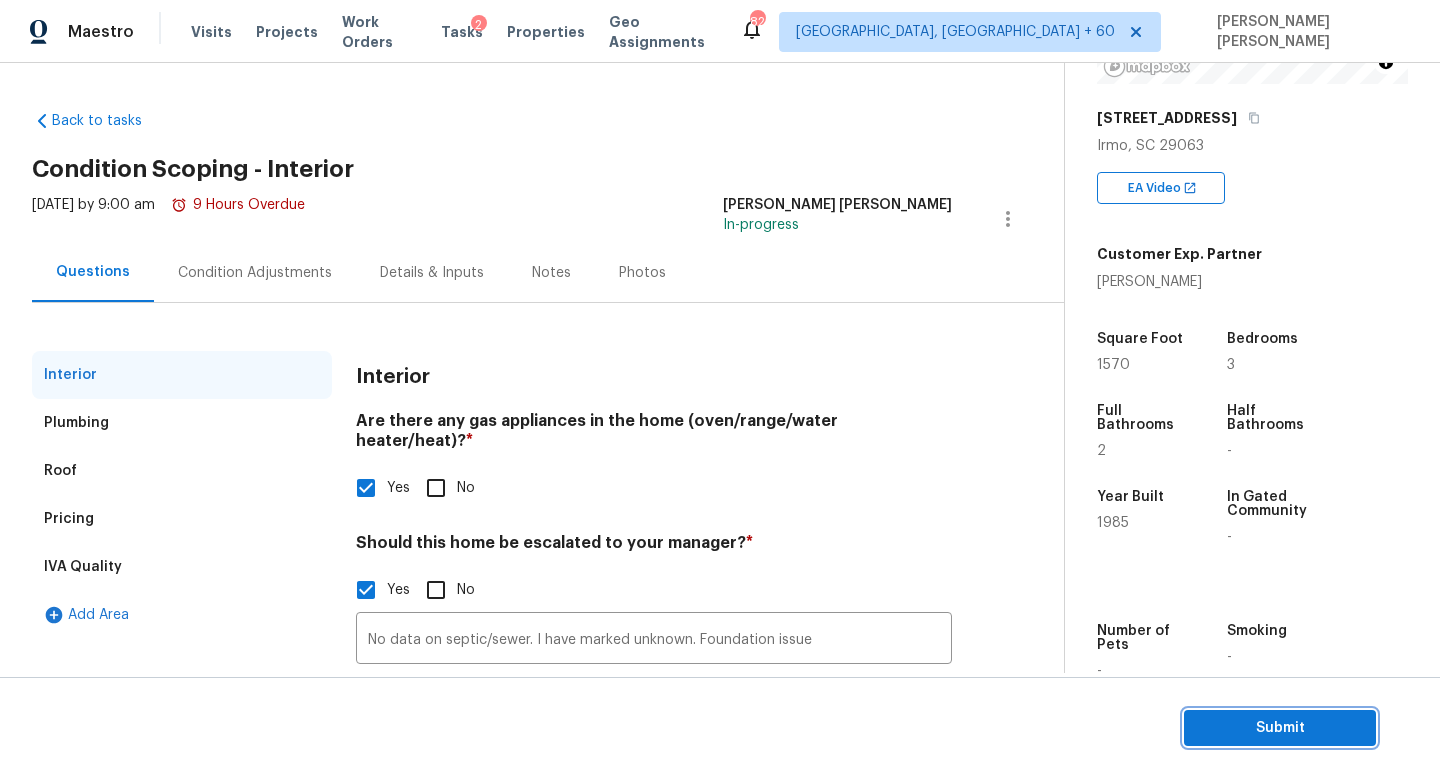 click on "Submit" at bounding box center [1280, 728] 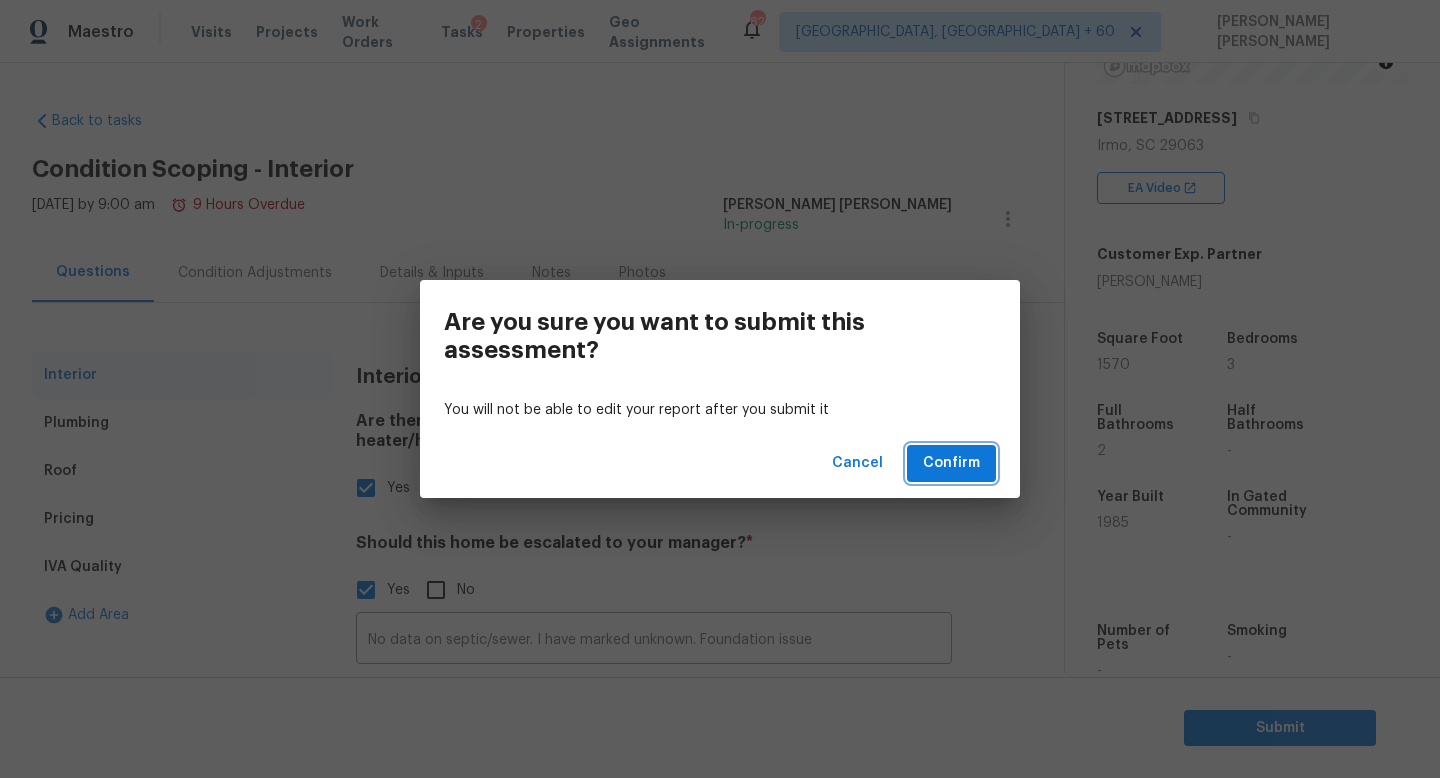 click on "Confirm" at bounding box center (951, 463) 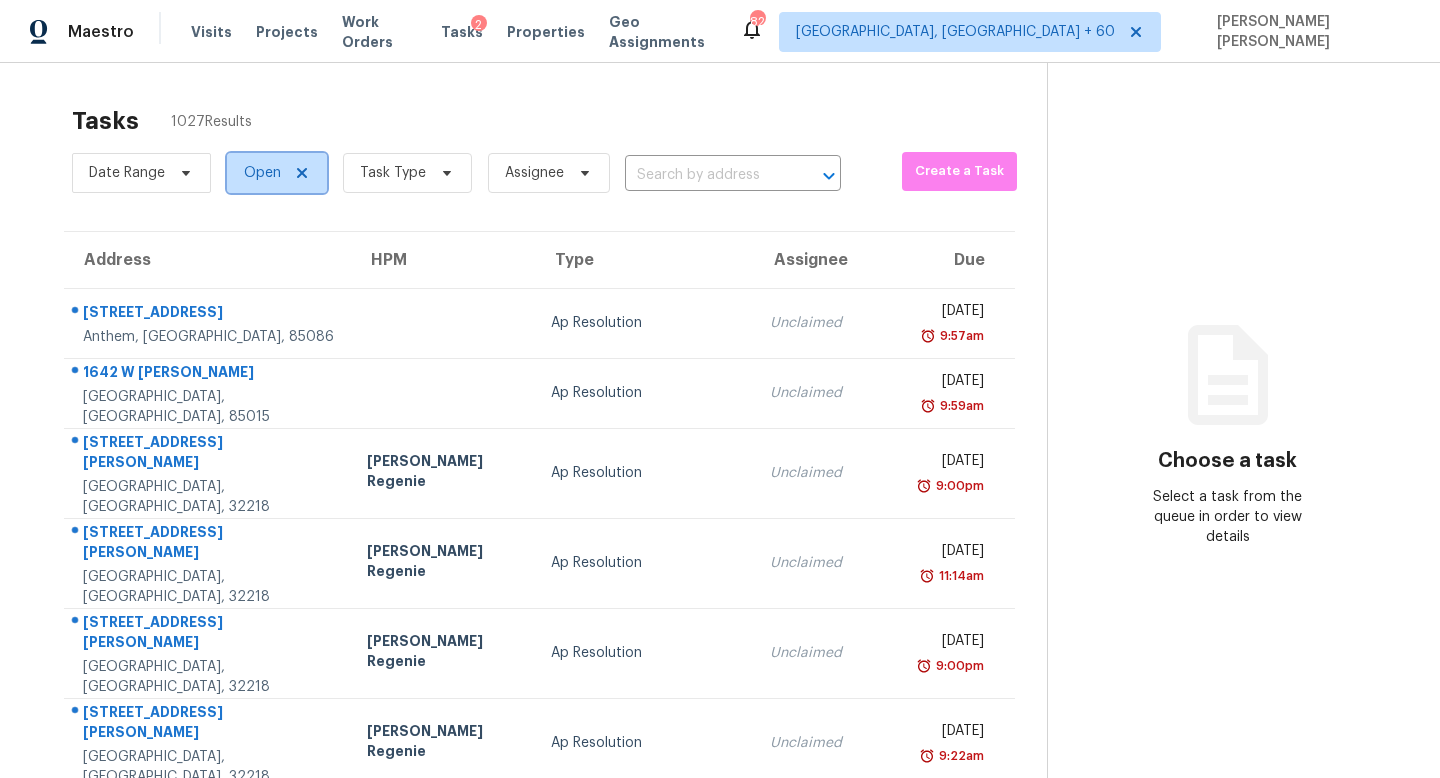 click on "Open" at bounding box center (277, 173) 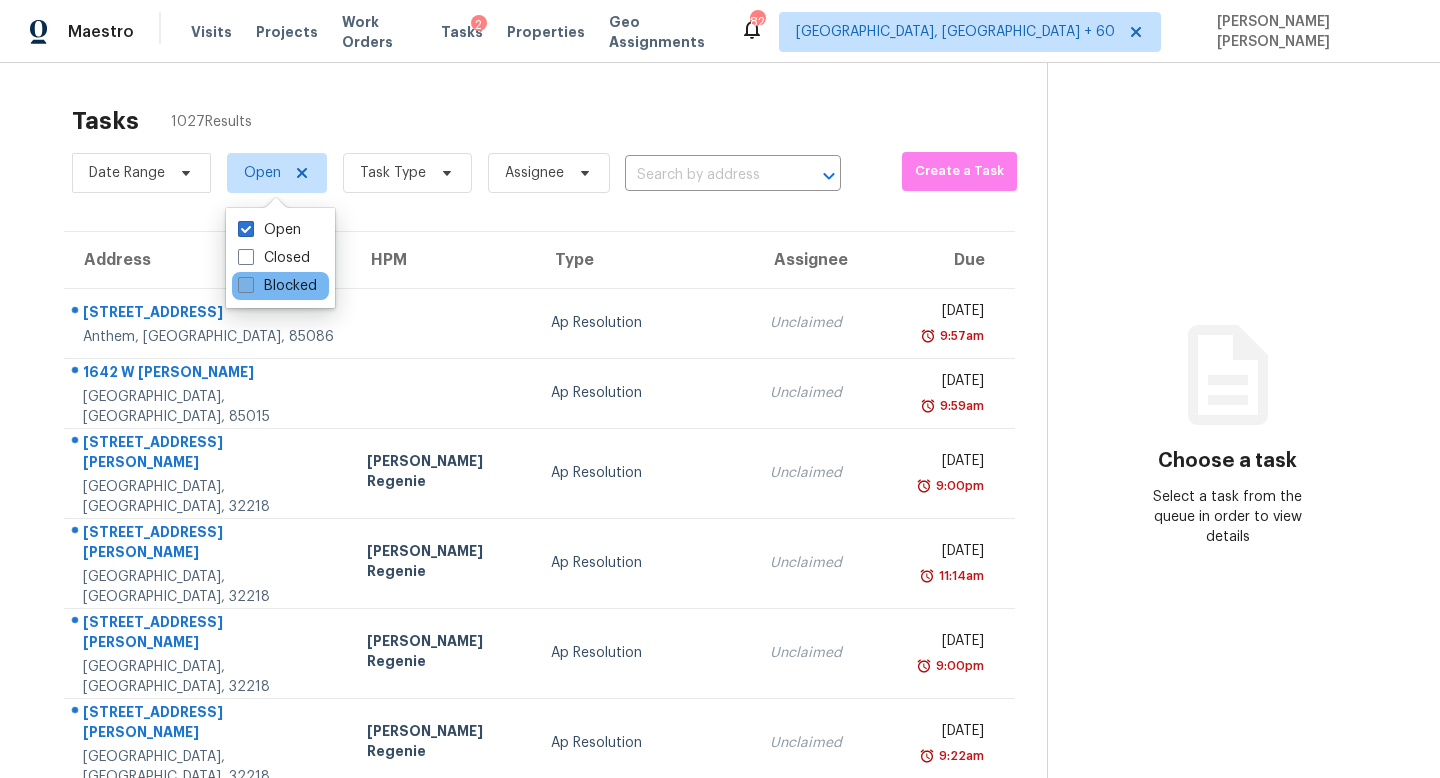 click on "Blocked" at bounding box center [277, 286] 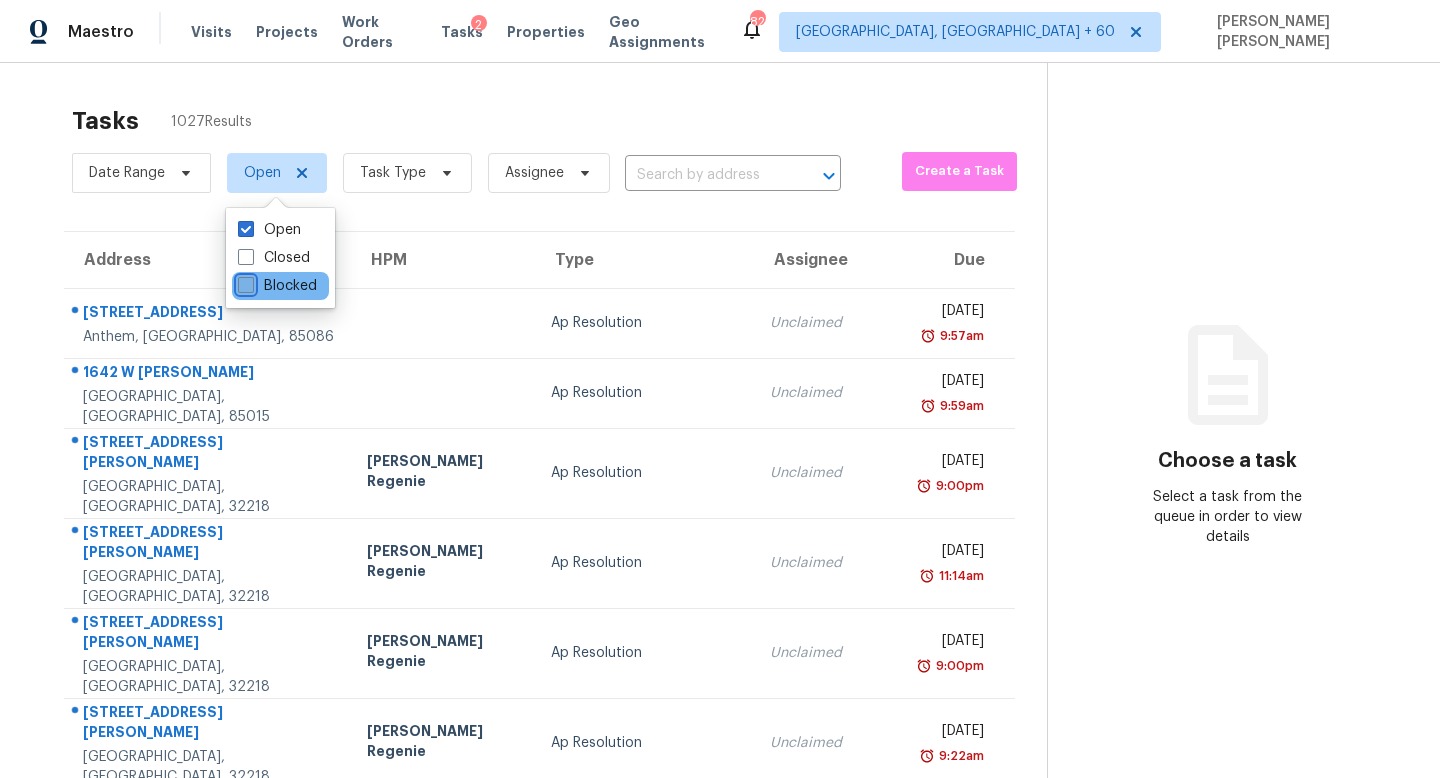 click on "Blocked" at bounding box center (244, 282) 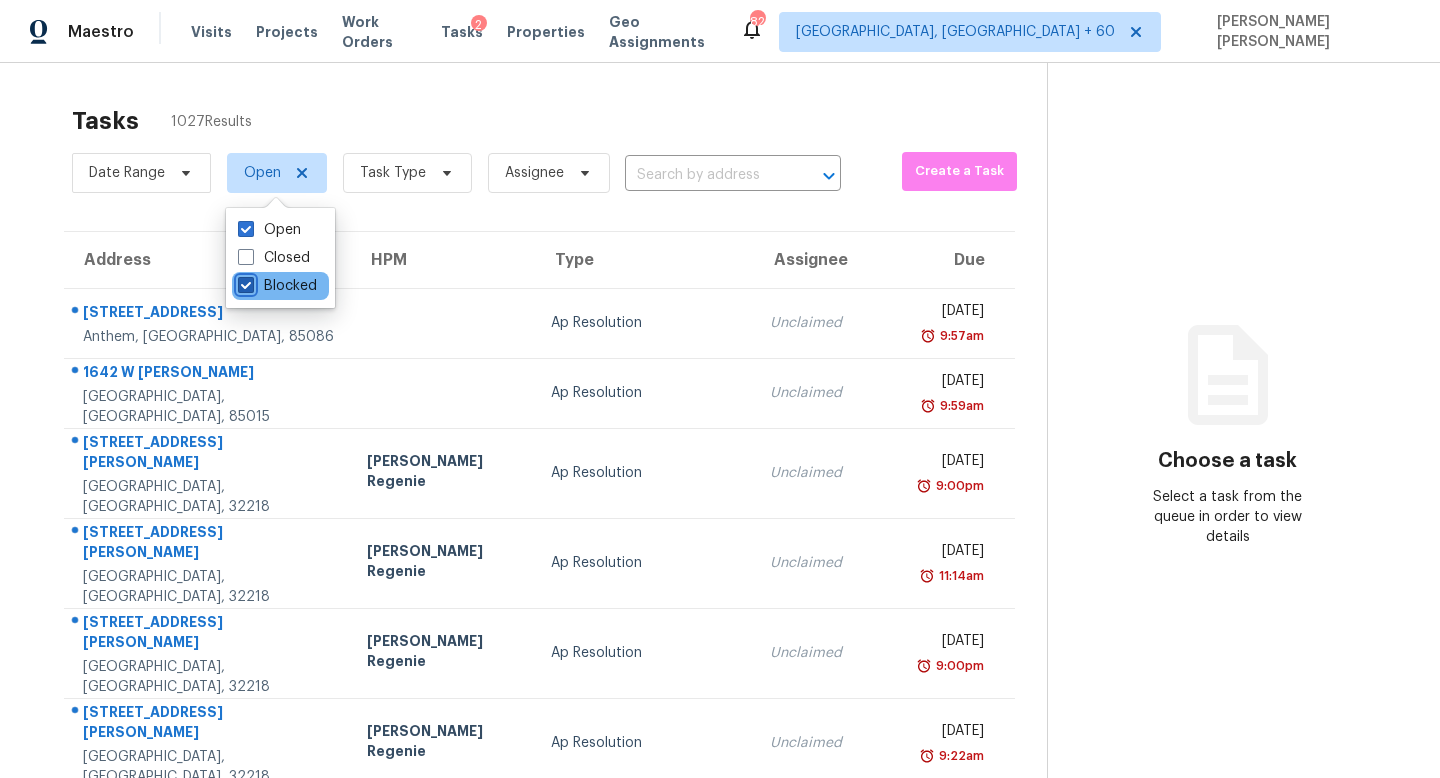 checkbox on "true" 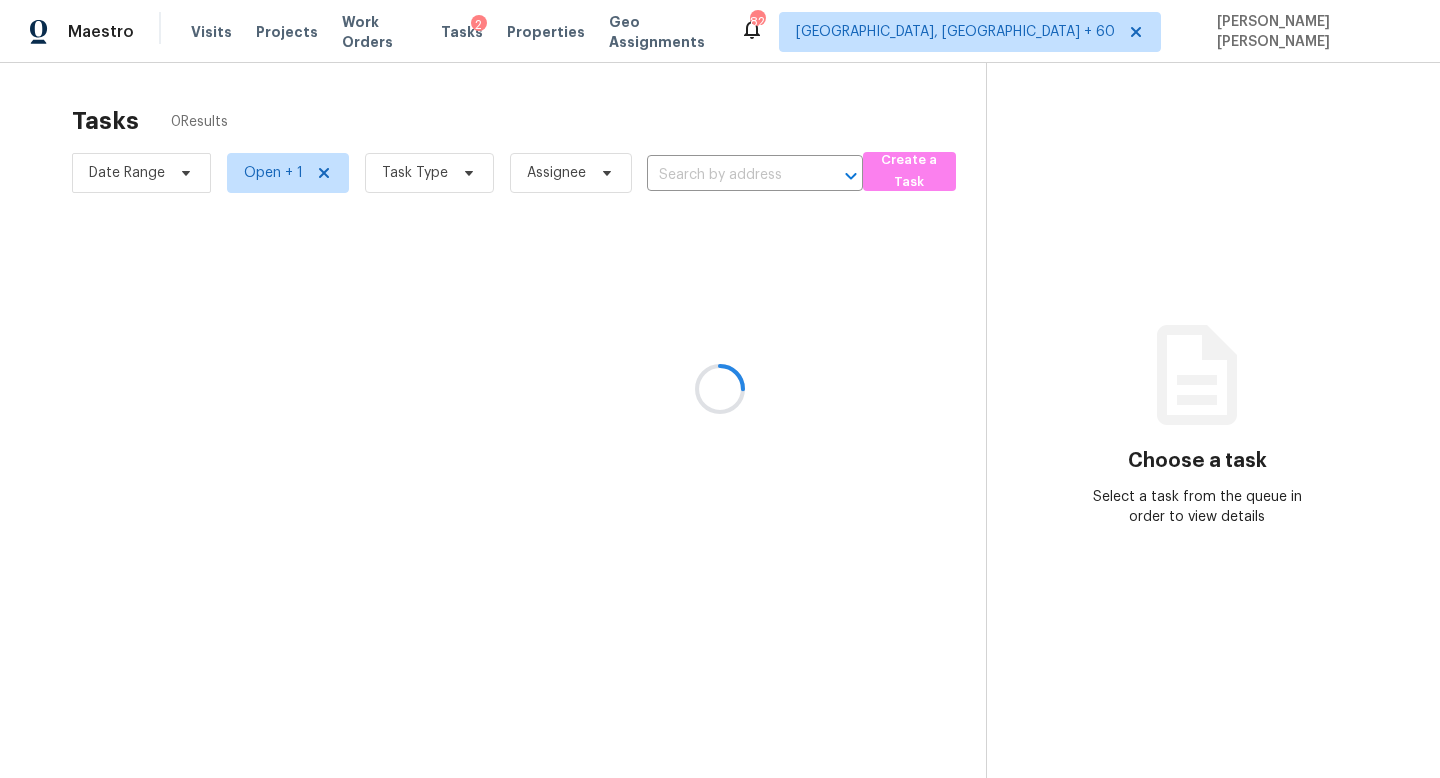 click at bounding box center (720, 389) 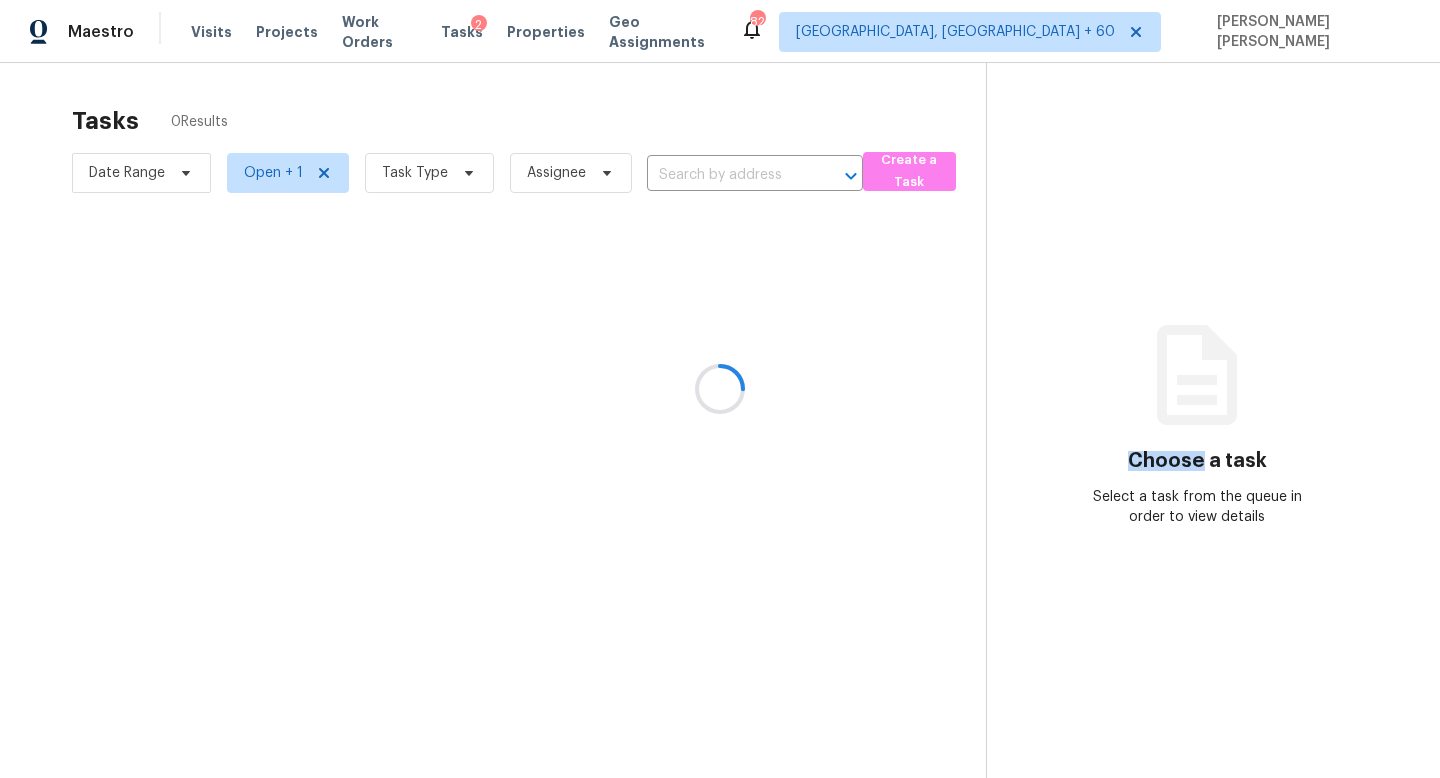 click at bounding box center [720, 389] 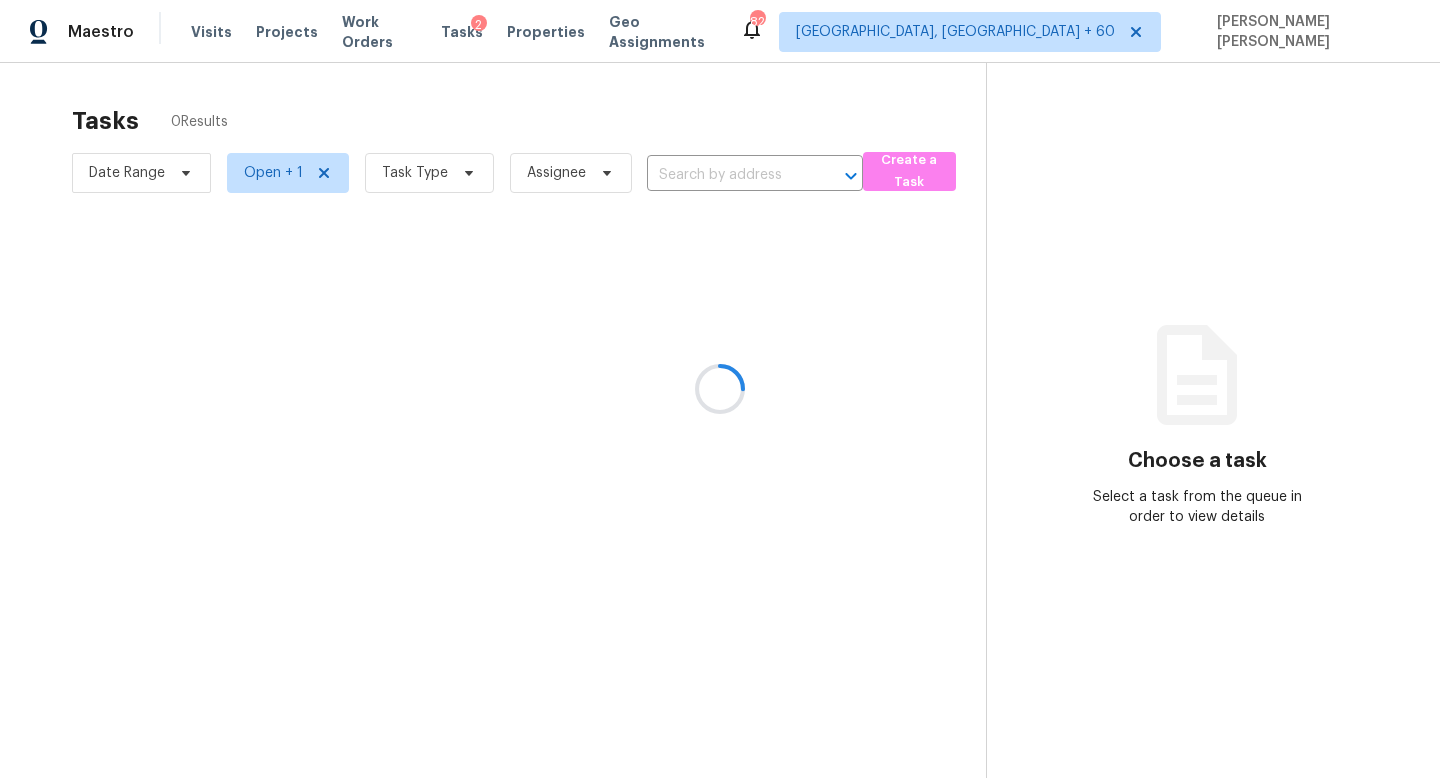 click at bounding box center (720, 389) 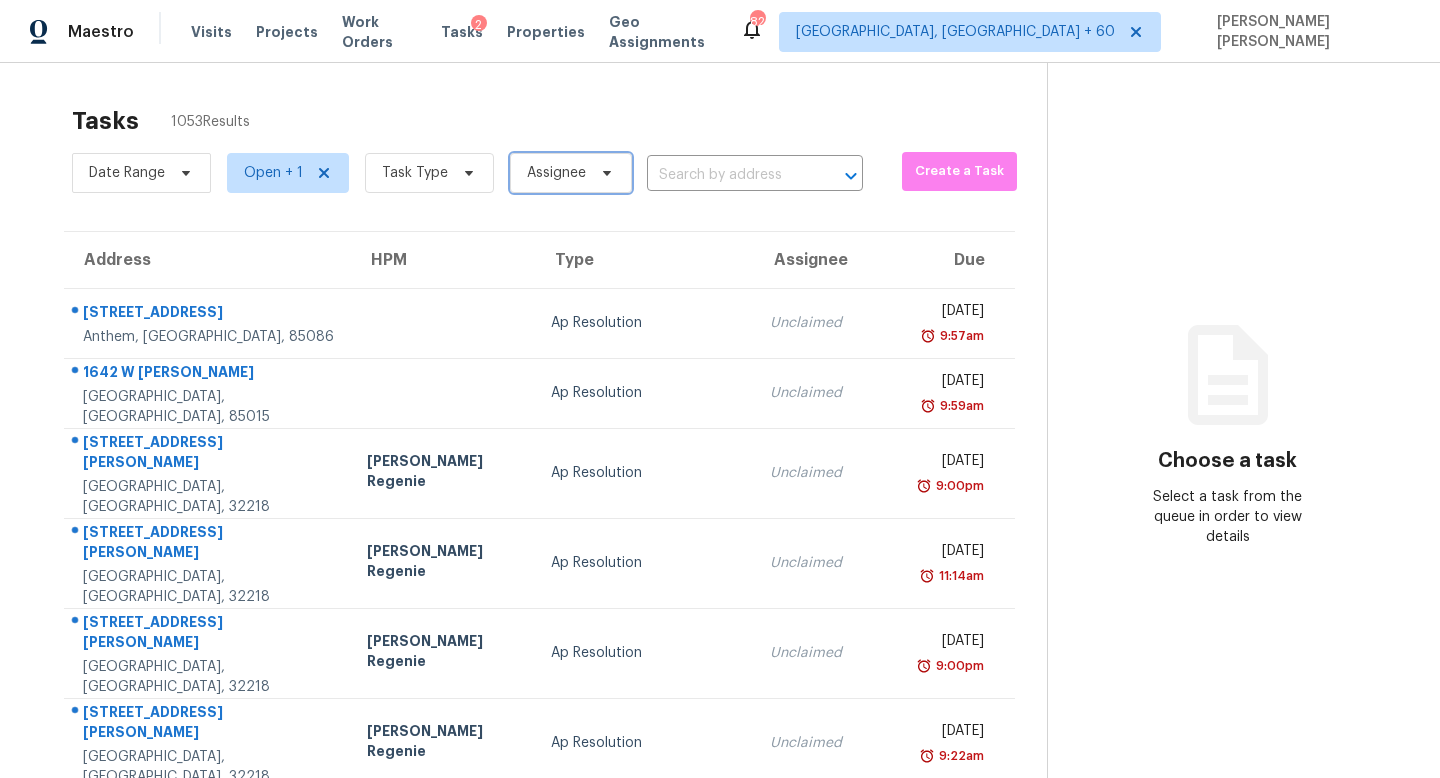click on "Assignee" at bounding box center [556, 173] 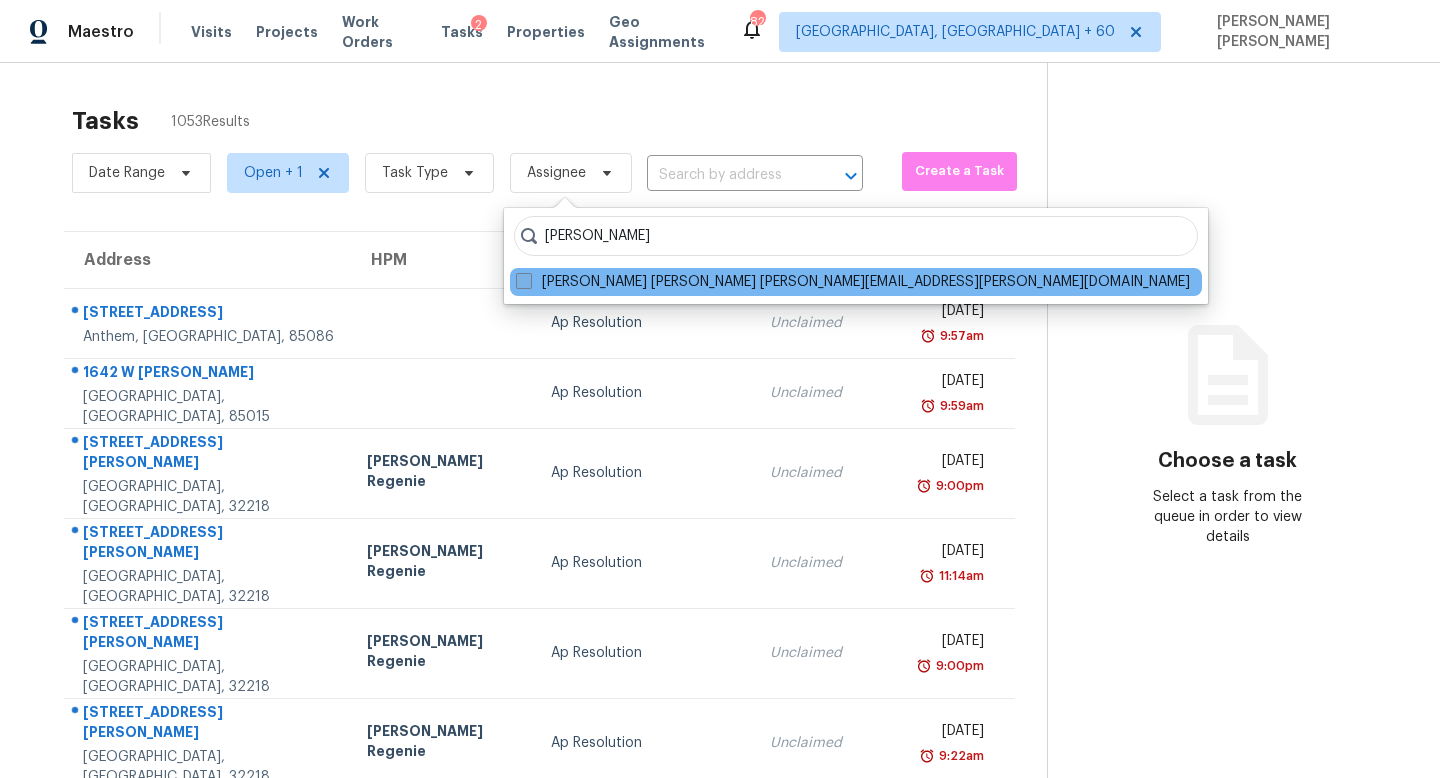 type on "[PERSON_NAME]" 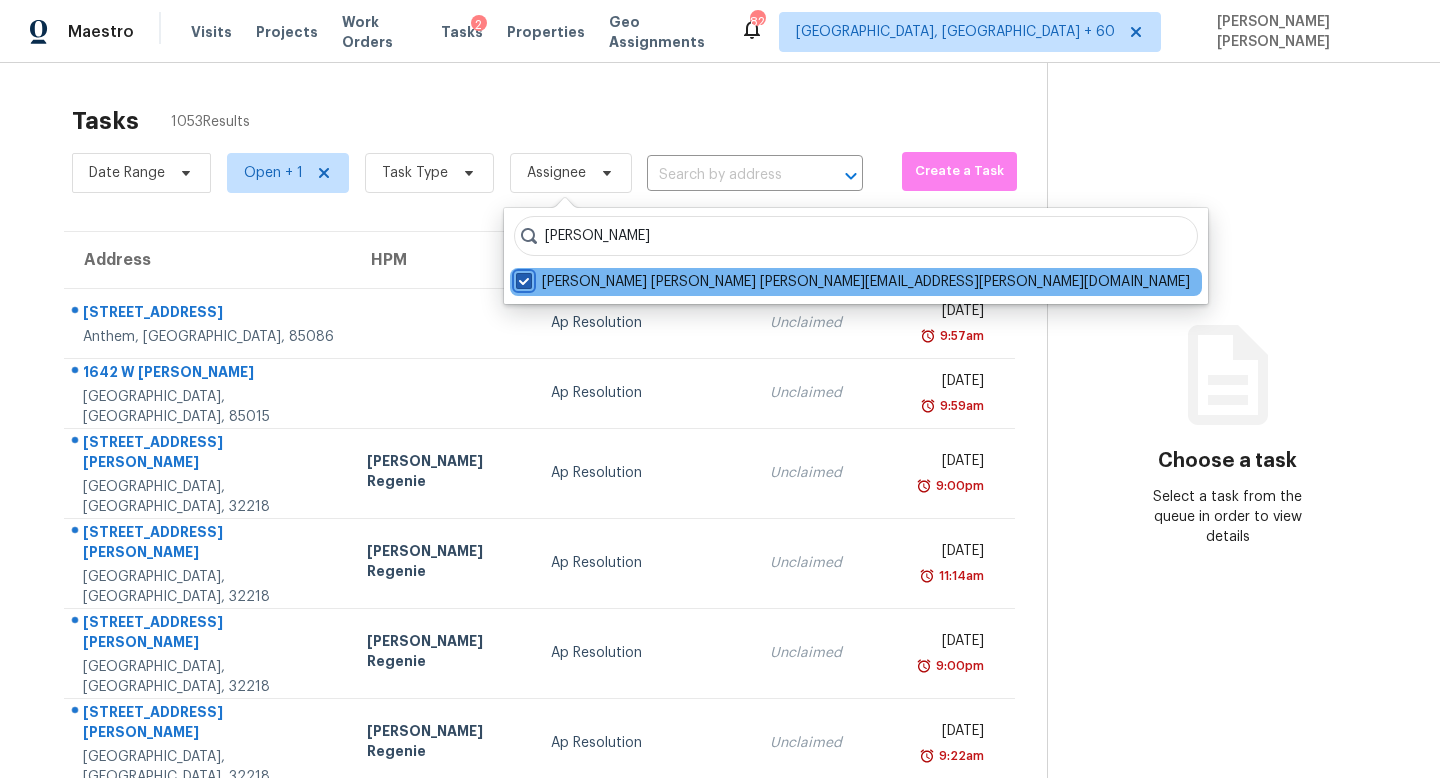 checkbox on "true" 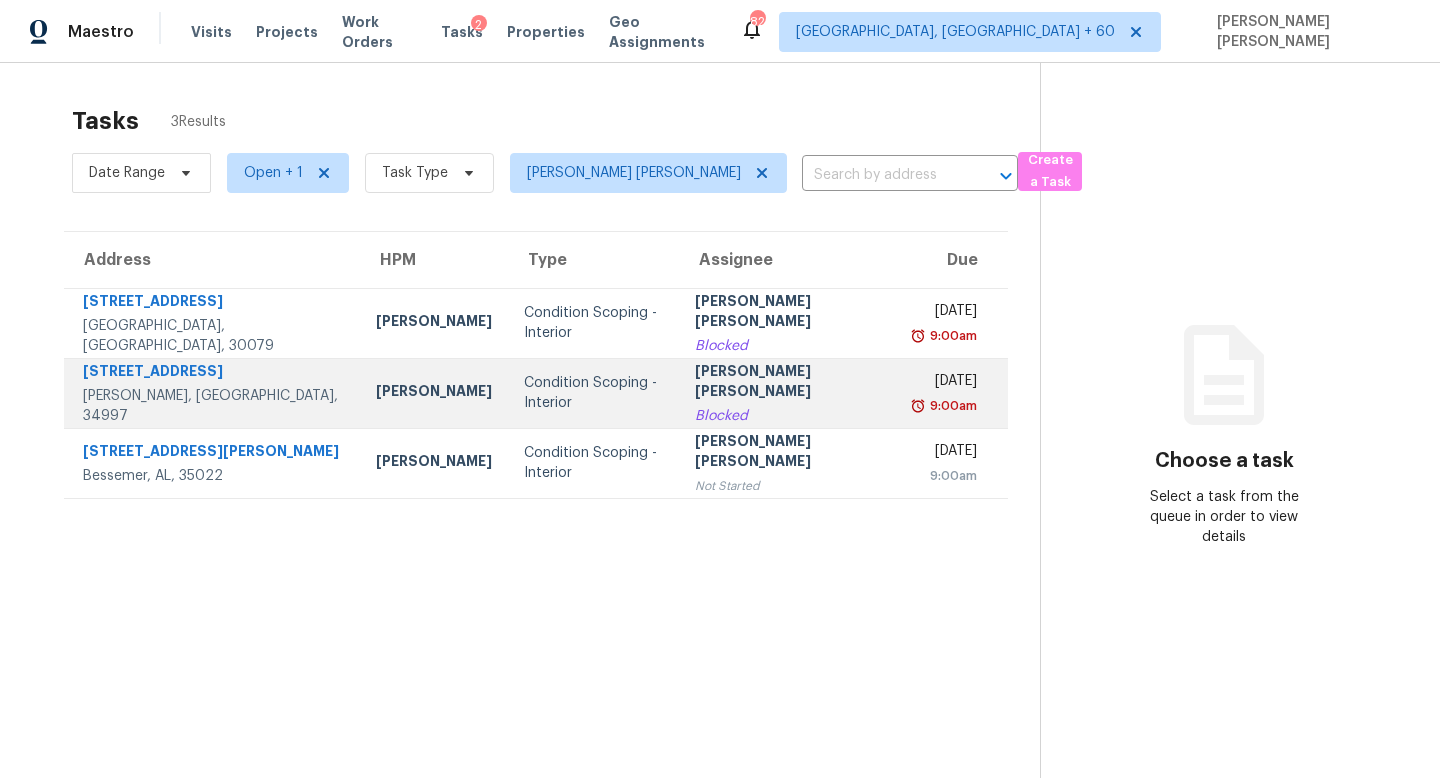 click on "Condition Scoping - Interior" at bounding box center [593, 393] 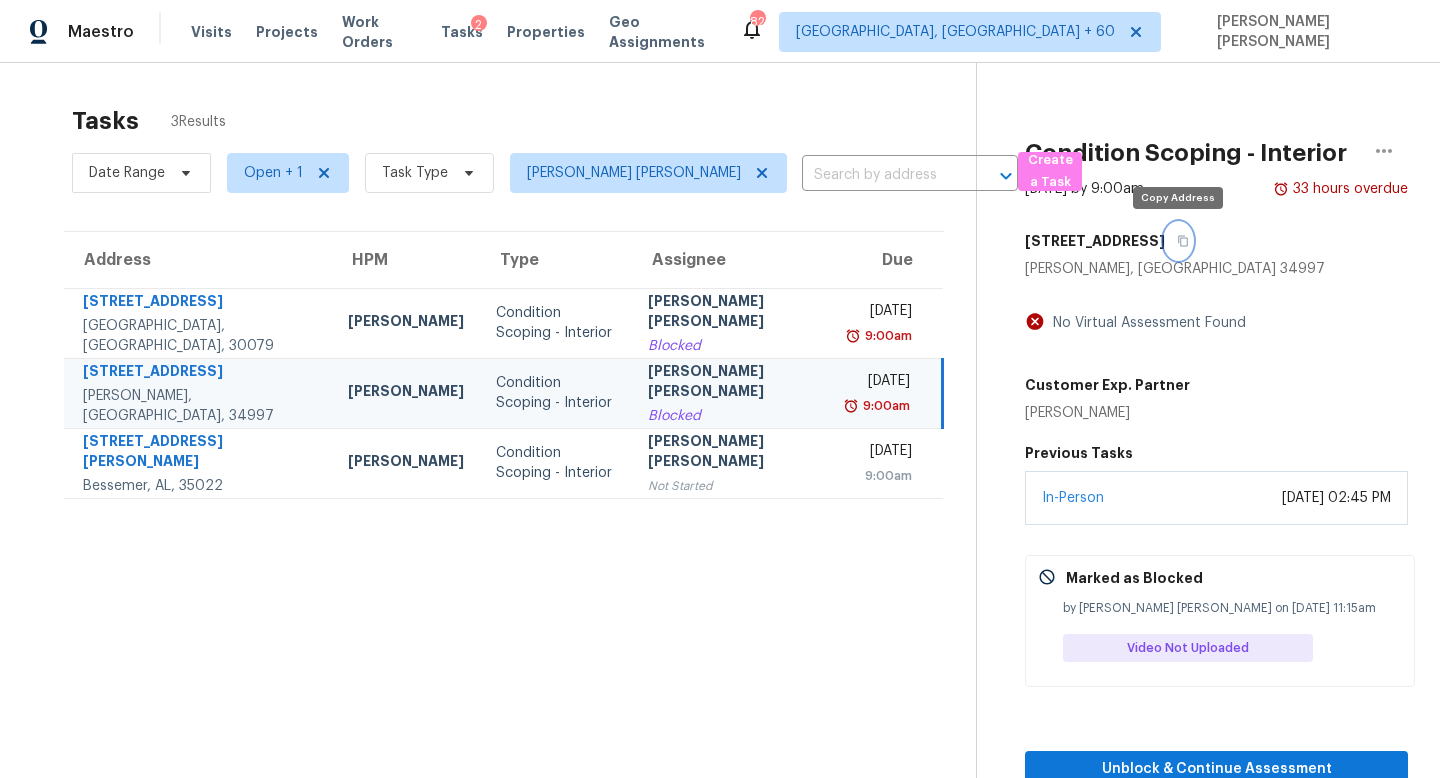 click at bounding box center (1178, 241) 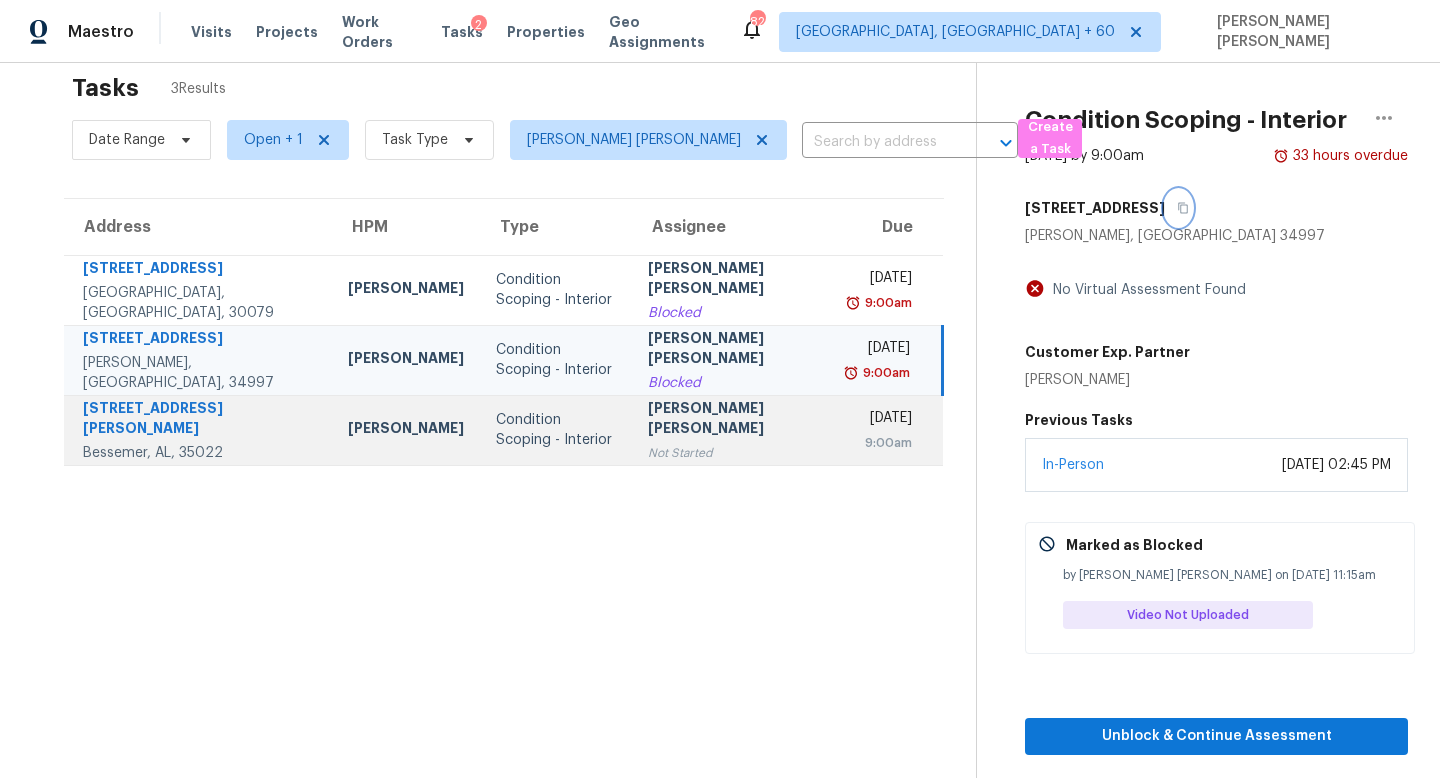 scroll, scrollTop: 46, scrollLeft: 0, axis: vertical 